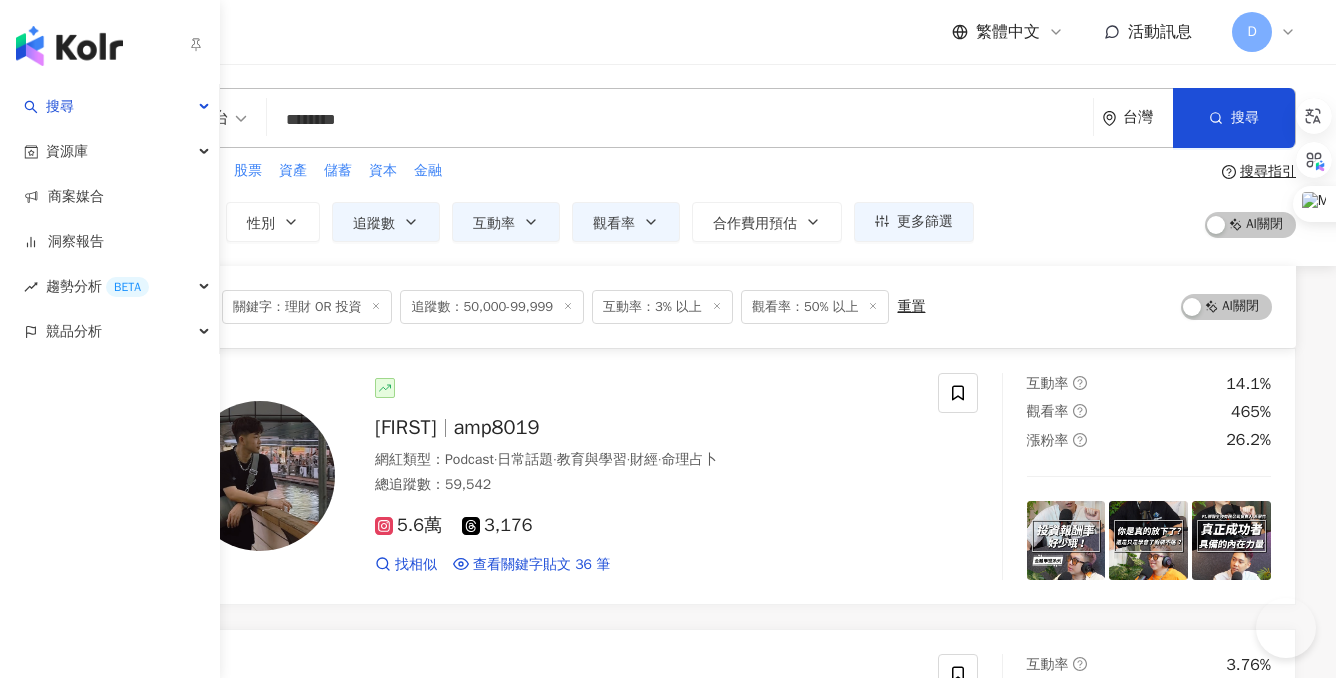 click at bounding box center (69, 46) 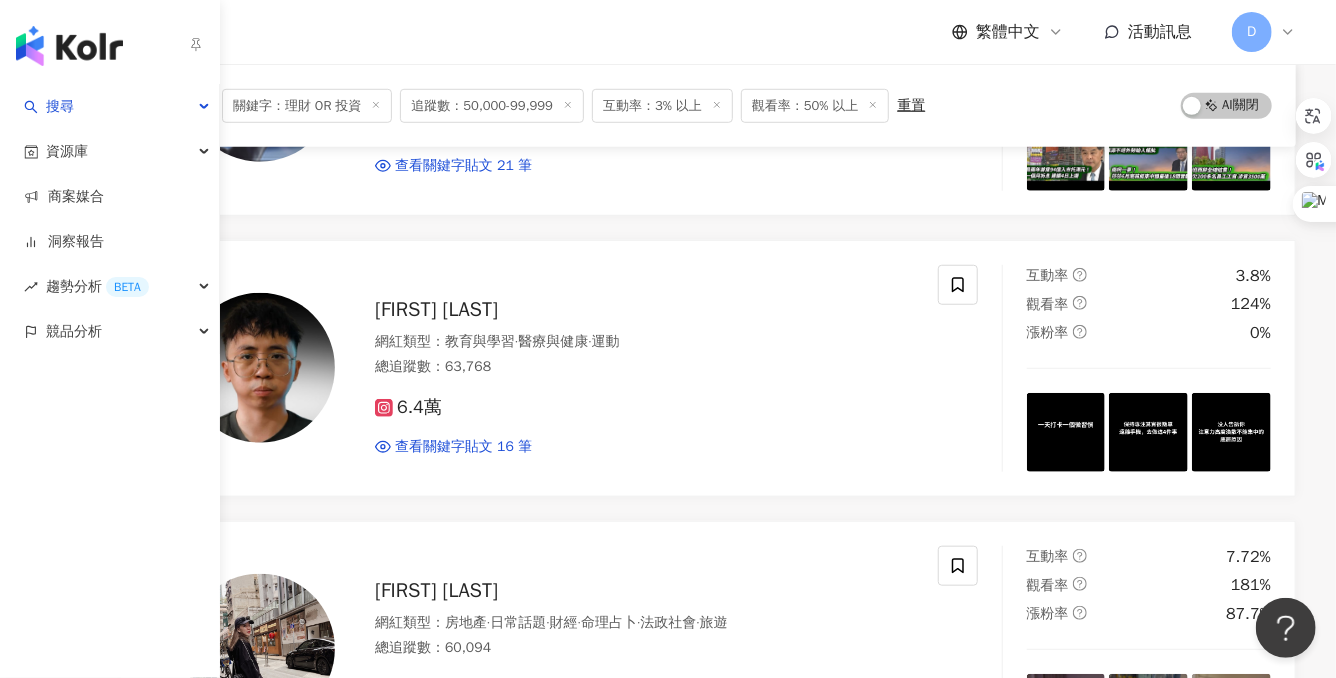 scroll, scrollTop: 0, scrollLeft: 0, axis: both 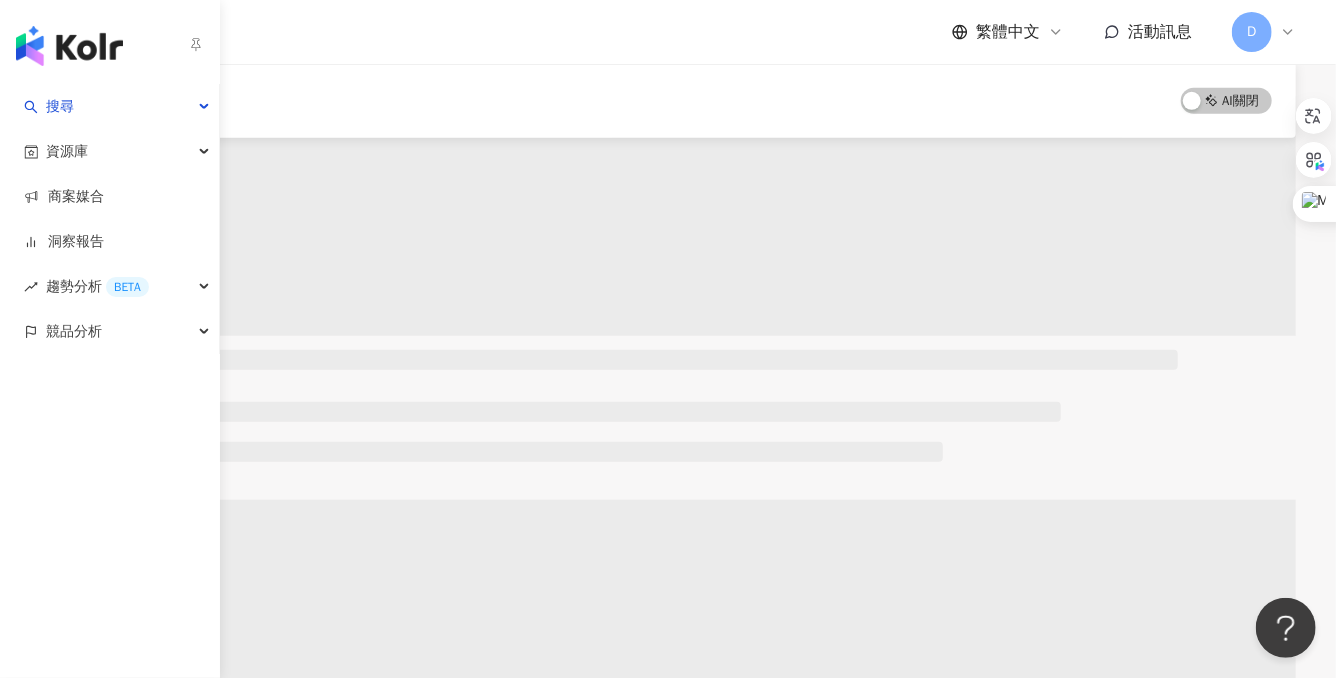 type 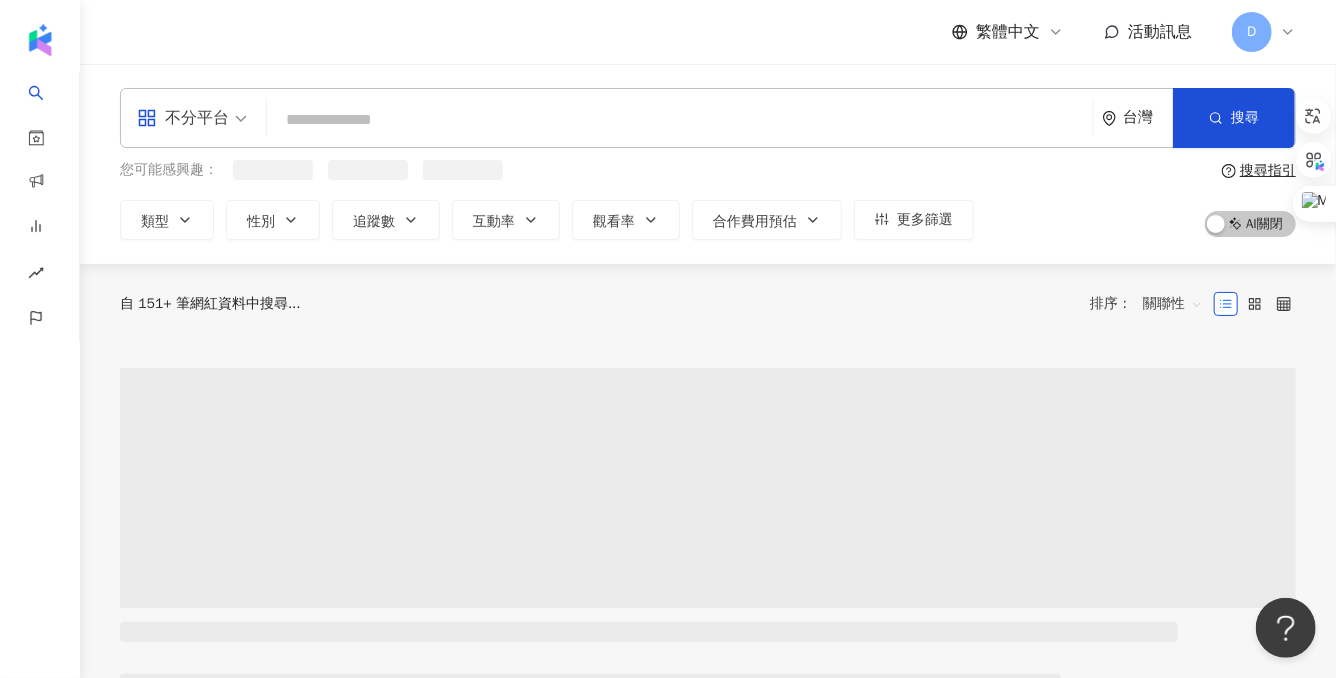 click on "台灣" at bounding box center [1148, 117] 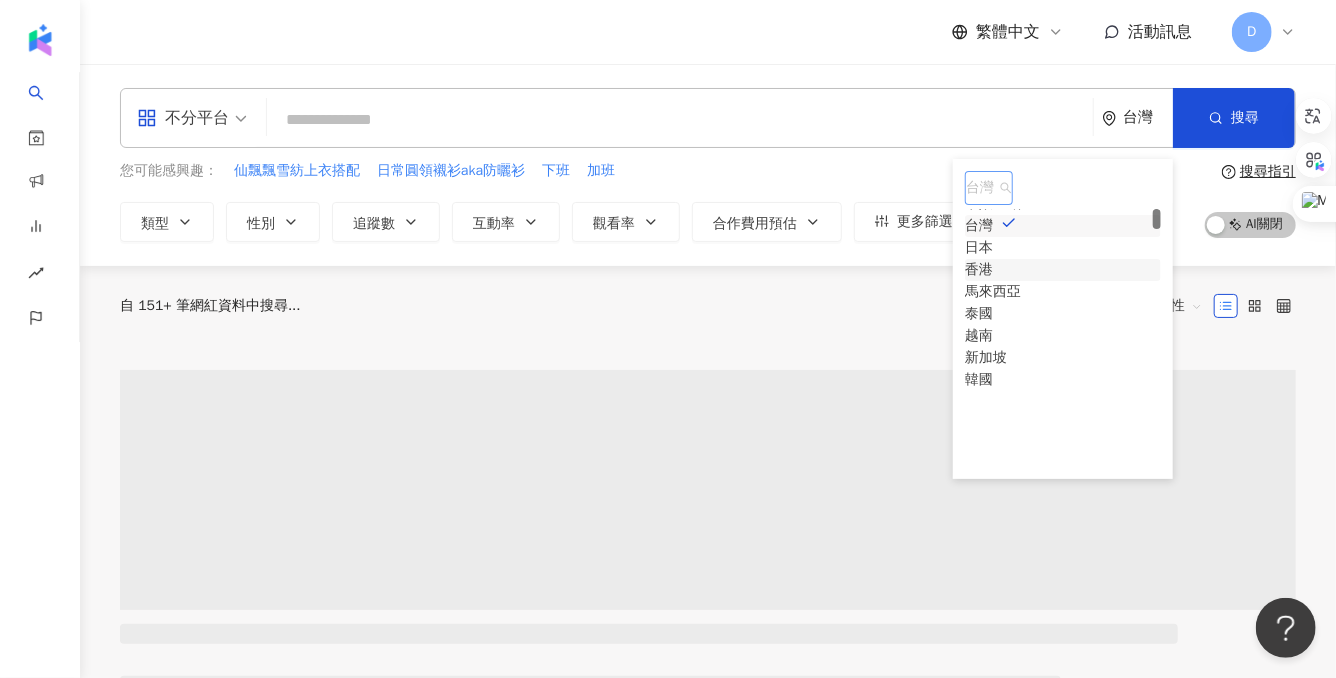 scroll, scrollTop: 31, scrollLeft: 0, axis: vertical 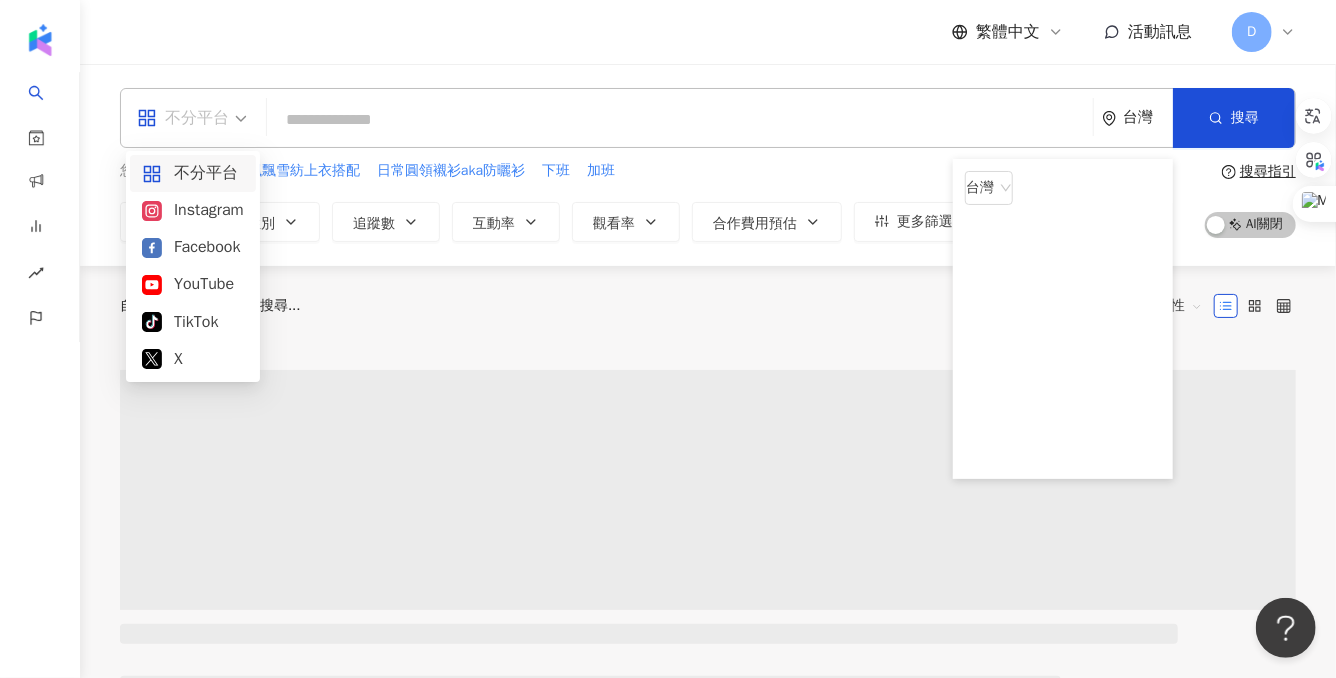click on "不分平台" at bounding box center [183, 118] 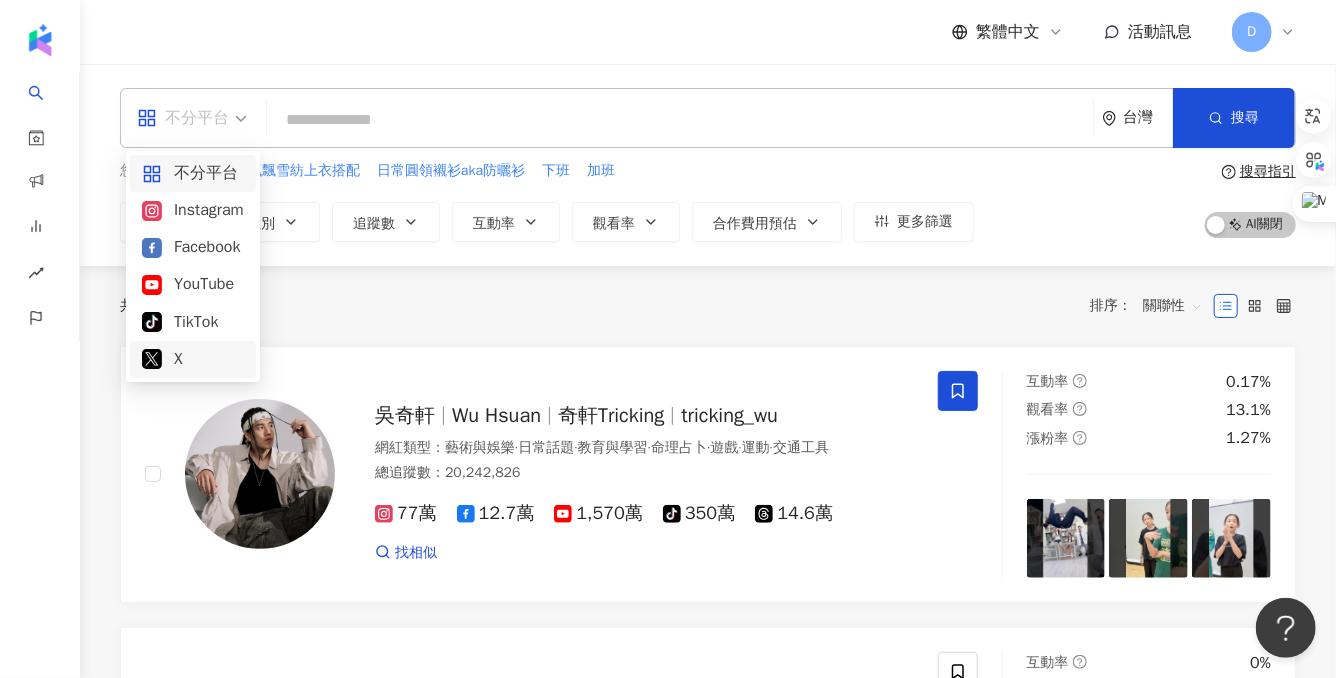 click on "台灣" at bounding box center (1137, 118) 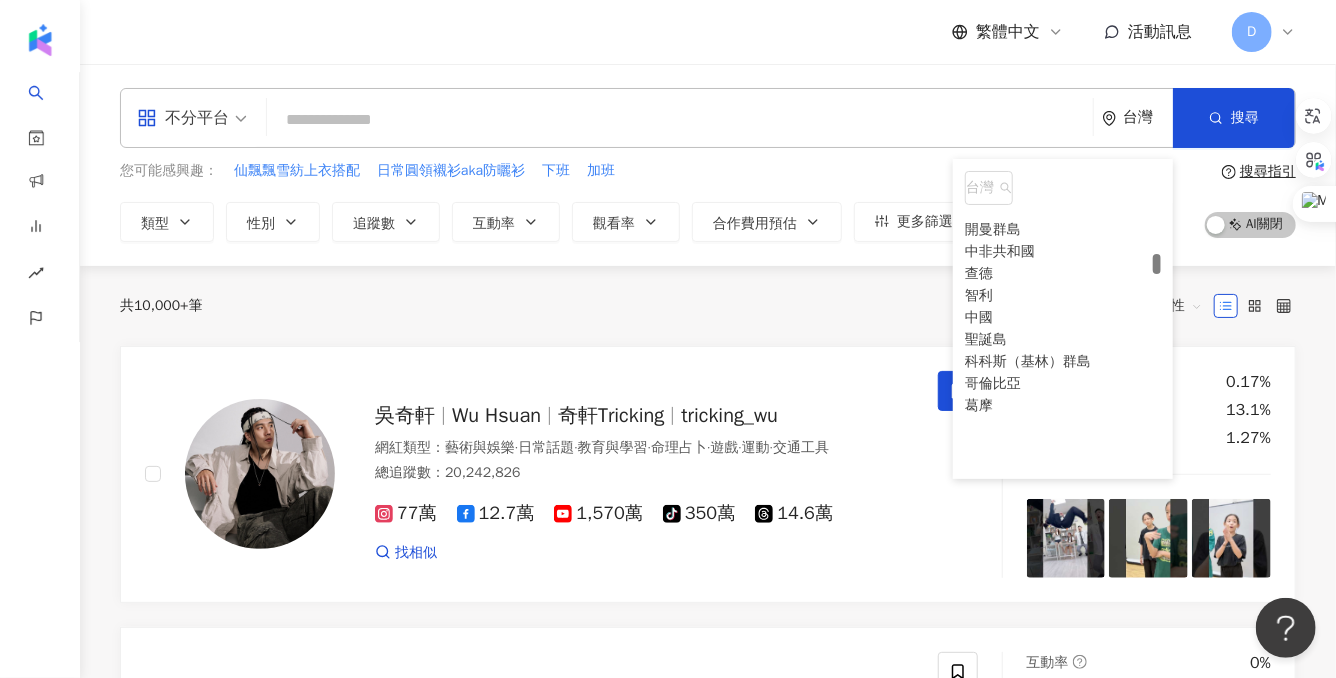 scroll, scrollTop: 1855, scrollLeft: 0, axis: vertical 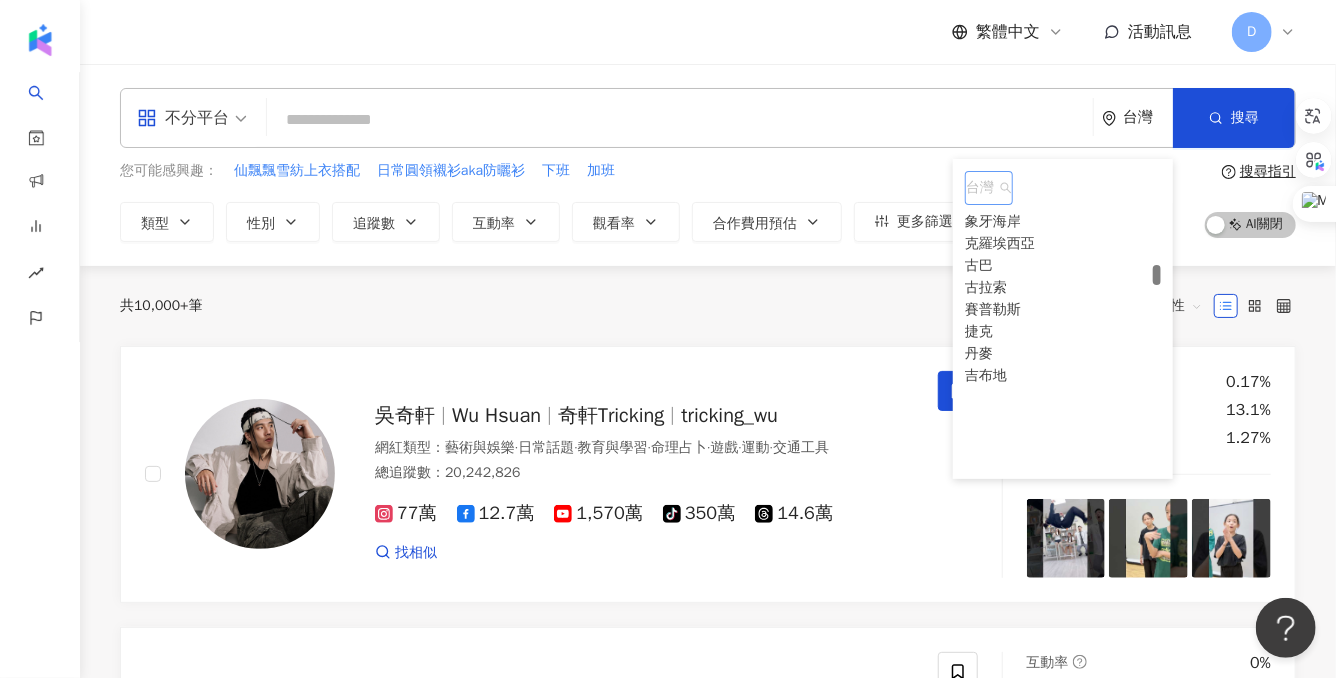 drag, startPoint x: 1157, startPoint y: 267, endPoint x: 1157, endPoint y: 278, distance: 11 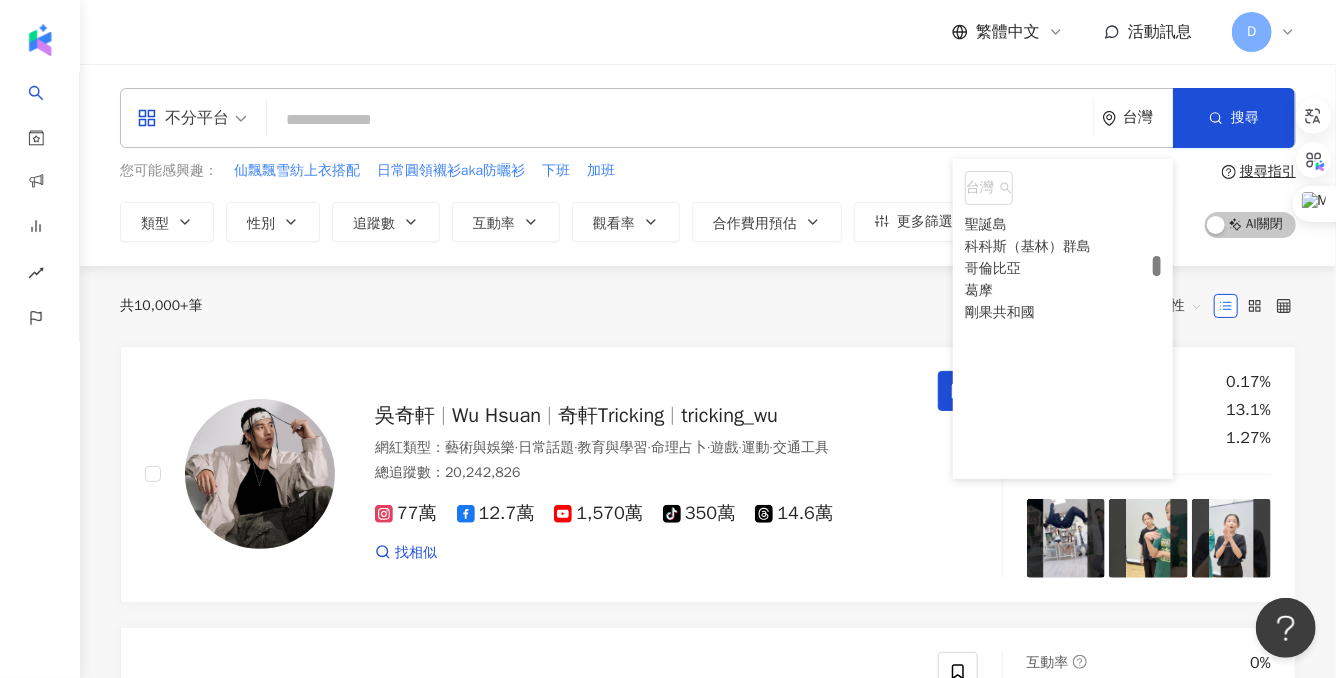scroll, scrollTop: 1894, scrollLeft: 0, axis: vertical 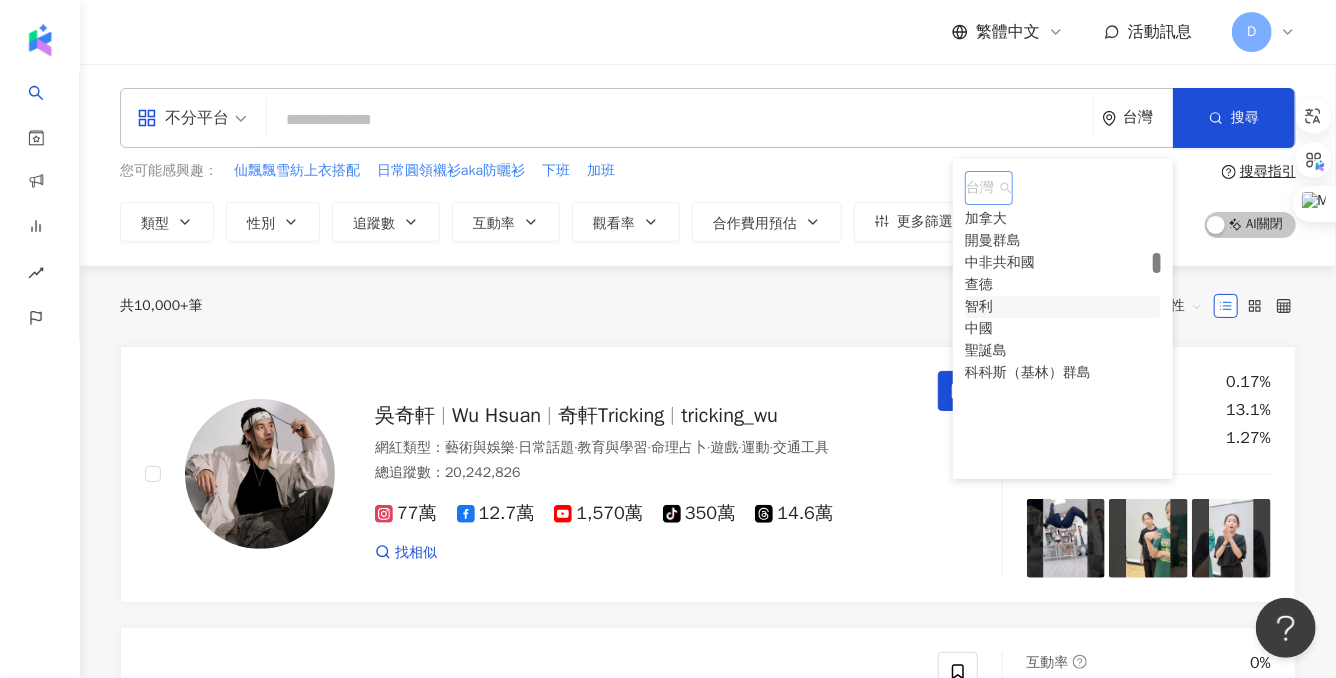 click at bounding box center (1157, 263) 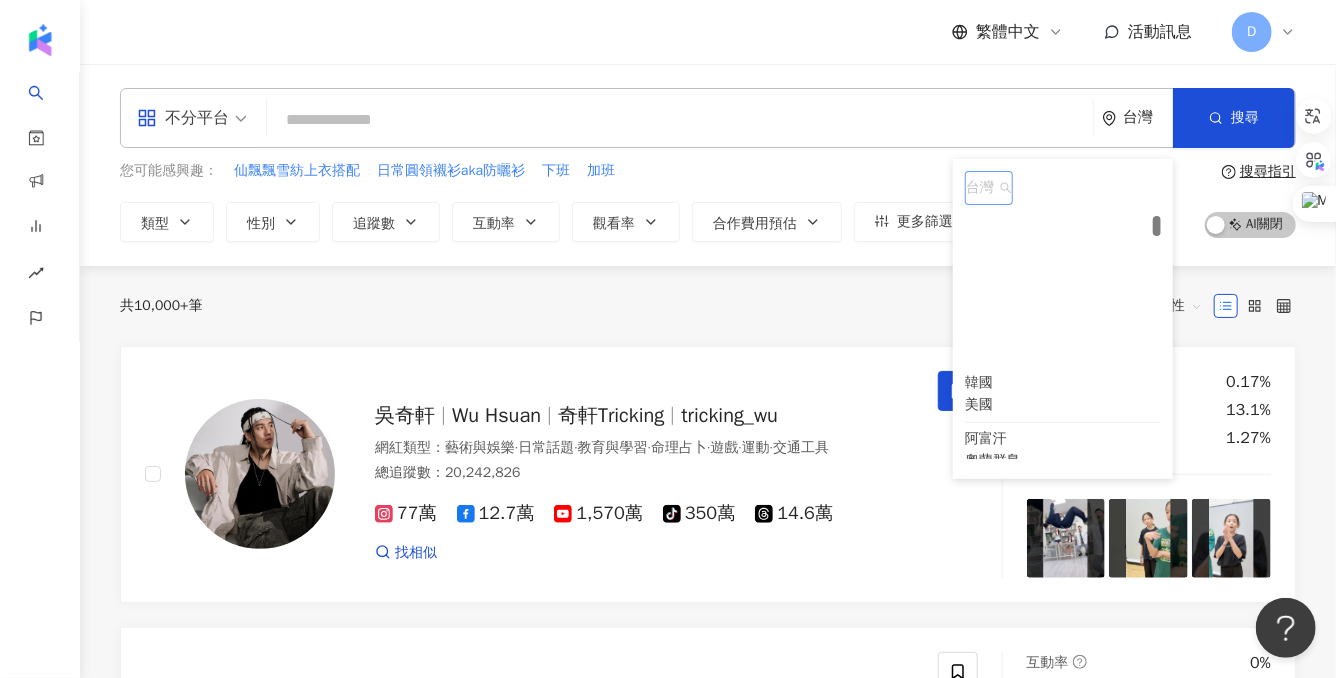 scroll, scrollTop: 0, scrollLeft: 0, axis: both 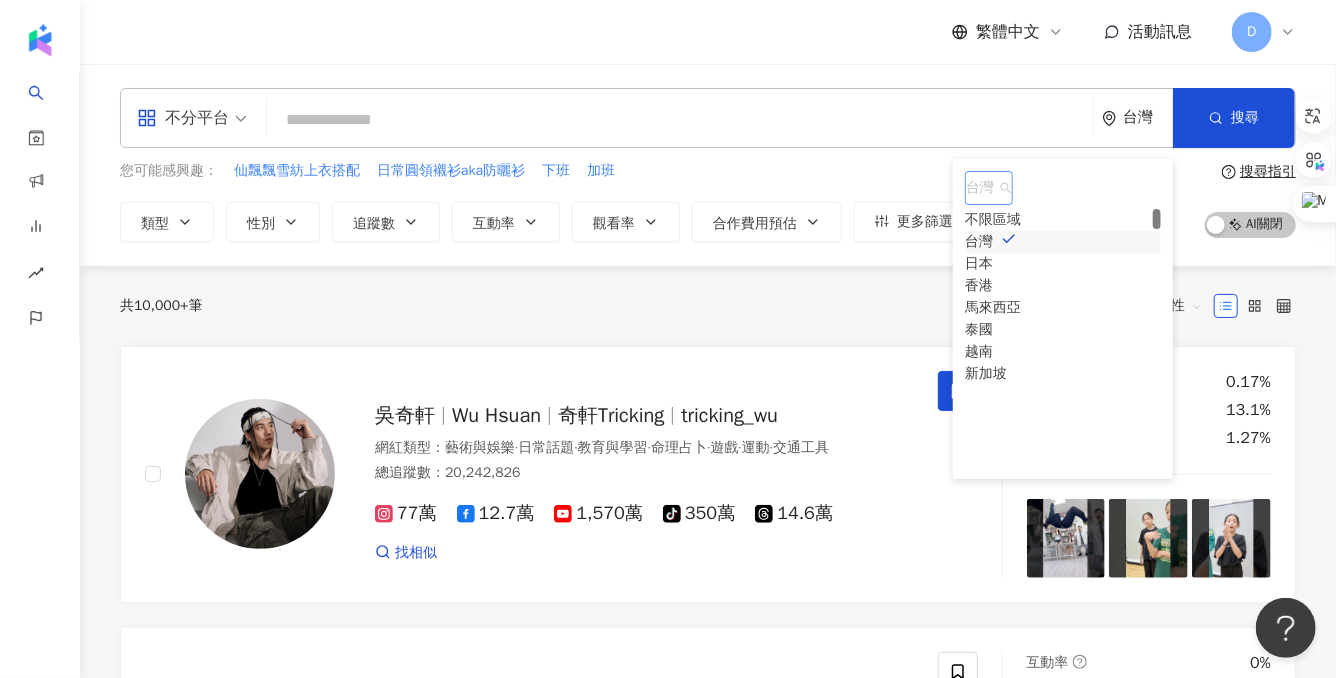 drag, startPoint x: 1156, startPoint y: 260, endPoint x: 1152, endPoint y: 214, distance: 46.173584 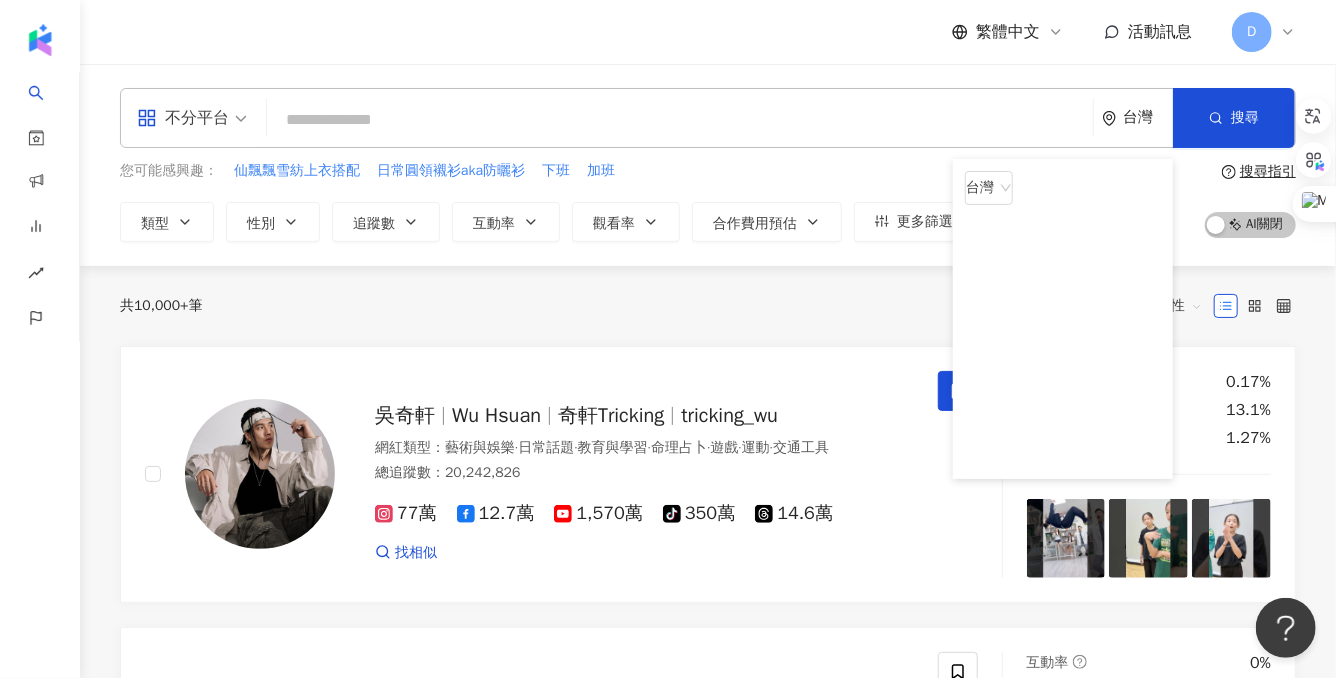 click on "繁體中文 活動訊息 D" at bounding box center (708, 32) 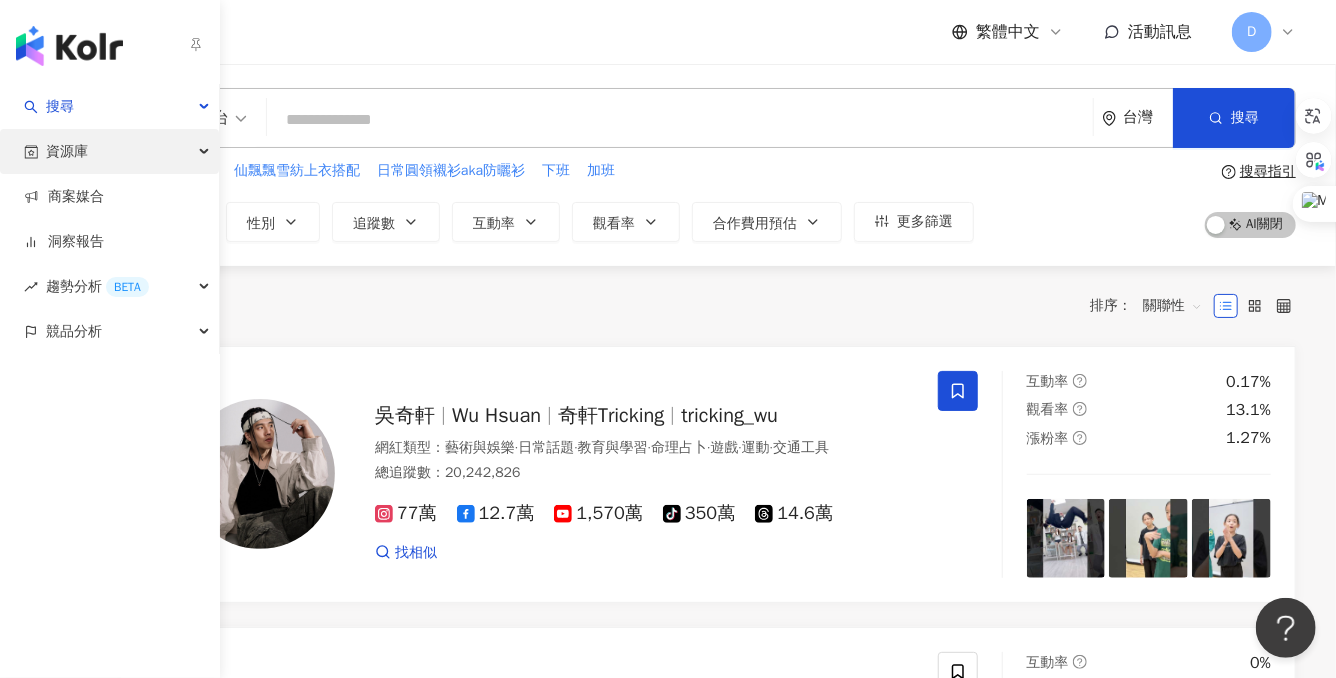 click on "資源庫" at bounding box center (67, 151) 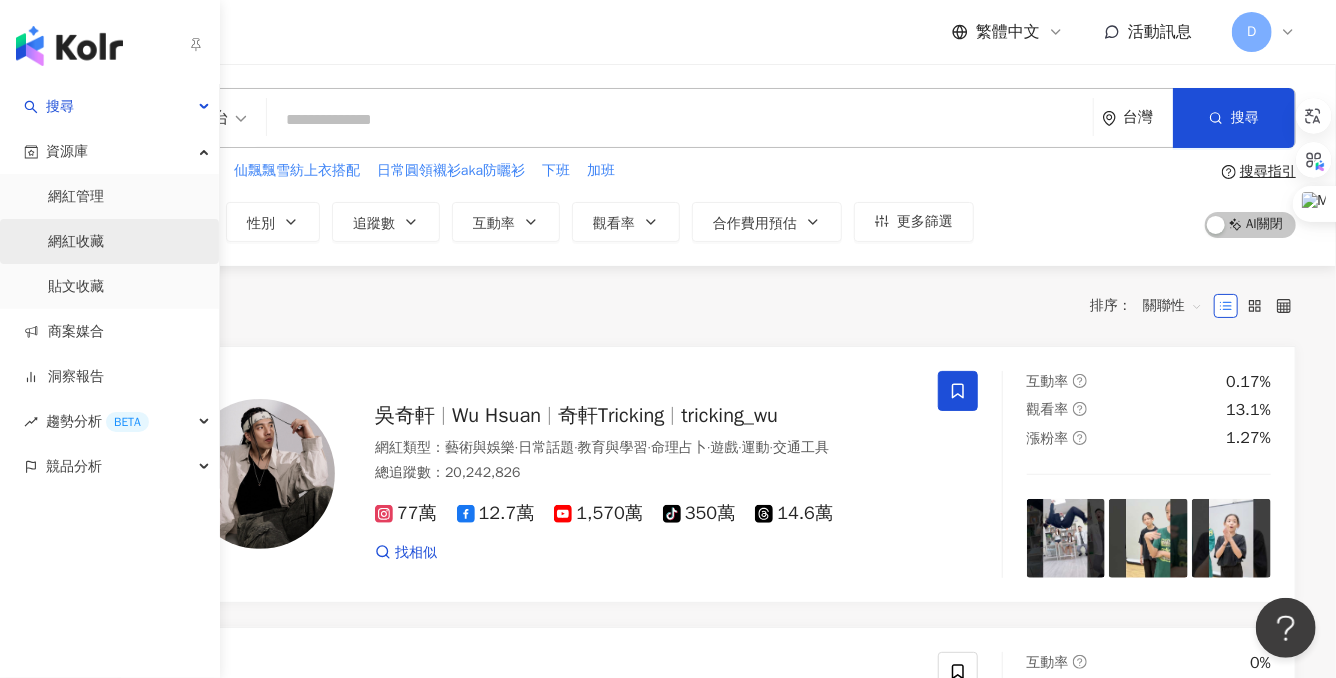 click on "網紅收藏" at bounding box center (76, 242) 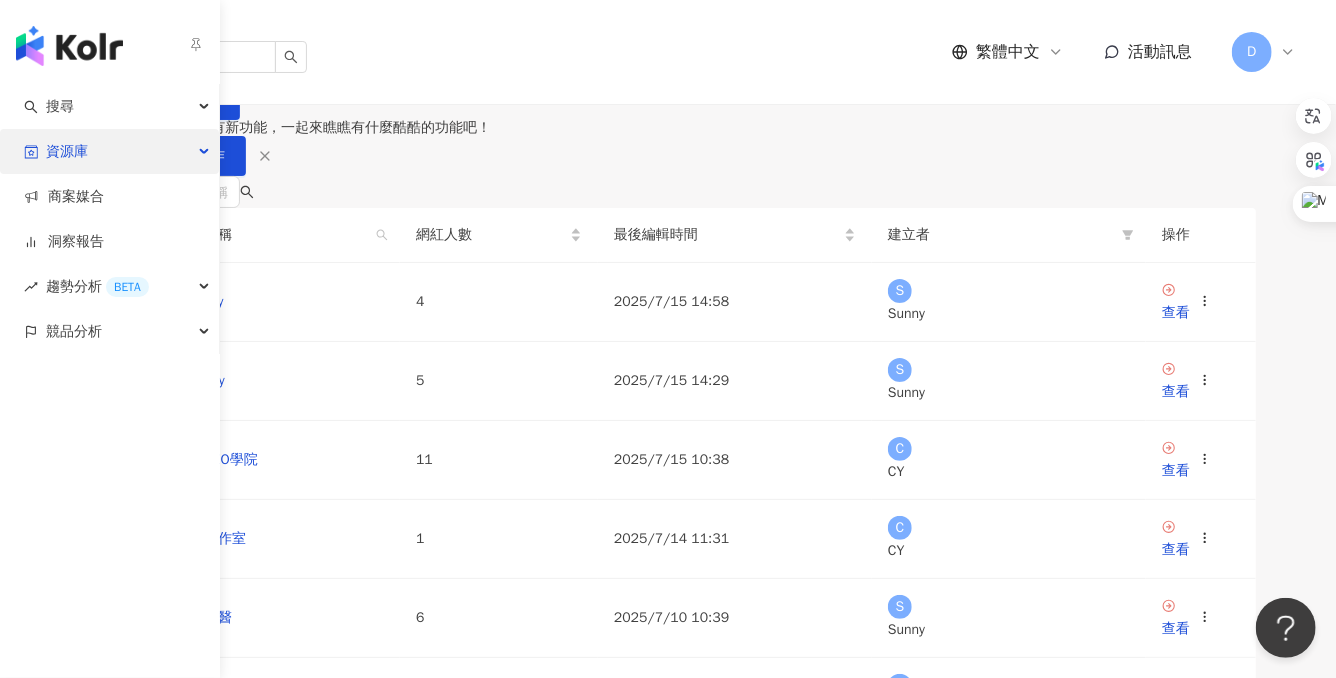 click on "資源庫" at bounding box center (67, 151) 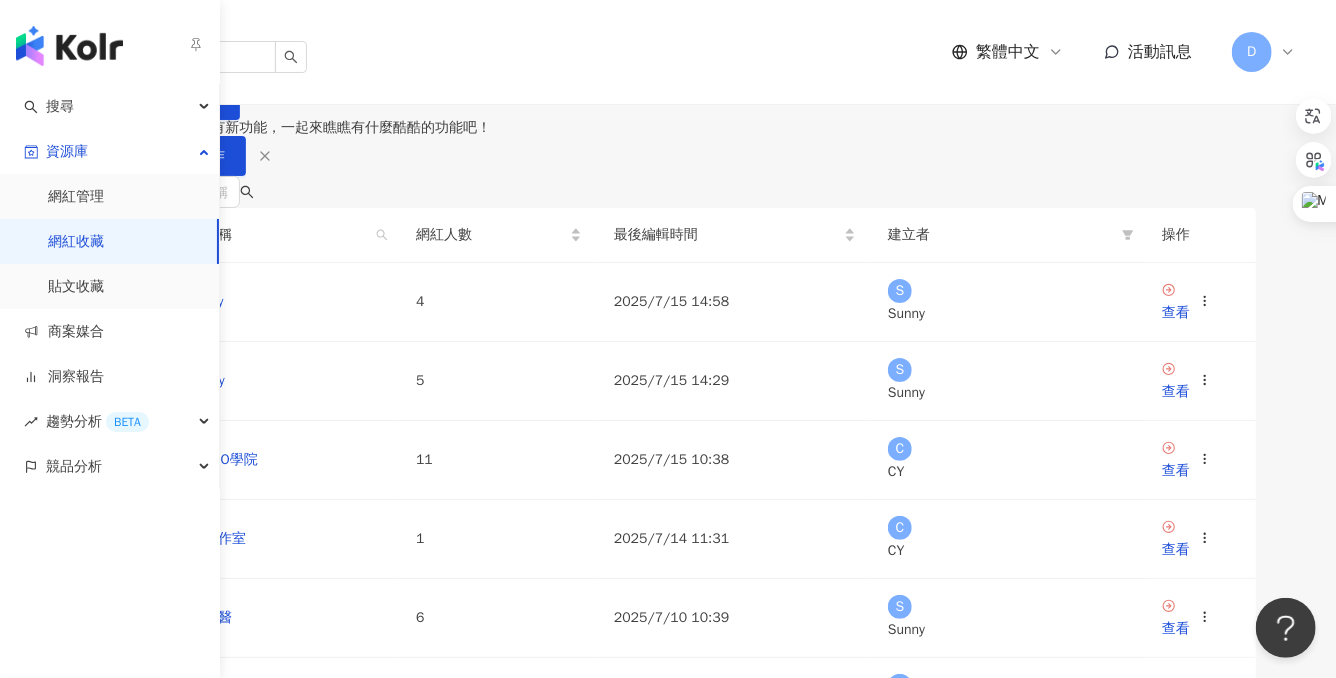 click on "網紅收藏" at bounding box center (76, 242) 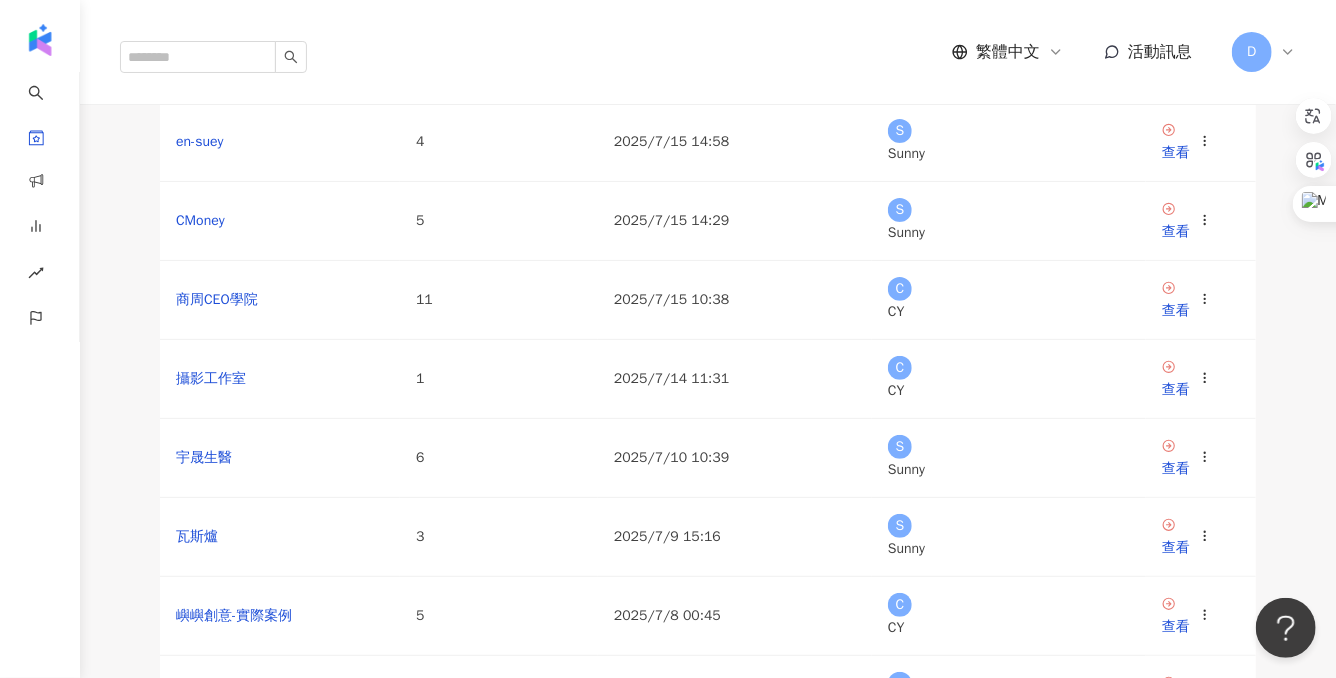 scroll, scrollTop: 170, scrollLeft: 0, axis: vertical 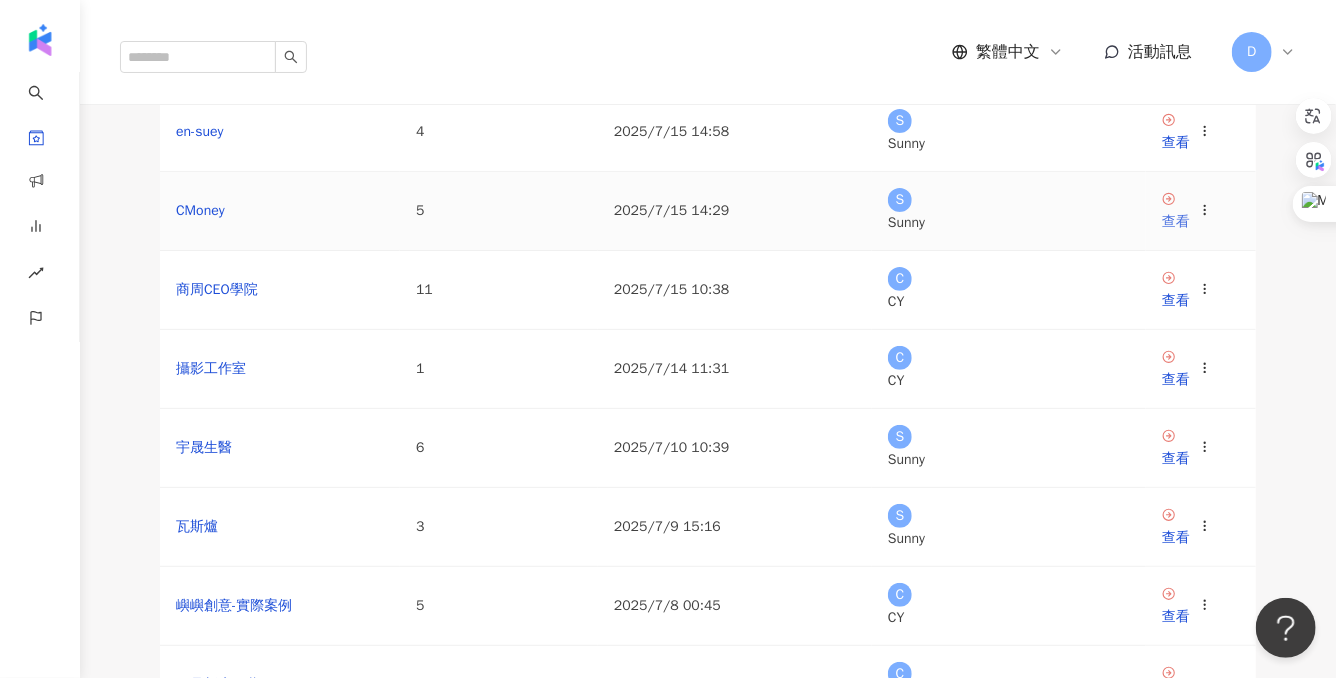 click on "查看" at bounding box center (1176, 222) 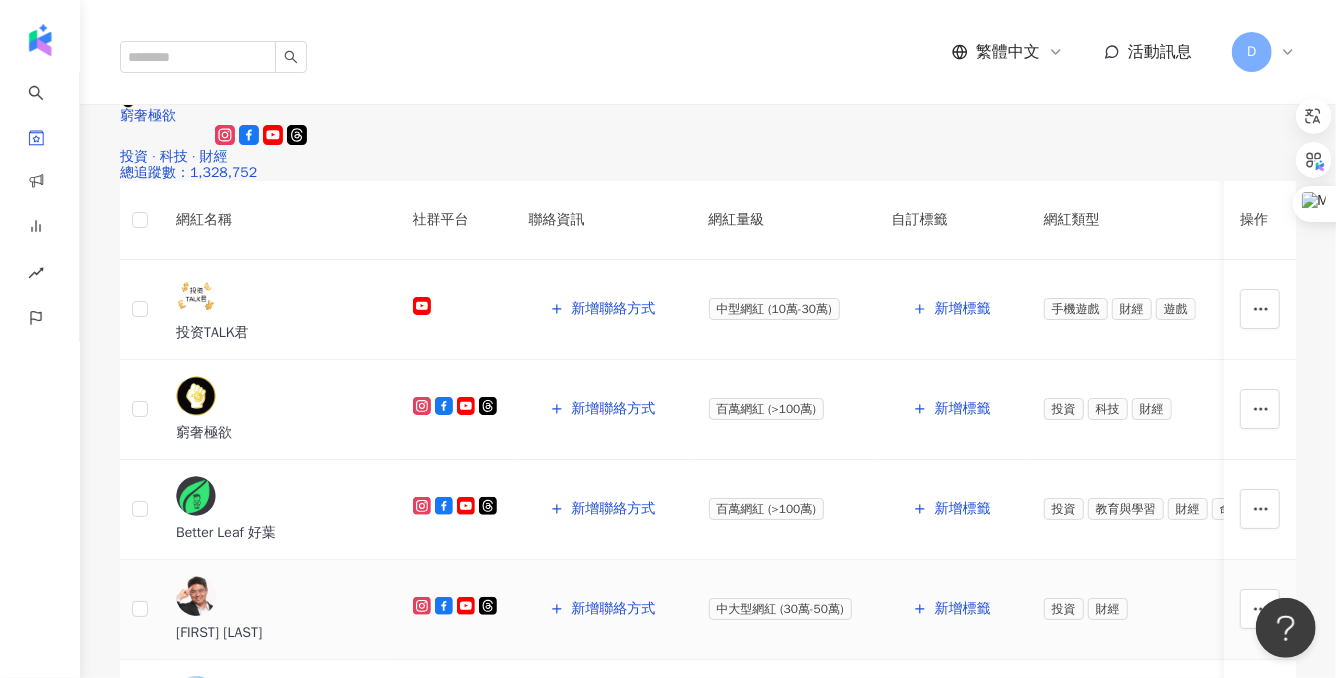 scroll, scrollTop: 250, scrollLeft: 0, axis: vertical 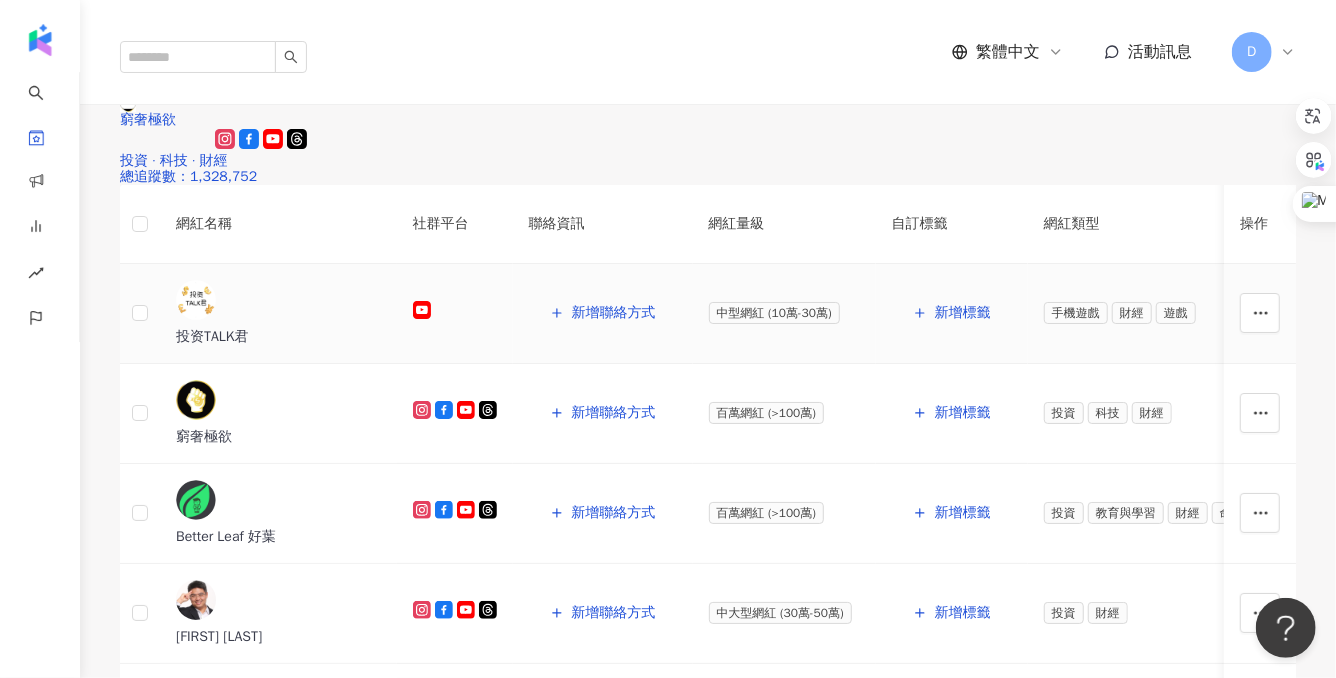 click on "投资TALK君" at bounding box center (278, 337) 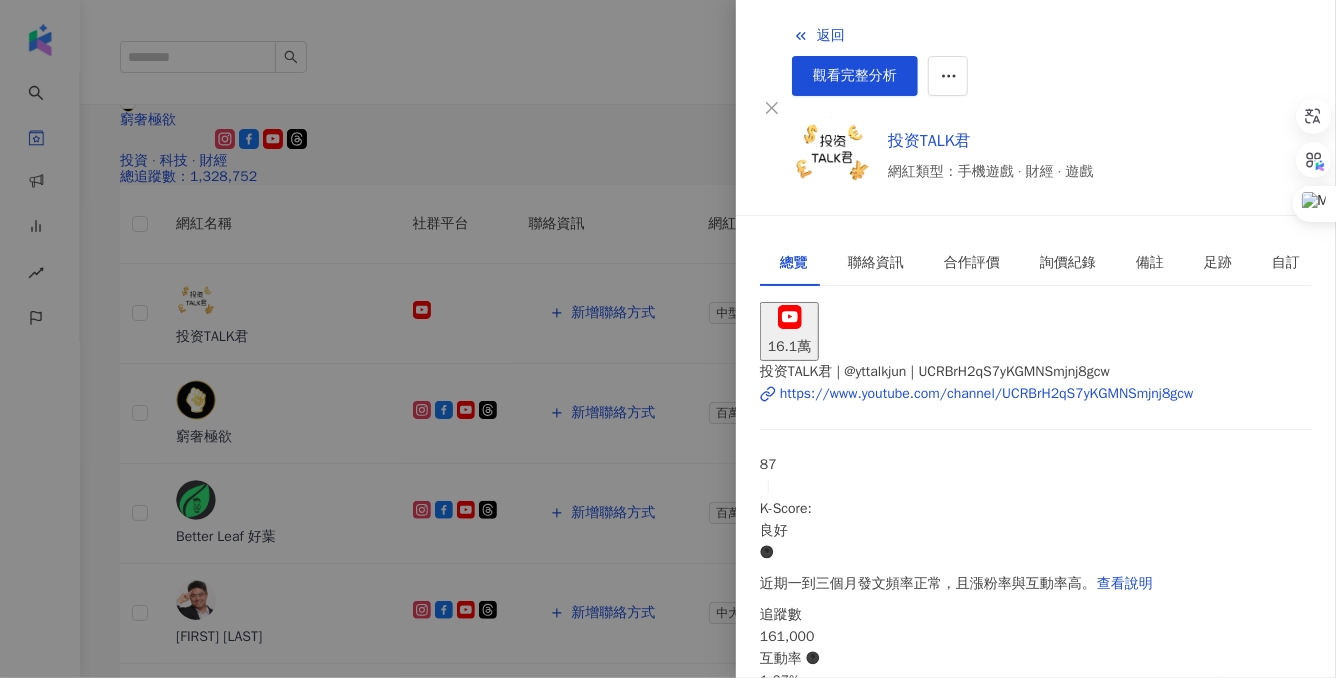 click at bounding box center [668, 339] 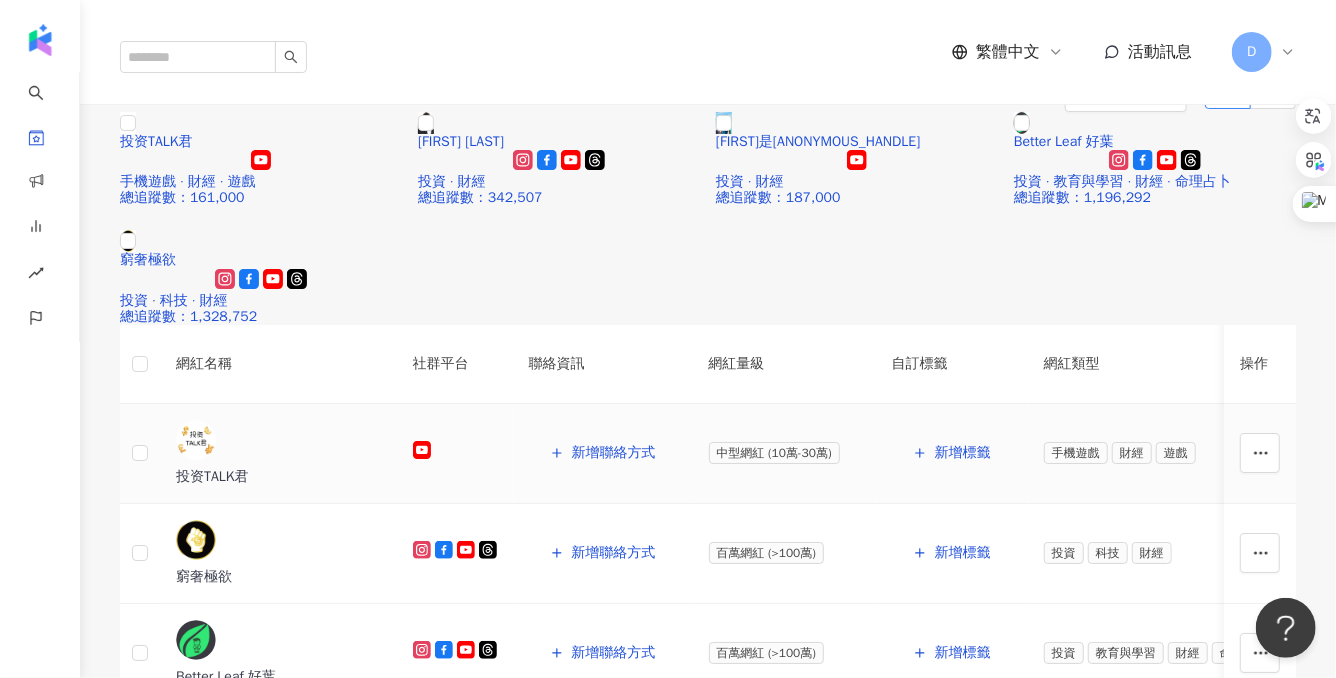 scroll, scrollTop: 203, scrollLeft: 0, axis: vertical 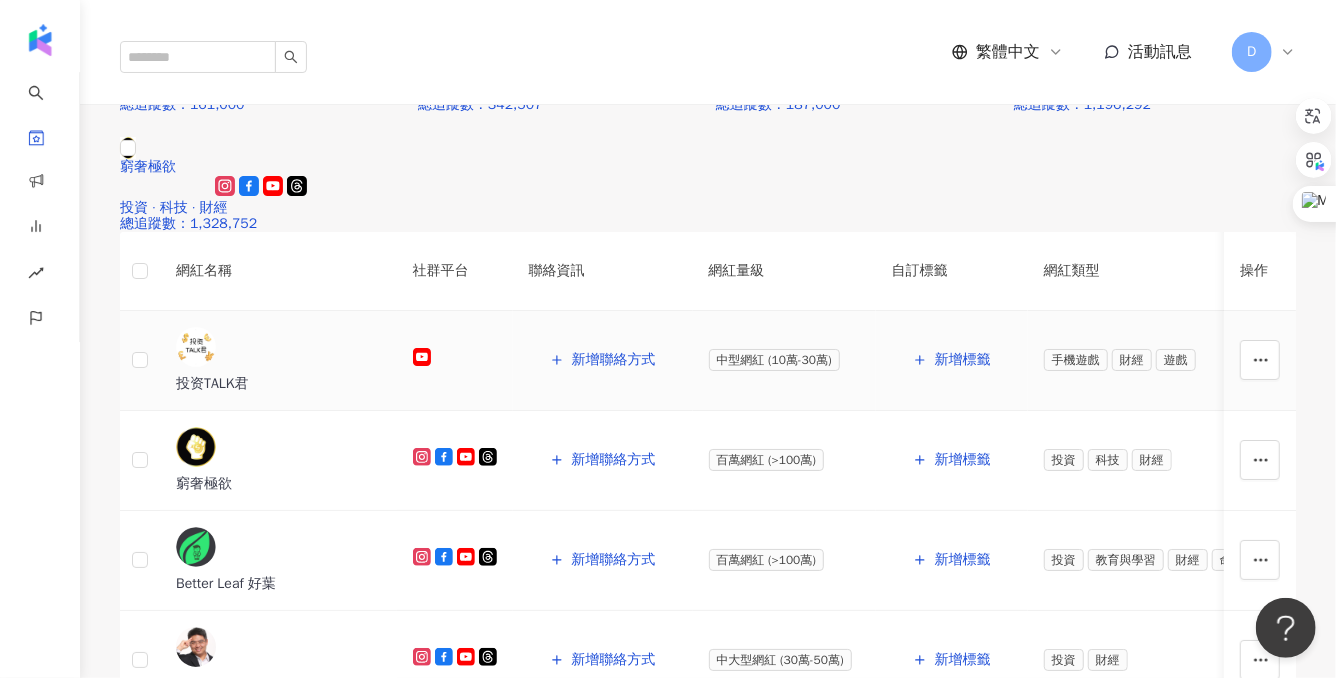 click on "投资TALK君" at bounding box center [278, 384] 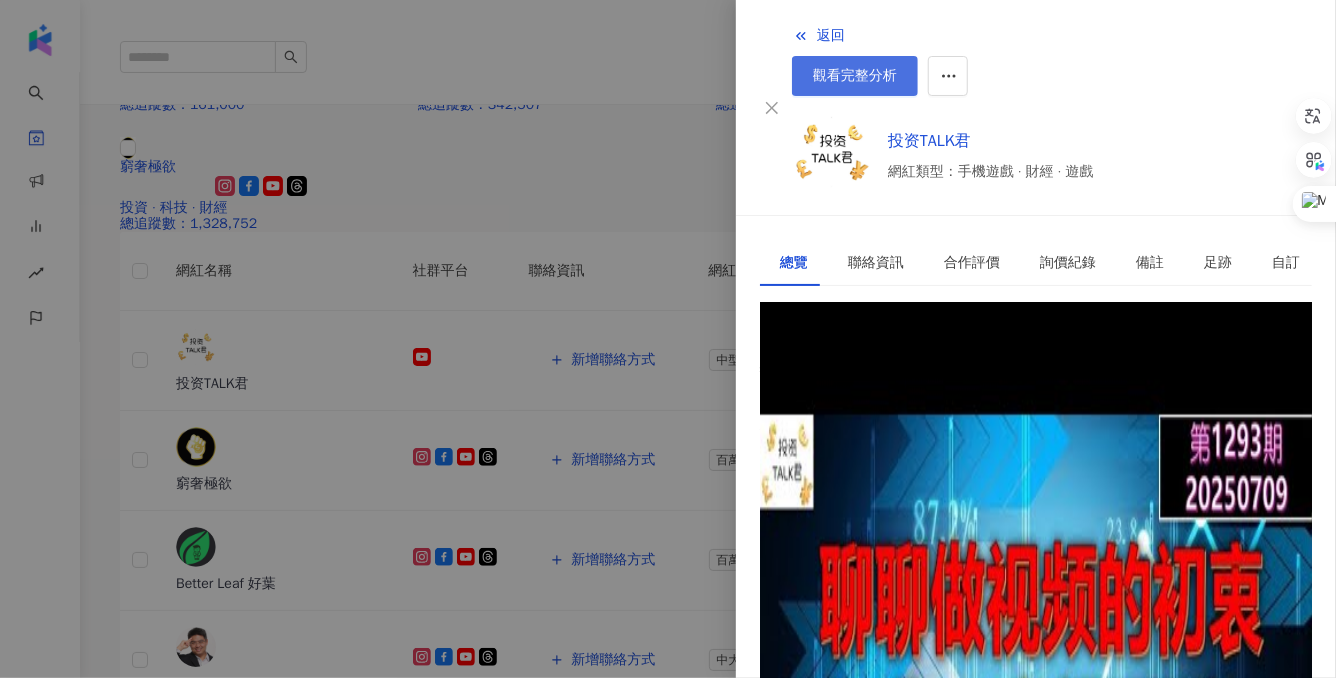 click on "觀看完整分析" at bounding box center (855, 76) 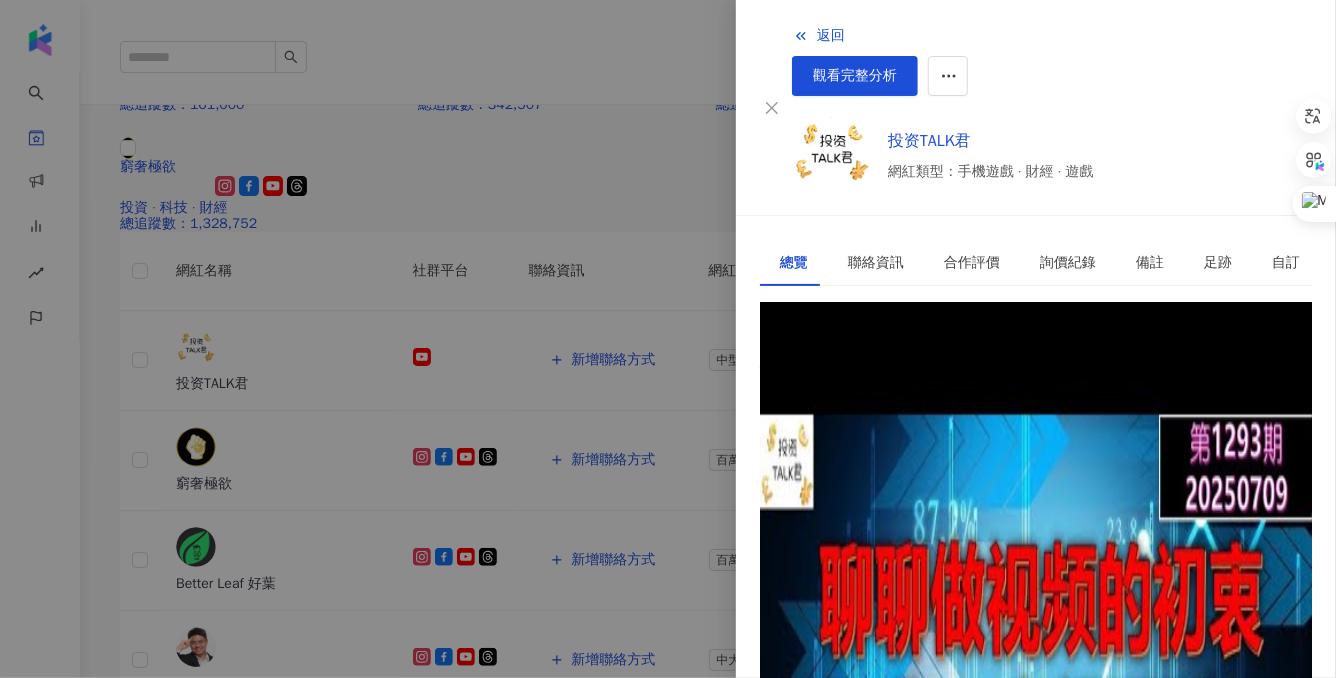 click at bounding box center (668, 339) 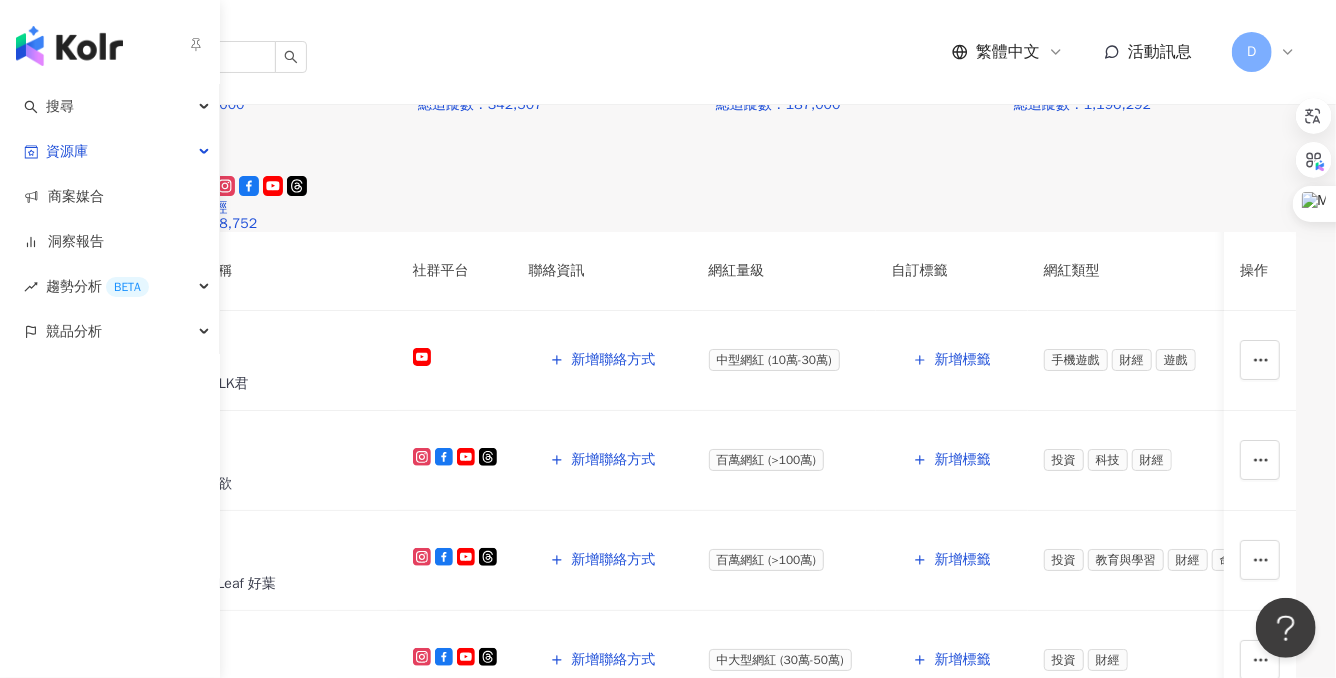 click at bounding box center [69, 46] 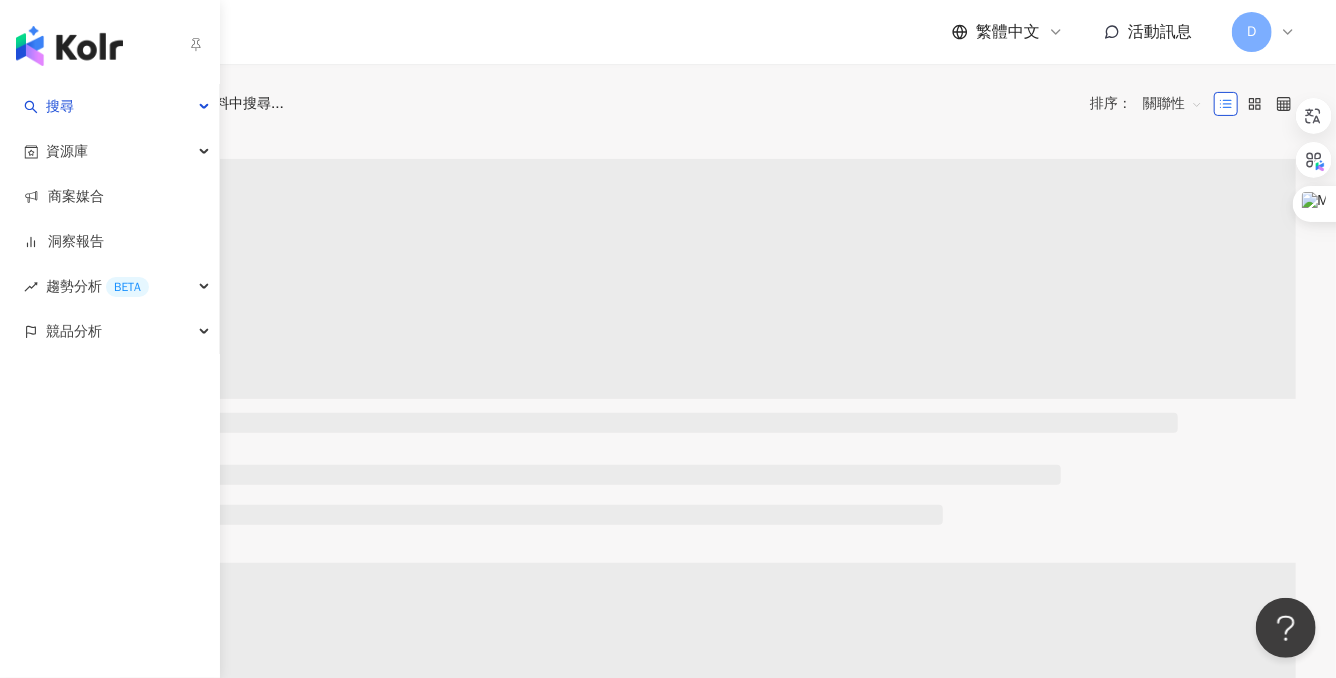 scroll, scrollTop: 0, scrollLeft: 0, axis: both 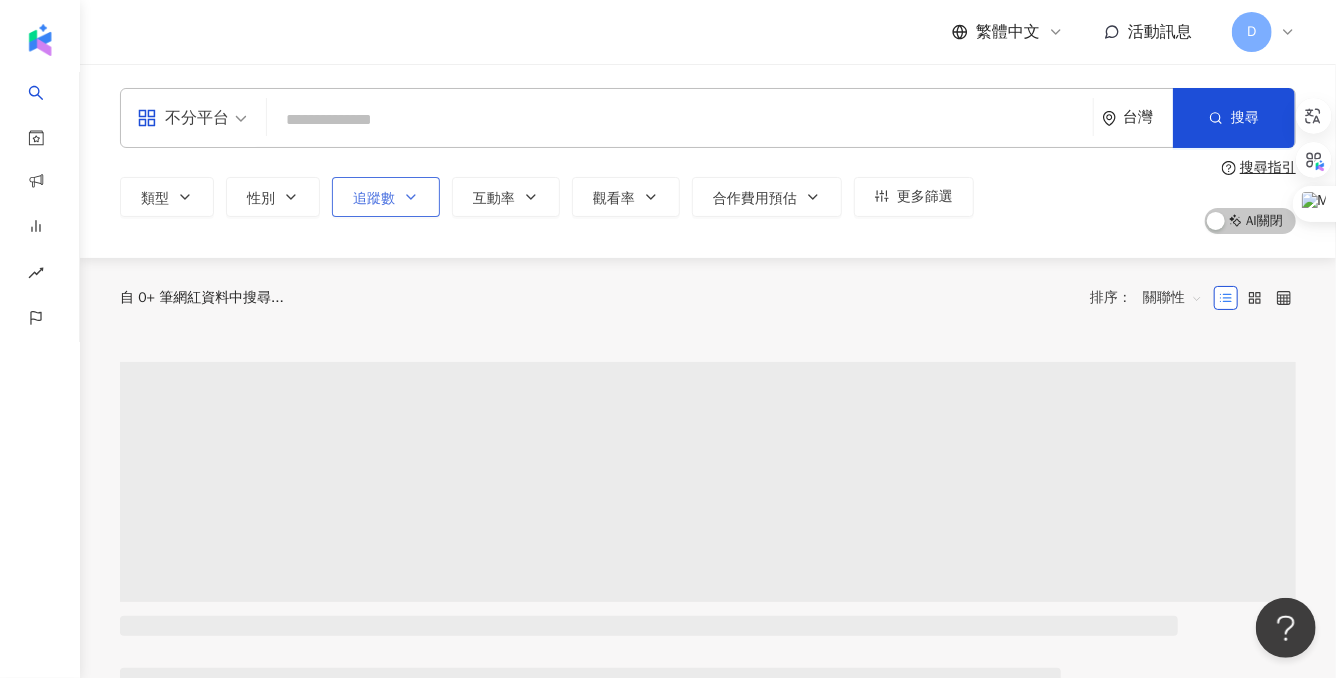 click on "追蹤數" at bounding box center [386, 197] 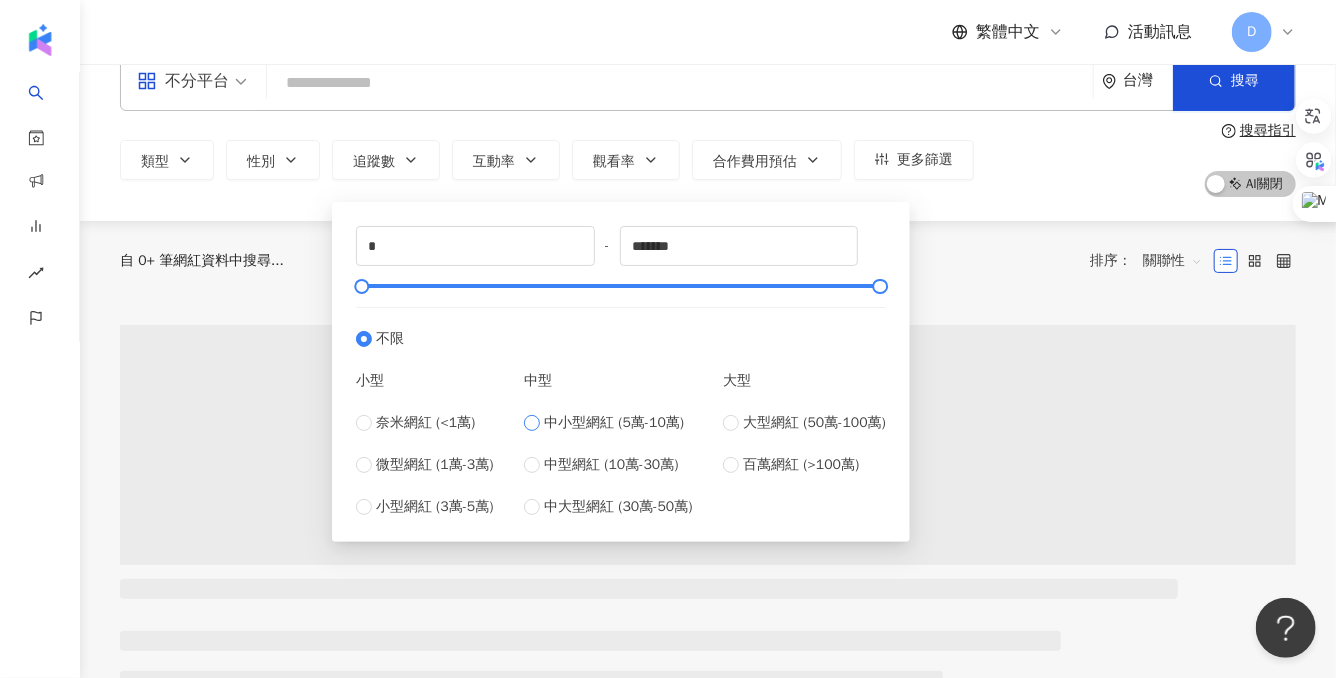 scroll, scrollTop: 40, scrollLeft: 0, axis: vertical 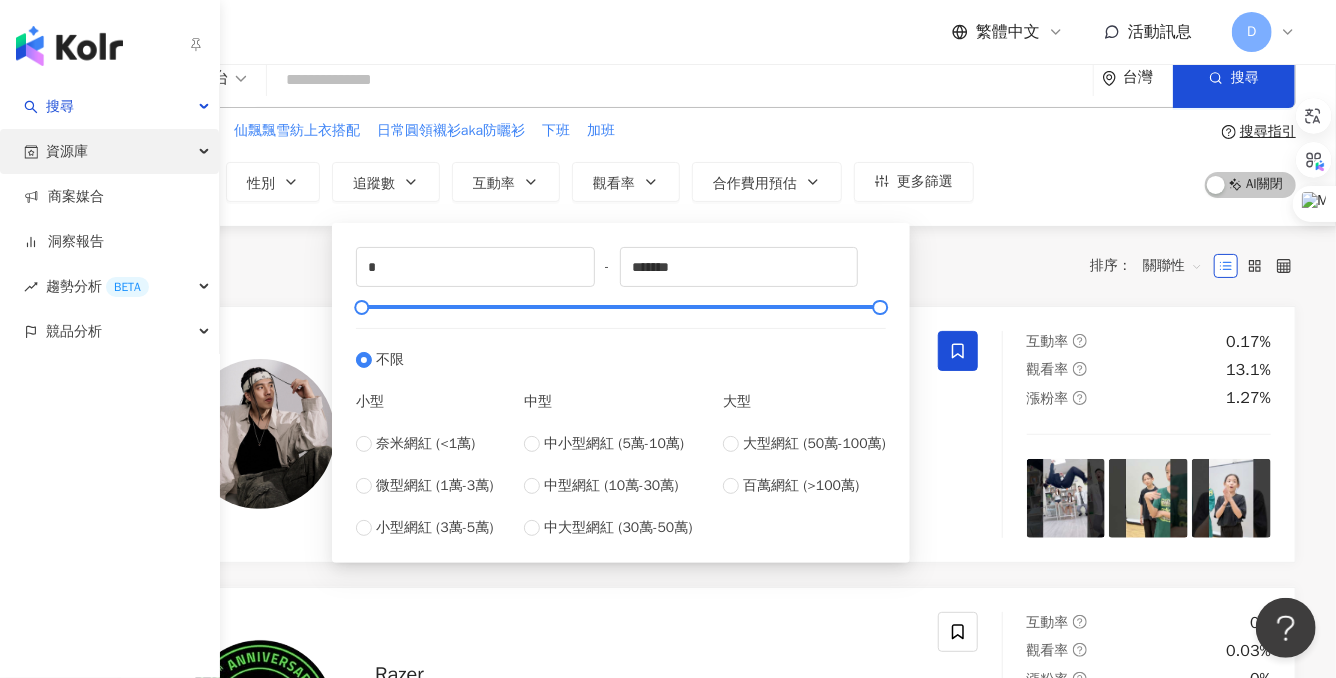 click on "資源庫" at bounding box center (67, 151) 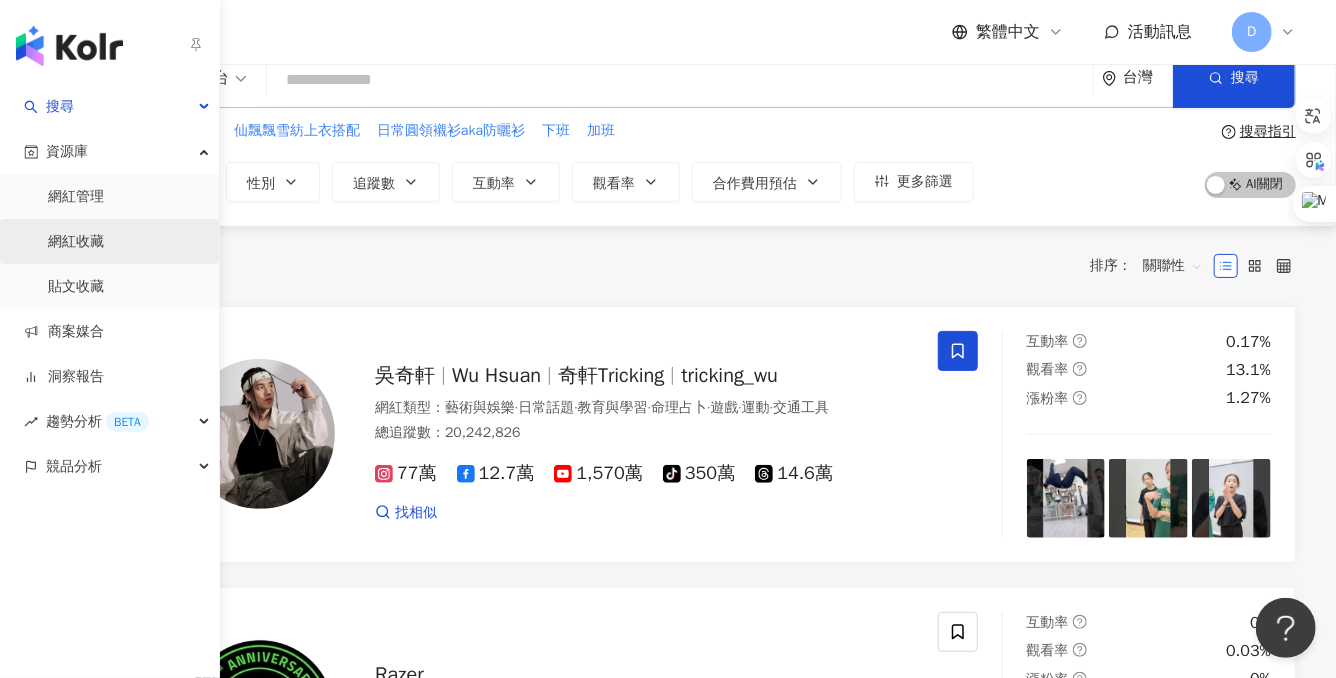 scroll, scrollTop: 0, scrollLeft: 0, axis: both 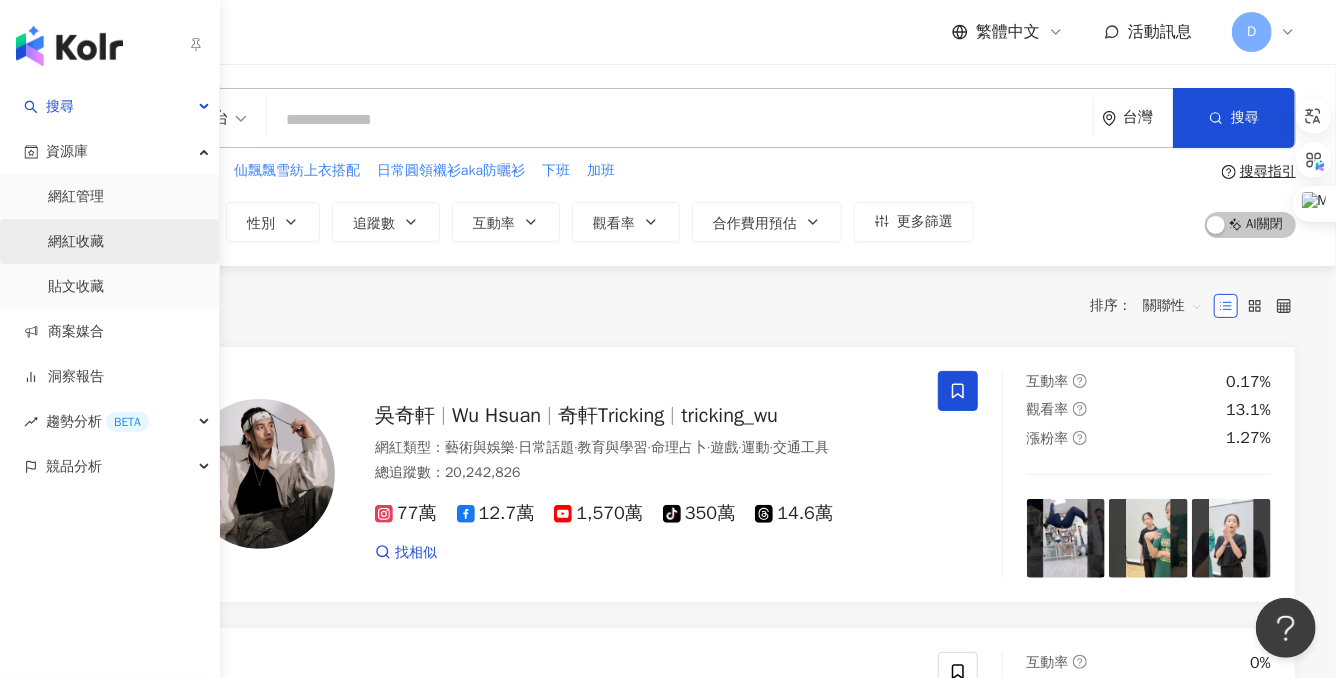 click on "網紅收藏" at bounding box center [76, 242] 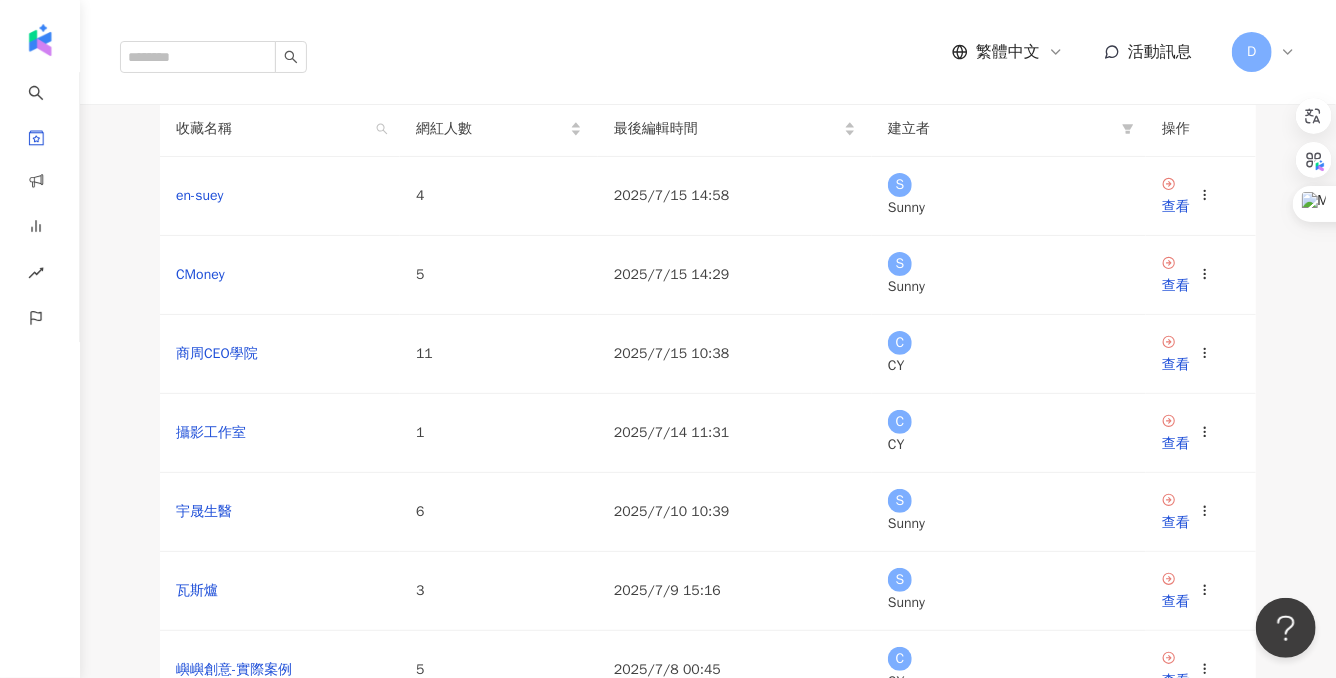 scroll, scrollTop: 119, scrollLeft: 0, axis: vertical 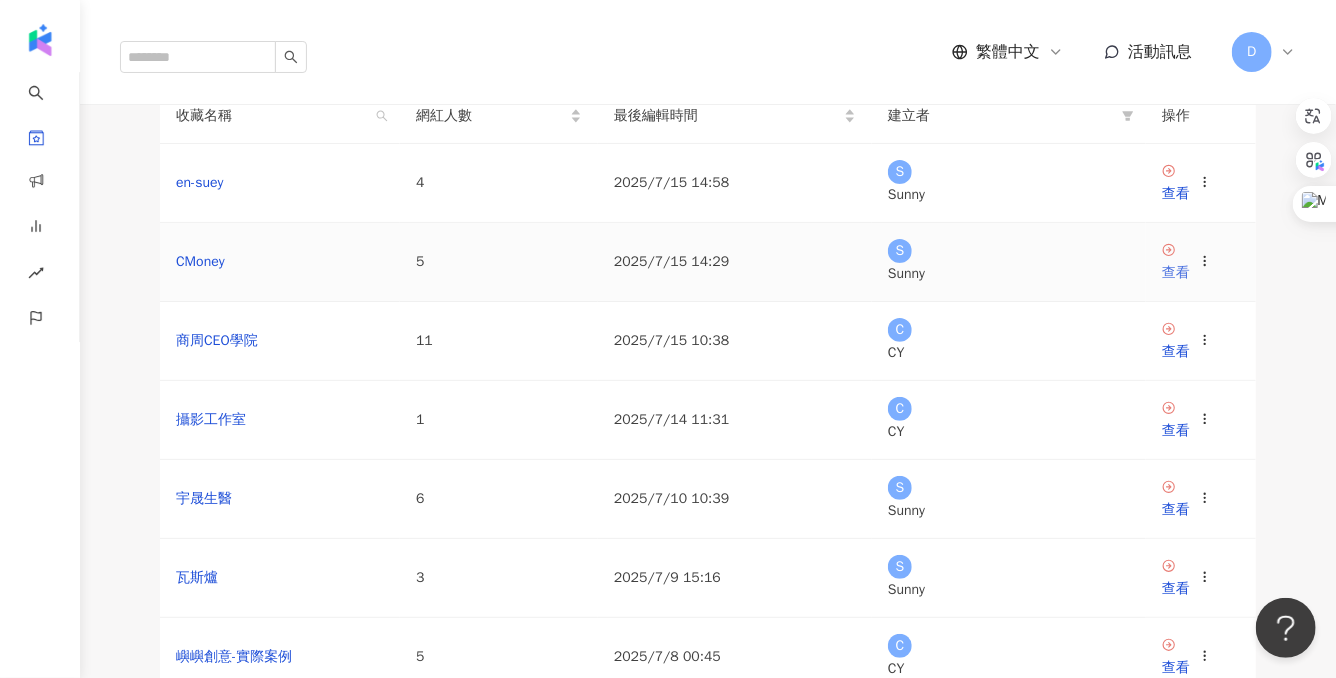 click 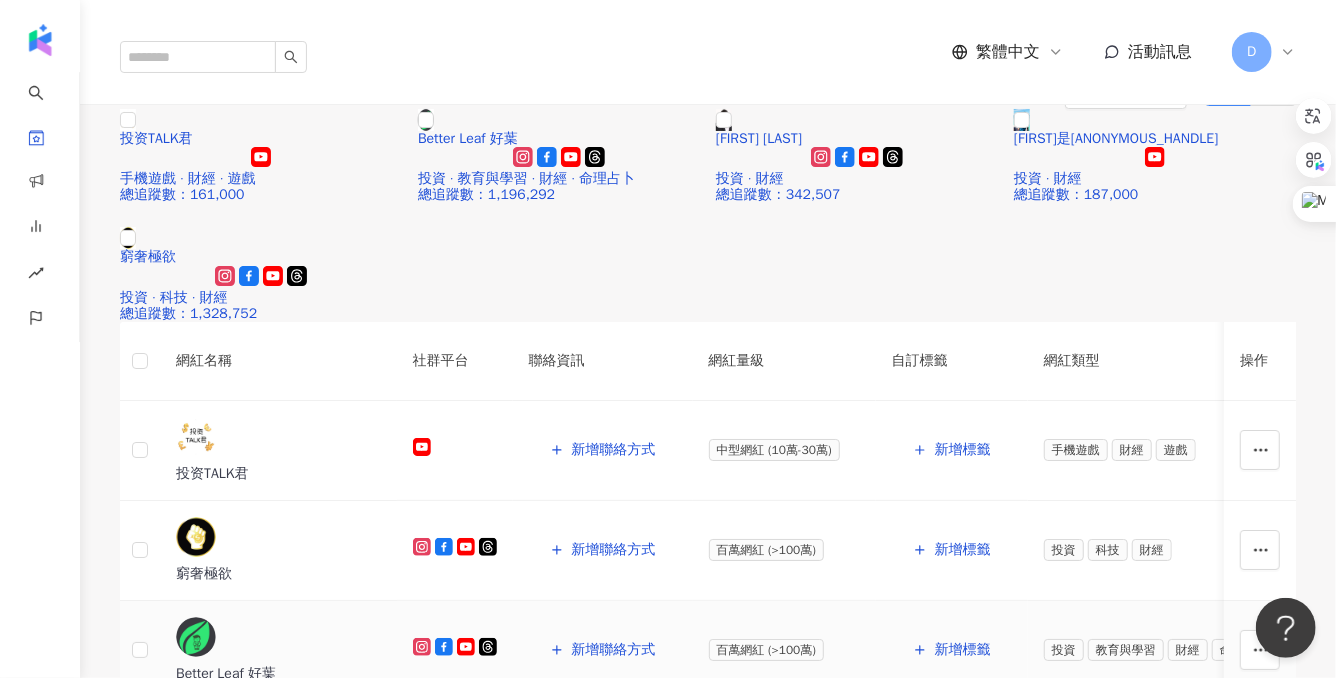 scroll, scrollTop: 219, scrollLeft: 0, axis: vertical 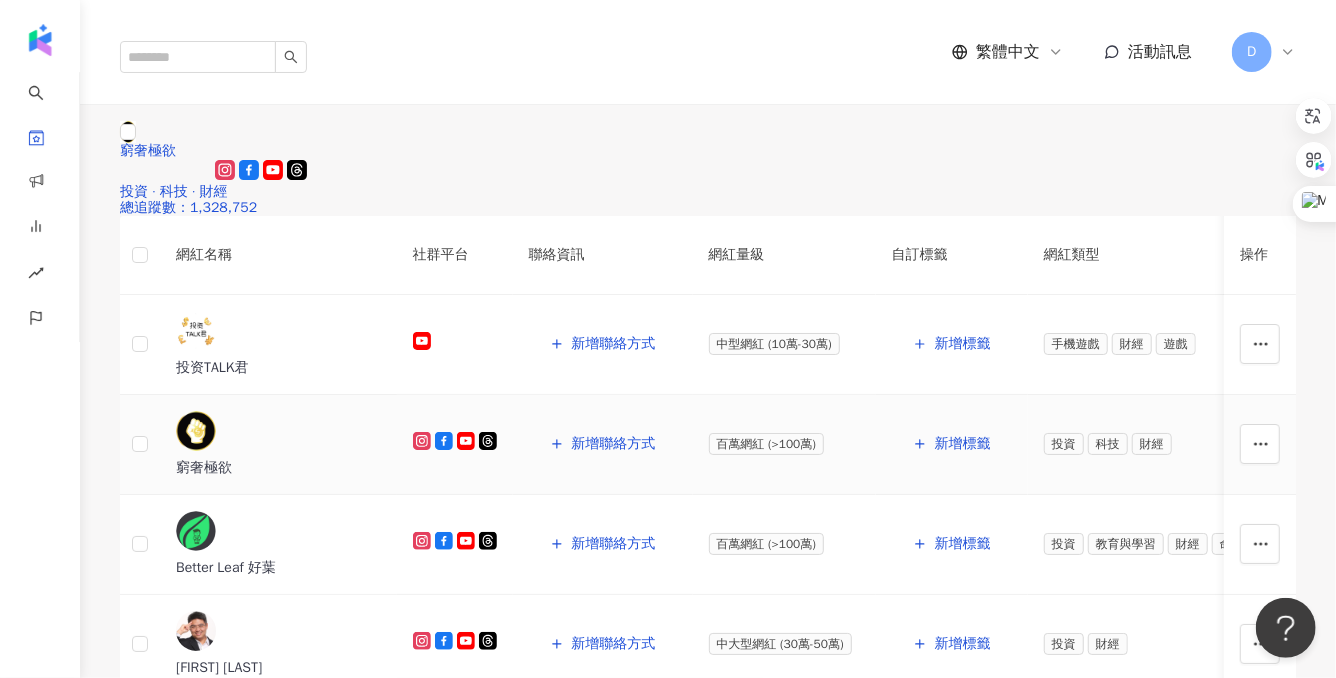 click on "窮奢極欲" at bounding box center [278, 468] 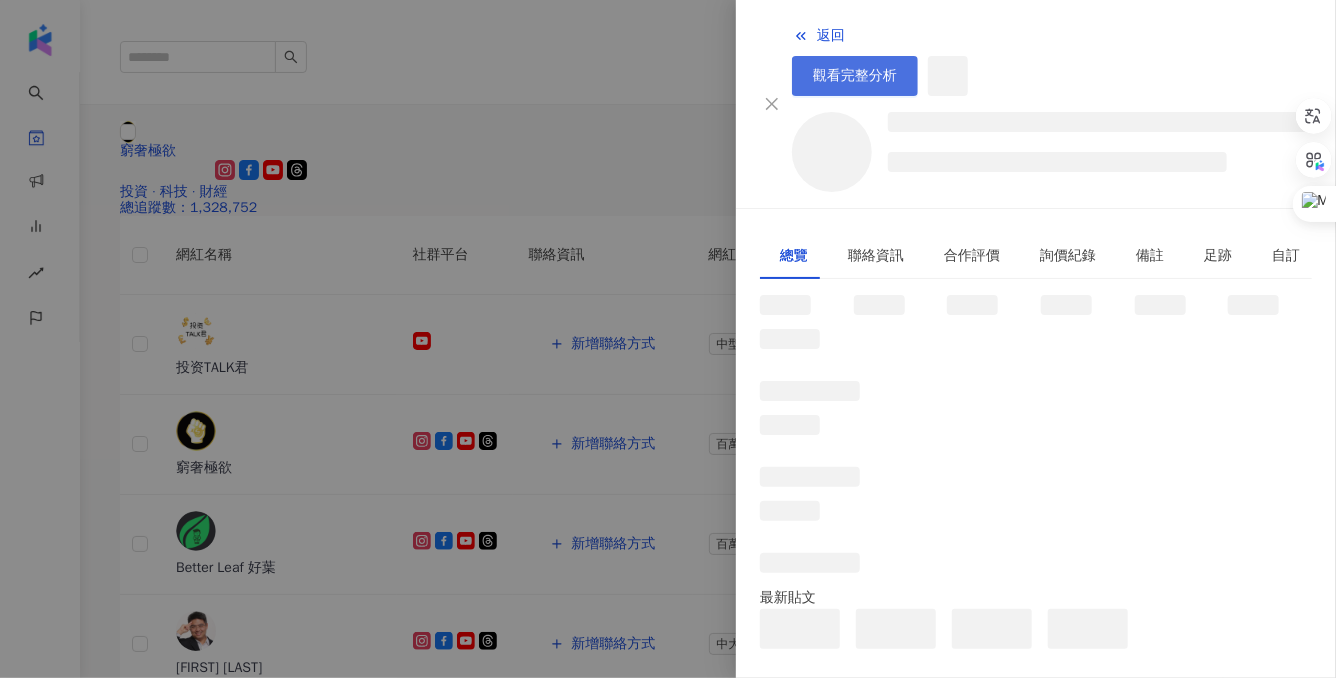 click on "觀看完整分析" at bounding box center (855, 76) 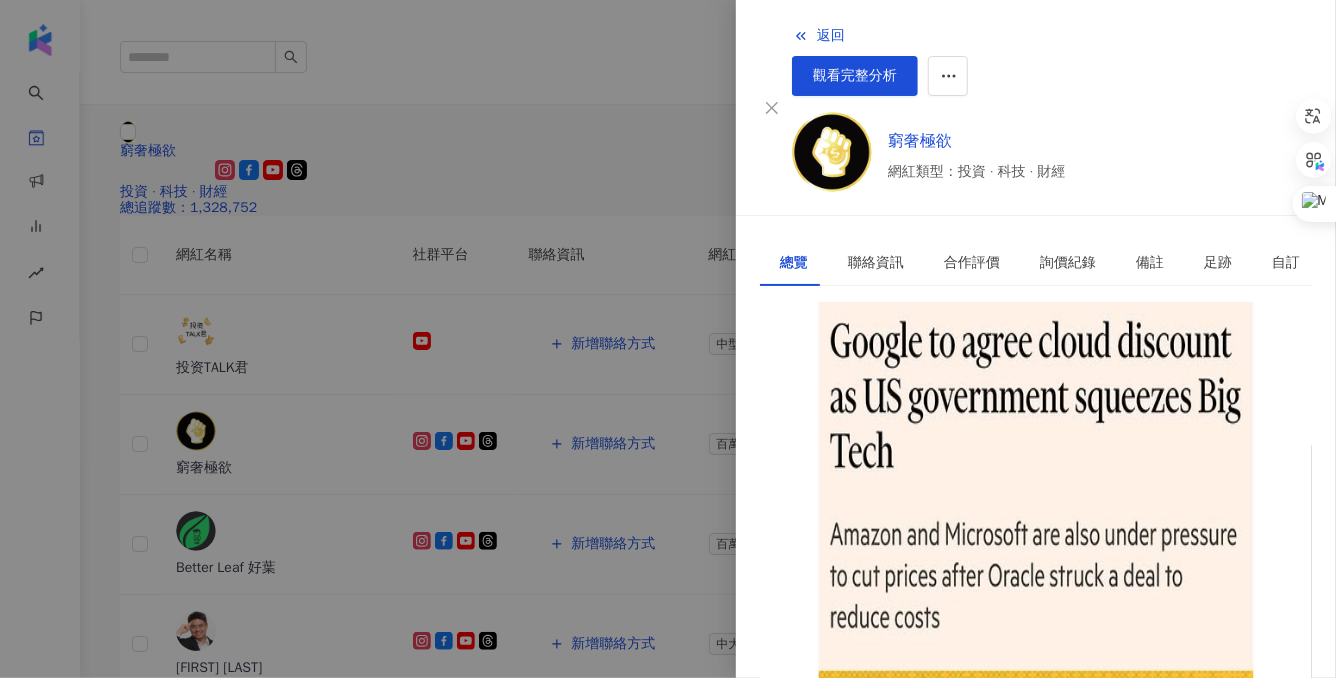 click at bounding box center (668, 339) 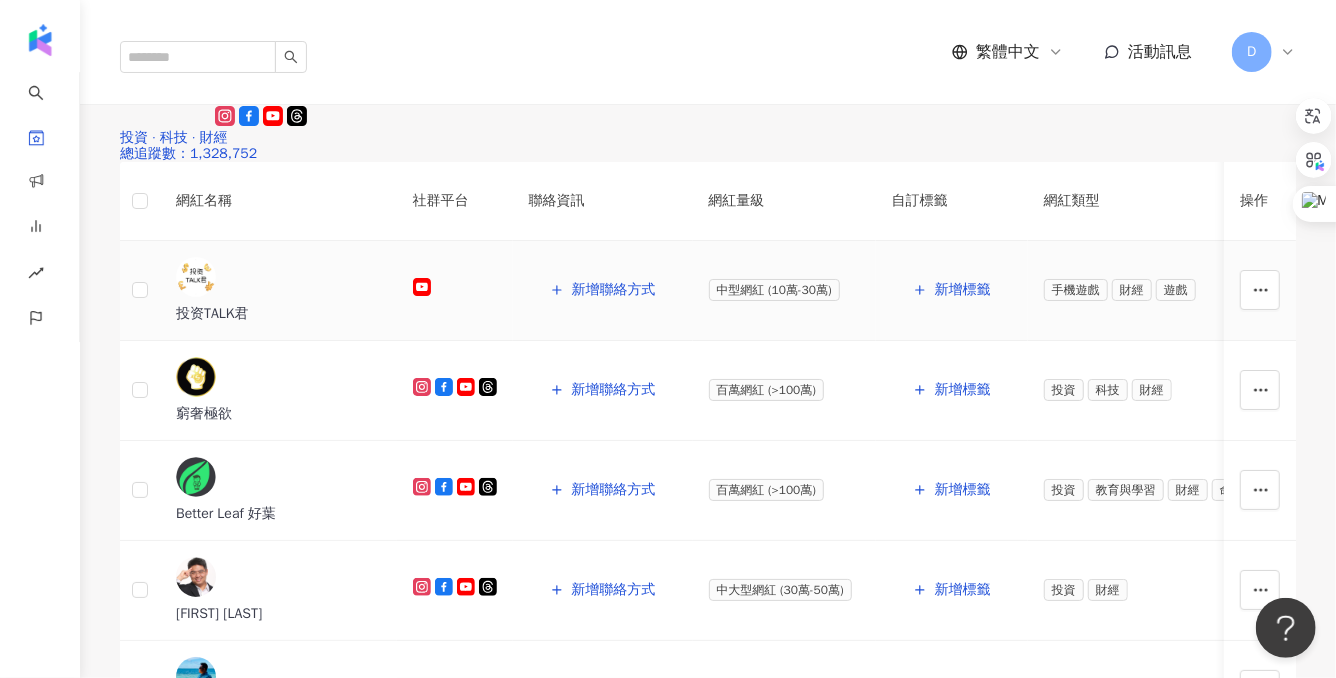 scroll, scrollTop: 275, scrollLeft: 0, axis: vertical 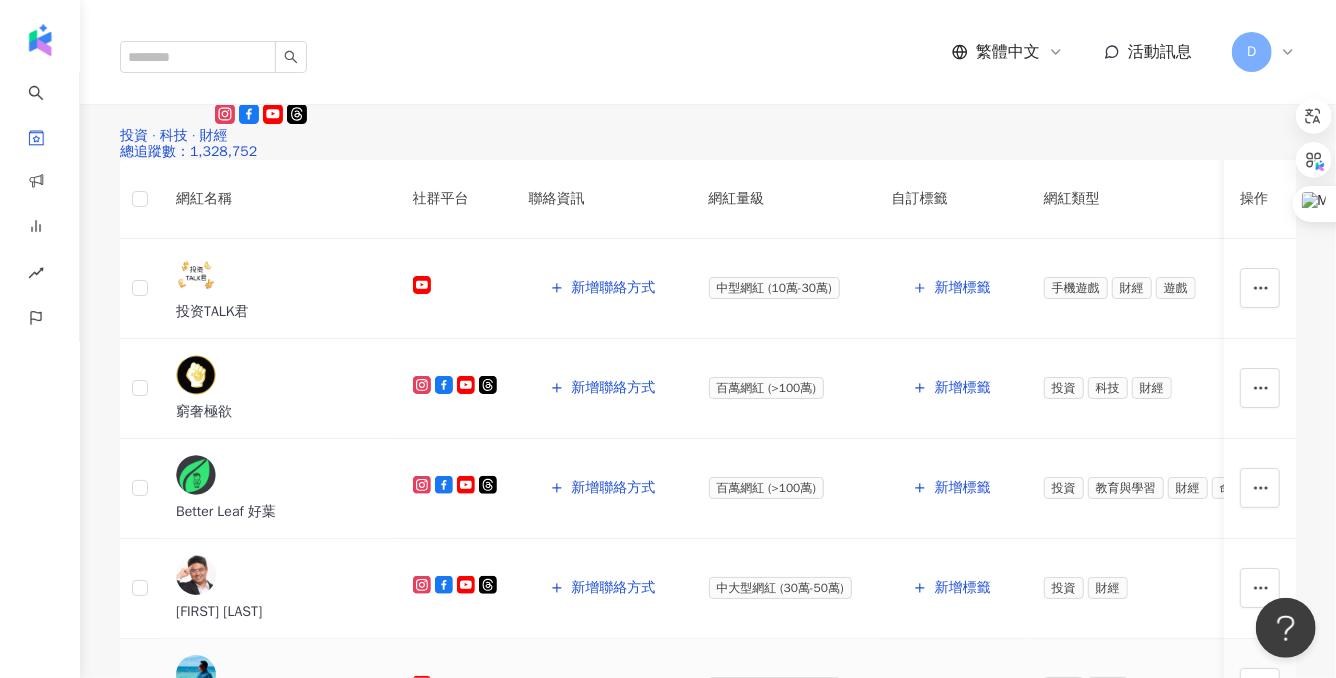 click on "Mike是麥克" at bounding box center [278, 712] 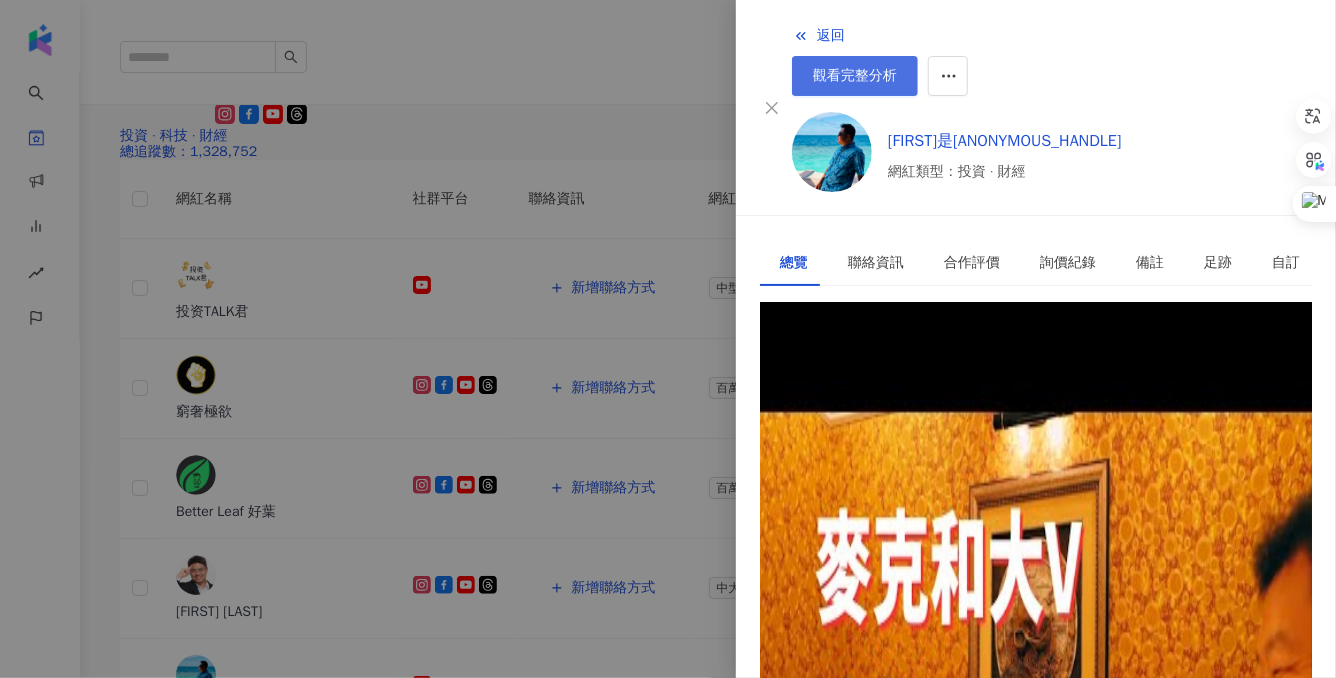 click on "觀看完整分析" at bounding box center (855, 76) 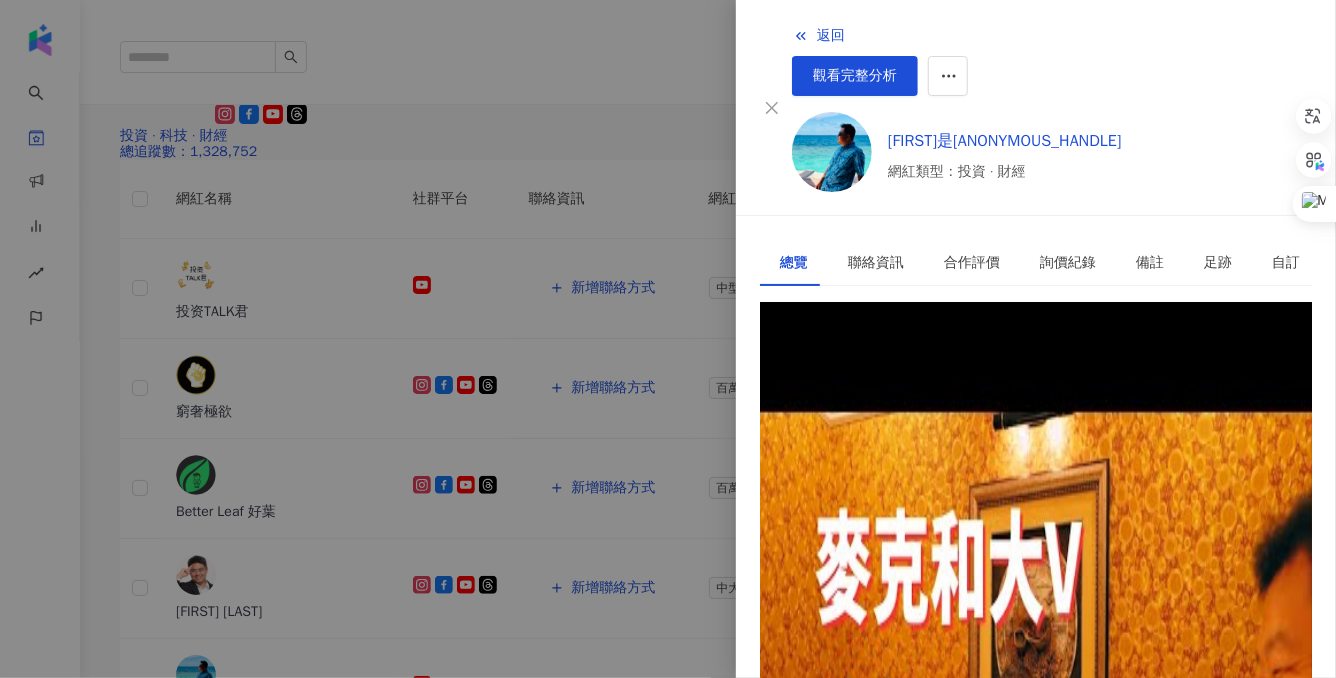click at bounding box center (668, 339) 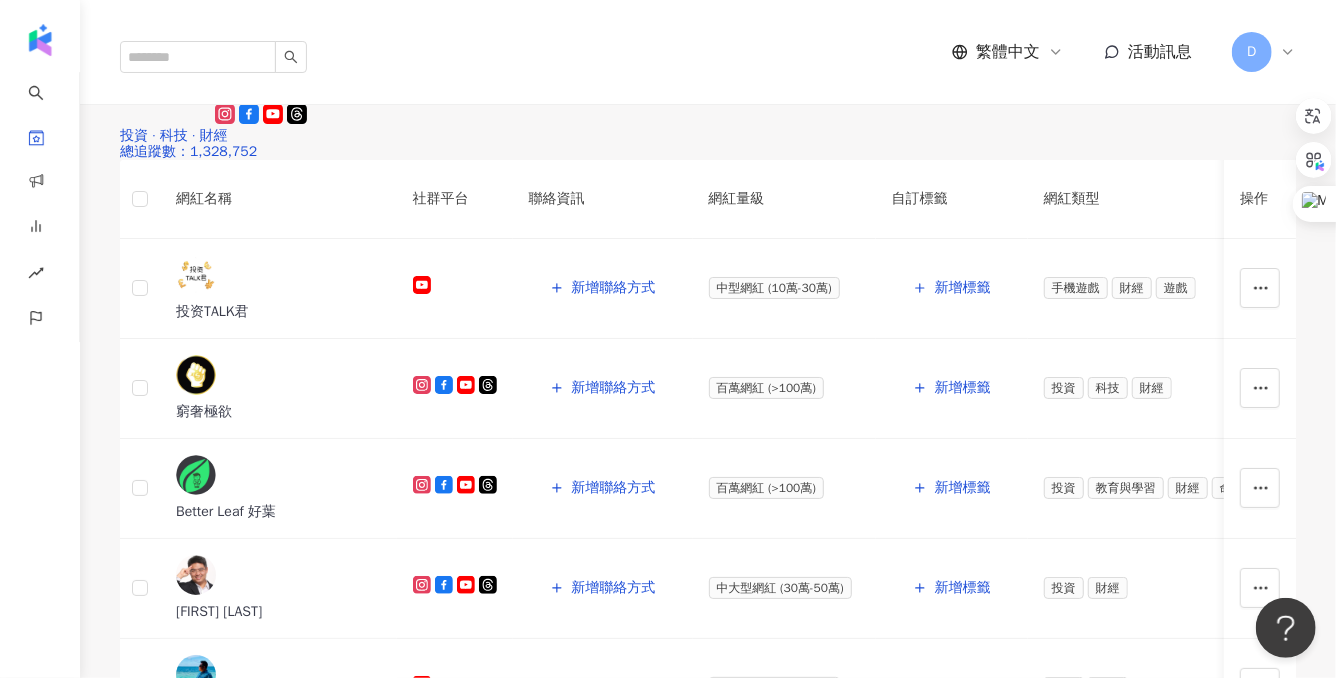 click on "D" at bounding box center [1264, 52] 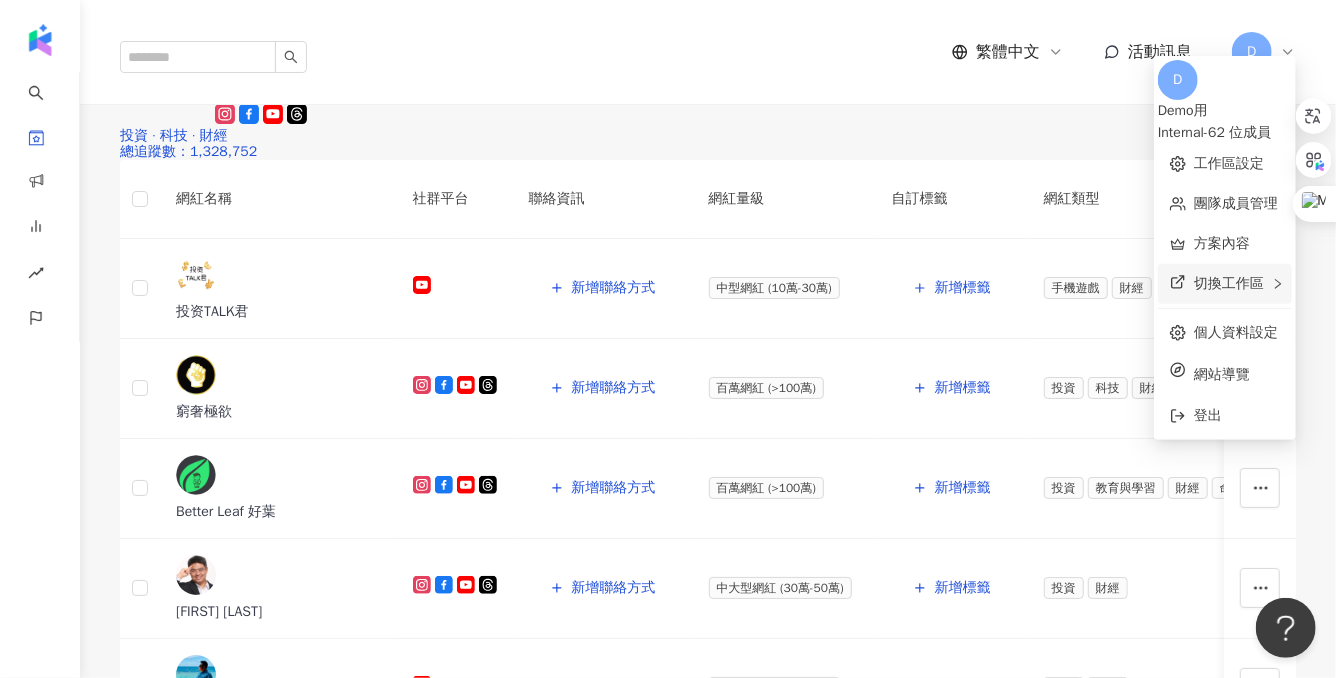 click on "切換工作區" at bounding box center [1225, 284] 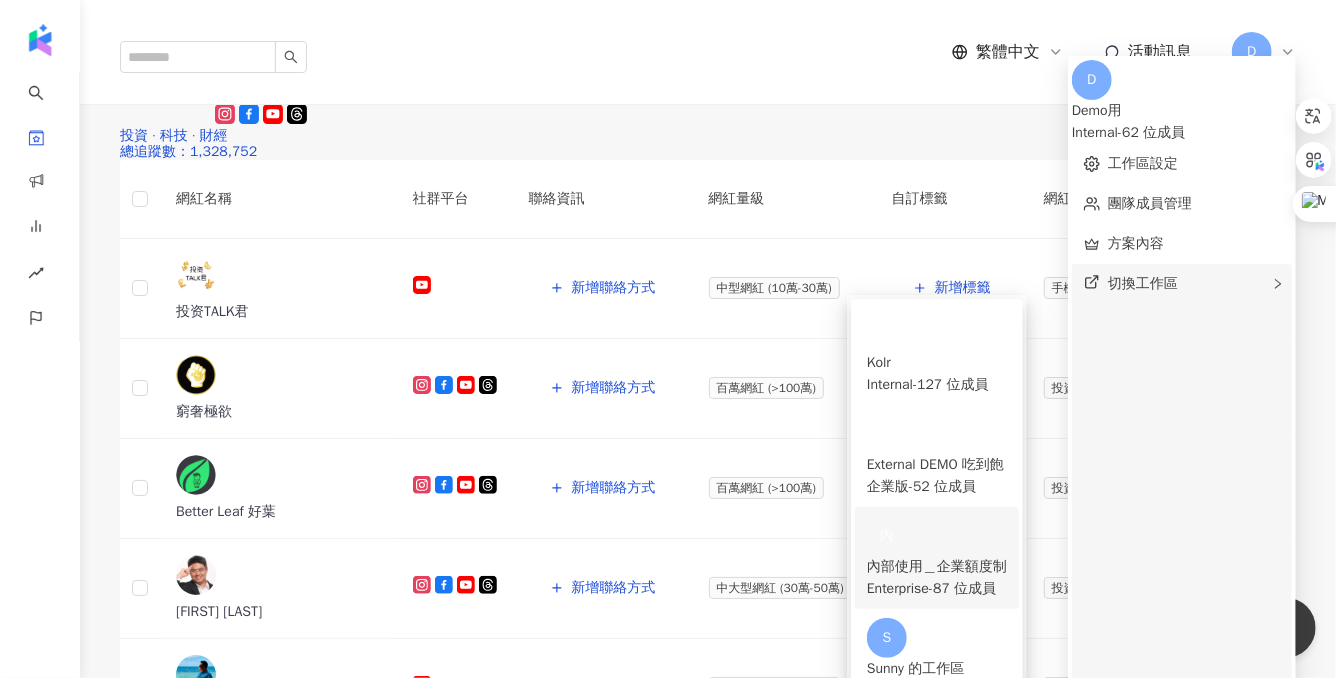 click on "Enterprise  -  87 位成員" at bounding box center [937, 589] 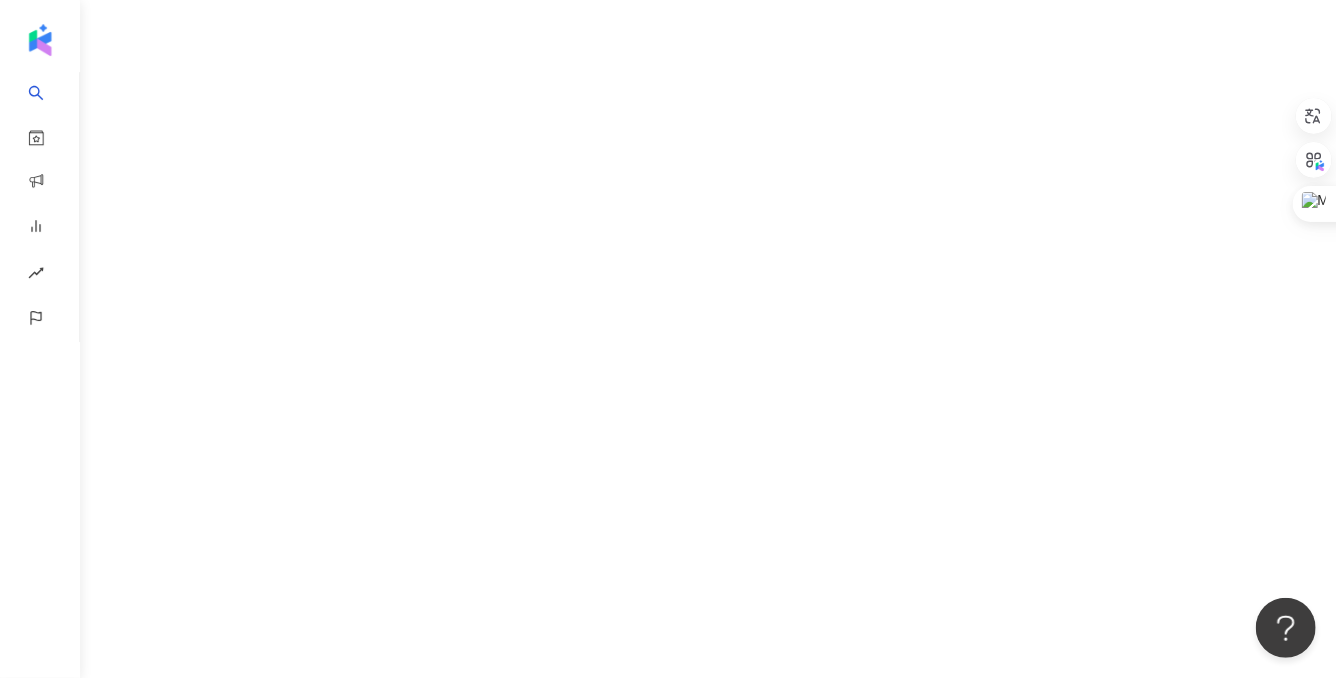 scroll, scrollTop: 0, scrollLeft: 0, axis: both 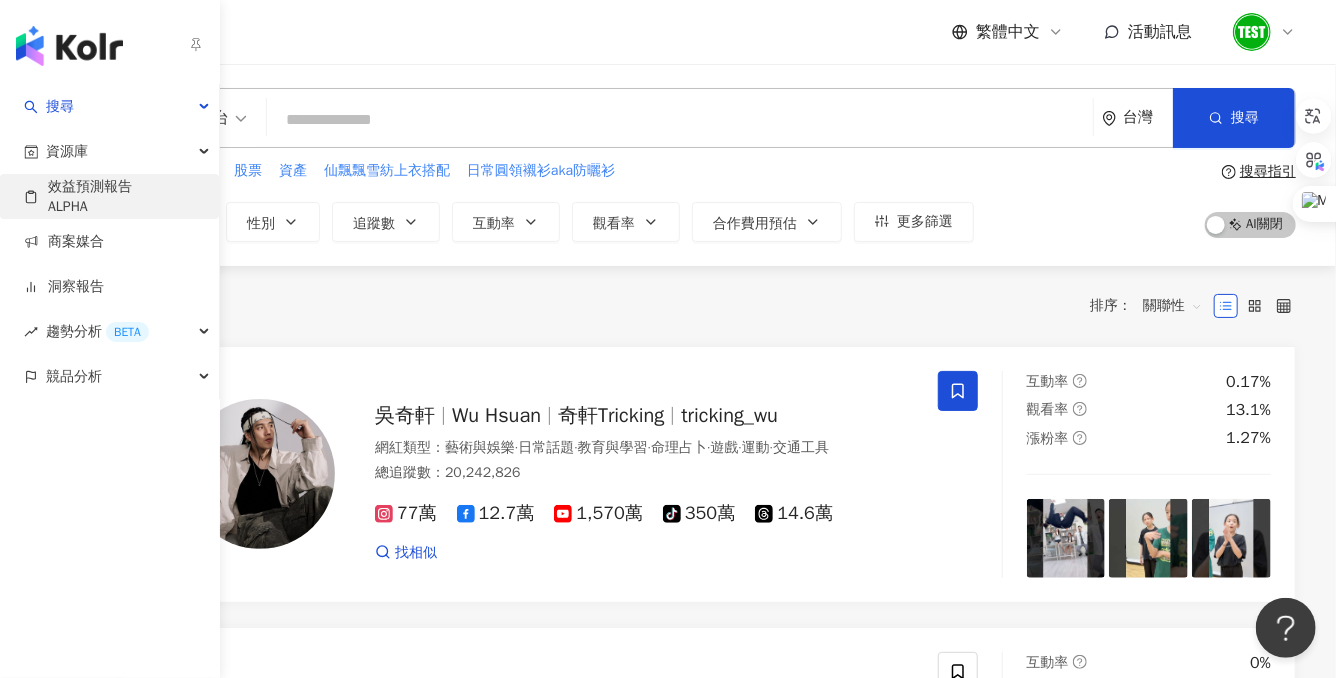 click on "效益預測報告 ALPHA" at bounding box center [78, 196] 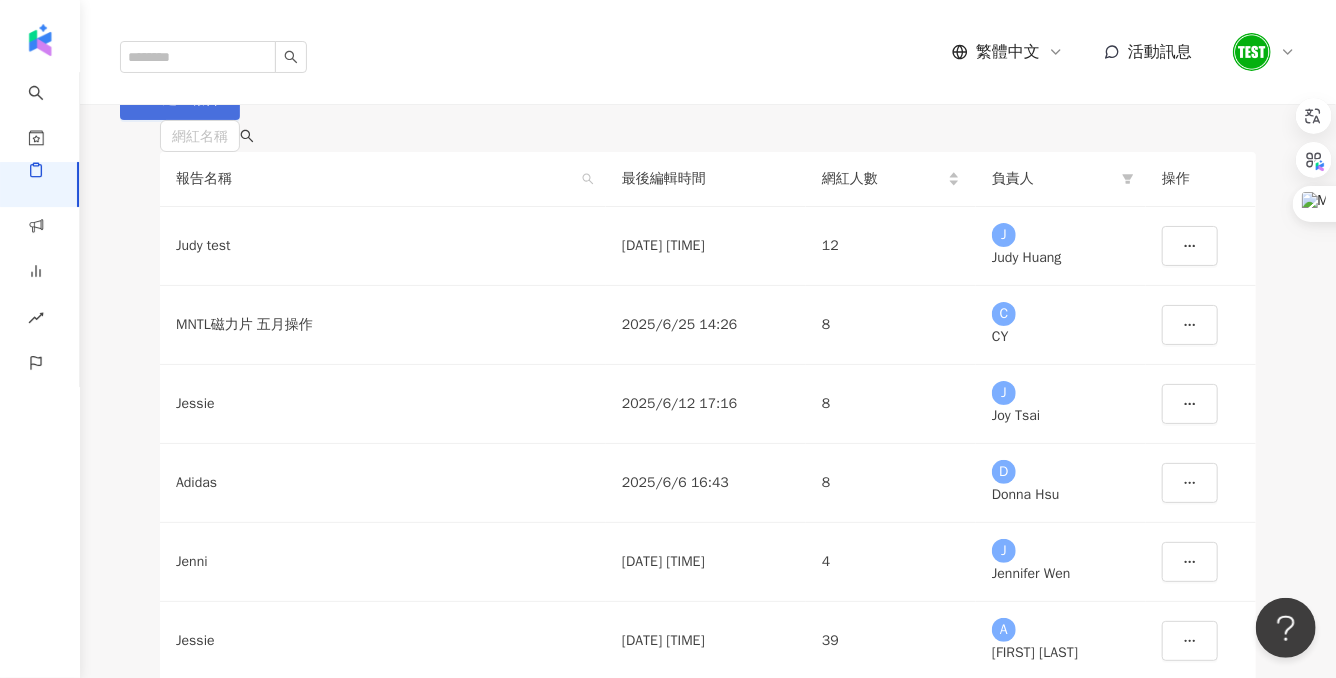 click on "建立報告" at bounding box center [180, 100] 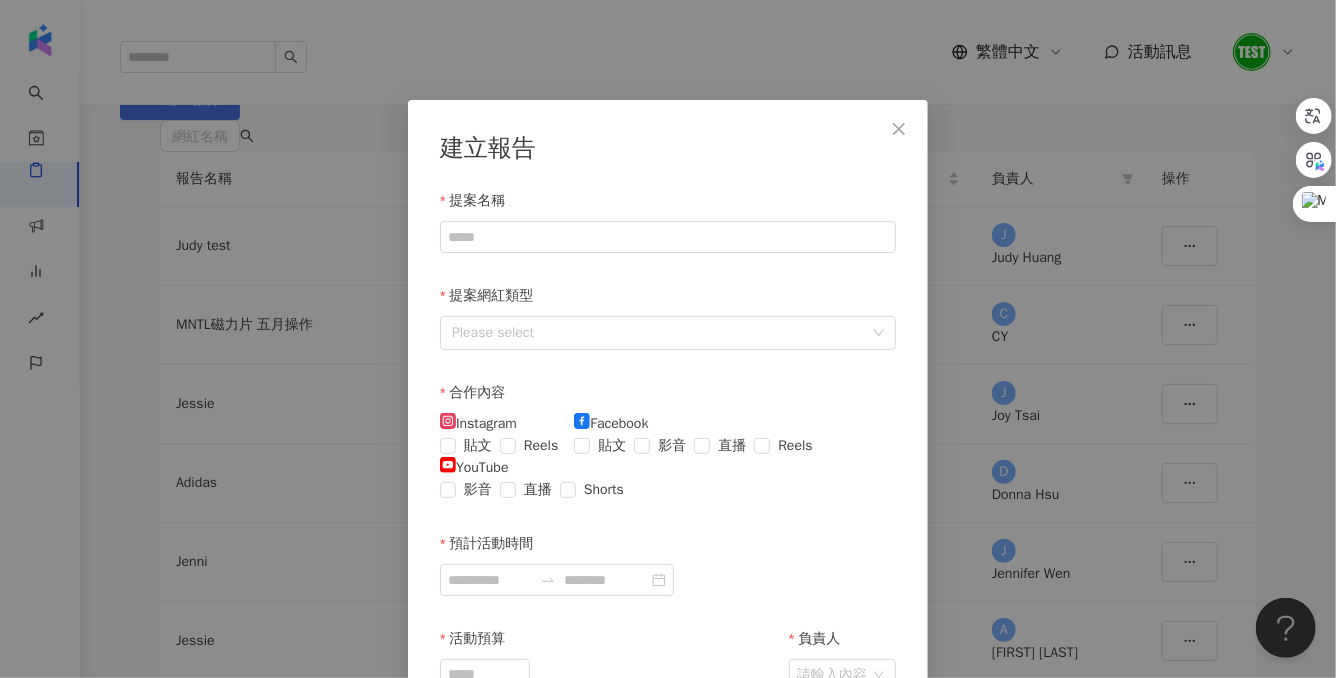 scroll, scrollTop: 100, scrollLeft: 0, axis: vertical 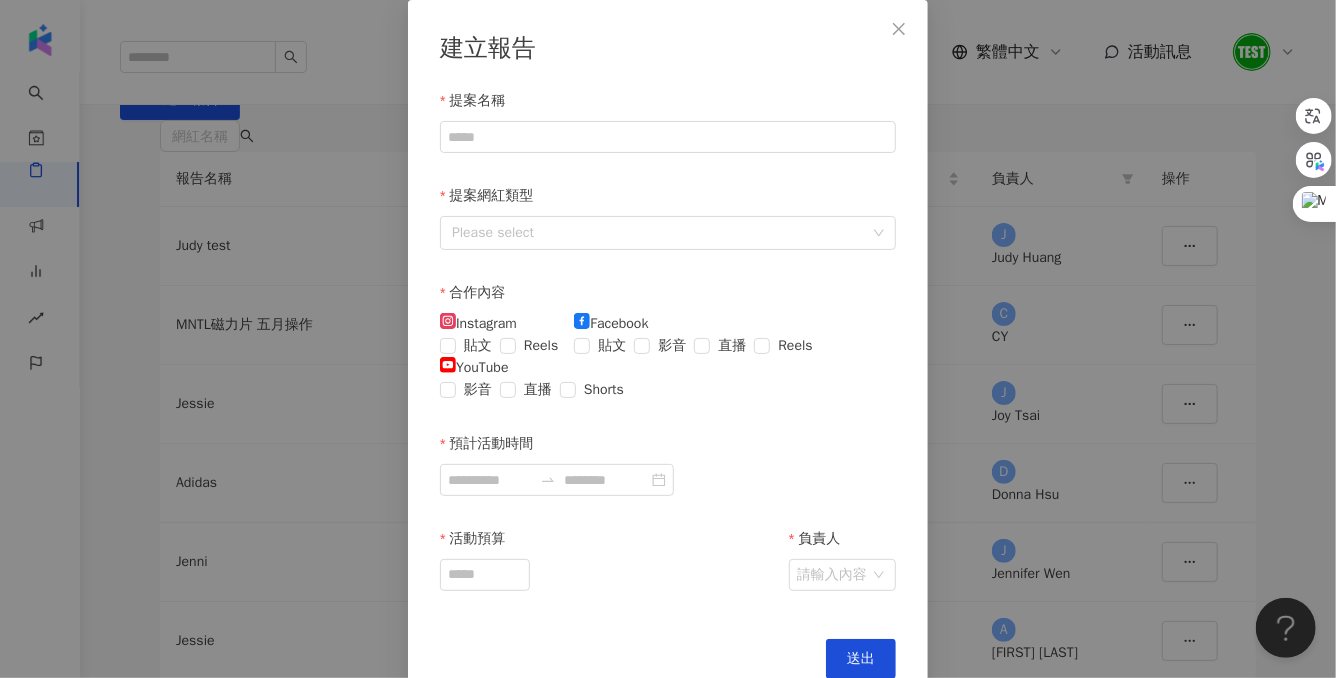 click on "建立報告 提案名稱 提案網紅類型   Please select 合作內容 Instagram 貼文 Reels Facebook 貼文 影音 直播 Reels YouTube 影音 直播 Shorts 預計活動時間 活動預算 負責人 請輸入內容 Cancel 送出" at bounding box center [668, 339] 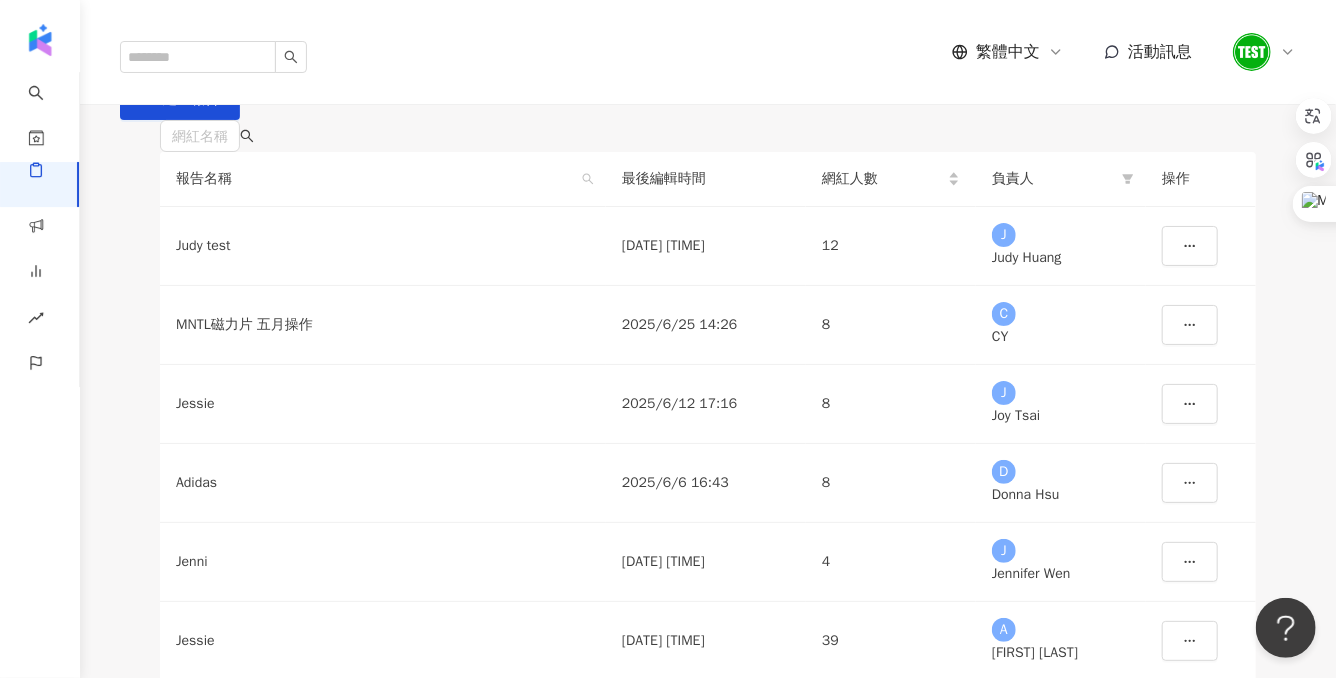 scroll, scrollTop: 52, scrollLeft: 0, axis: vertical 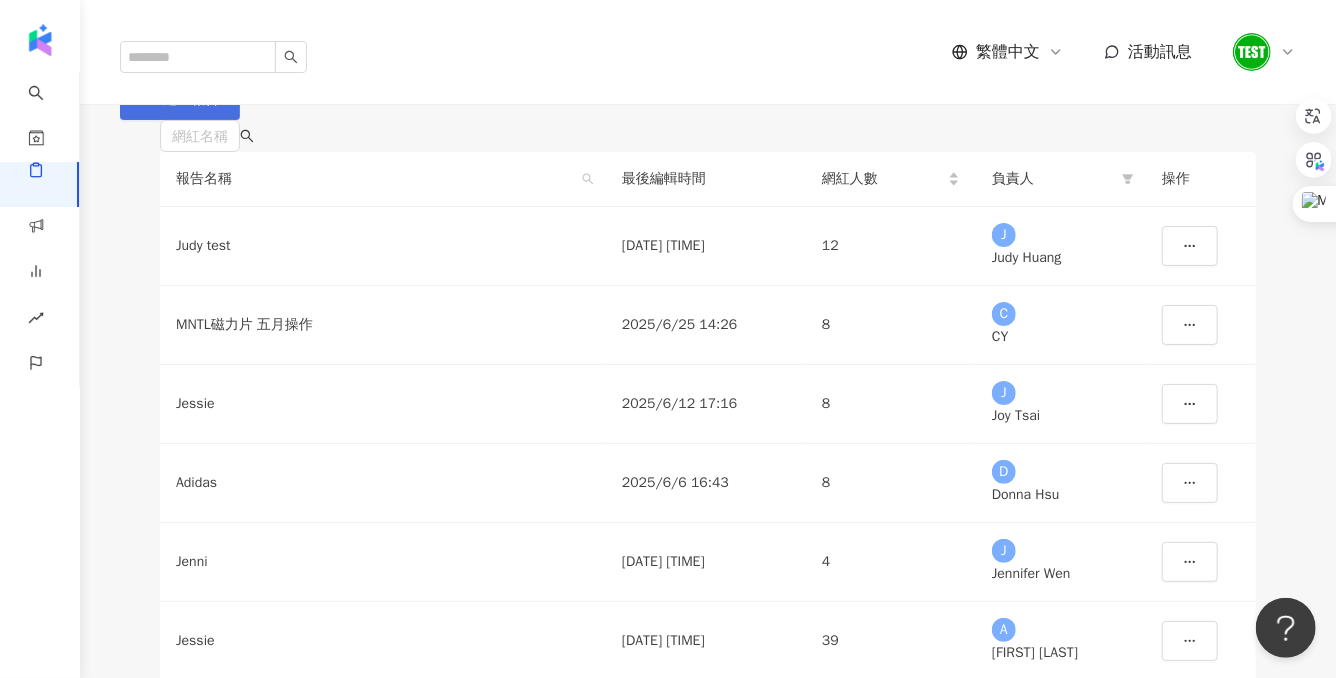 click on "建立報告" at bounding box center [180, 100] 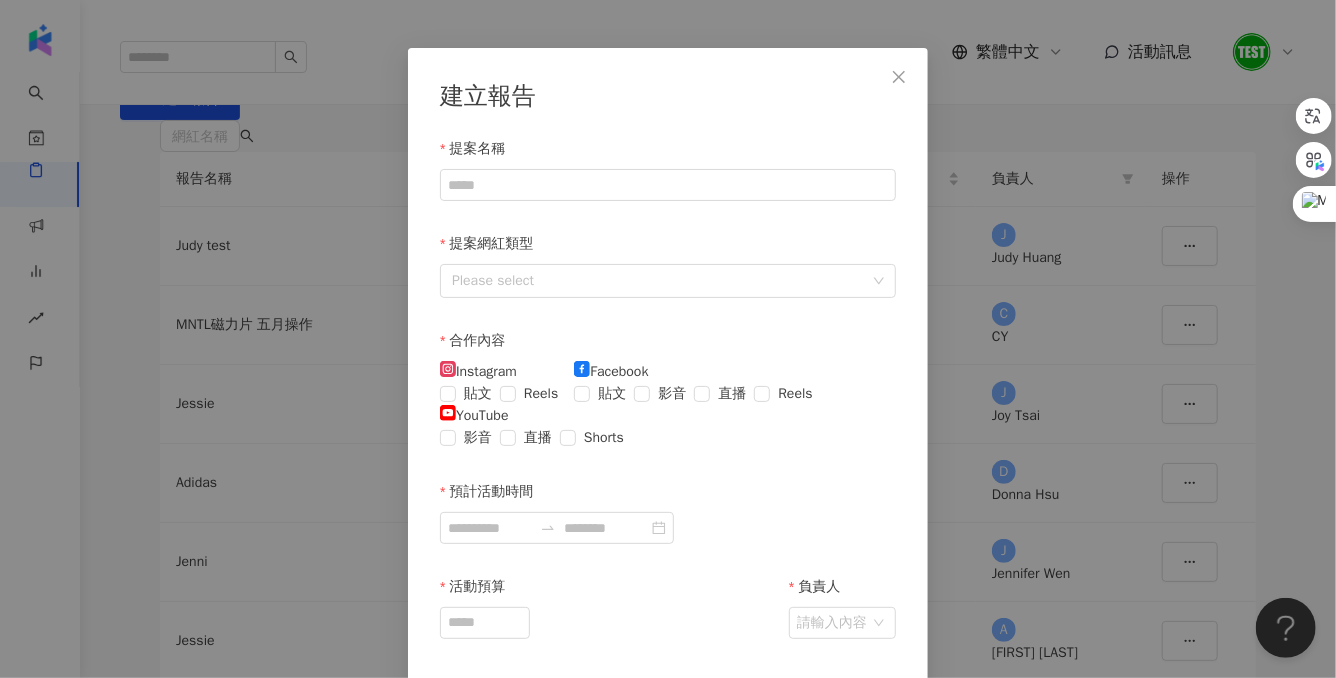 scroll, scrollTop: 100, scrollLeft: 0, axis: vertical 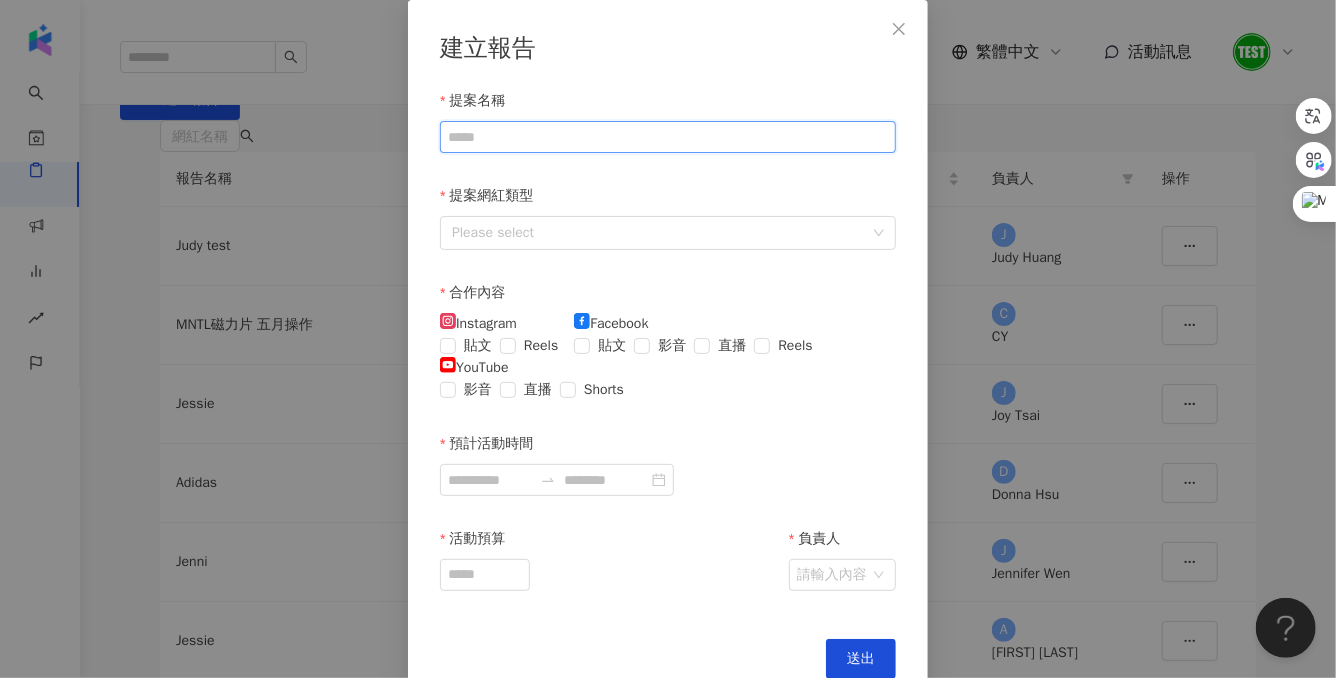 click on "提案名稱" at bounding box center [668, 137] 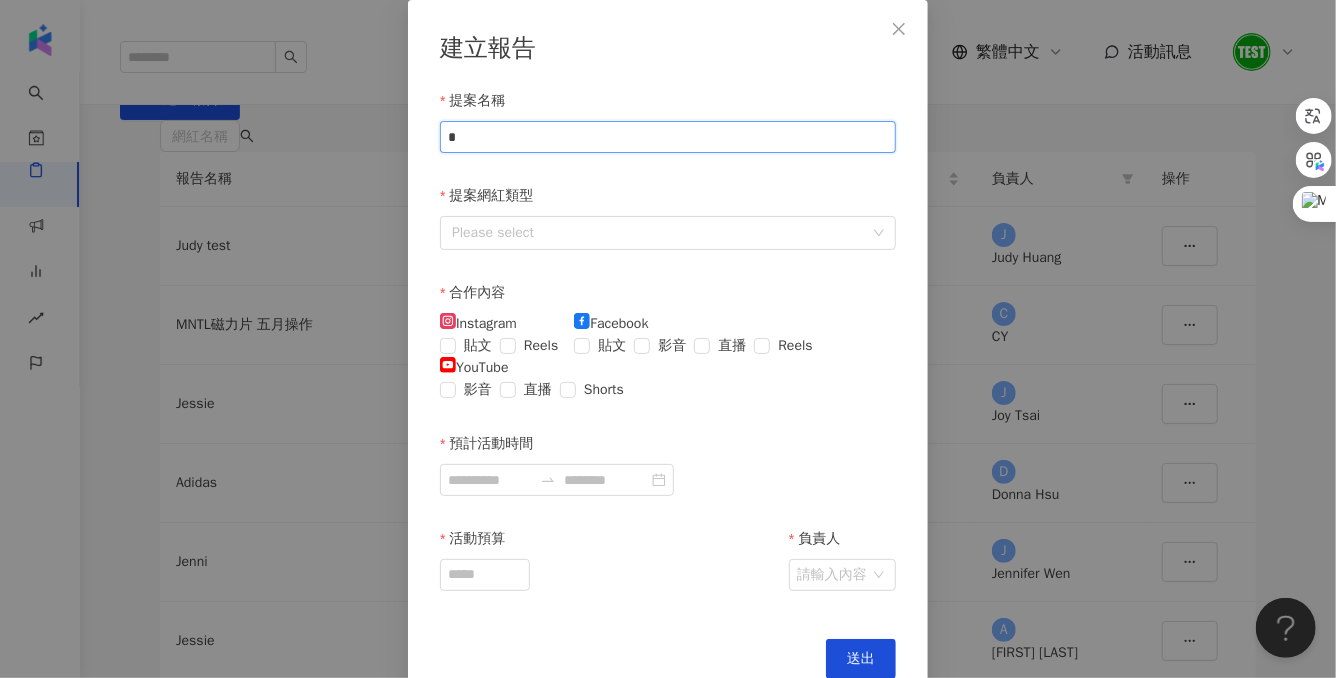 type on "*" 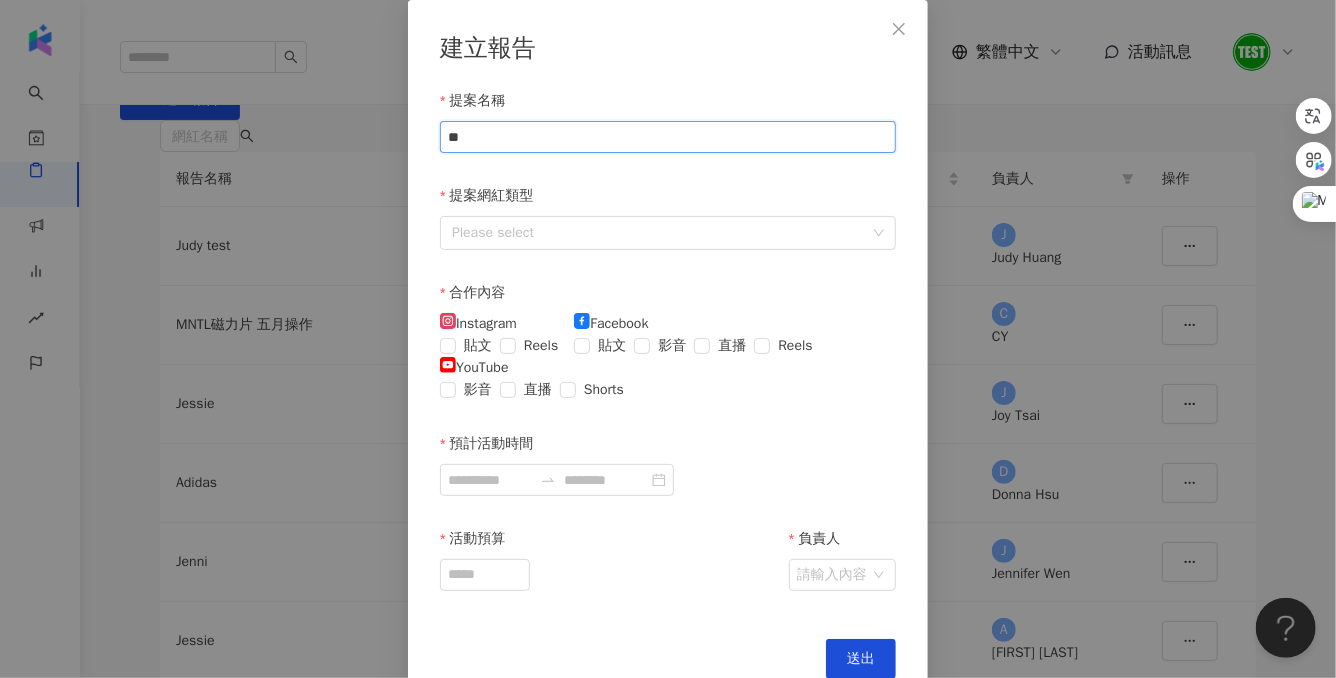 type on "**" 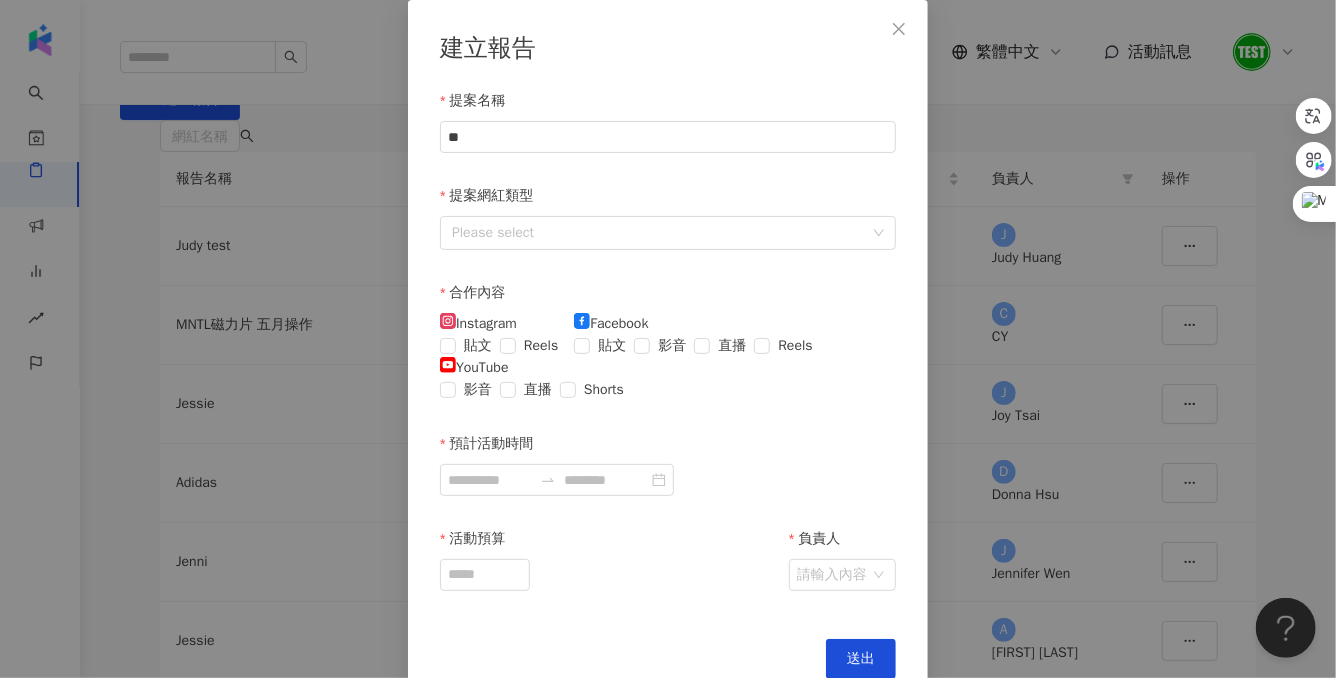 click on "建立報告 提案名稱 ** 提案網紅類型   Please select 合作內容 Instagram 貼文 Reels Facebook 貼文 影音 直播 Reels YouTube 影音 直播 Shorts 預計活動時間 活動預算 負責人 請輸入內容 Cancel 送出" at bounding box center (668, 339) 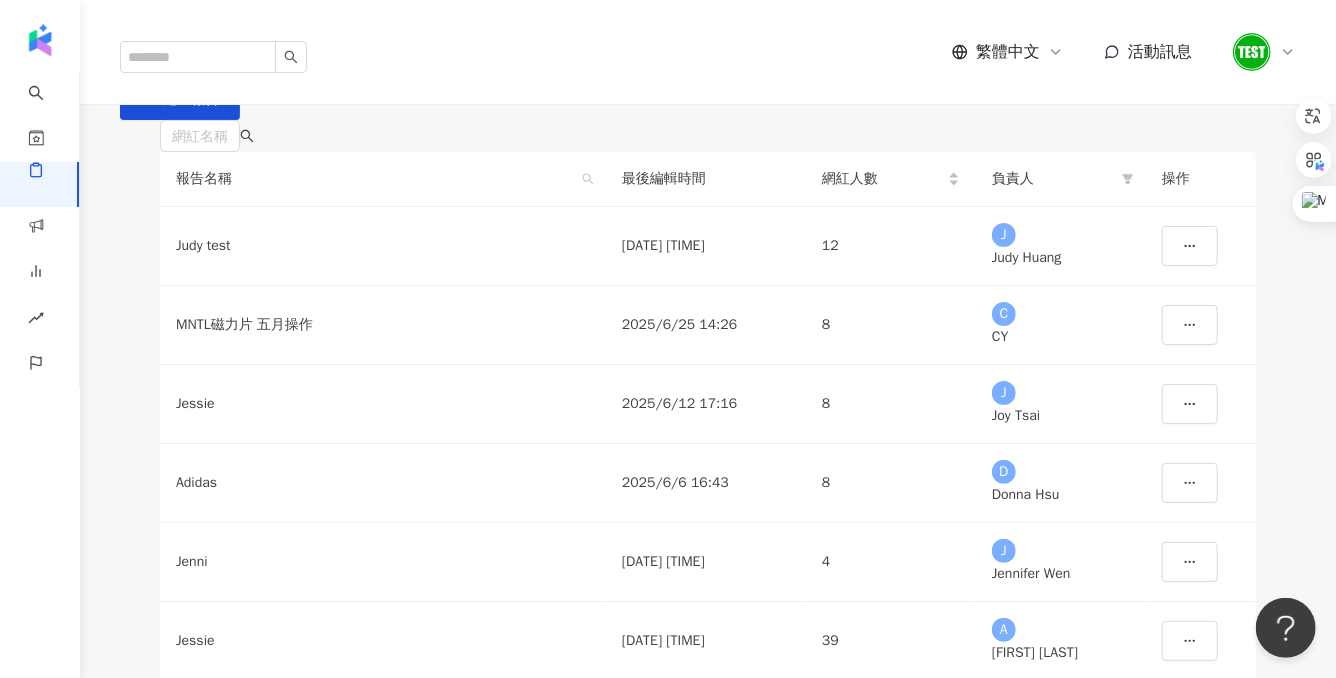 scroll, scrollTop: 52, scrollLeft: 0, axis: vertical 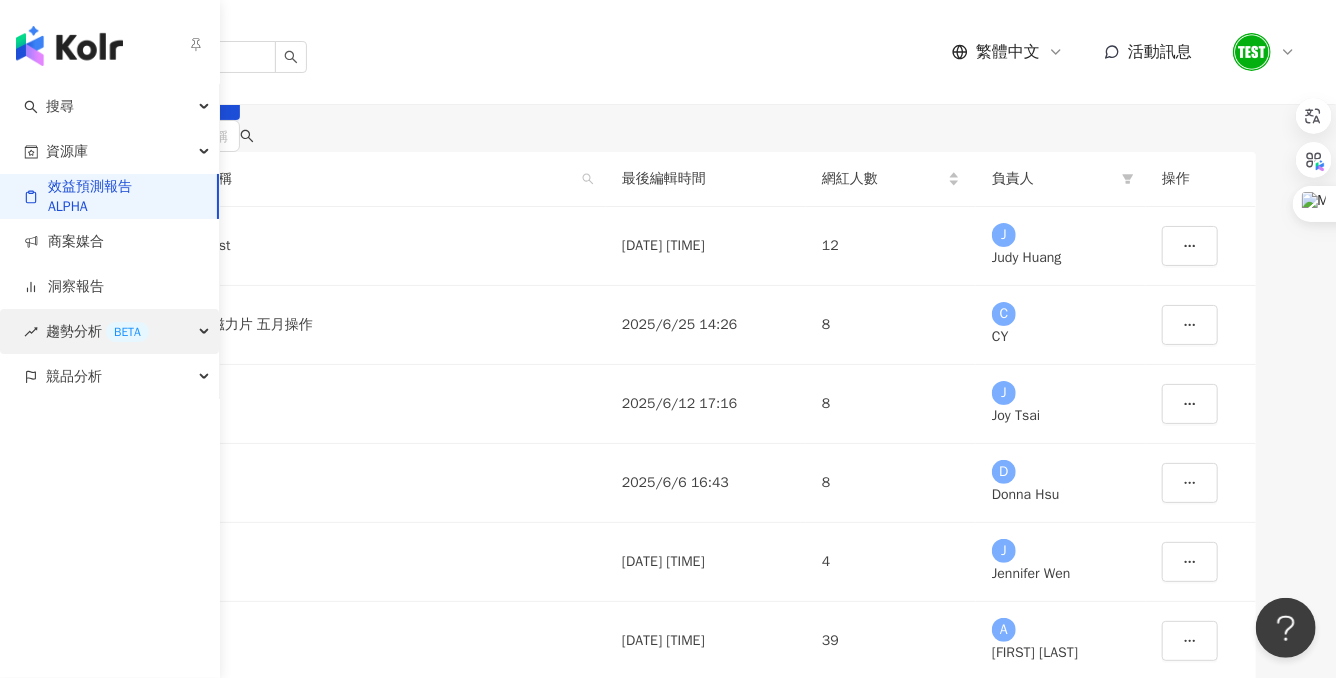 click on "趨勢分析 BETA" at bounding box center (97, 331) 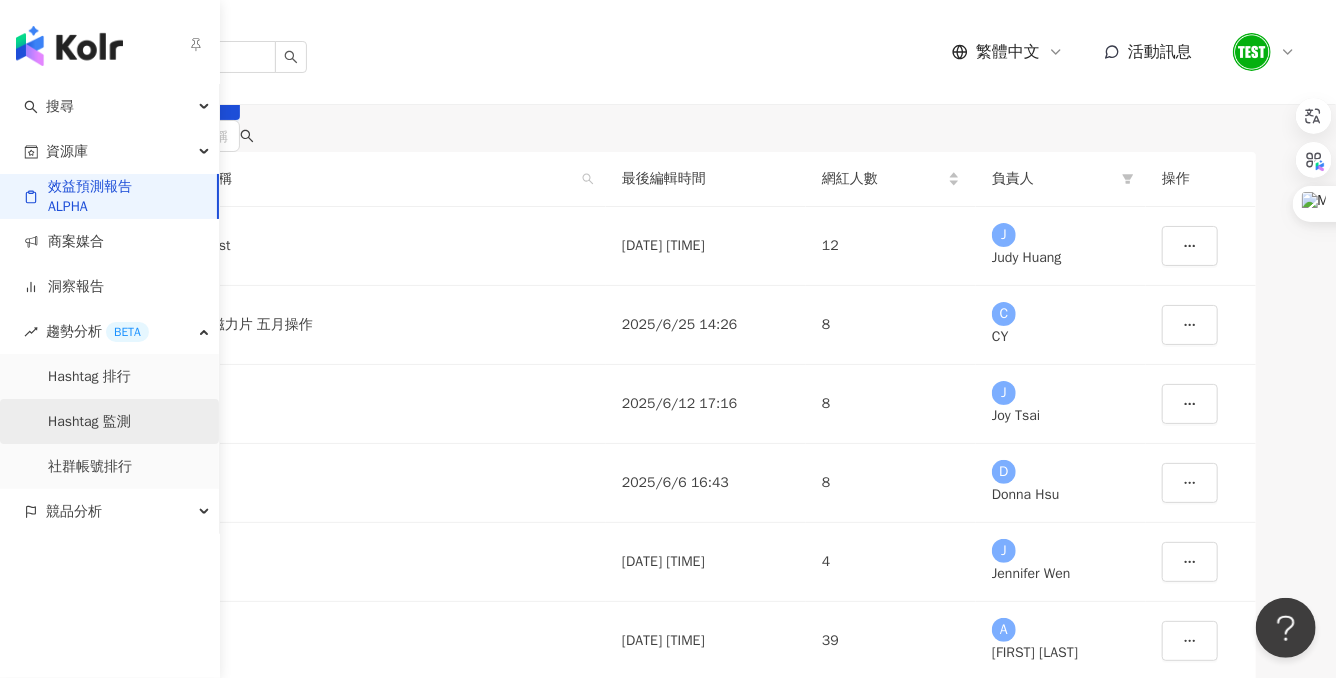 click on "Hashtag 監測" at bounding box center [89, 422] 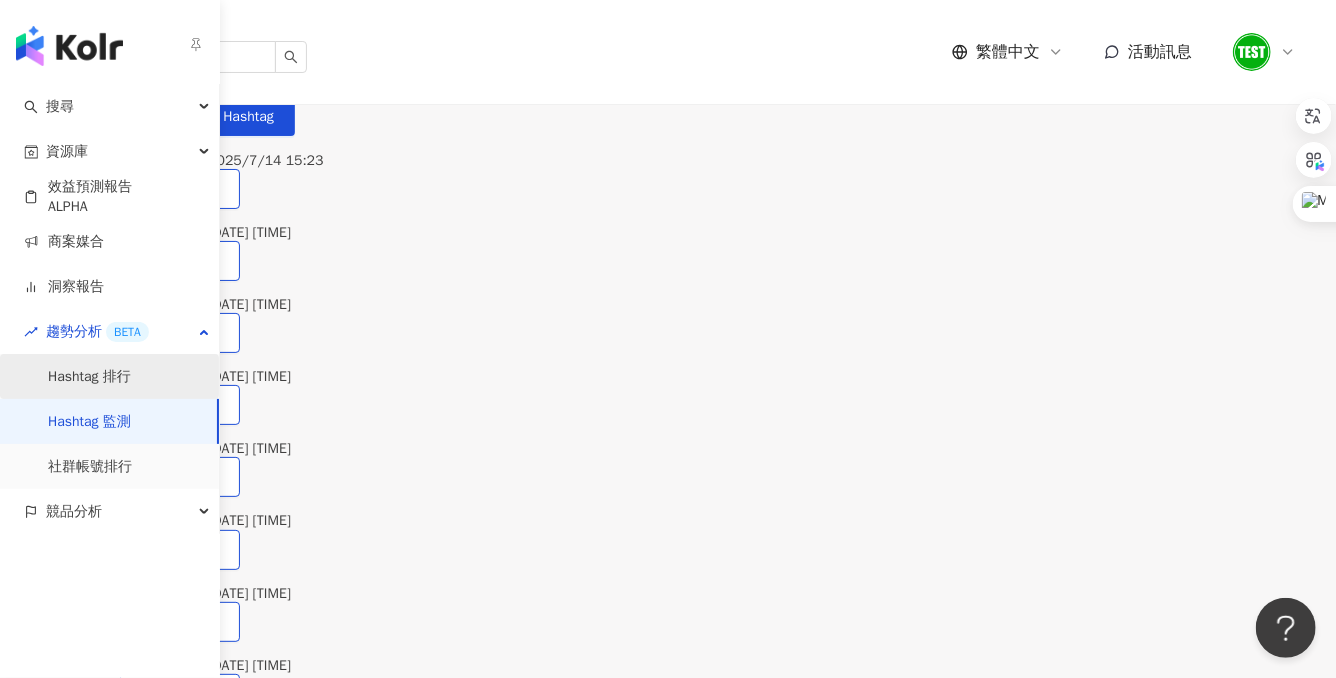 click on "Hashtag 排行" at bounding box center (89, 377) 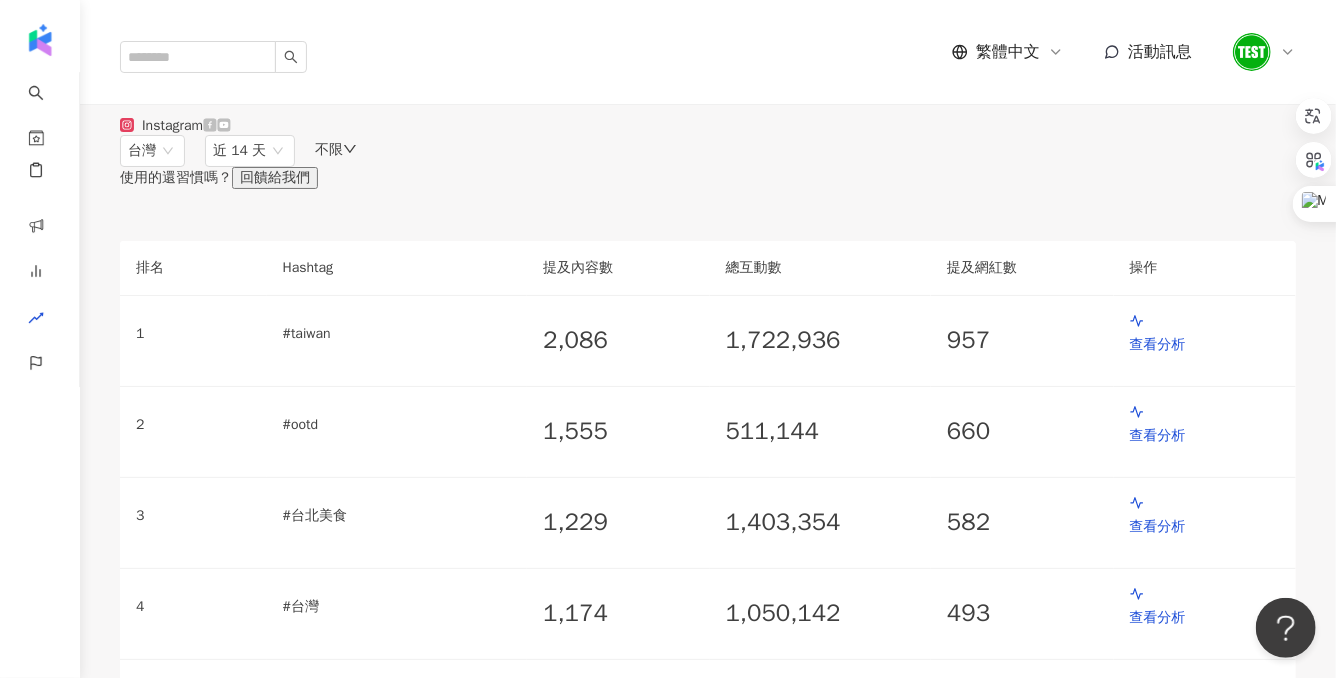 click on "不限" at bounding box center (336, 150) 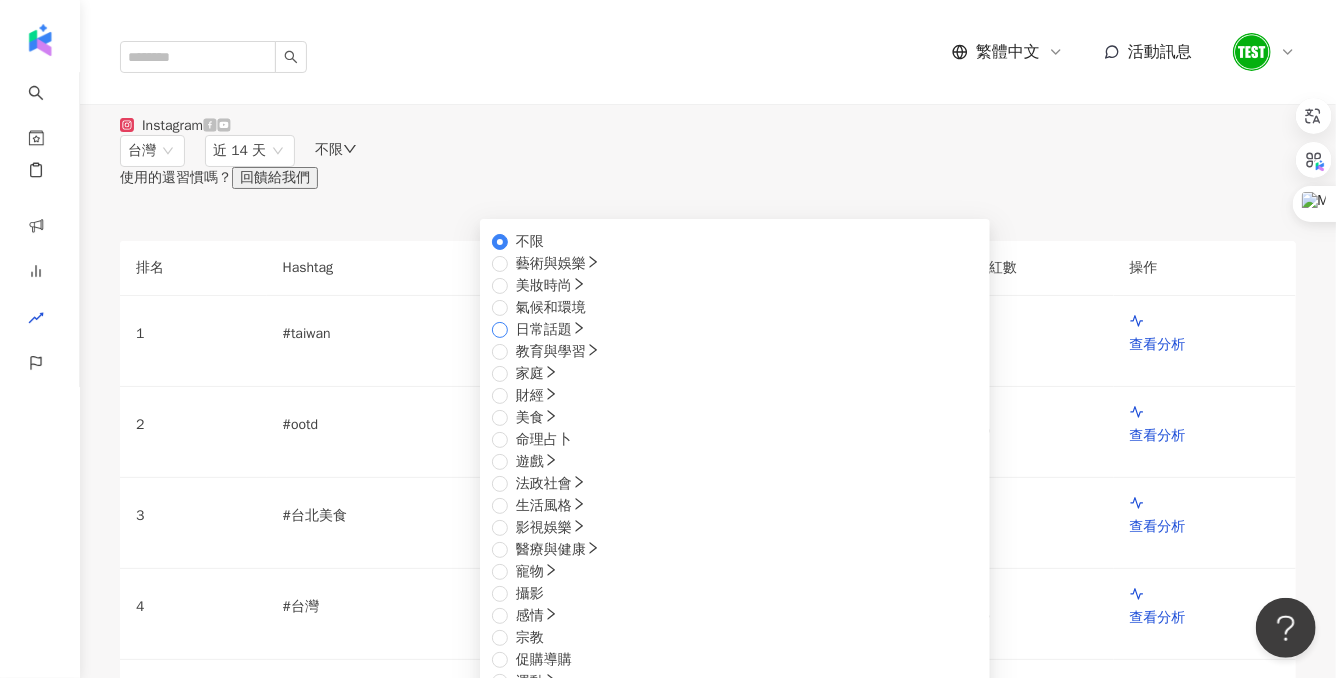 scroll, scrollTop: 135, scrollLeft: 0, axis: vertical 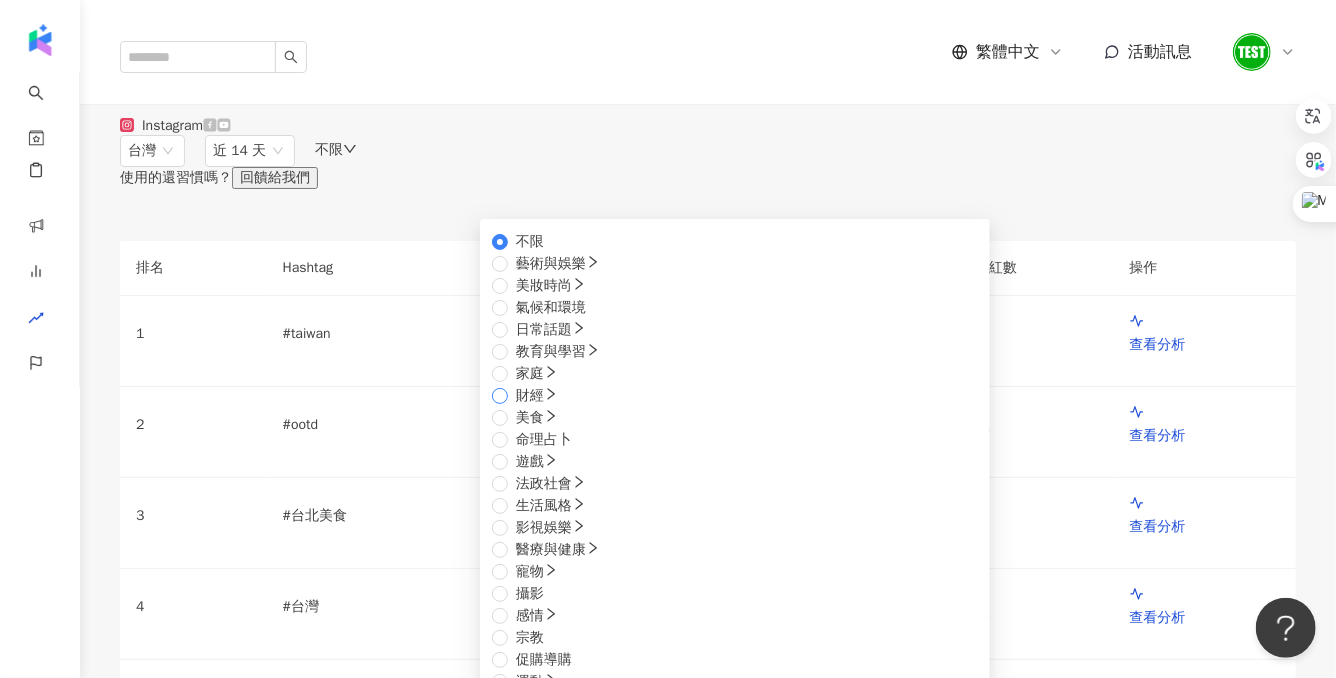 click on "財經" at bounding box center (537, 396) 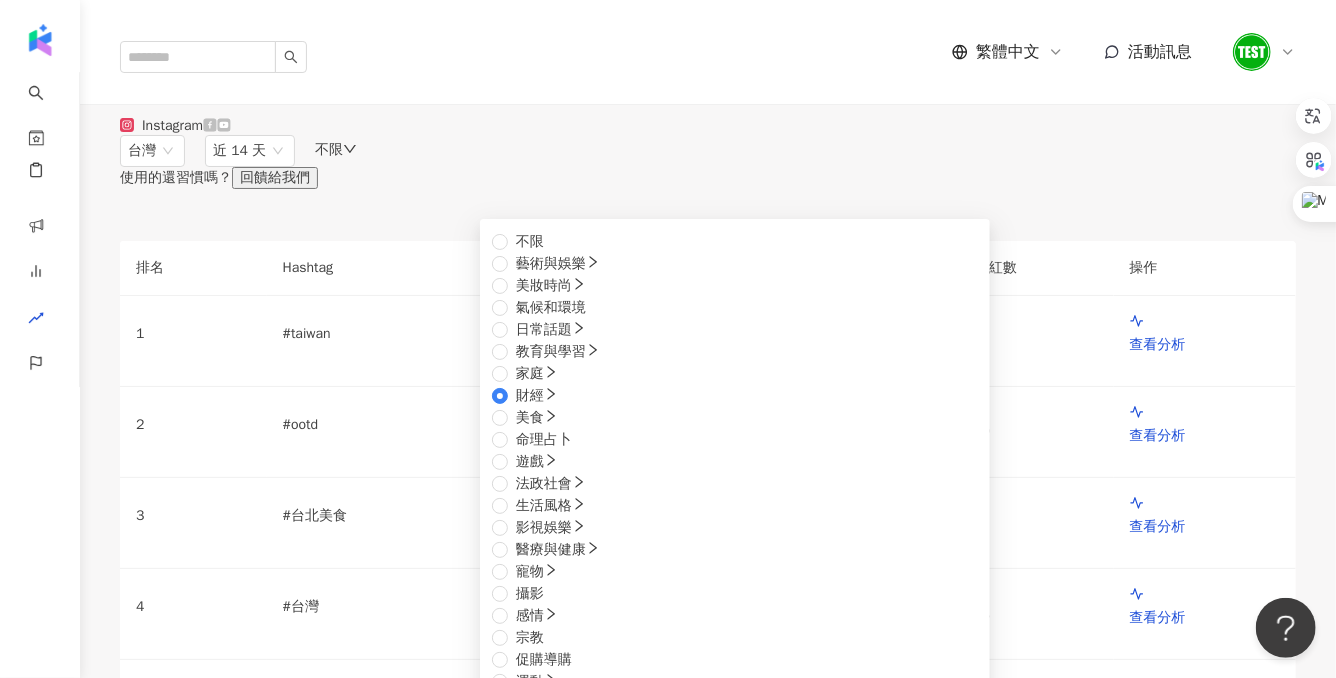 click on "投資" at bounding box center (530, 792) 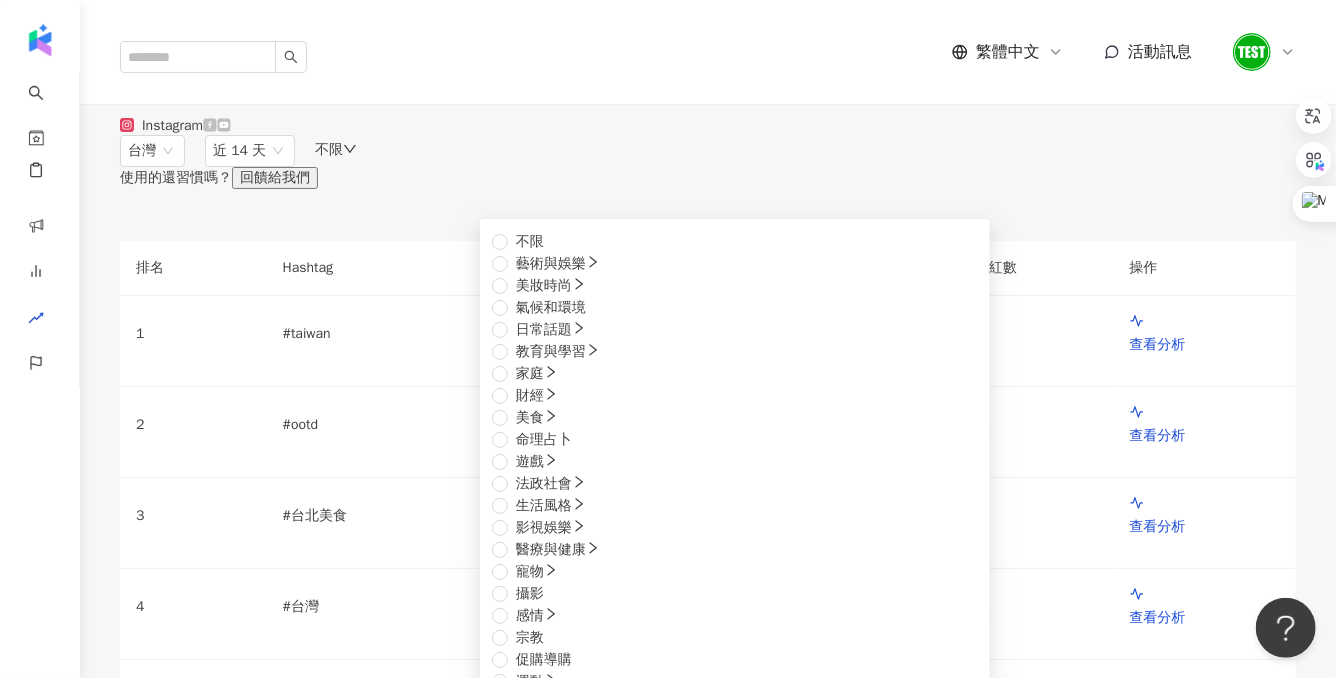 click on "台灣 近 14 天 不限 不限 藝術與娛樂 美妝時尚 氣候和環境 日常話題 教育與學習 家庭 財經 美食 命理占卜 遊戲 法政社會 生活風格 影視娛樂 醫療與健康 寵物 攝影 感情 宗教 促購導購 運動 科技 交通工具 旅遊 成人 投資 房地產 使用的還習慣嗎？ 回饋給我們 排名 Hashtag 提及內容數 總互動數 提及網紅數 操作             1 # taiwan 2,086 1,722,936 957 查看分析 2 # ootd 1,555 511,144 660 查看分析 3 # 台北美食 1,229 1,403,354 582 查看分析 4 # 台灣 1,174 1,050,142 493 查看分析 5 # 台中 1,133 692,717 600 查看分析 6 # 台中美食 1,098 834,365 487 查看分析 7 # 台北 1,000 5,816,213 558 查看分析 8 # 搞笑 947 2,757,082 350 查看分析 9 # 星座 938 3,665,400 93 查看分析 10 # 十二星座 869 3,567,547 53 查看分析 11 # taipei 856 5,614,870 463 查看分析 12 # 台南 812 1,027,088 390 查看分析 13 # 高雄 803 501,126 397 查看分析 14 # 高雄美食 793 316 #" at bounding box center [708, 4765] 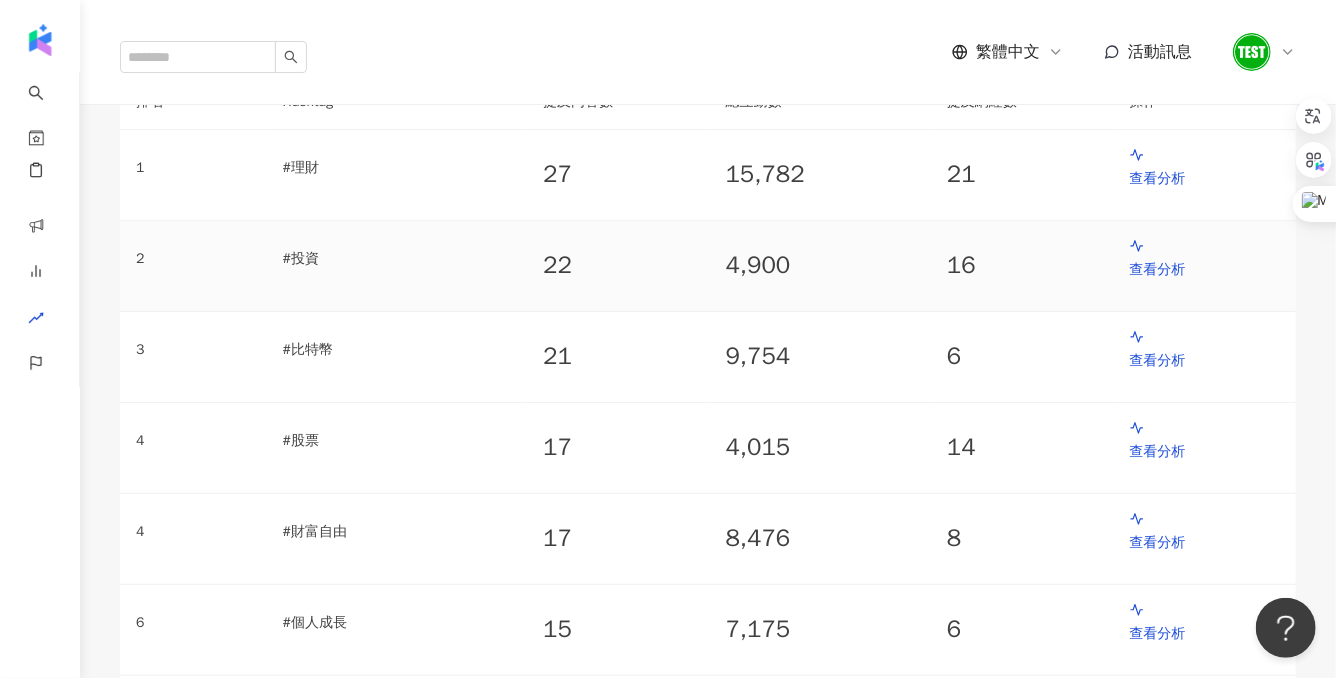 scroll, scrollTop: 167, scrollLeft: 0, axis: vertical 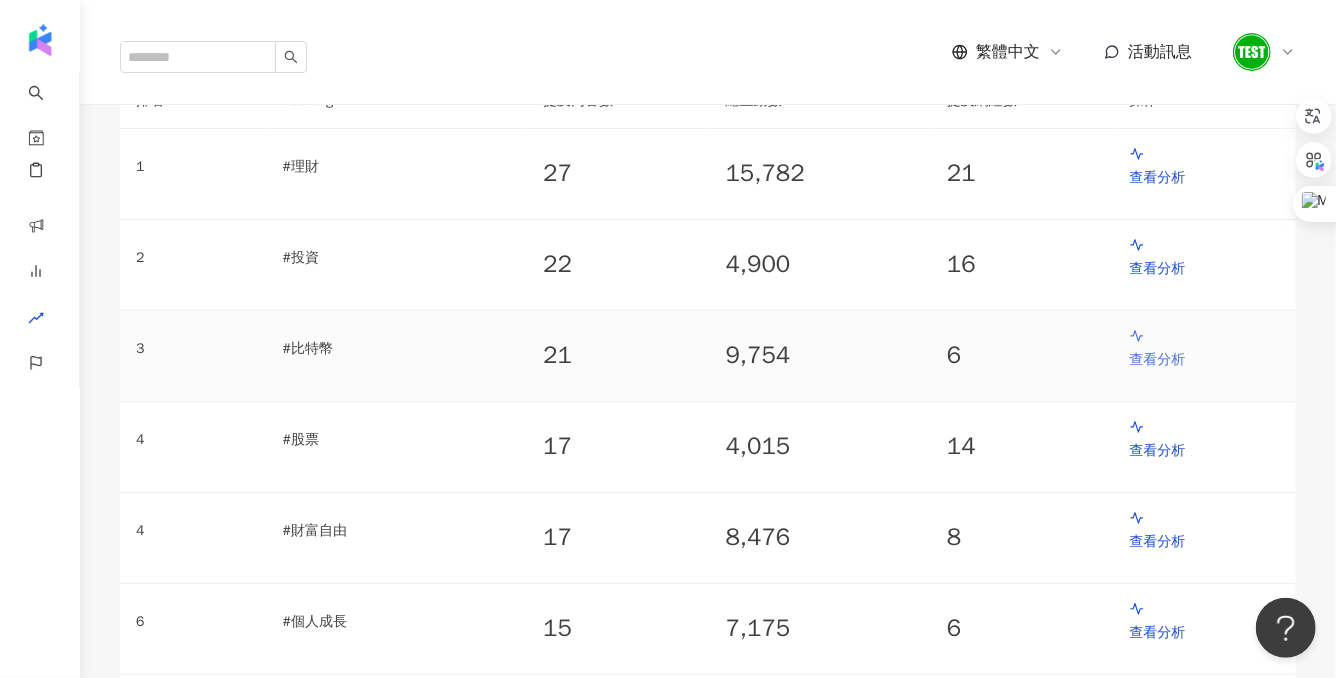 click on "查看分析" at bounding box center (1205, 360) 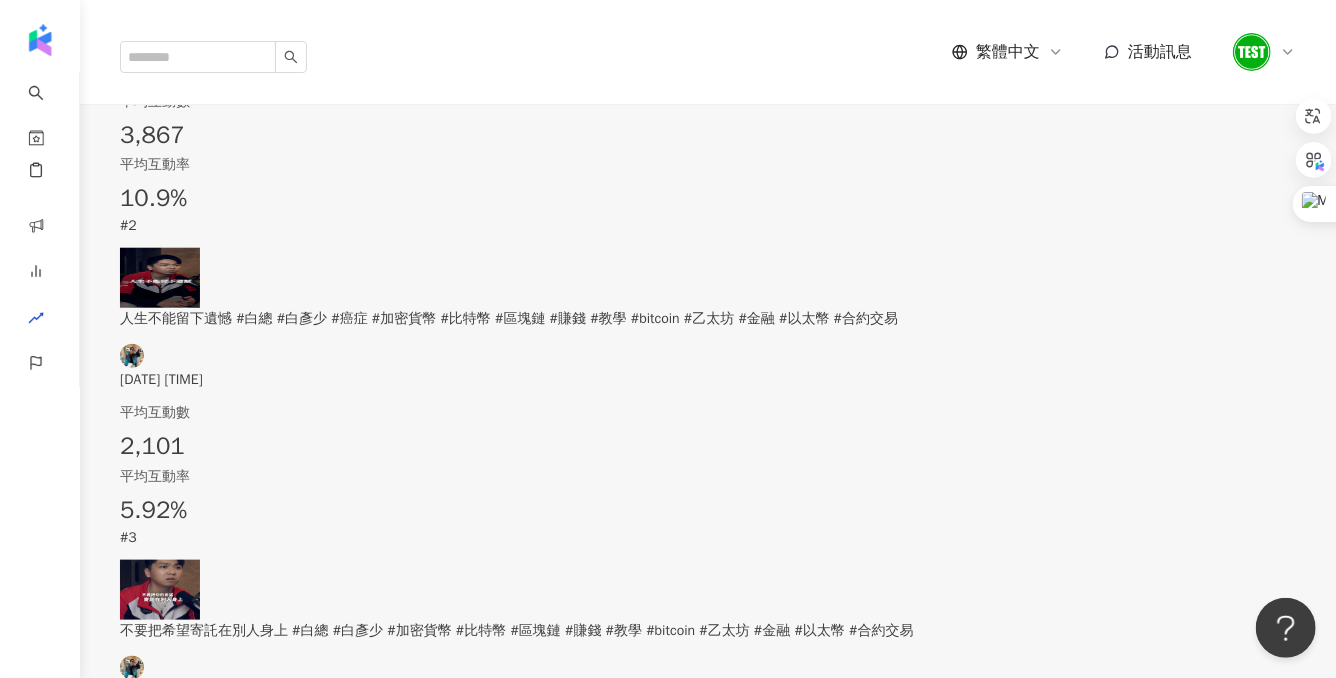 scroll, scrollTop: 840, scrollLeft: 0, axis: vertical 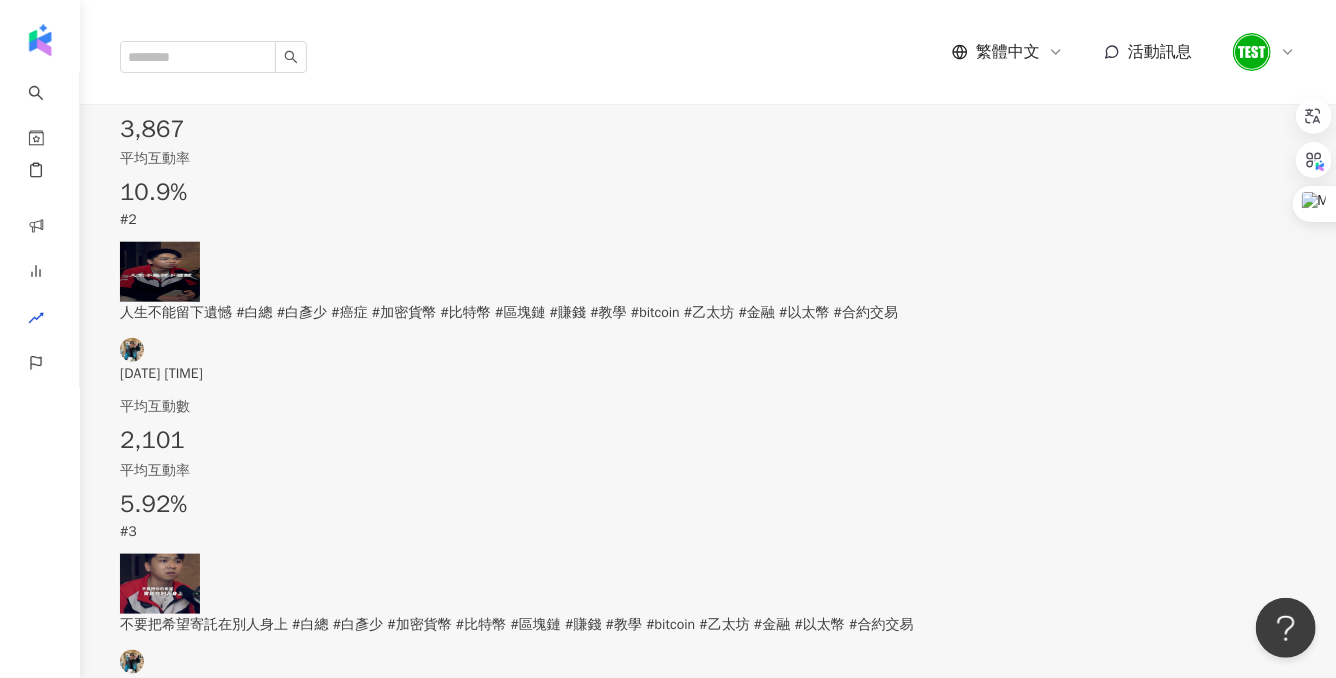 click on "查看更多" at bounding box center [169, 1867] 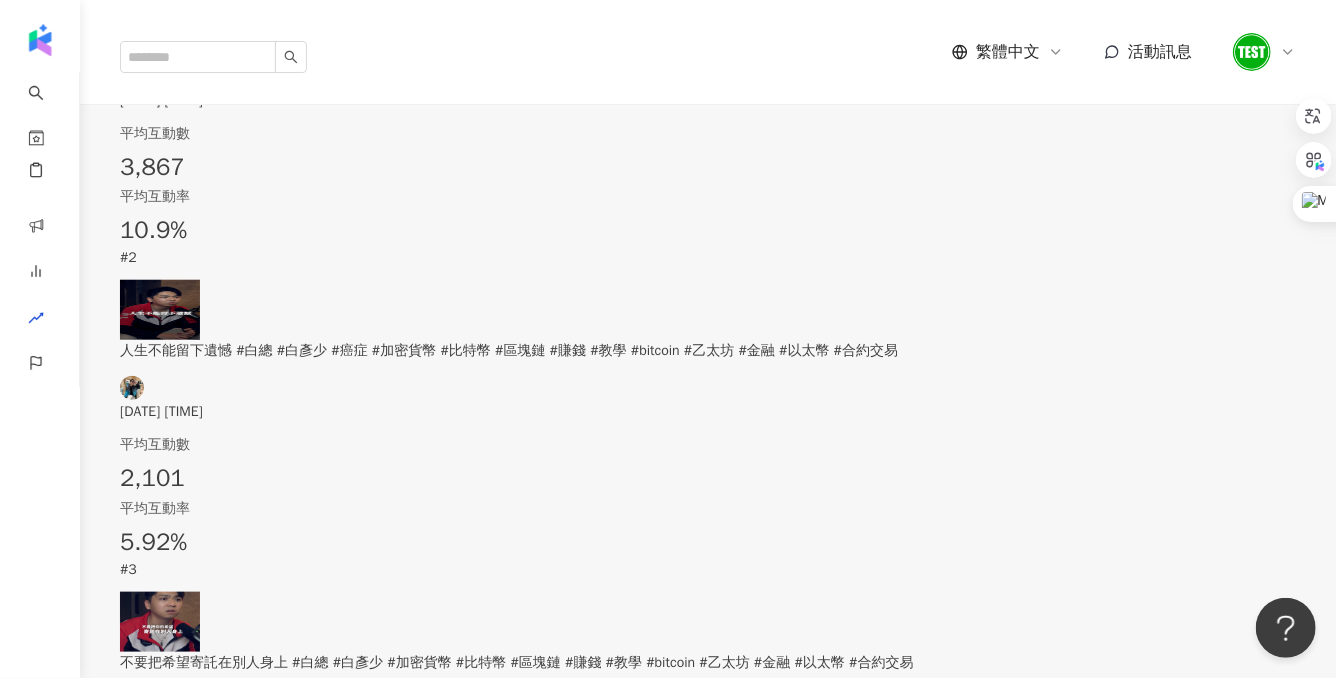 scroll, scrollTop: 817, scrollLeft: 0, axis: vertical 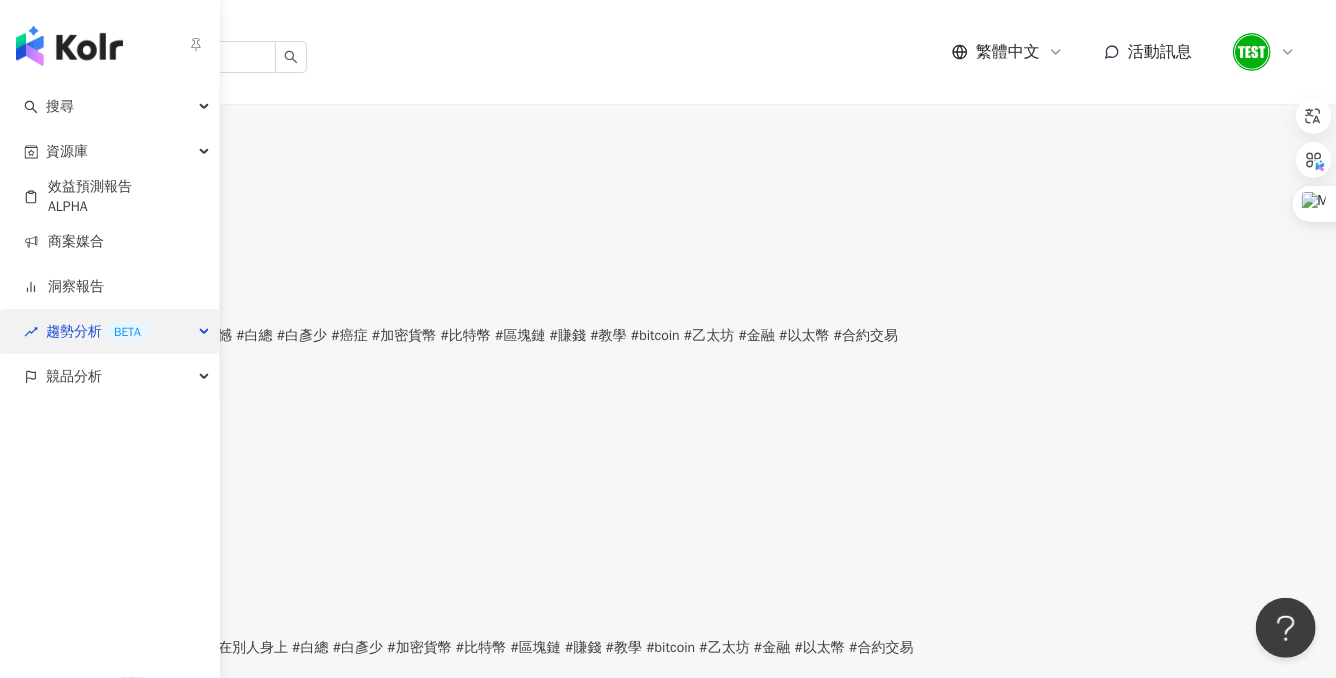 click on "趨勢分析 BETA" at bounding box center (97, 331) 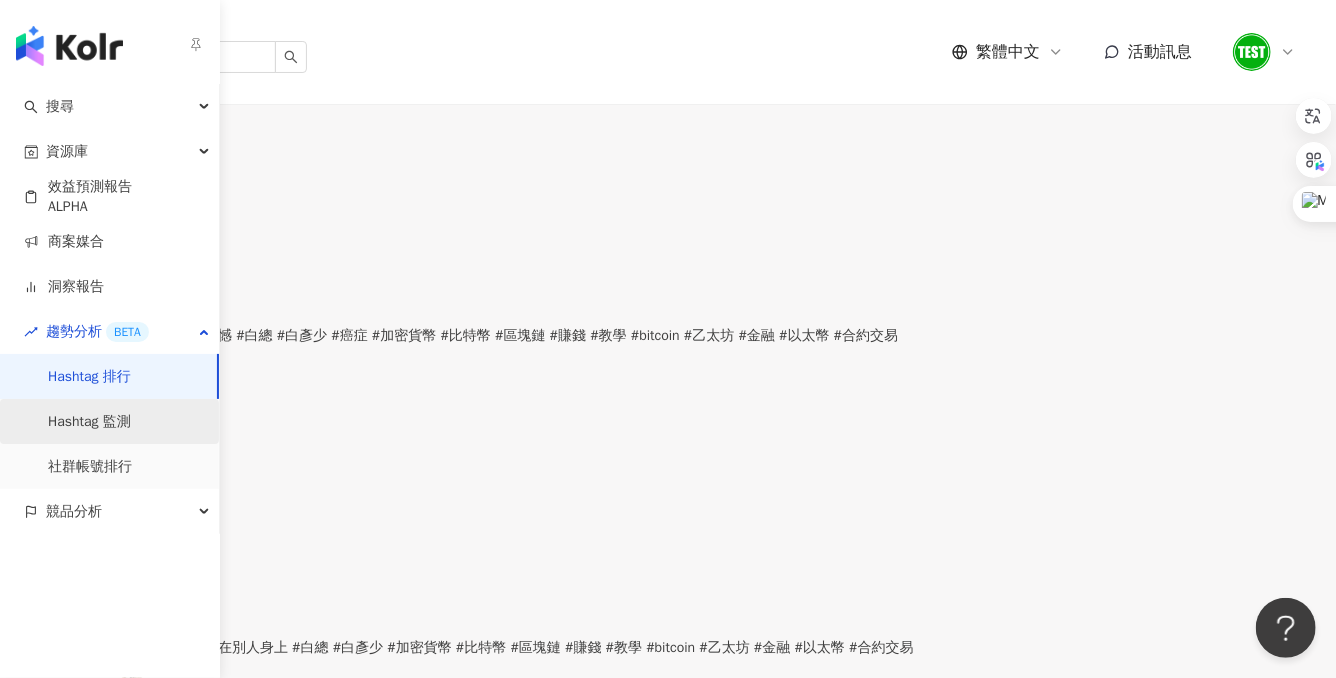 click on "Hashtag 監測" at bounding box center [89, 422] 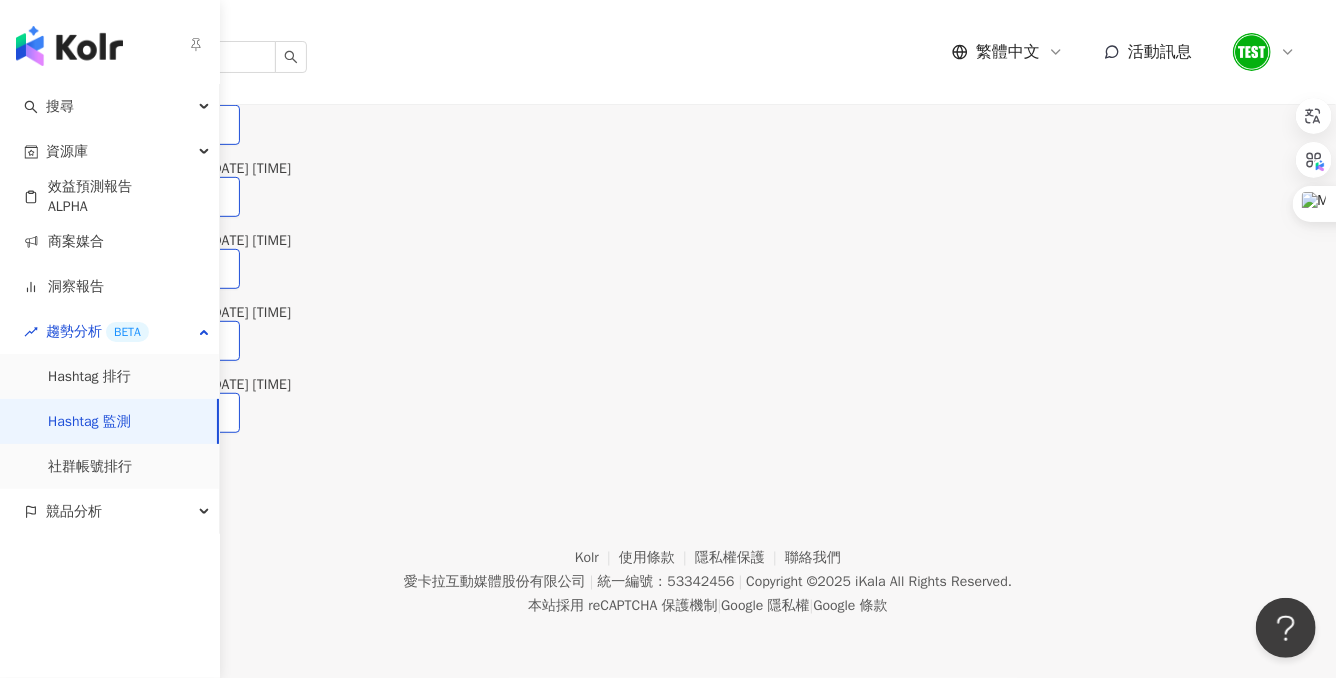 scroll, scrollTop: 0, scrollLeft: 0, axis: both 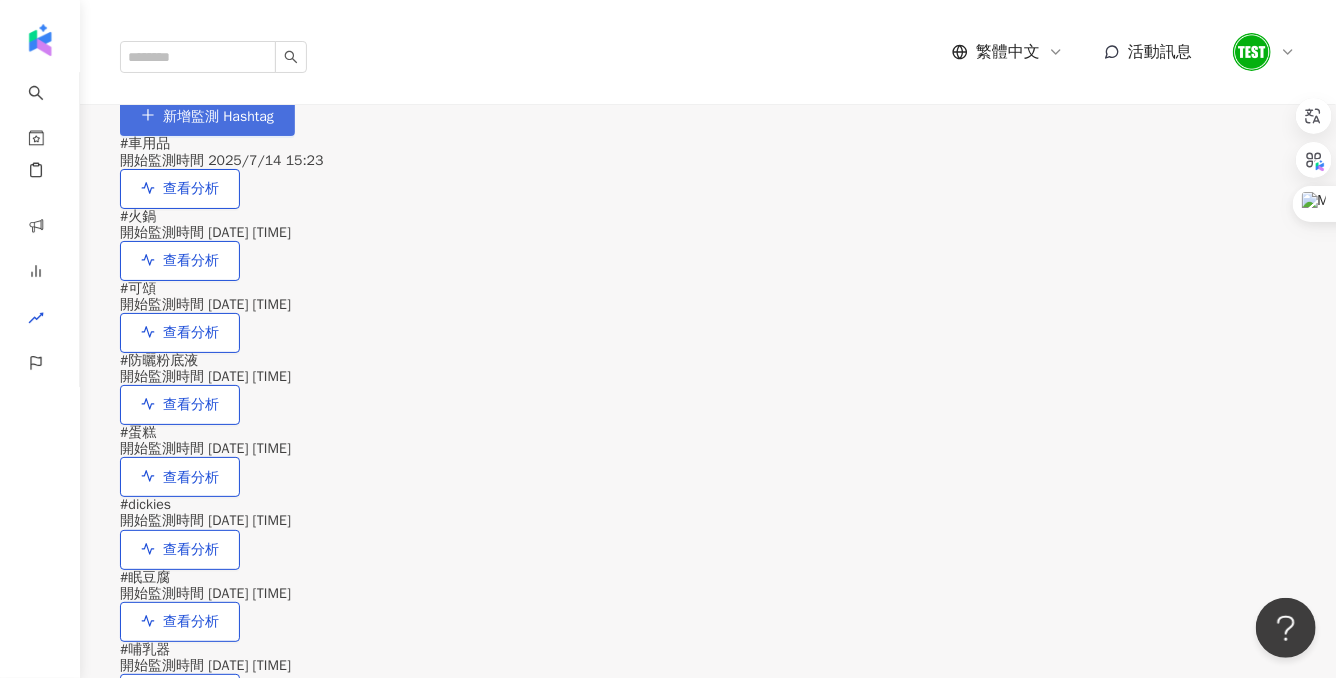 click on "新增監測 Hashtag" at bounding box center (218, 117) 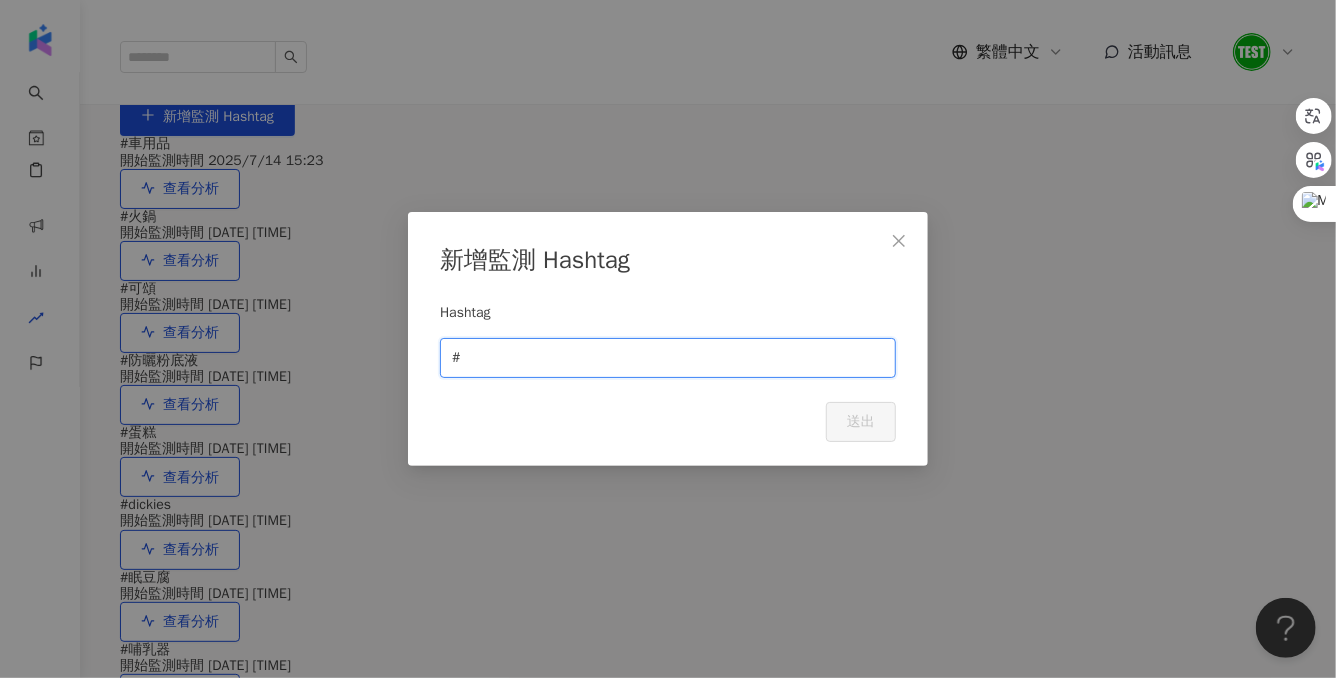 click at bounding box center [674, 358] 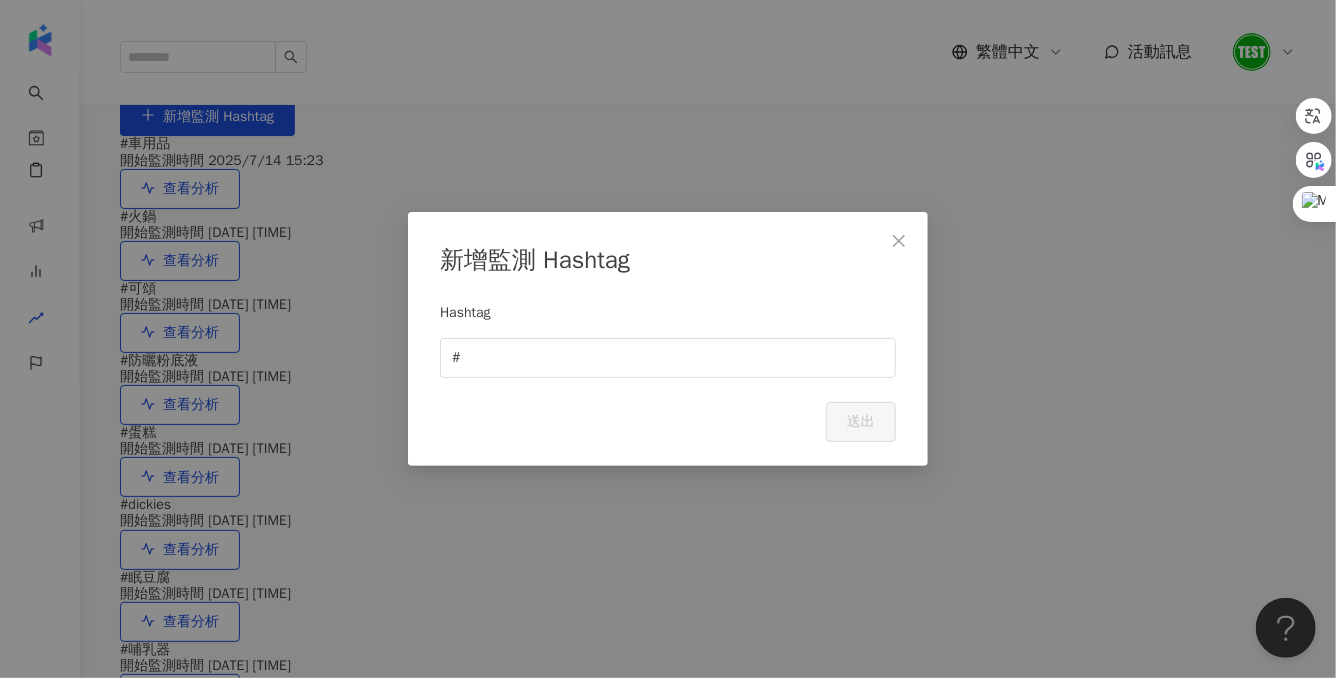 click on "新增監測 Hashtag Hashtag # Cancel 送出" at bounding box center [668, 339] 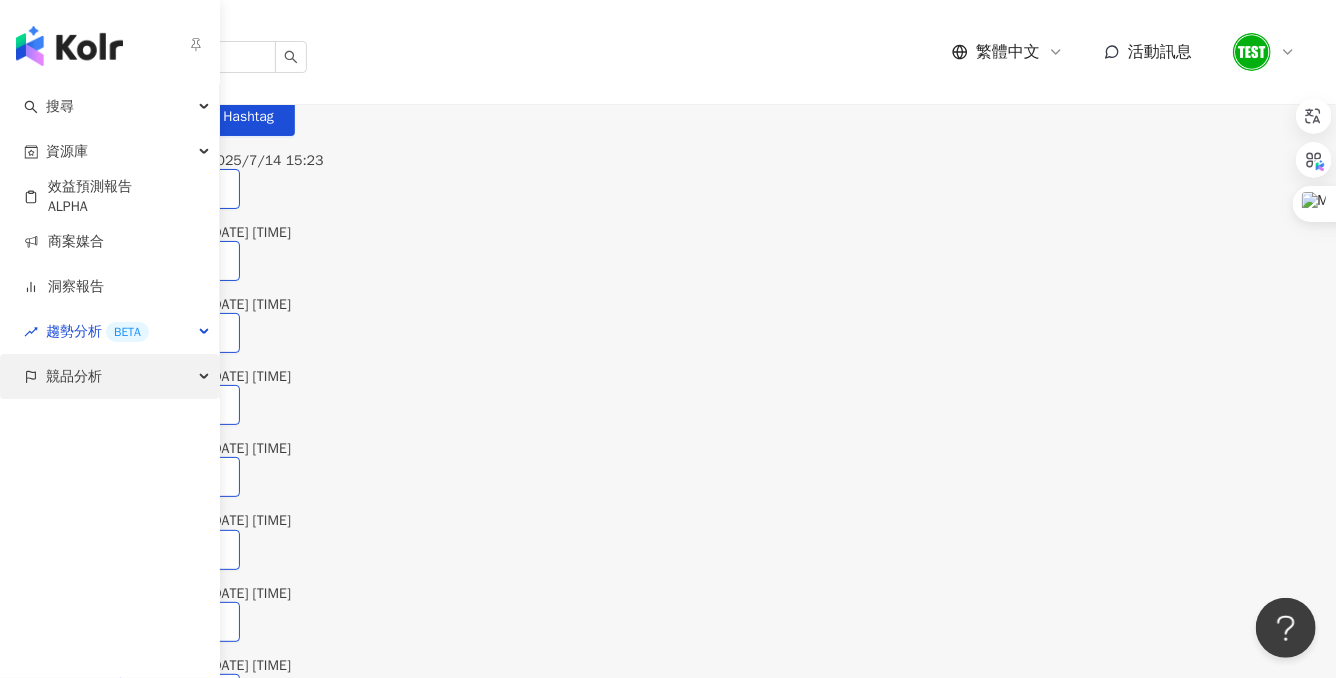 click on "競品分析" at bounding box center [74, 376] 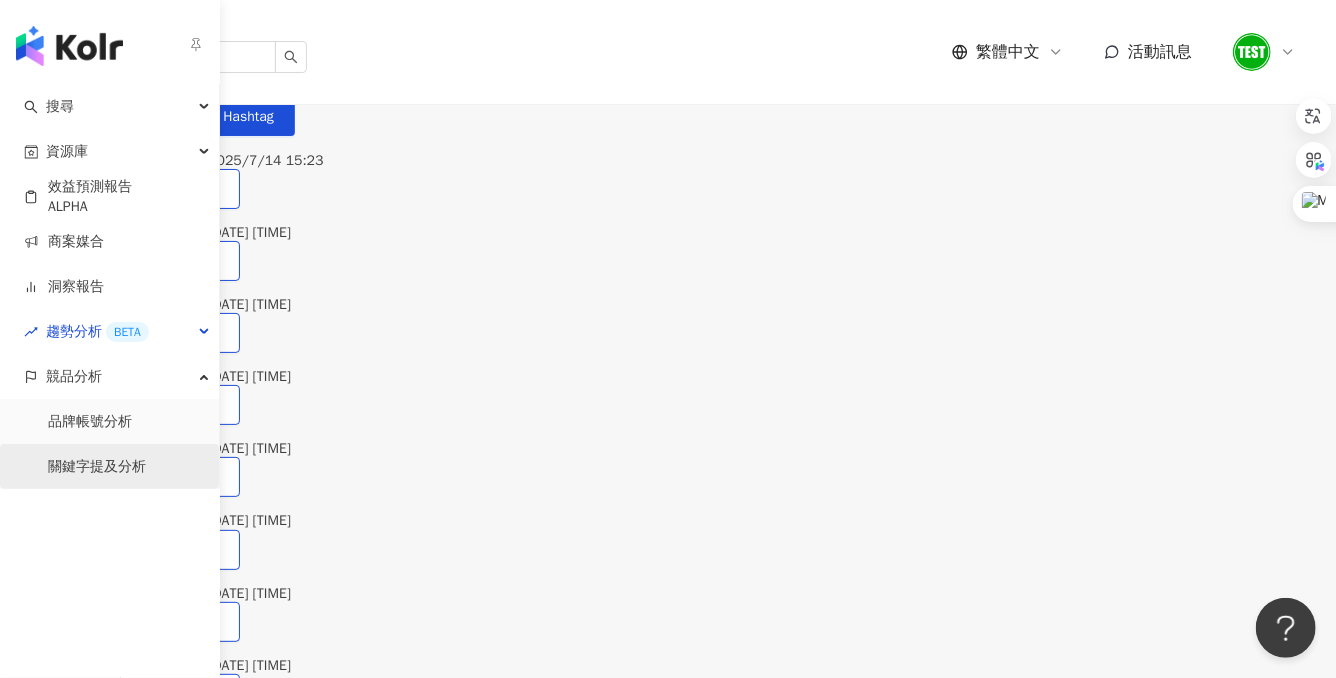 click on "關鍵字提及分析" at bounding box center [97, 467] 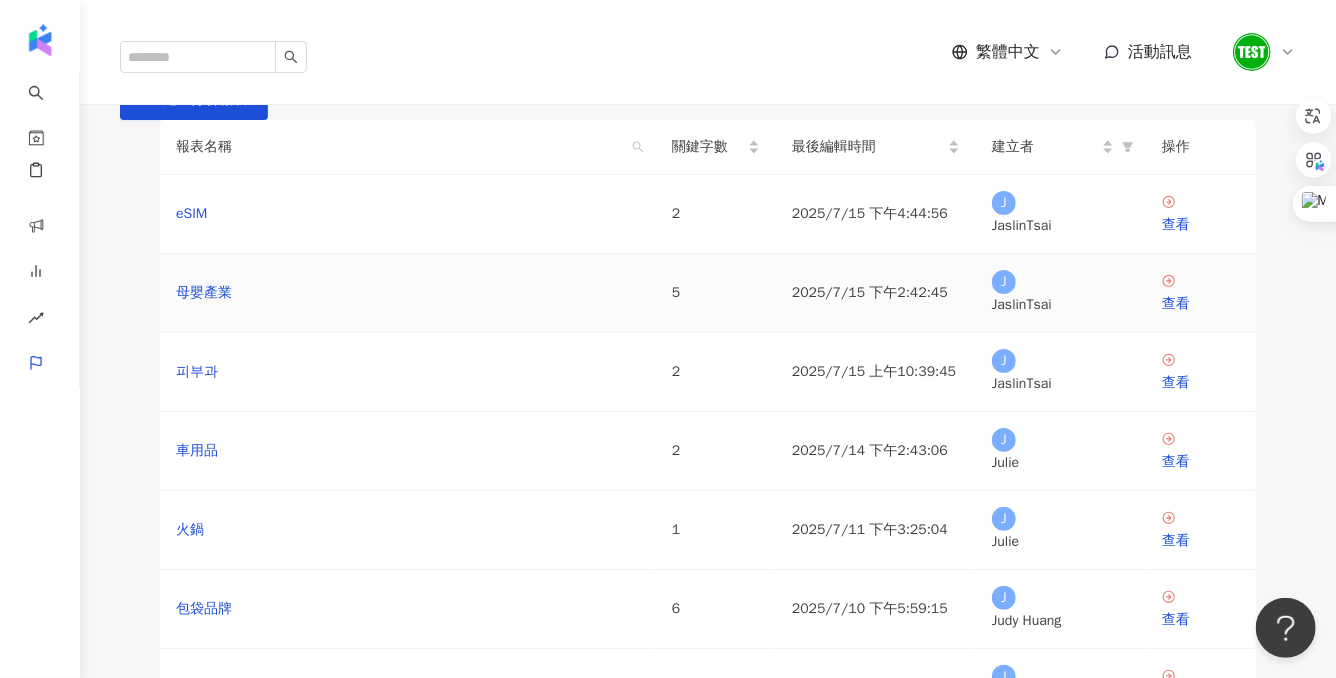 scroll, scrollTop: 14, scrollLeft: 0, axis: vertical 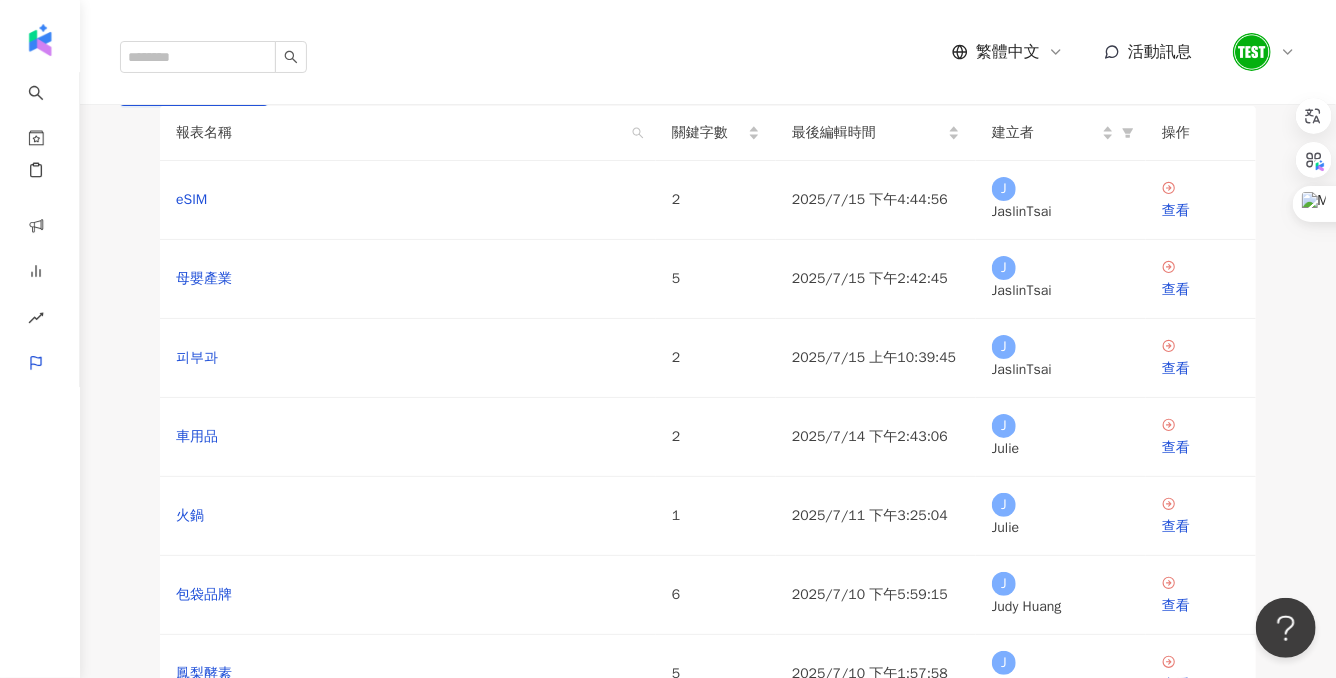 click at bounding box center [1252, 52] 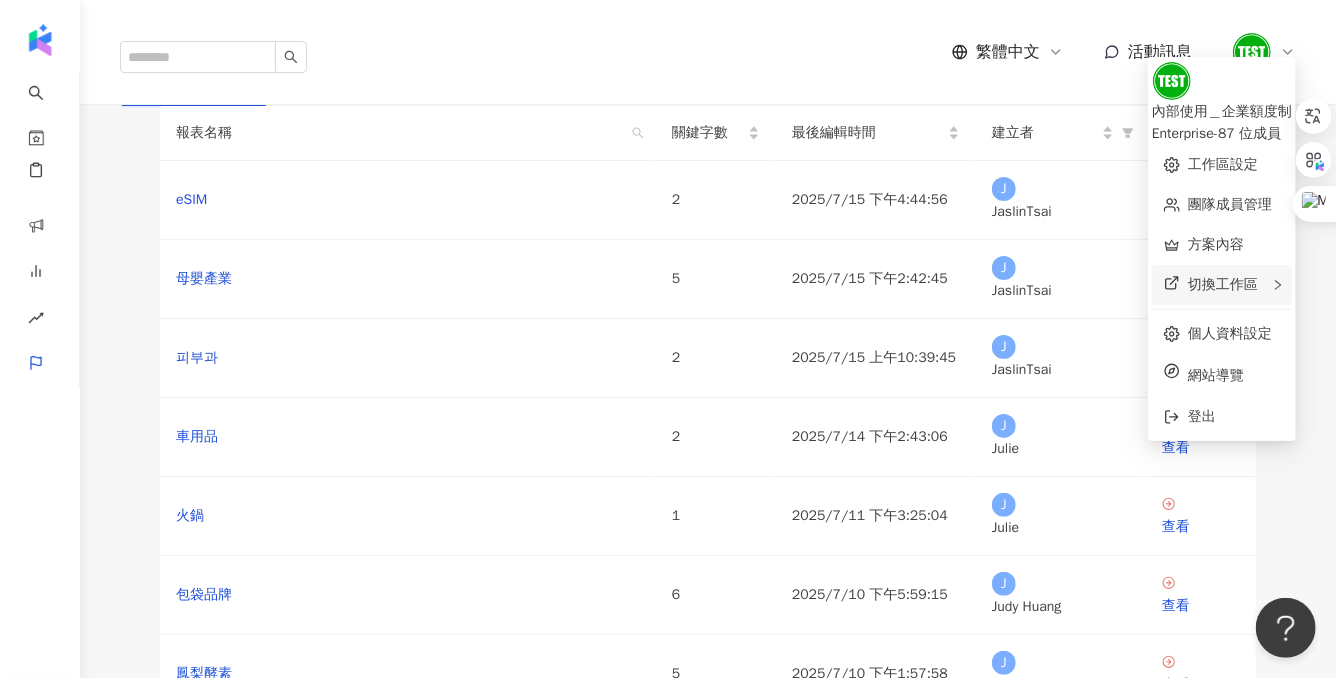 click on "切換工作區" at bounding box center [1222, 285] 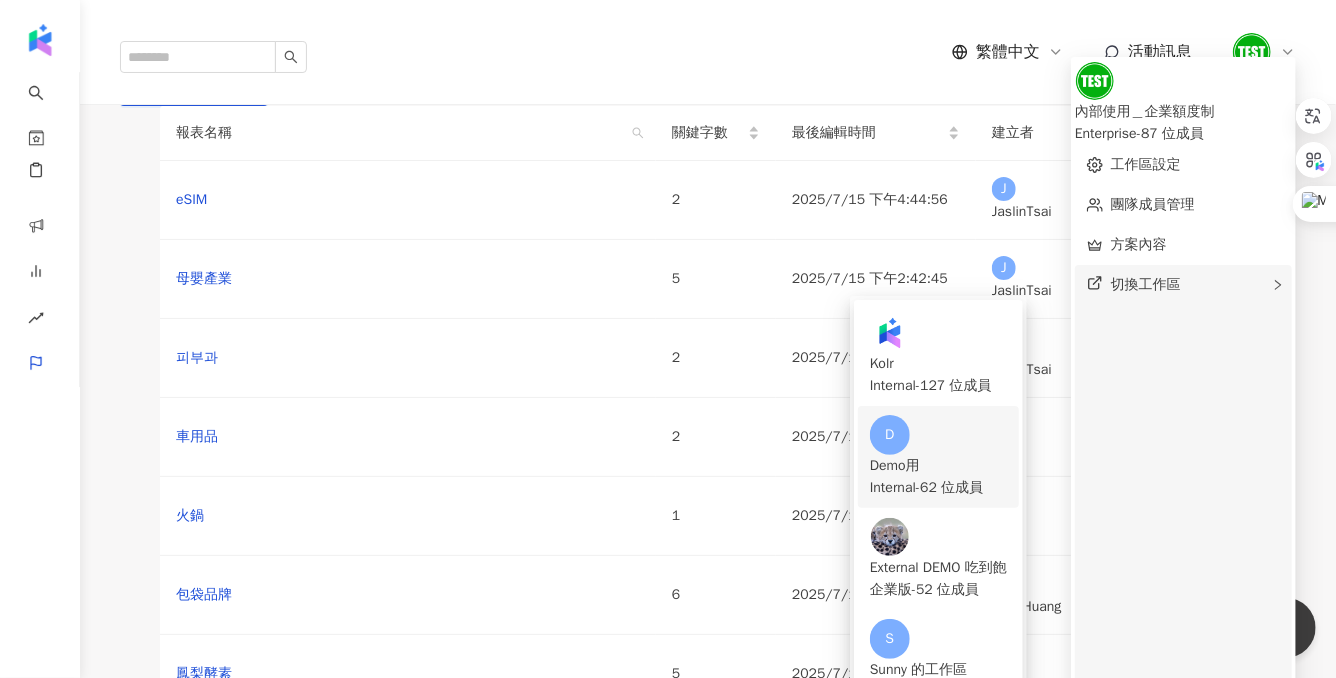 click on "Demo用" at bounding box center (938, 466) 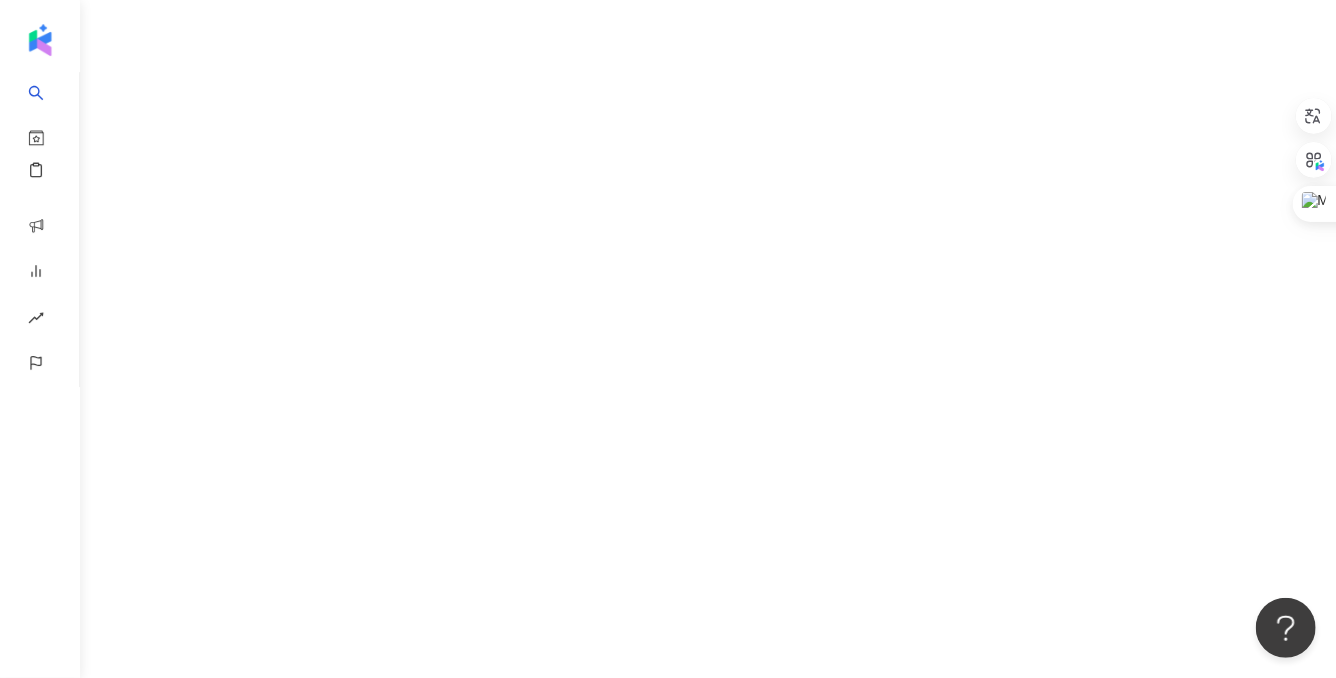 scroll, scrollTop: 0, scrollLeft: 0, axis: both 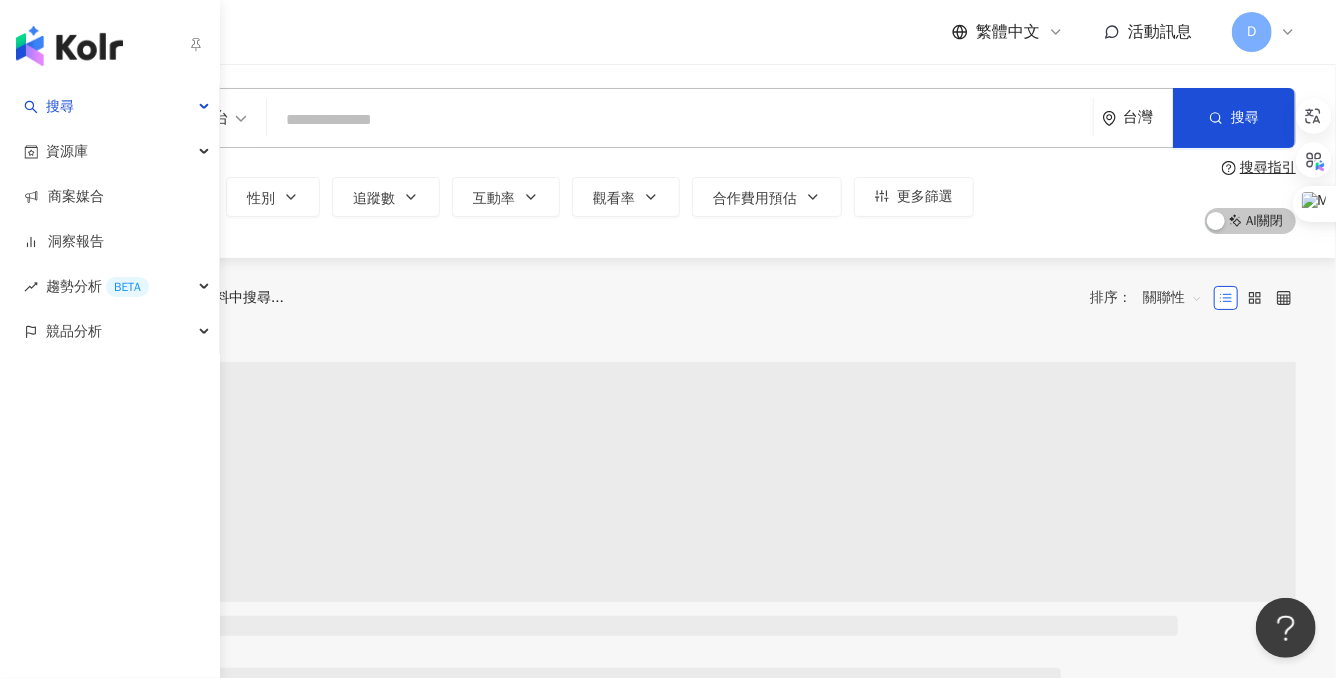 click on "搜尋 資源庫 商案媒合 洞察報告 趨勢分析 BETA 競品分析" at bounding box center (110, 381) 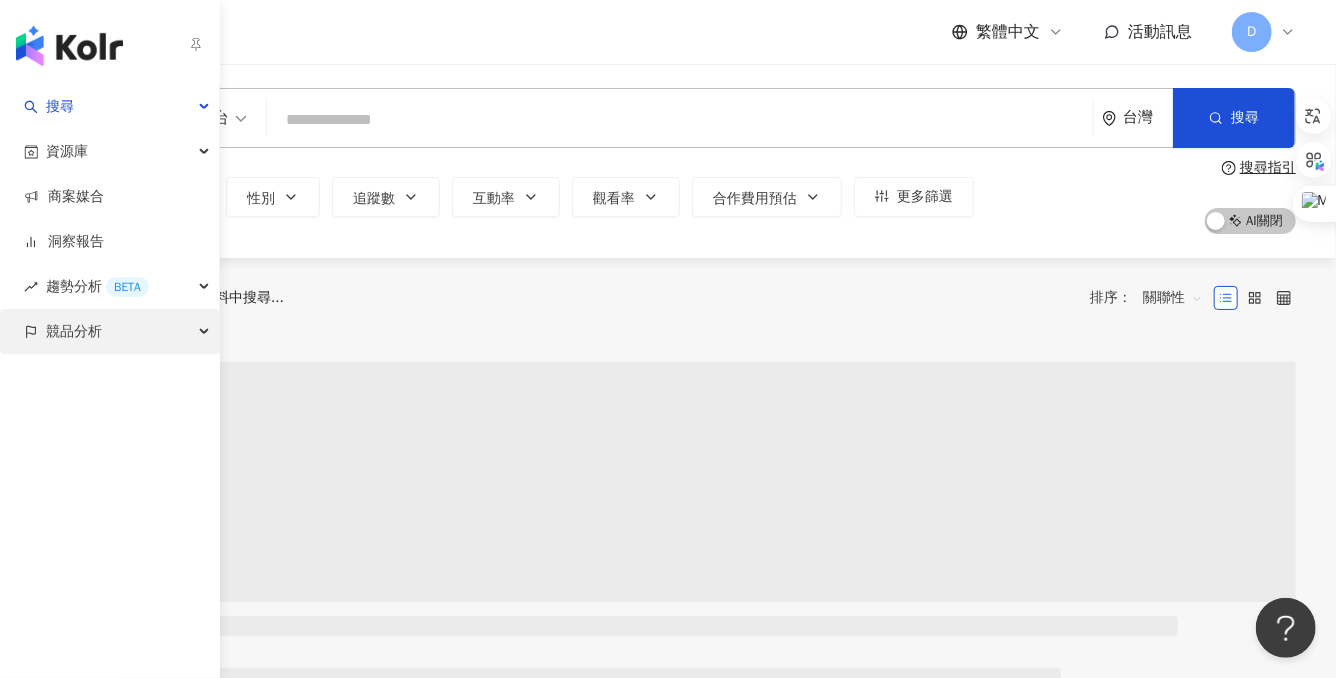 click on "競品分析" at bounding box center [74, 331] 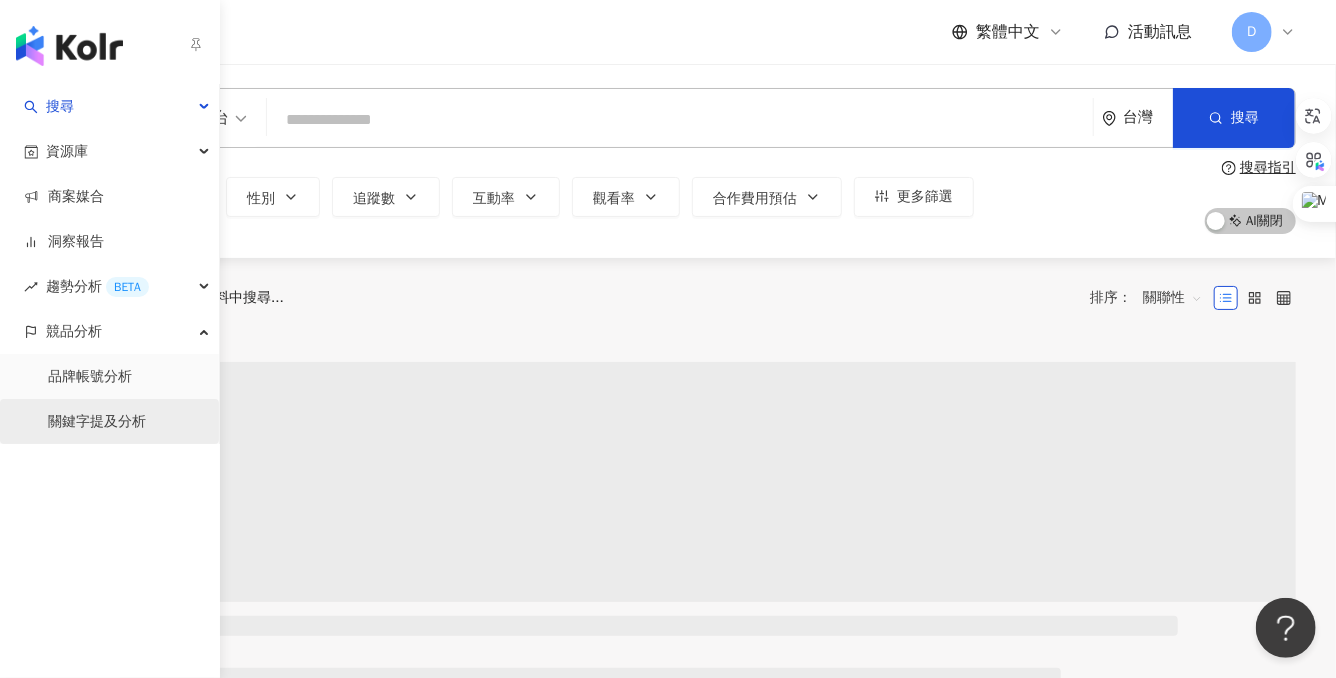 click on "關鍵字提及分析" at bounding box center [97, 422] 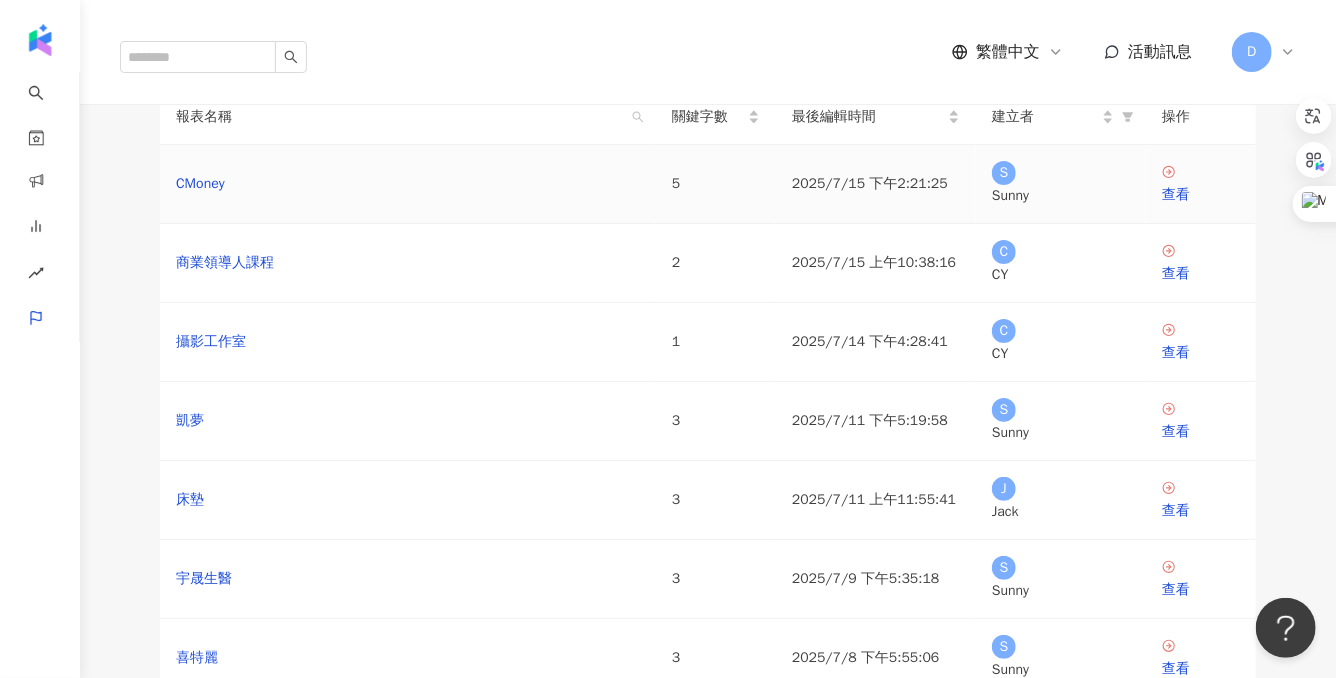 scroll, scrollTop: 30, scrollLeft: 0, axis: vertical 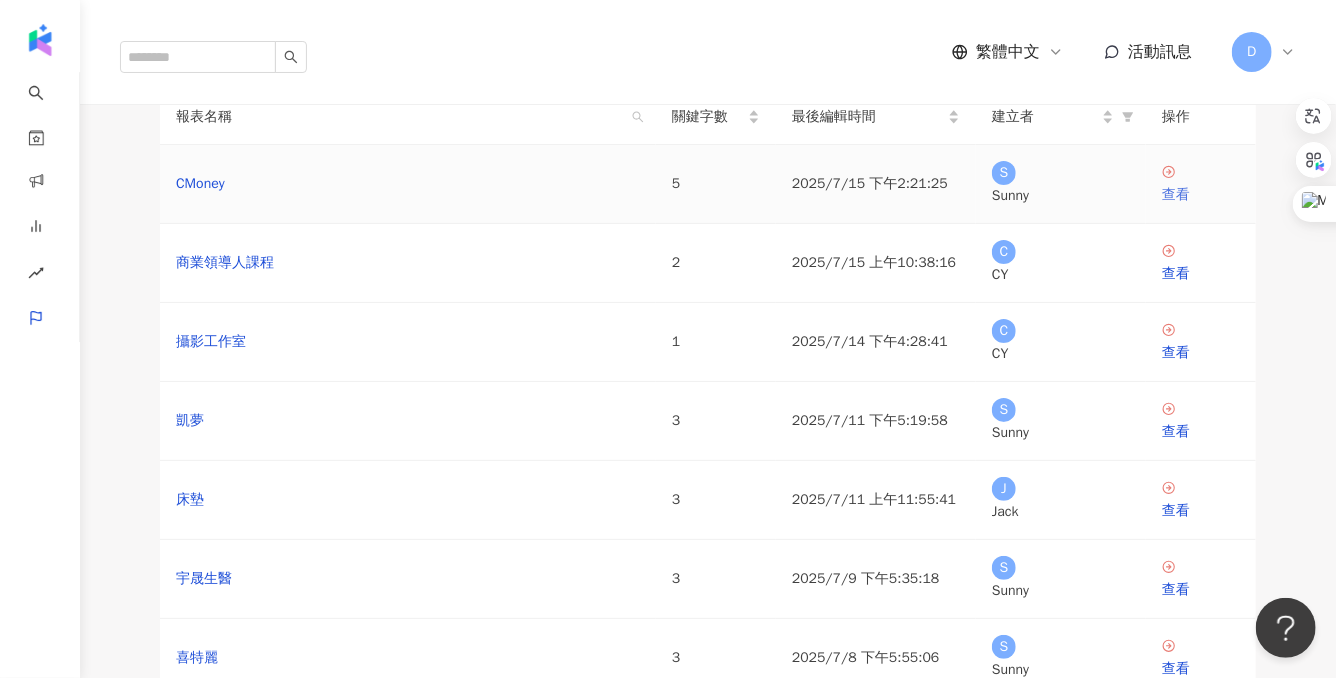 click on "查看" at bounding box center (1201, 195) 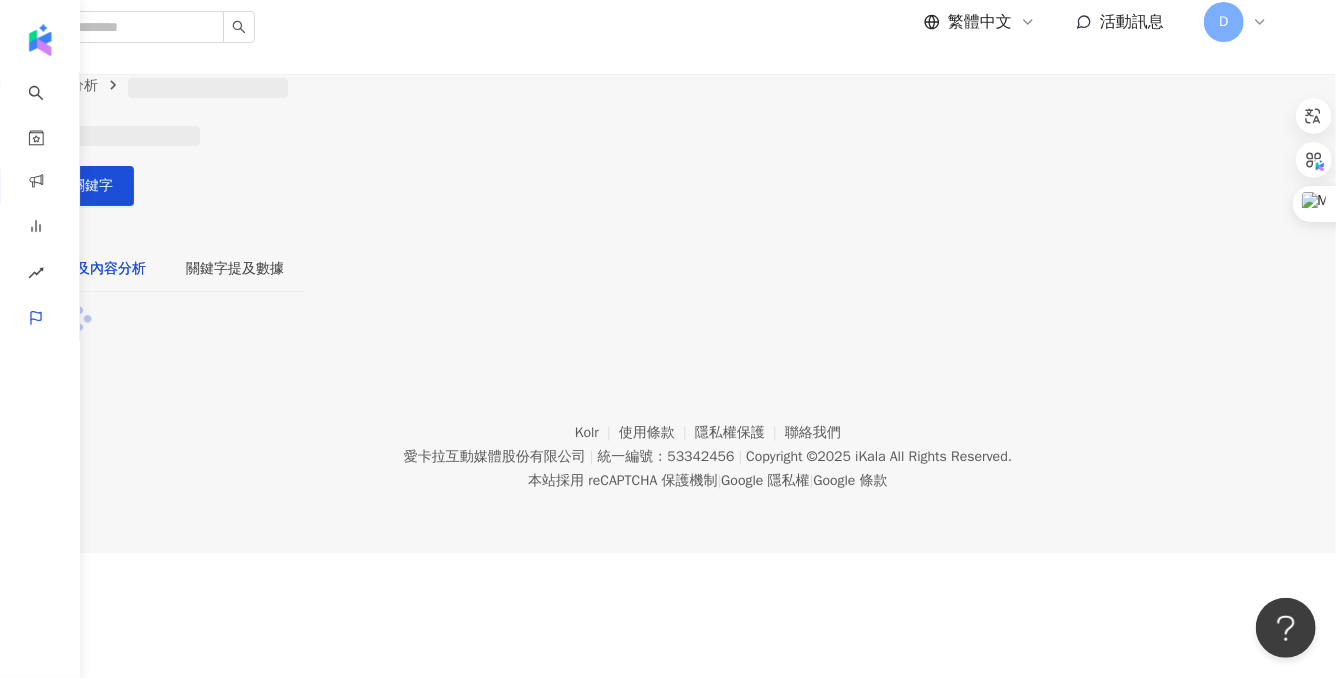 scroll, scrollTop: 0, scrollLeft: 0, axis: both 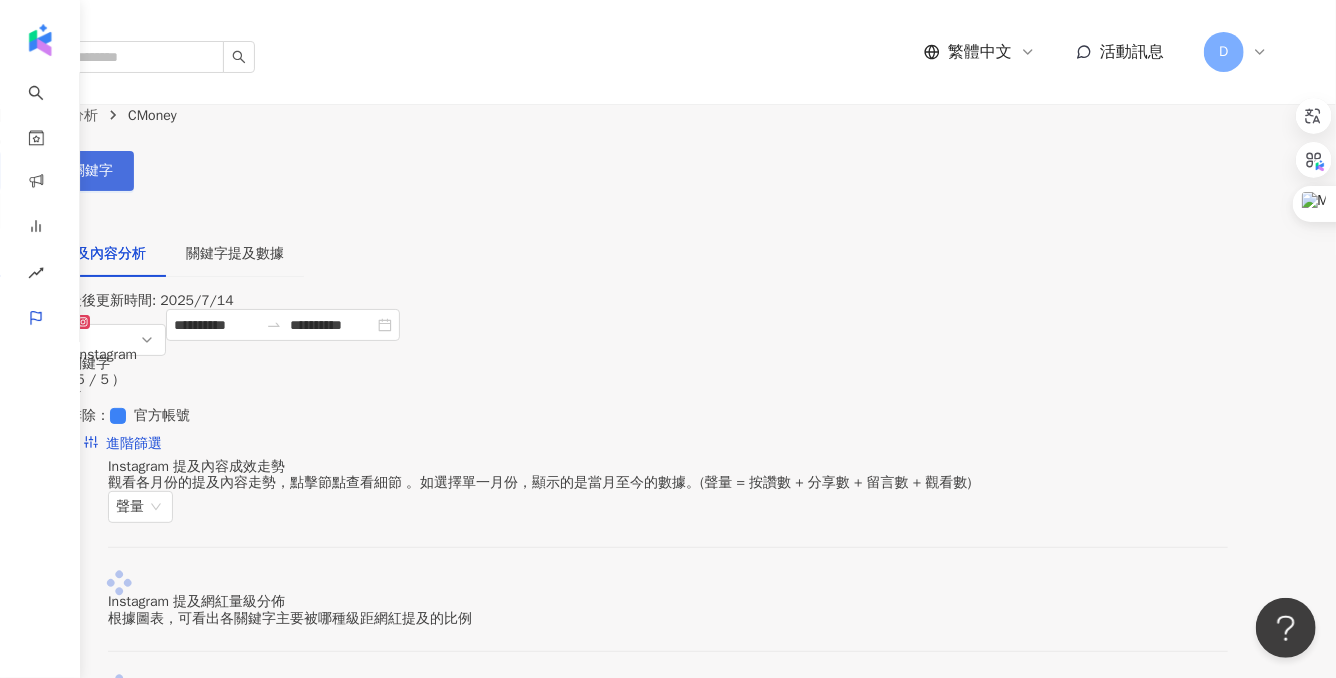 click 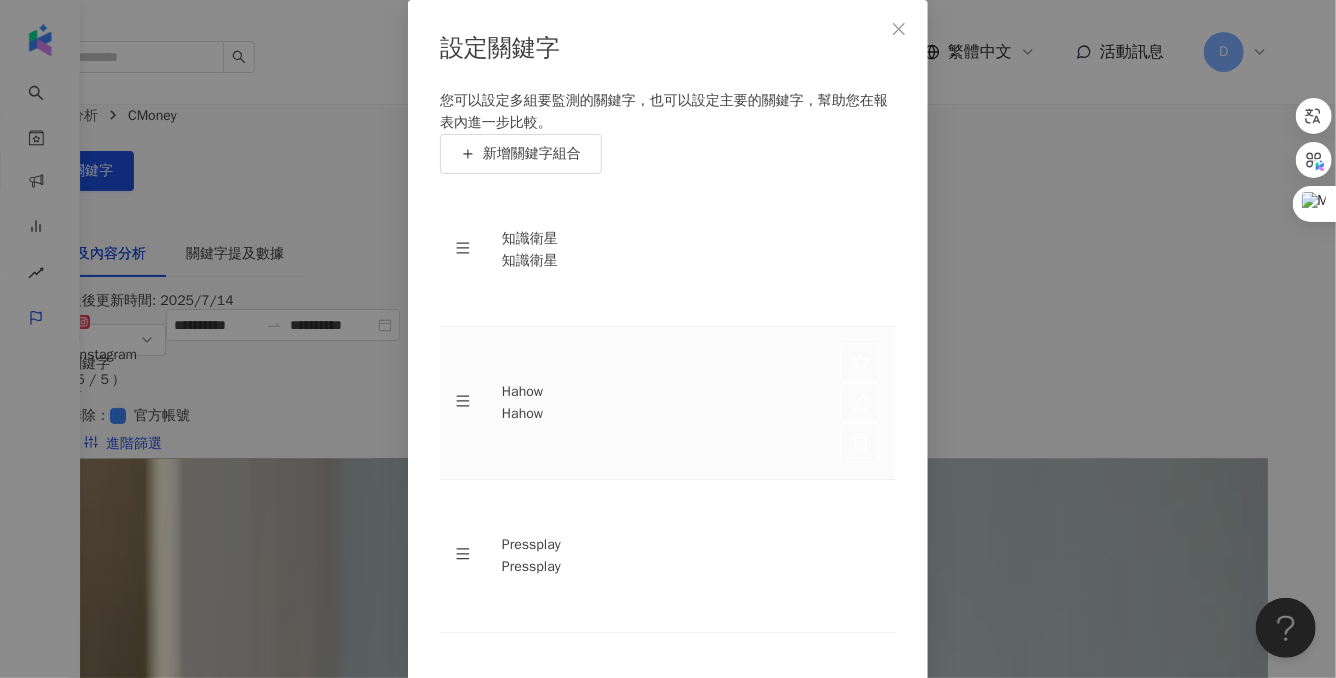 scroll, scrollTop: 147, scrollLeft: 0, axis: vertical 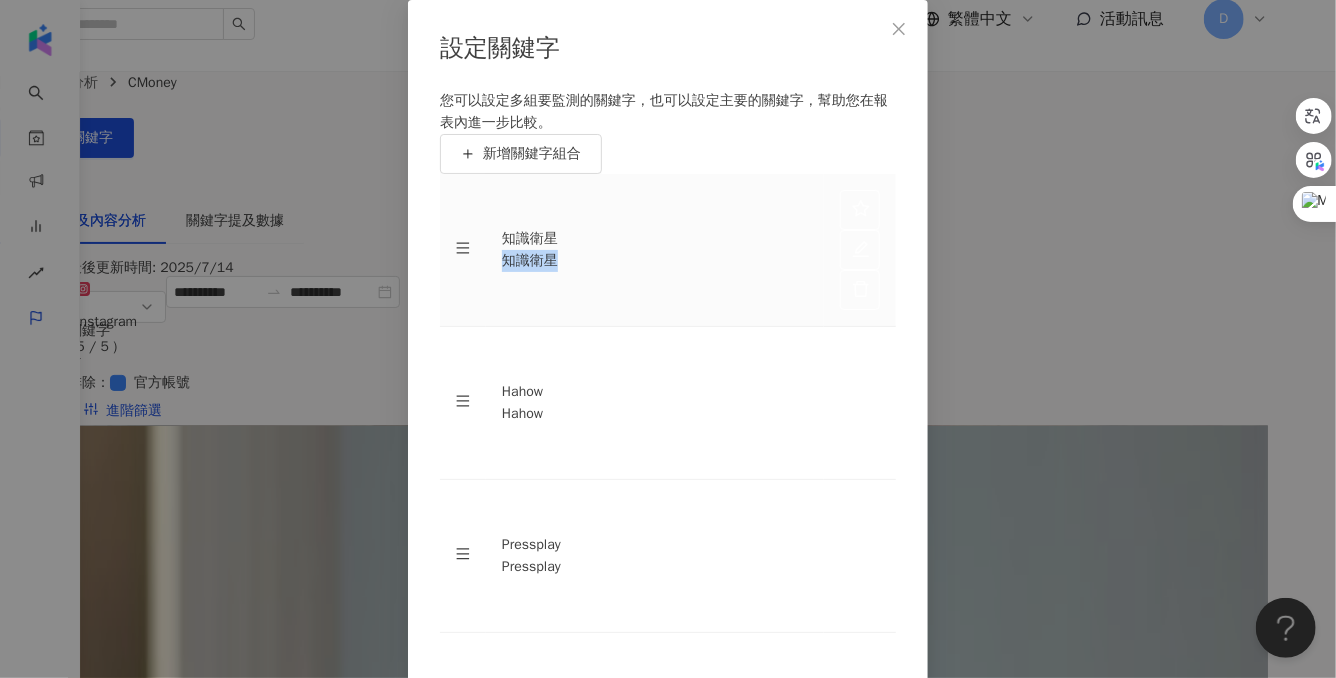 drag, startPoint x: 576, startPoint y: 326, endPoint x: 501, endPoint y: 322, distance: 75.10659 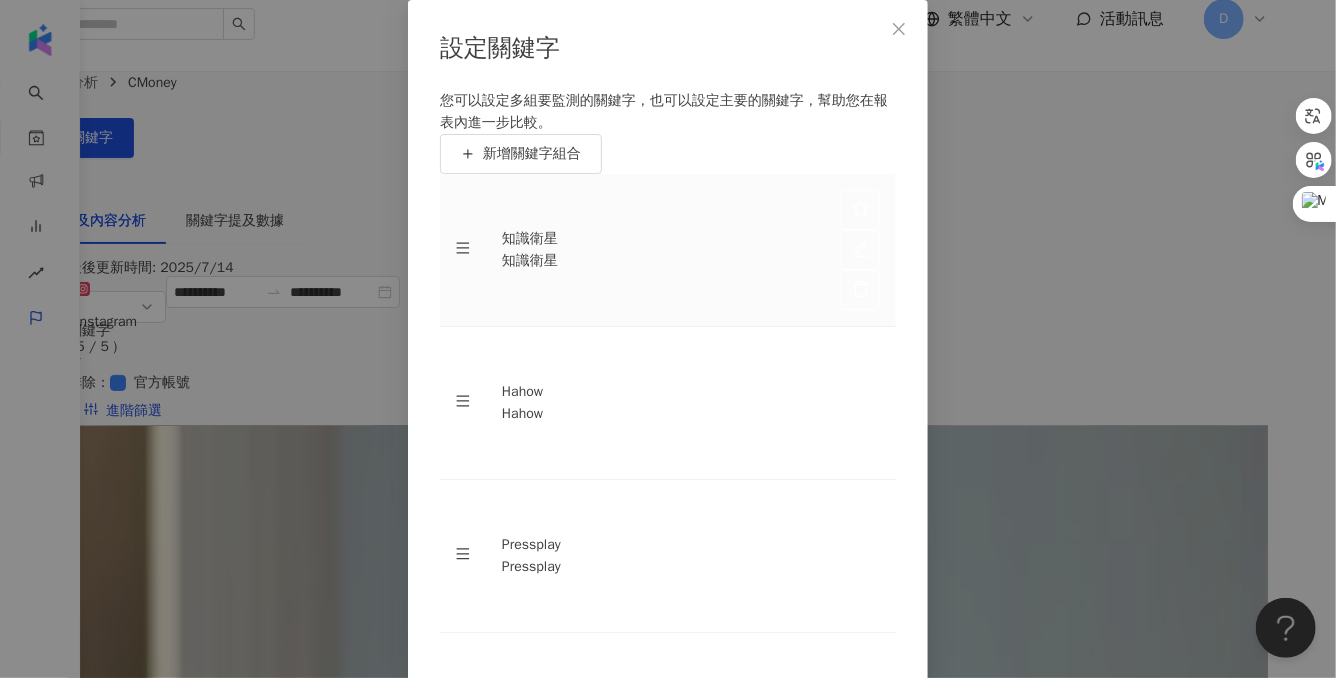 click on "知識衛星" at bounding box center (655, 261) 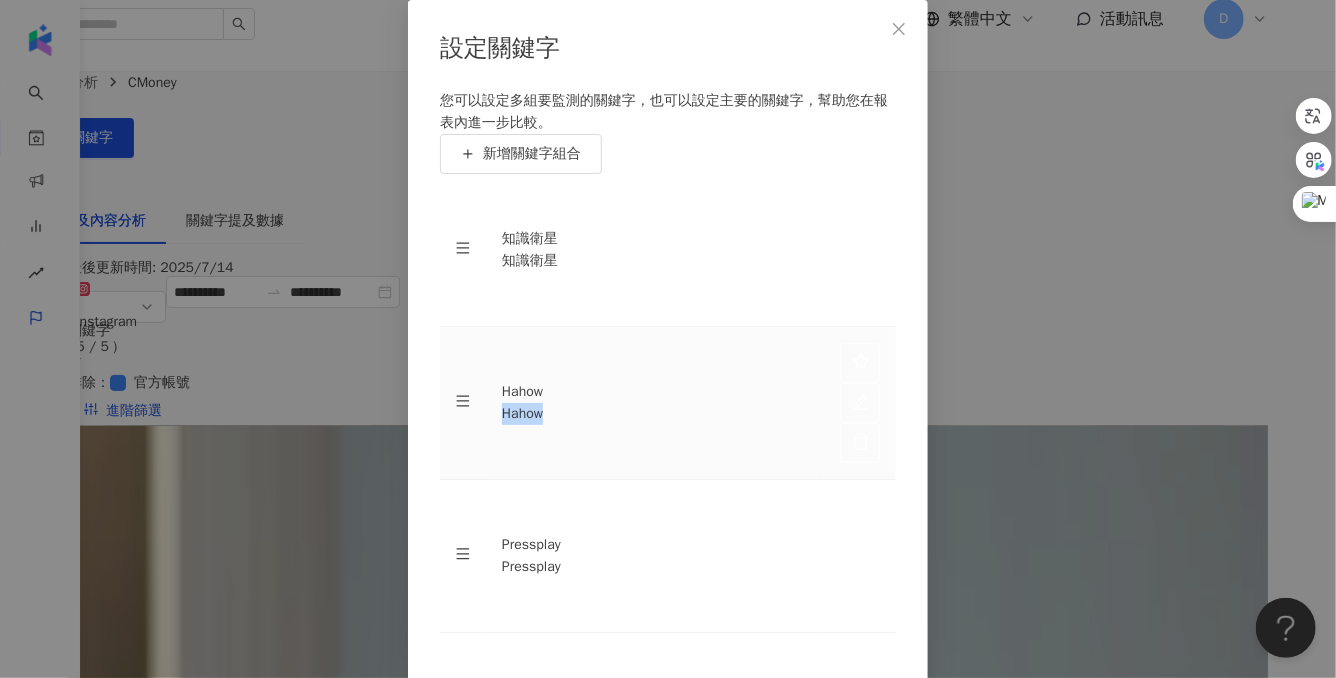 drag, startPoint x: 571, startPoint y: 411, endPoint x: 505, endPoint y: 407, distance: 66.1211 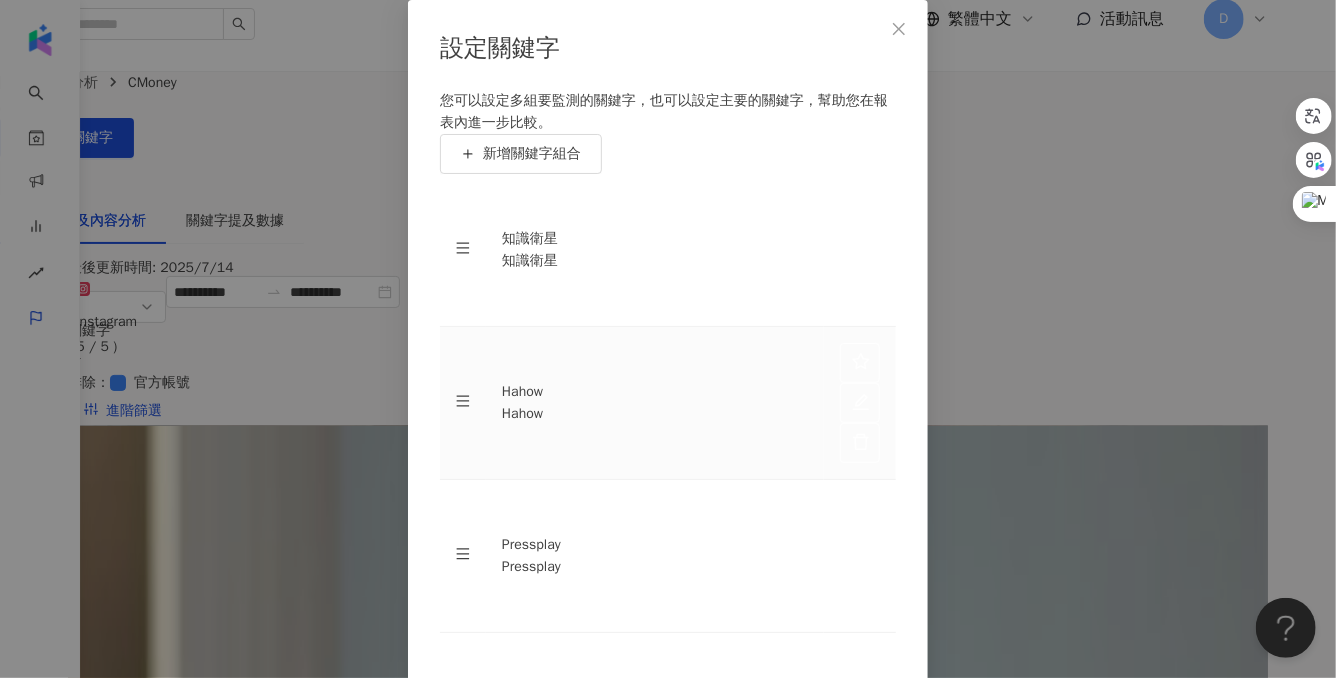 click on "Hahow" at bounding box center [655, 414] 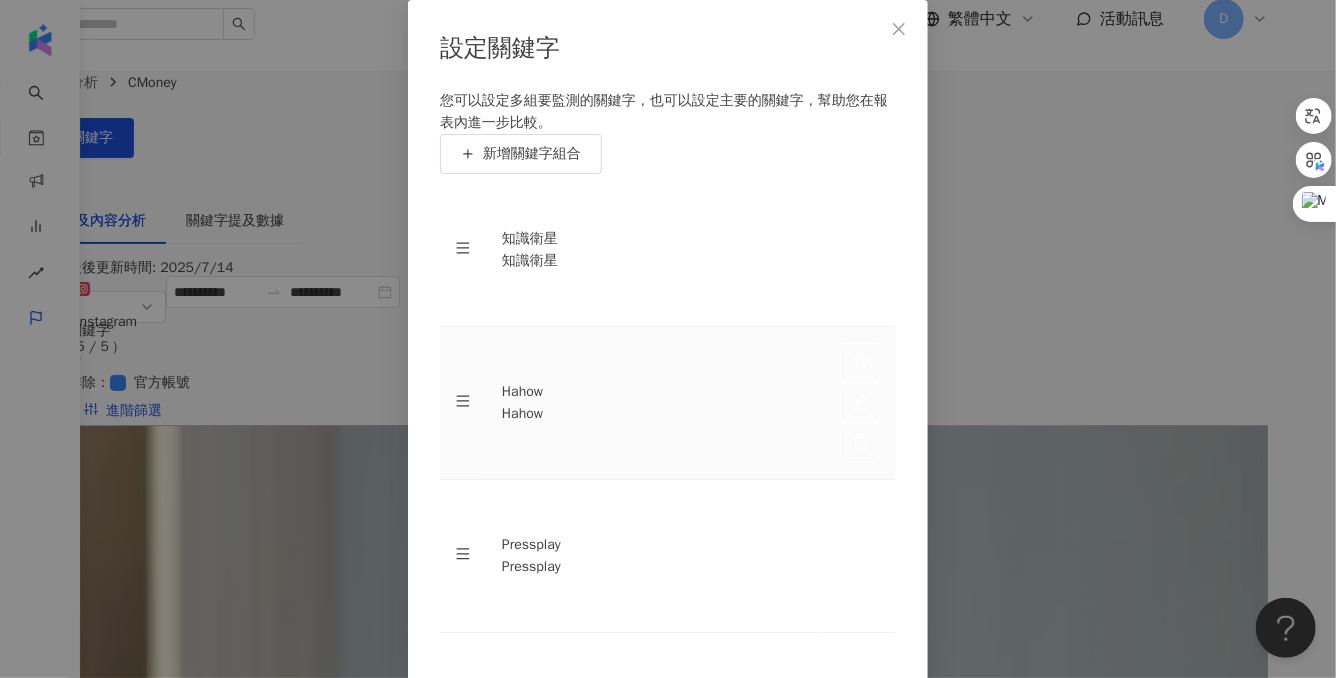 scroll, scrollTop: 130, scrollLeft: 0, axis: vertical 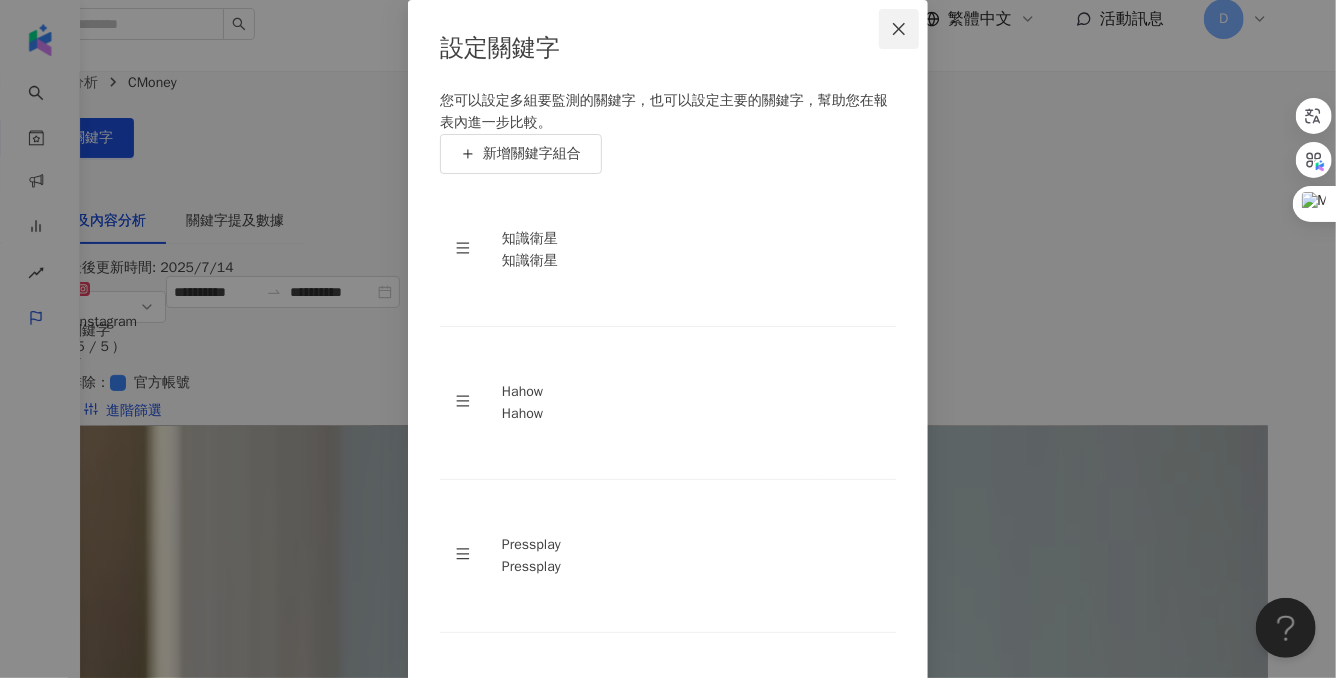 click at bounding box center [899, 29] 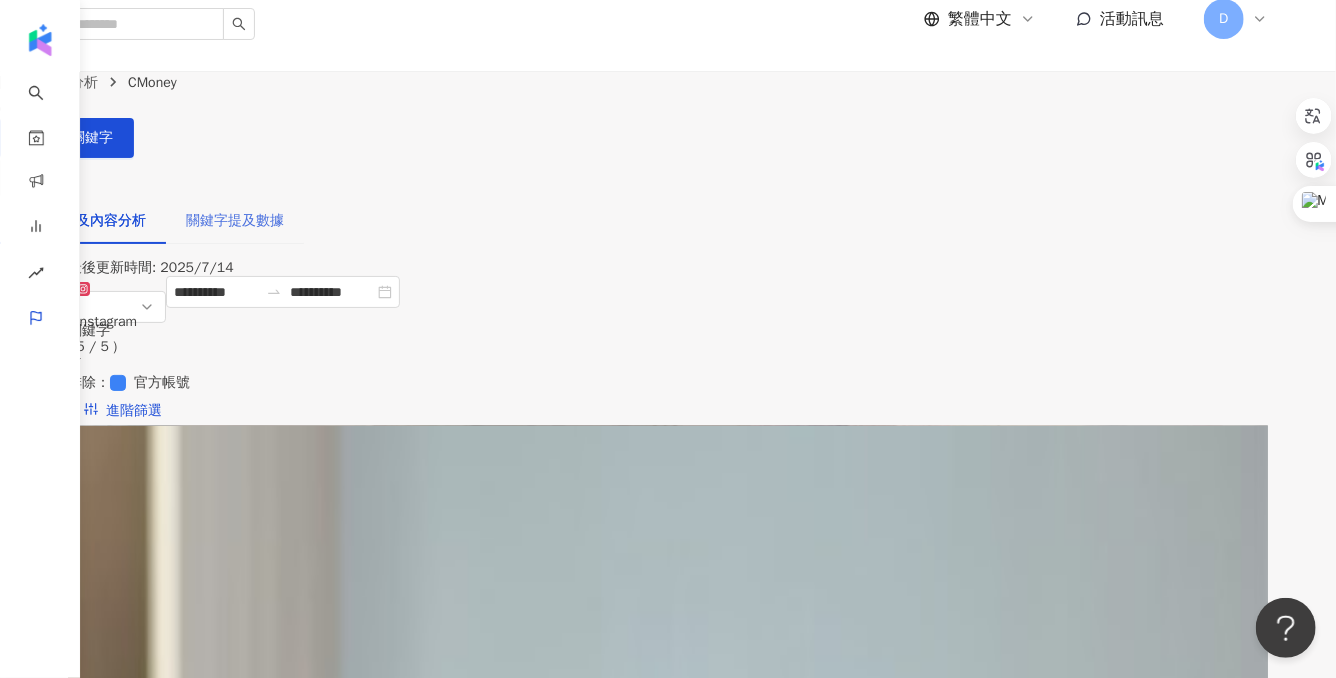 click on "關鍵字提及數據" at bounding box center (235, 221) 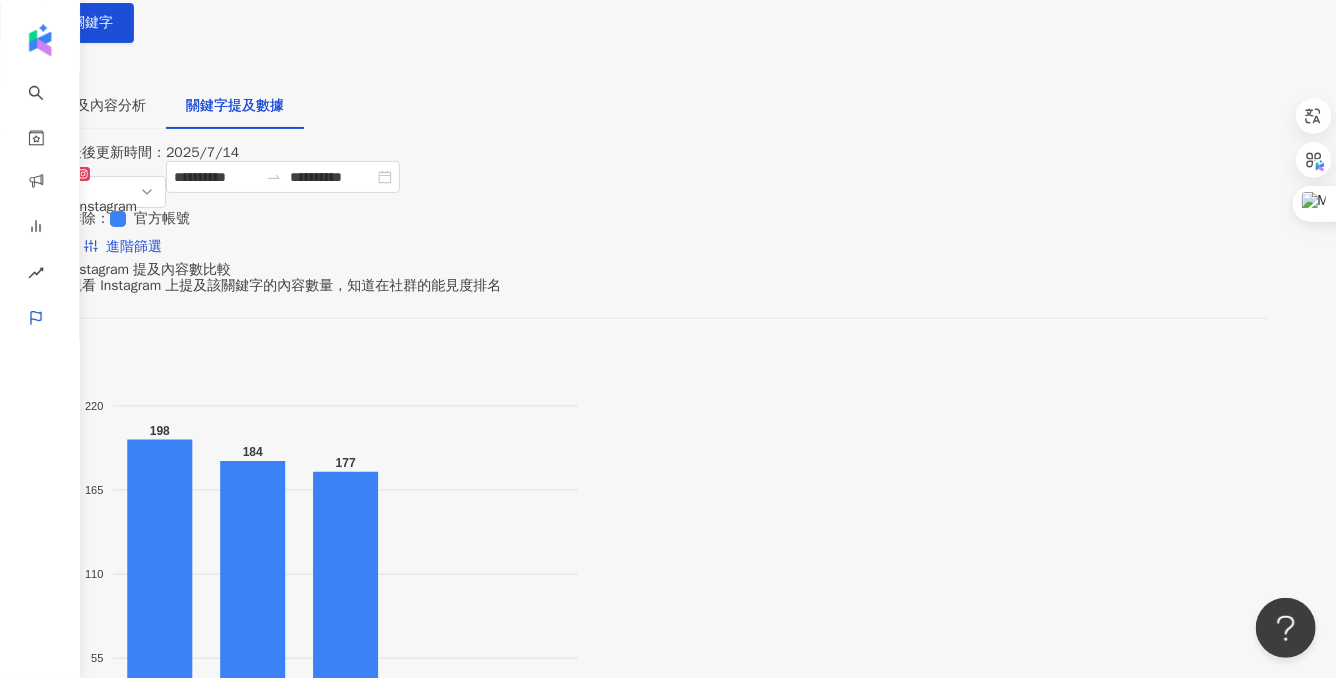 scroll, scrollTop: 155, scrollLeft: 0, axis: vertical 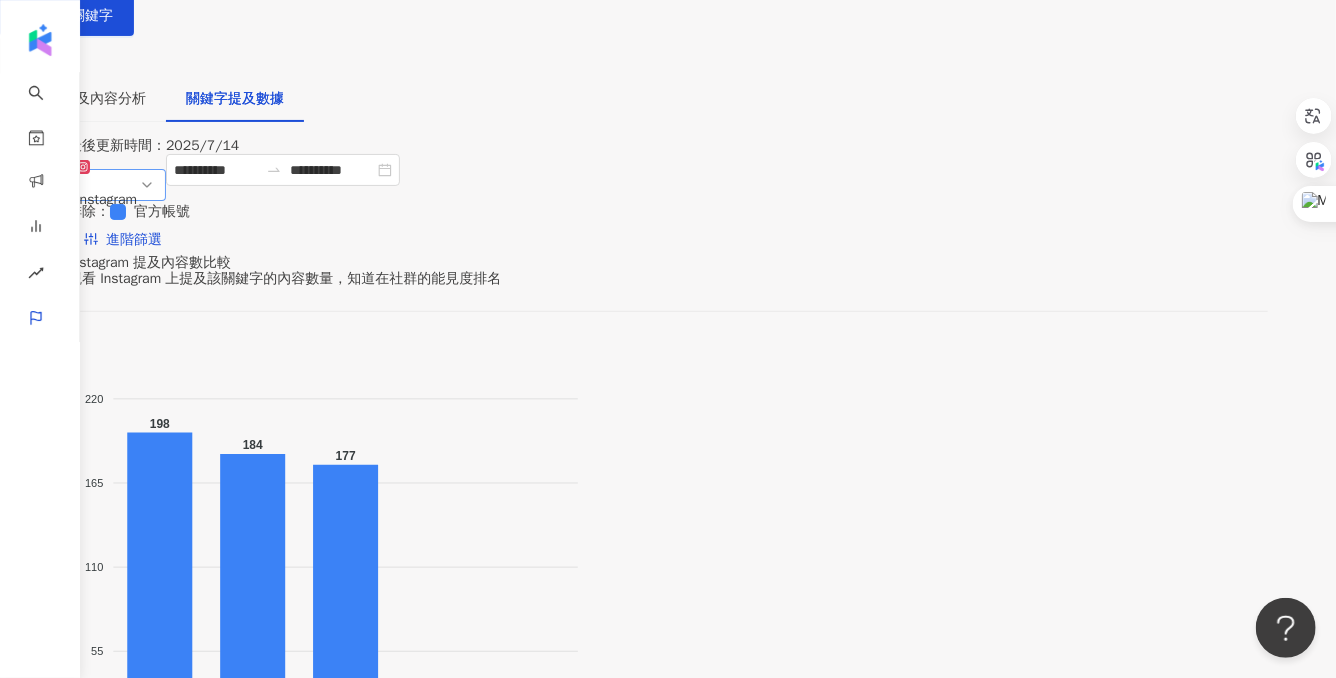 click on "Instagram" at bounding box center [117, 185] 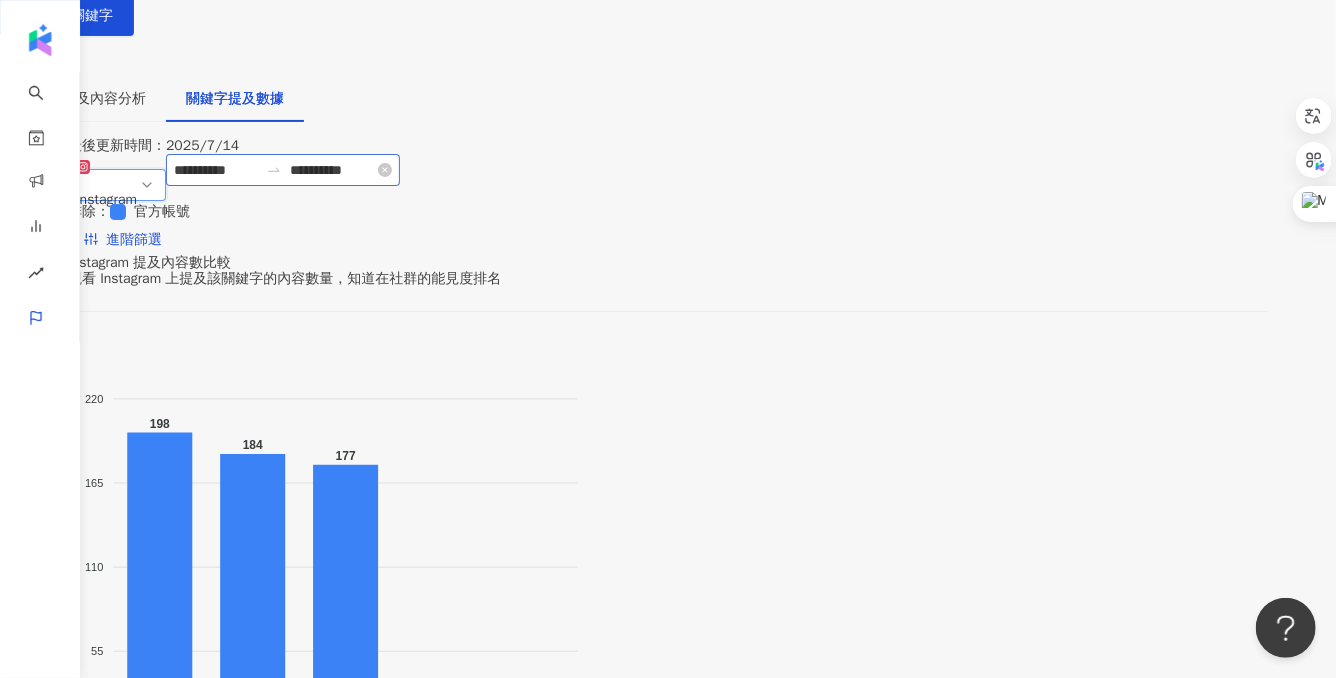 click at bounding box center [274, 170] 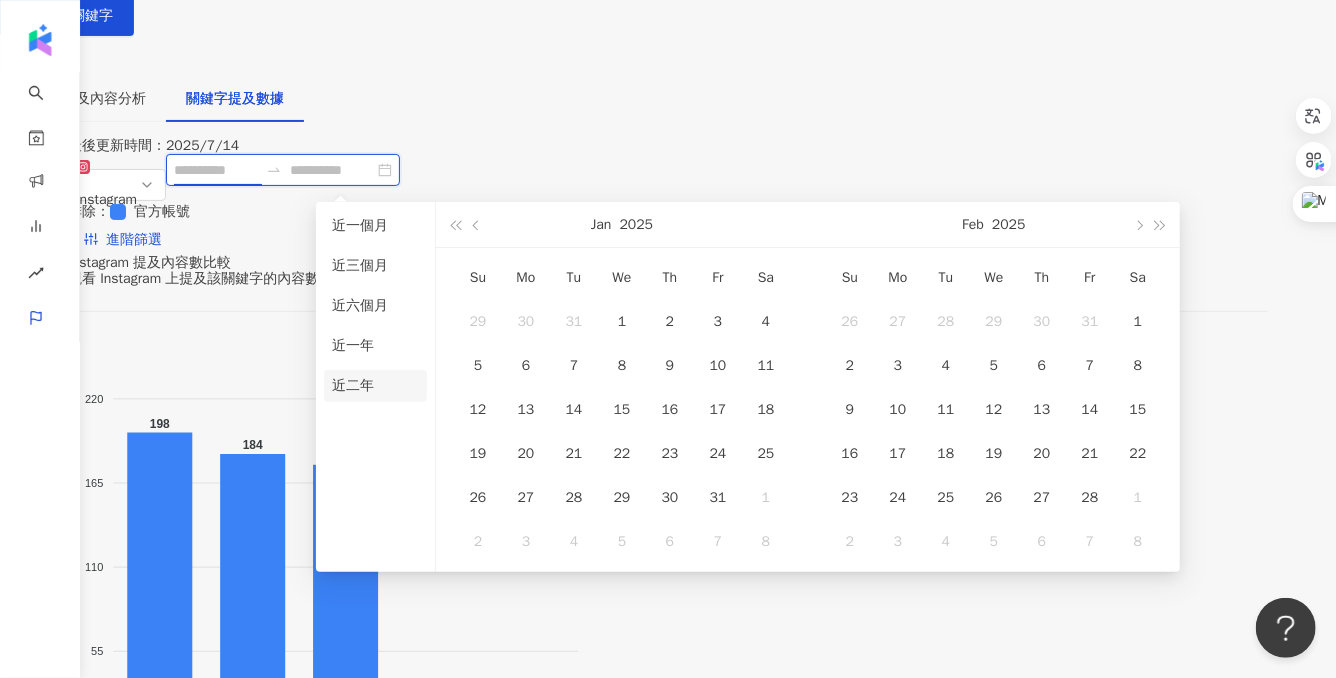 type on "**********" 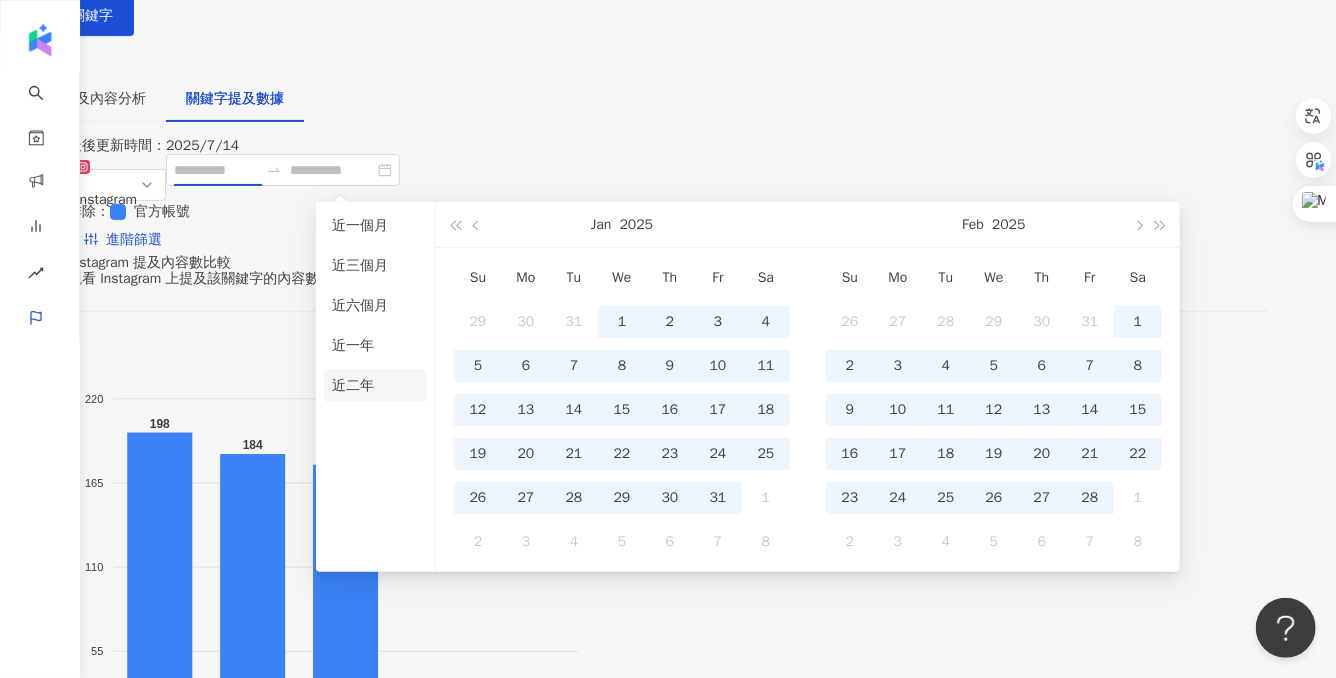 click on "近二年" at bounding box center [375, 386] 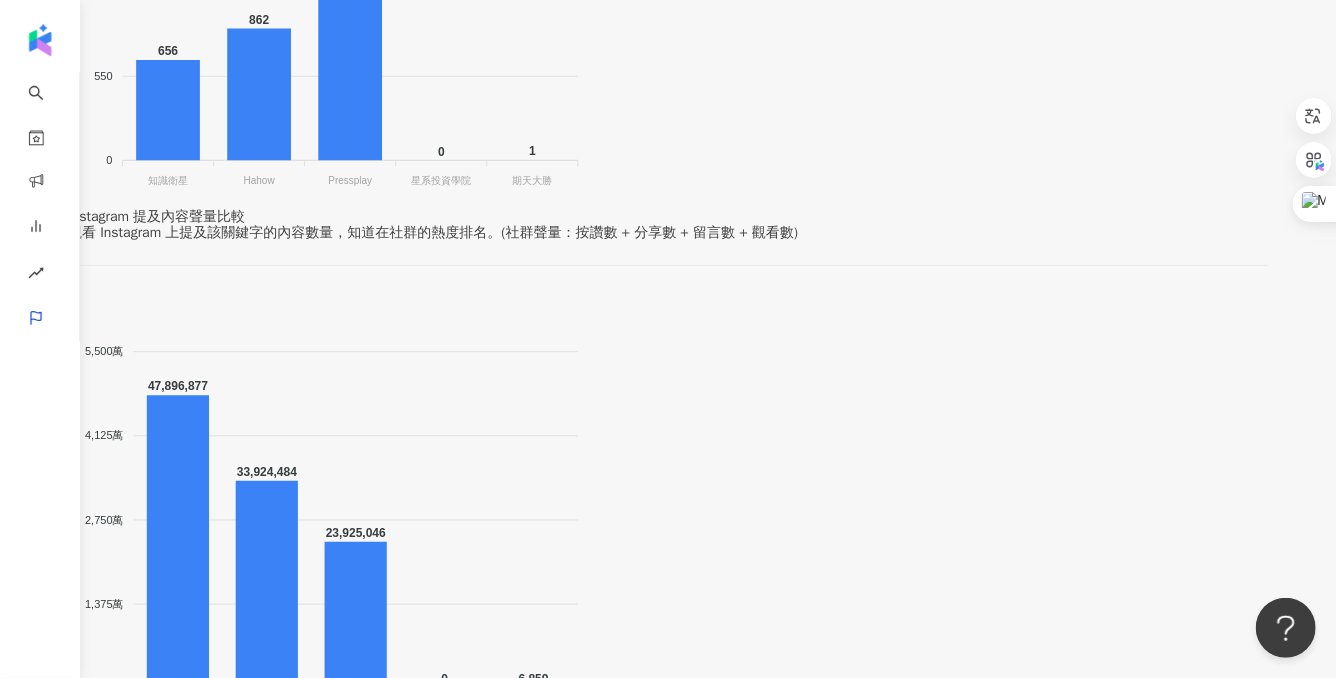 scroll, scrollTop: 744, scrollLeft: 0, axis: vertical 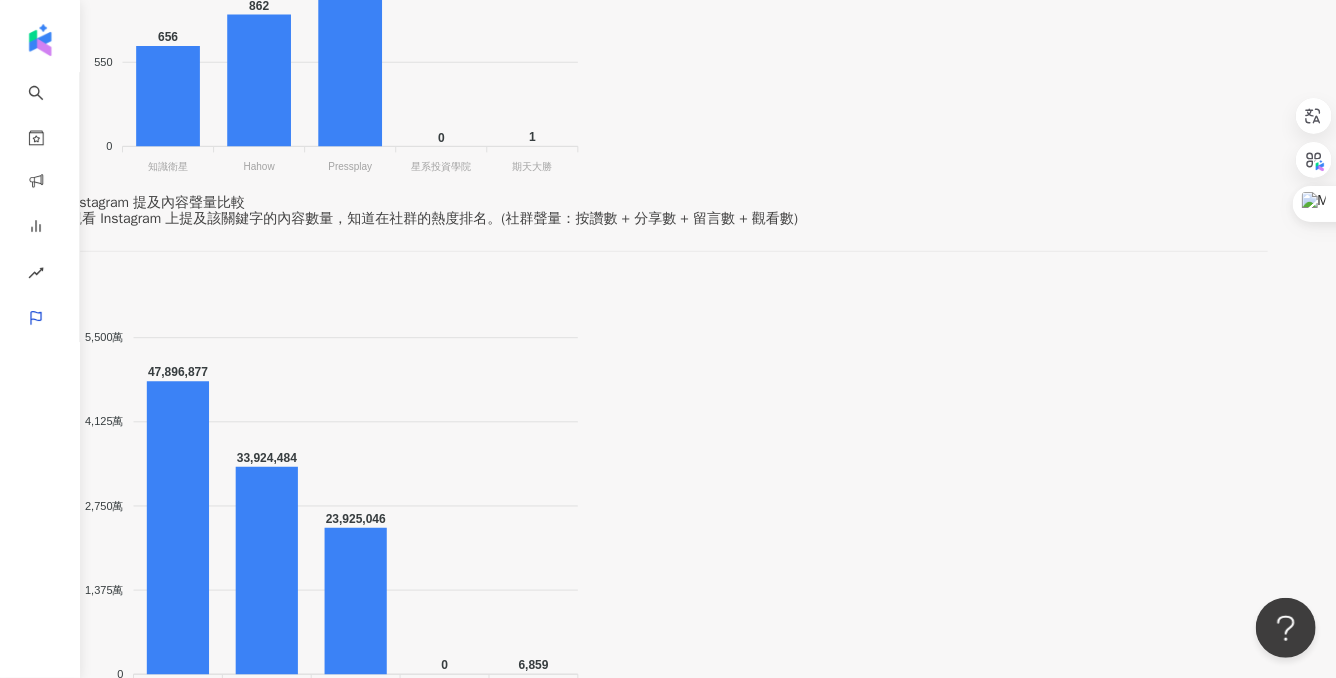 click on "關鍵字提及內容分析" at bounding box center (83, -490) 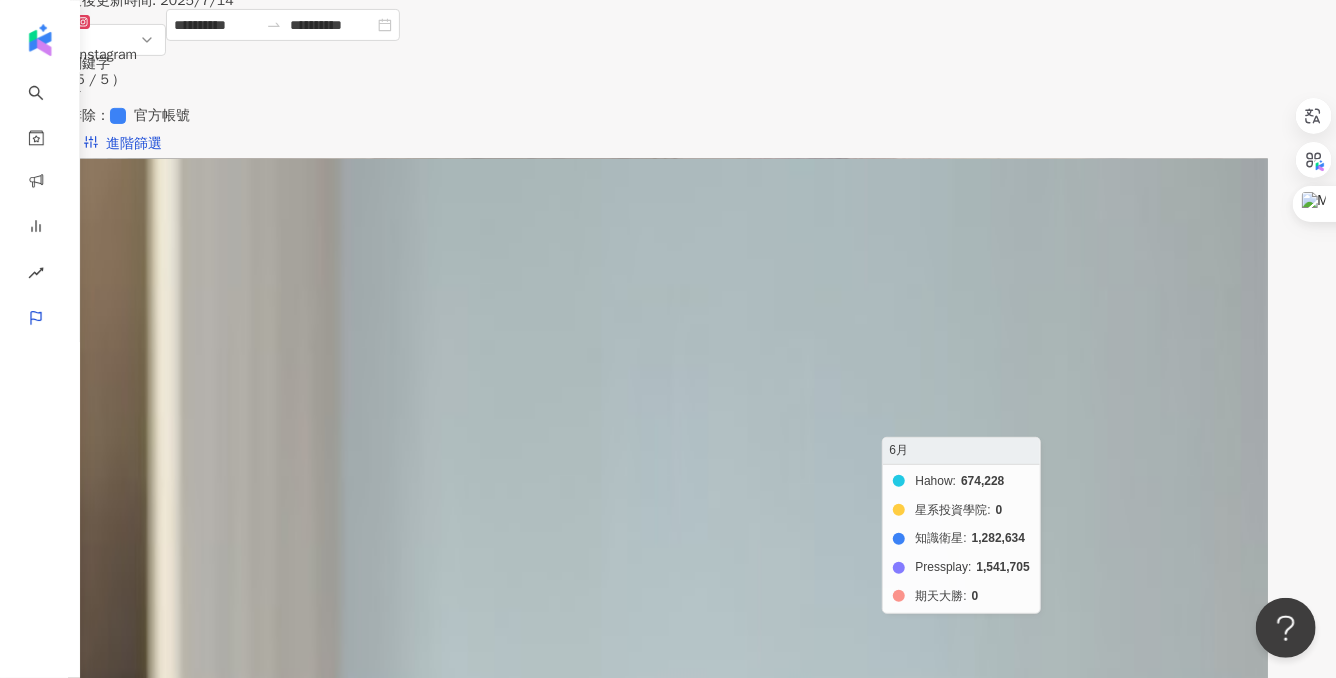 scroll, scrollTop: 306, scrollLeft: 0, axis: vertical 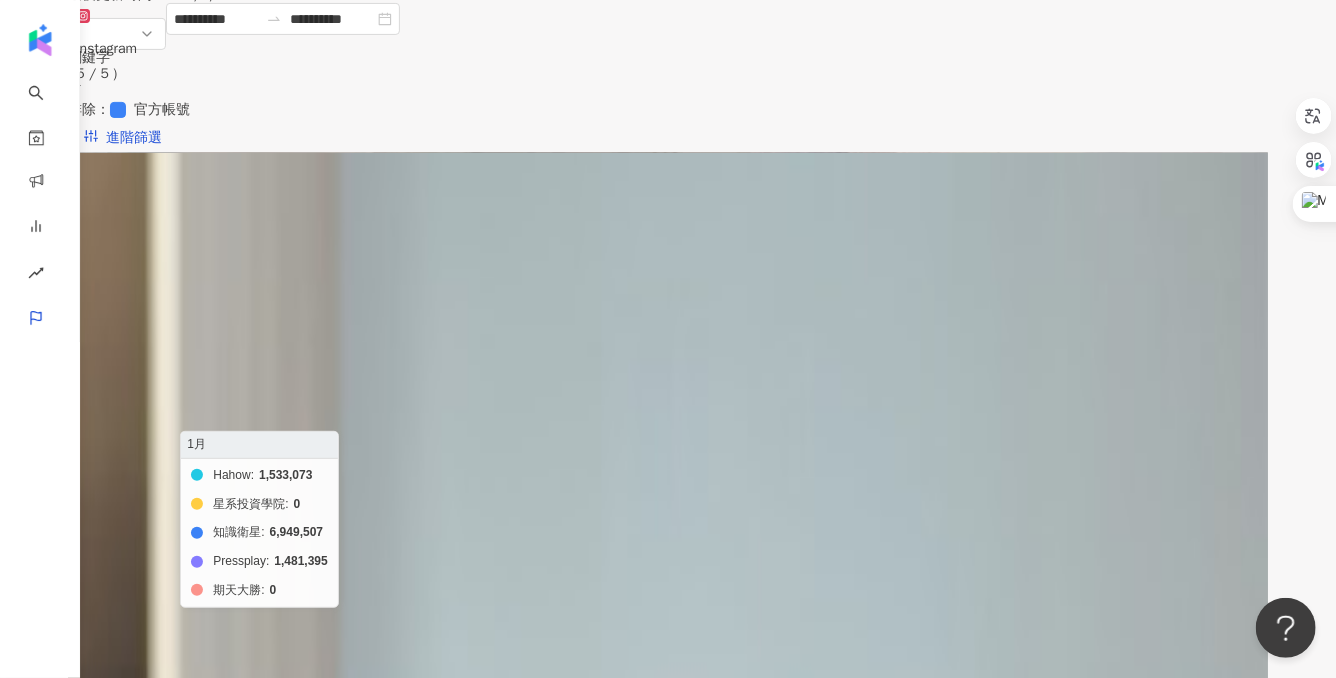 click on "Hahow 星系投資學院 知識衛星 Pressplay 期天大勝" 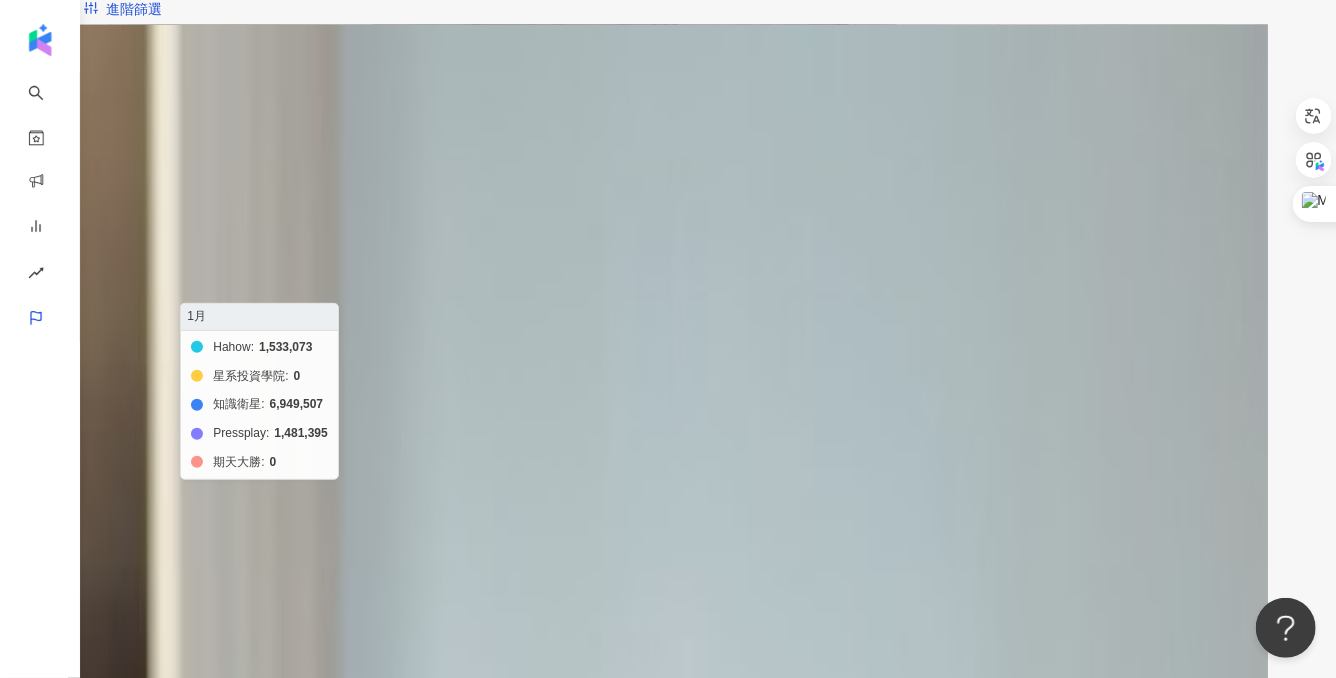 scroll, scrollTop: 459, scrollLeft: 0, axis: vertical 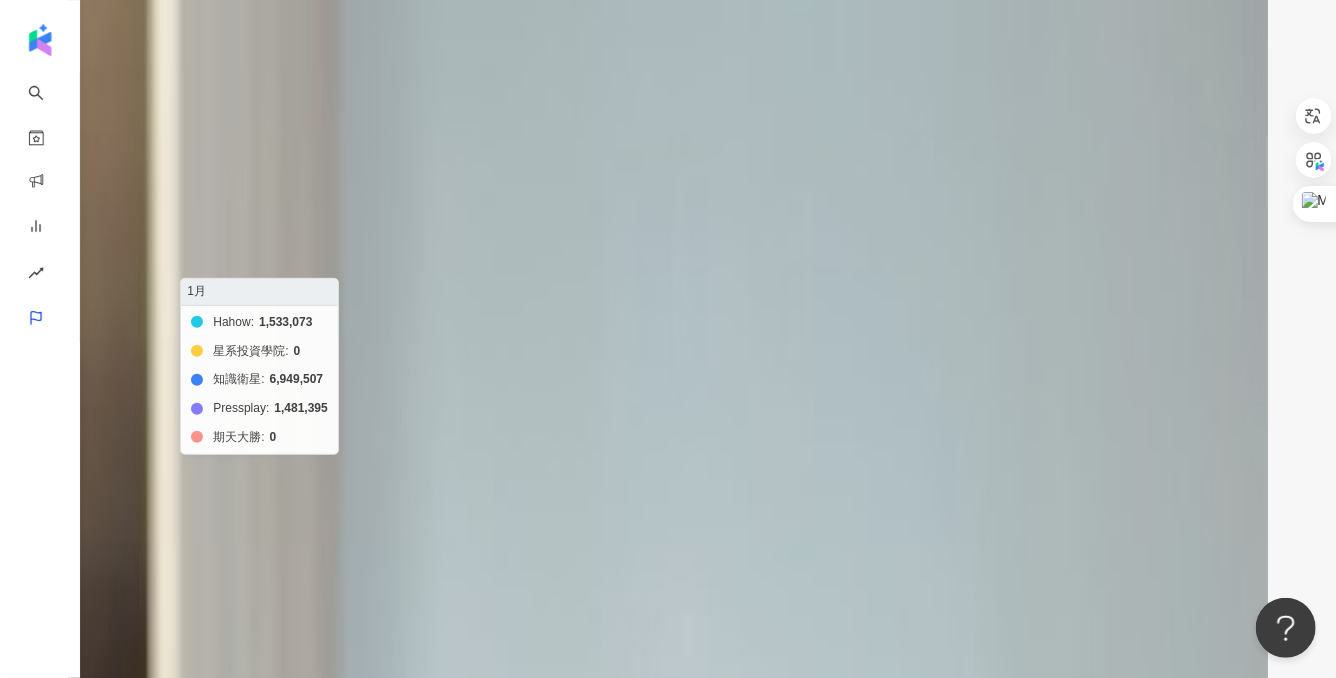 click on "Hahow 星系投資學院 知識衛星 Pressplay 期天大勝" 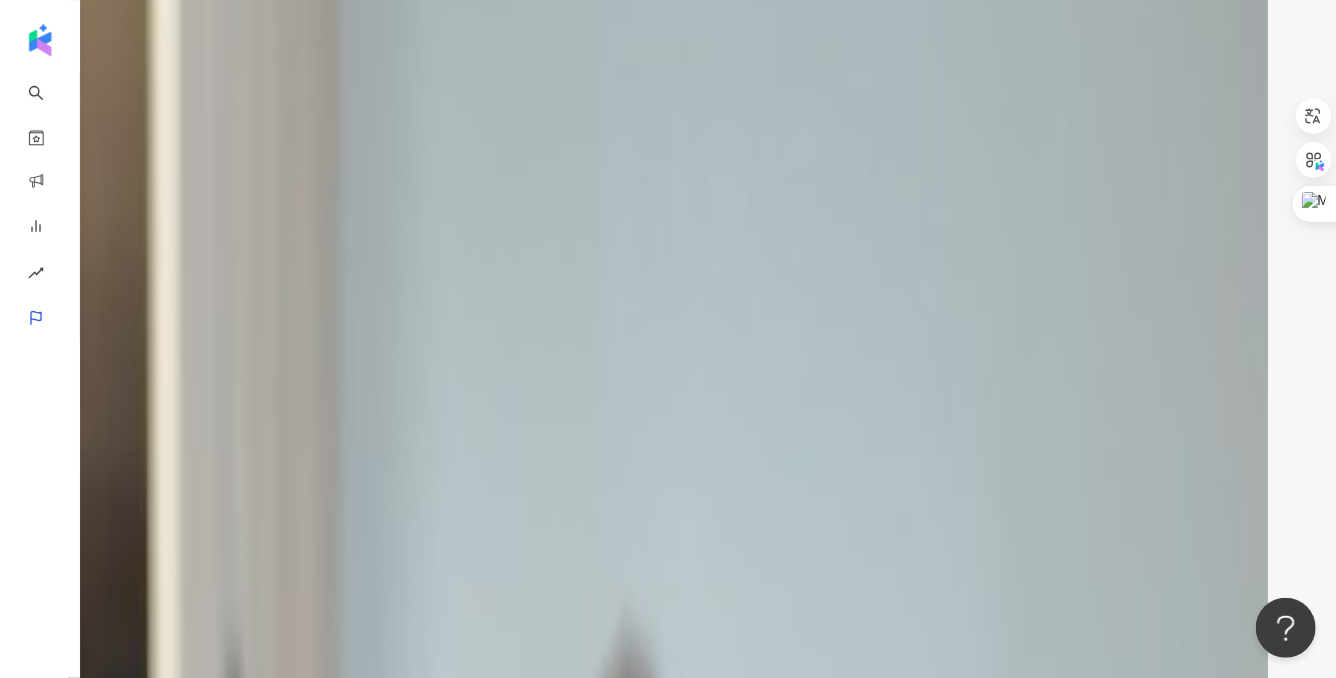 click at bounding box center (714, 777) 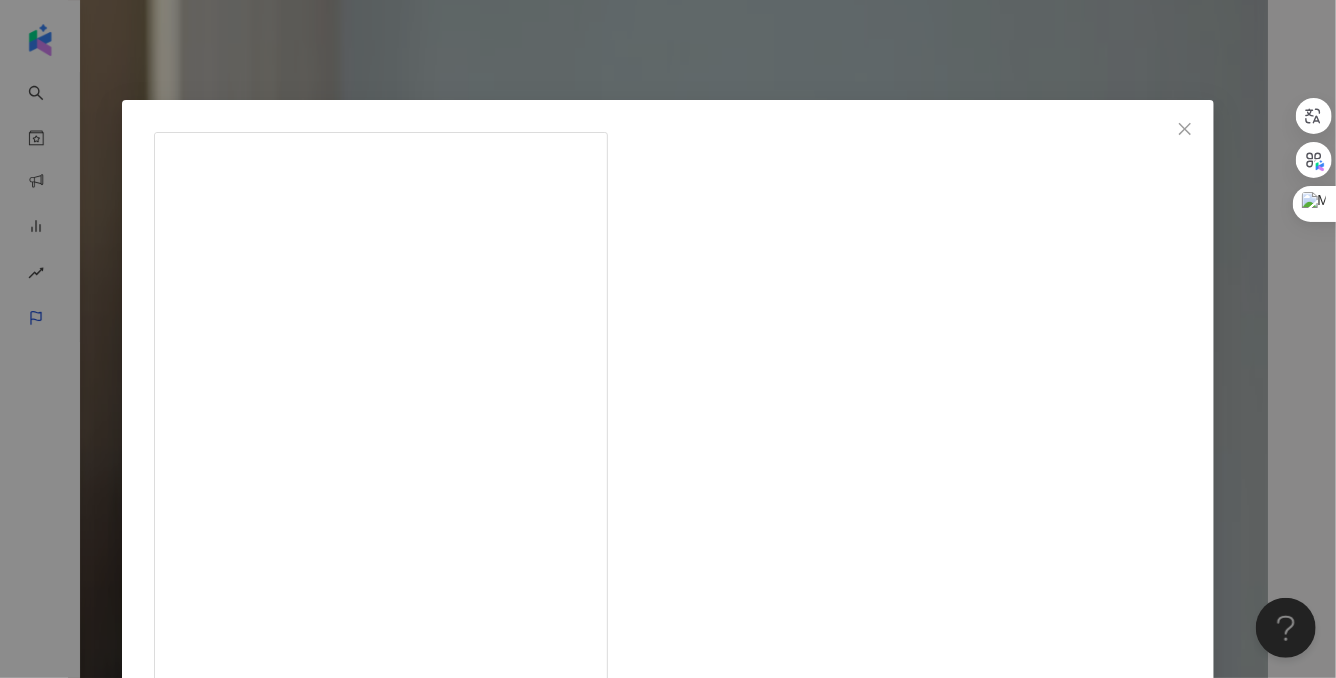 scroll, scrollTop: 41, scrollLeft: 0, axis: vertical 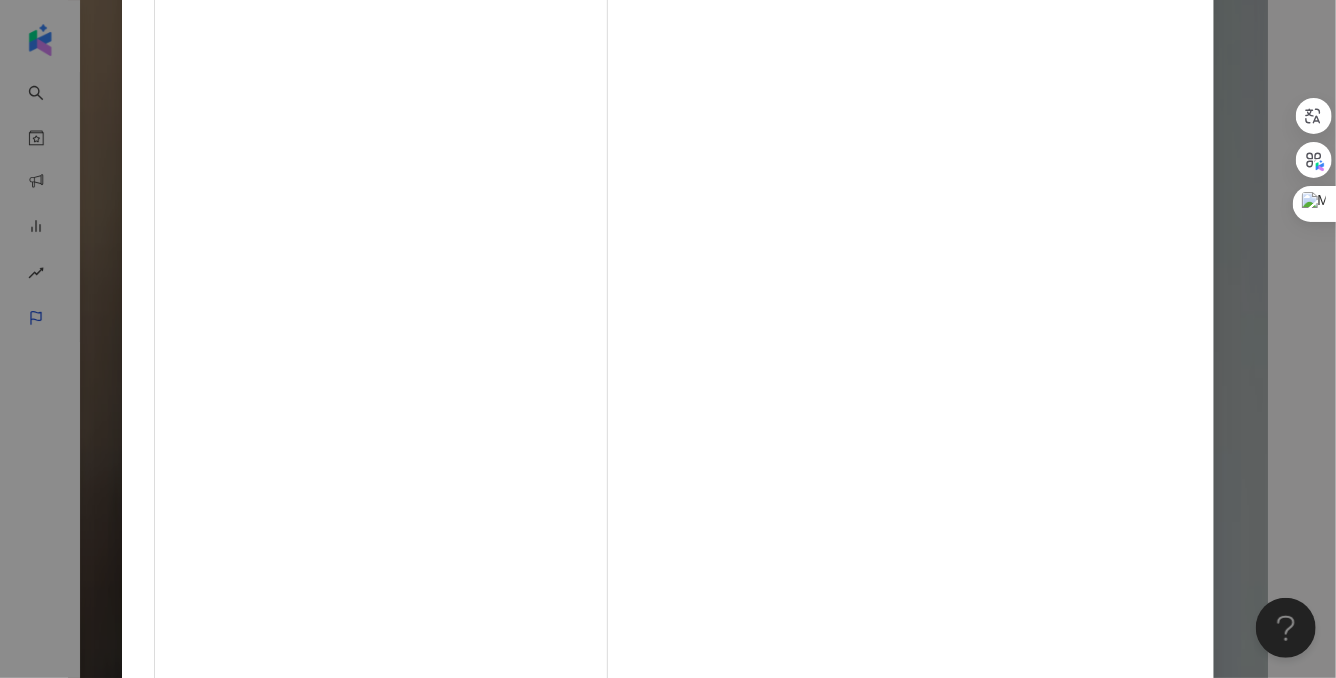 click on "春小姐Haru 2025/1/20 4.1萬 98 499.1萬 查看原始貼文" at bounding box center (668, 339) 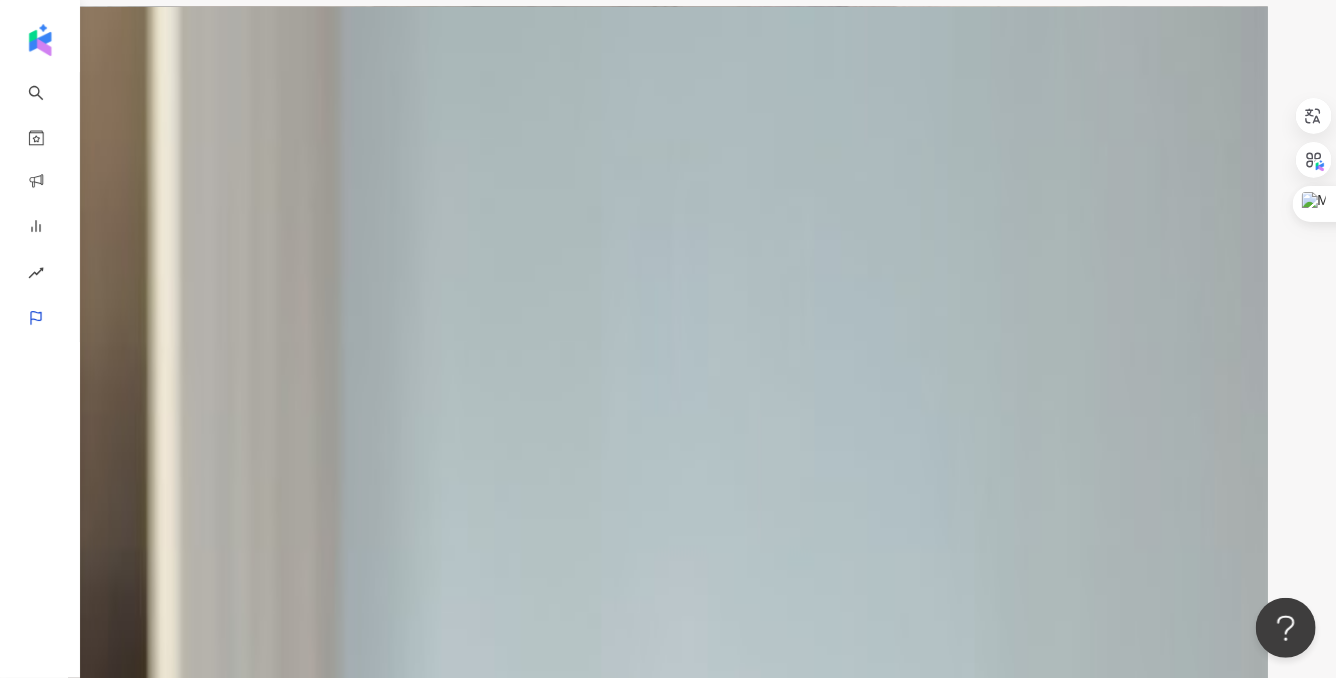 scroll, scrollTop: 377, scrollLeft: 0, axis: vertical 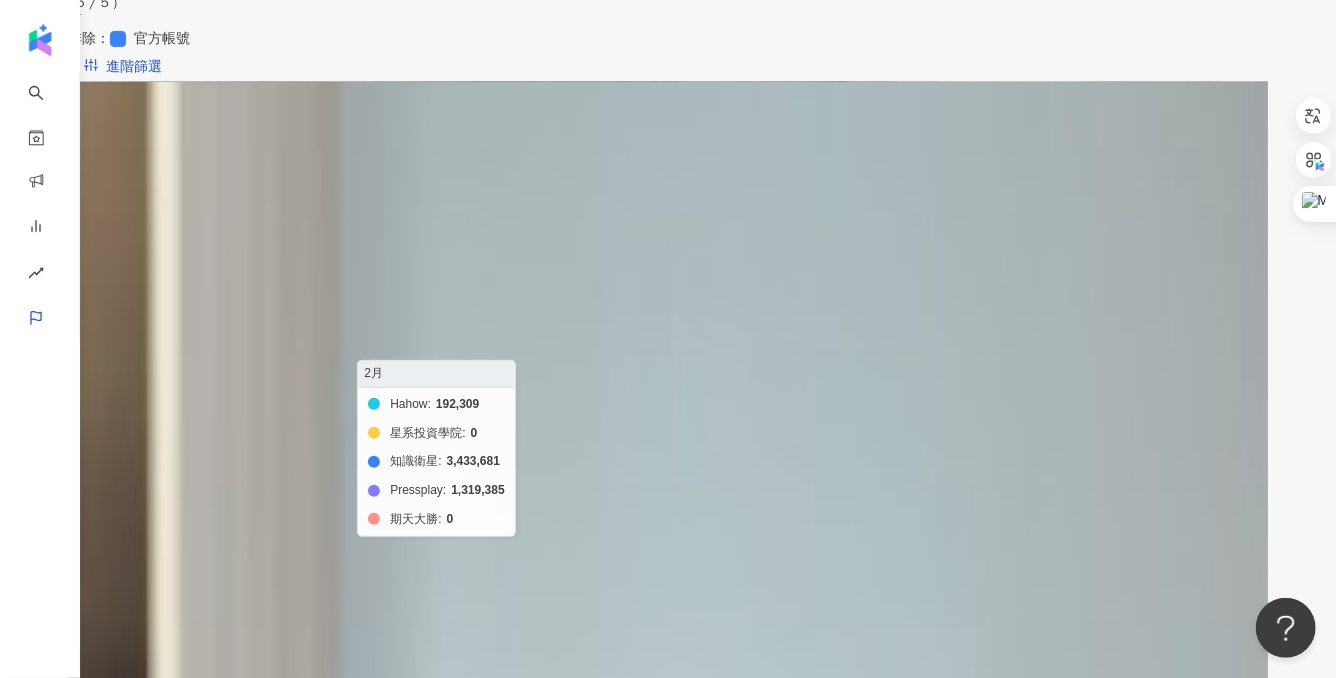 click on "Hahow 星系投資學院 知識衛星 Pressplay 期天大勝" 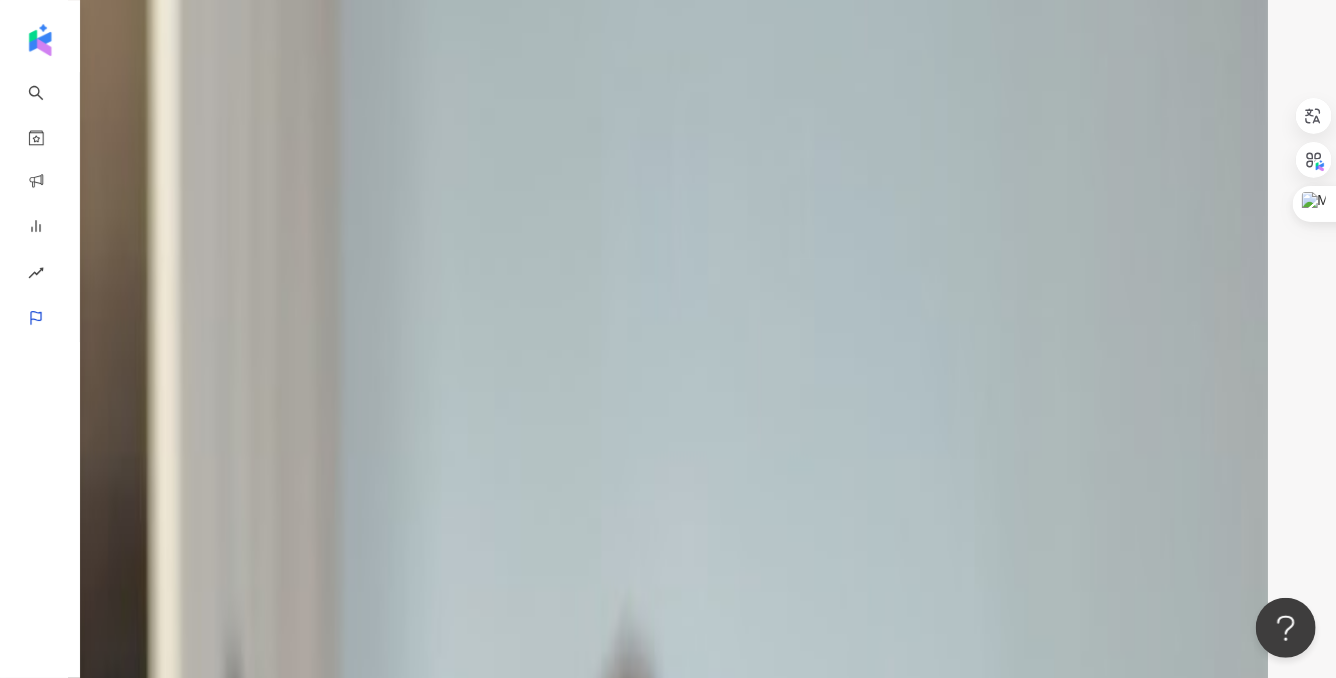 scroll, scrollTop: 545, scrollLeft: 0, axis: vertical 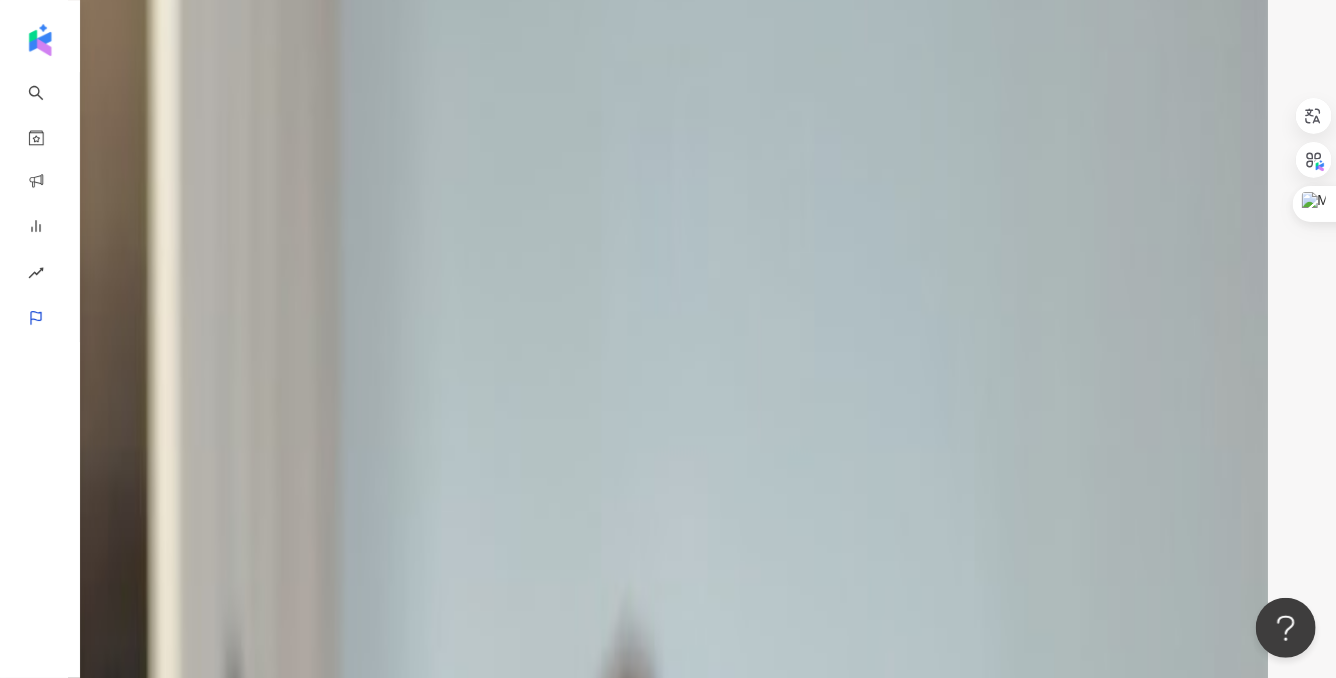 click at bounding box center (474, 711) 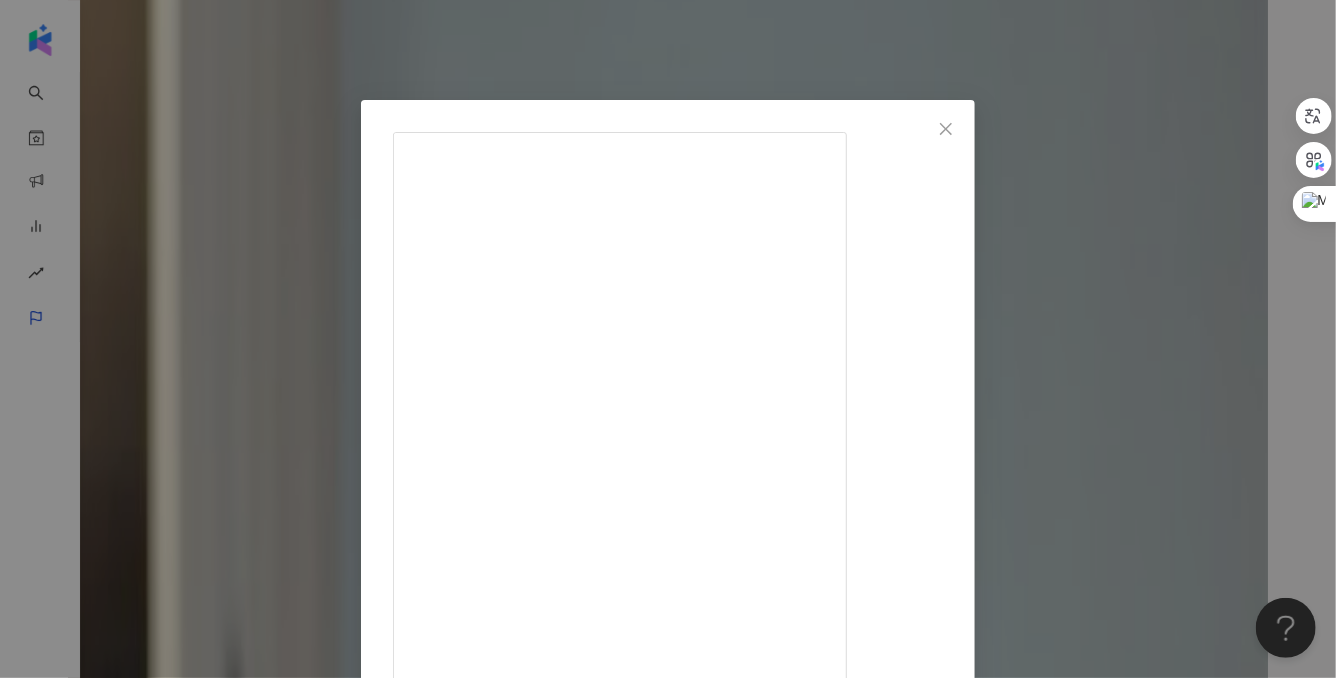 scroll, scrollTop: 101, scrollLeft: 0, axis: vertical 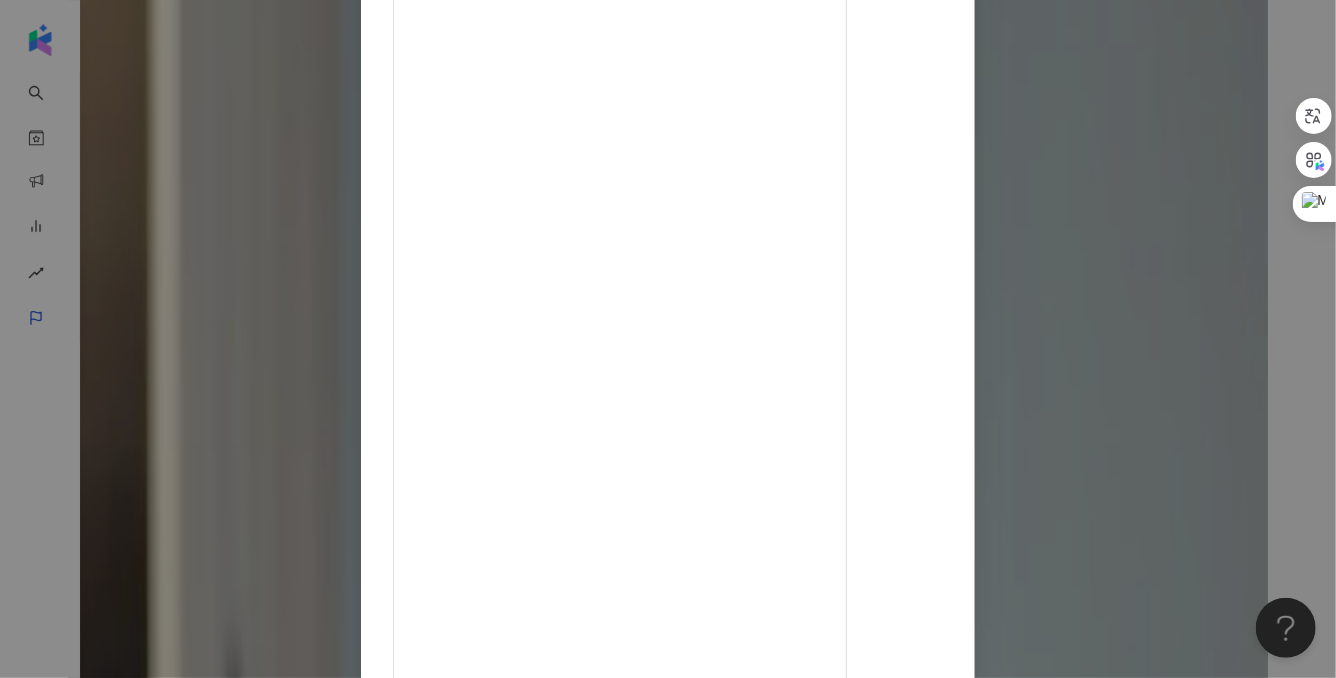 click on "A冷 2025/2/20 1萬 47 28.6萬 查看原始貼文" at bounding box center [668, 339] 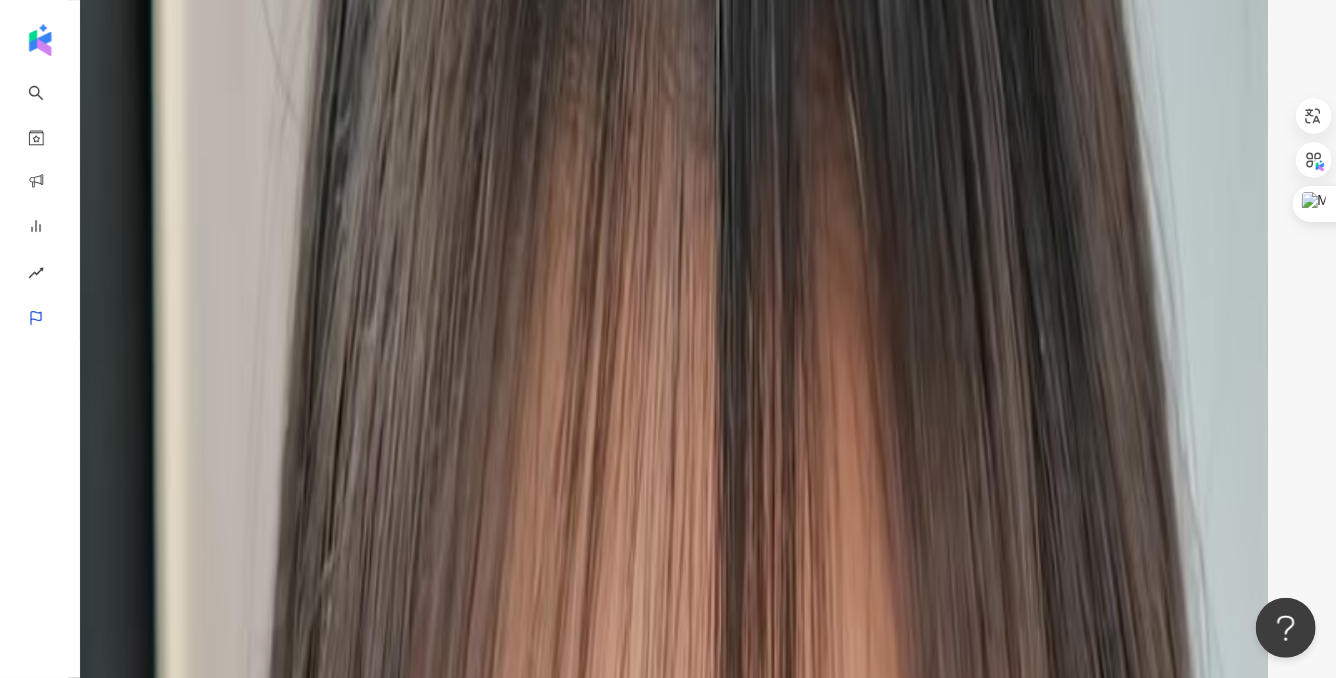 scroll, scrollTop: 3073, scrollLeft: 0, axis: vertical 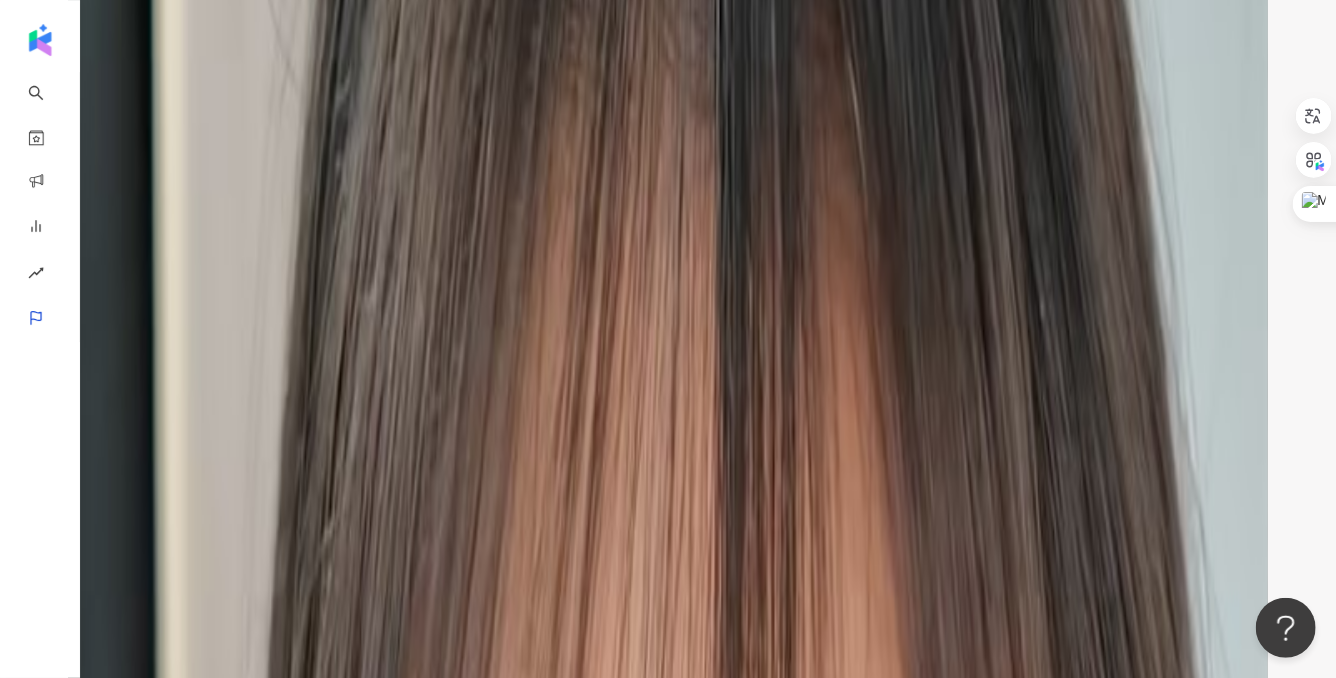 click on "觀看最高" at bounding box center [252, 1210] 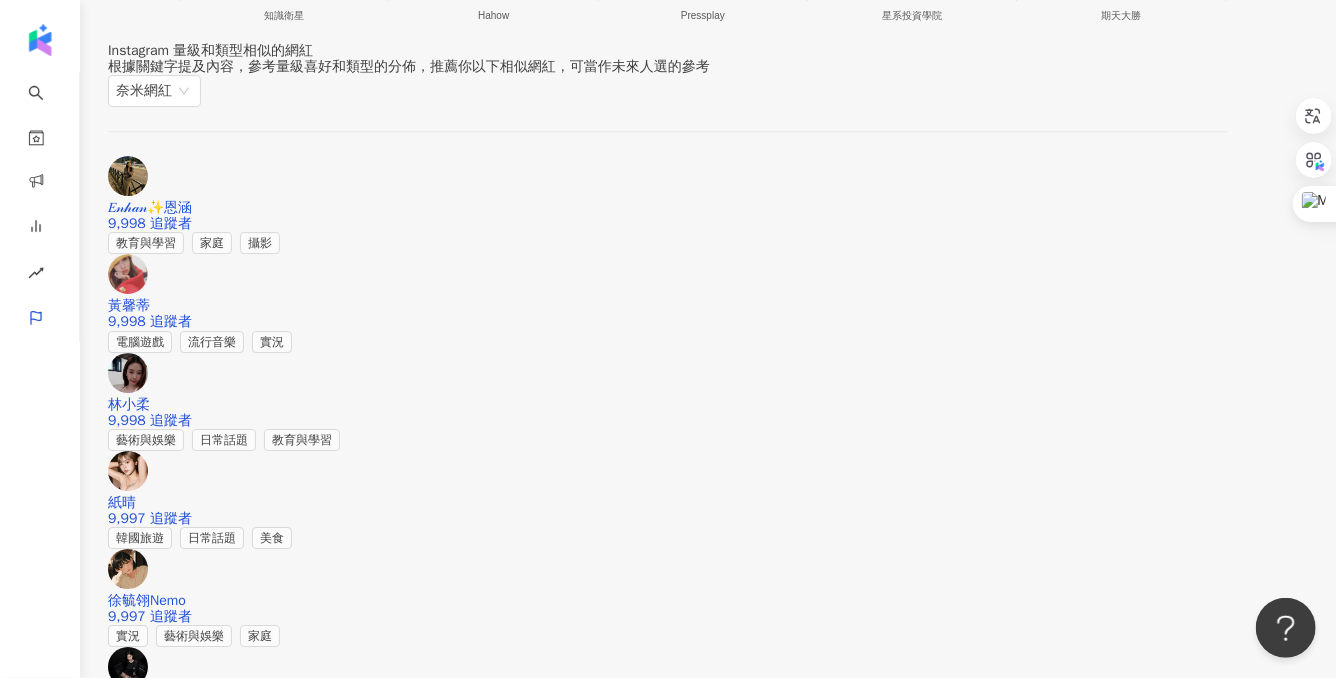 click on "互動最高" at bounding box center (156, 1210) 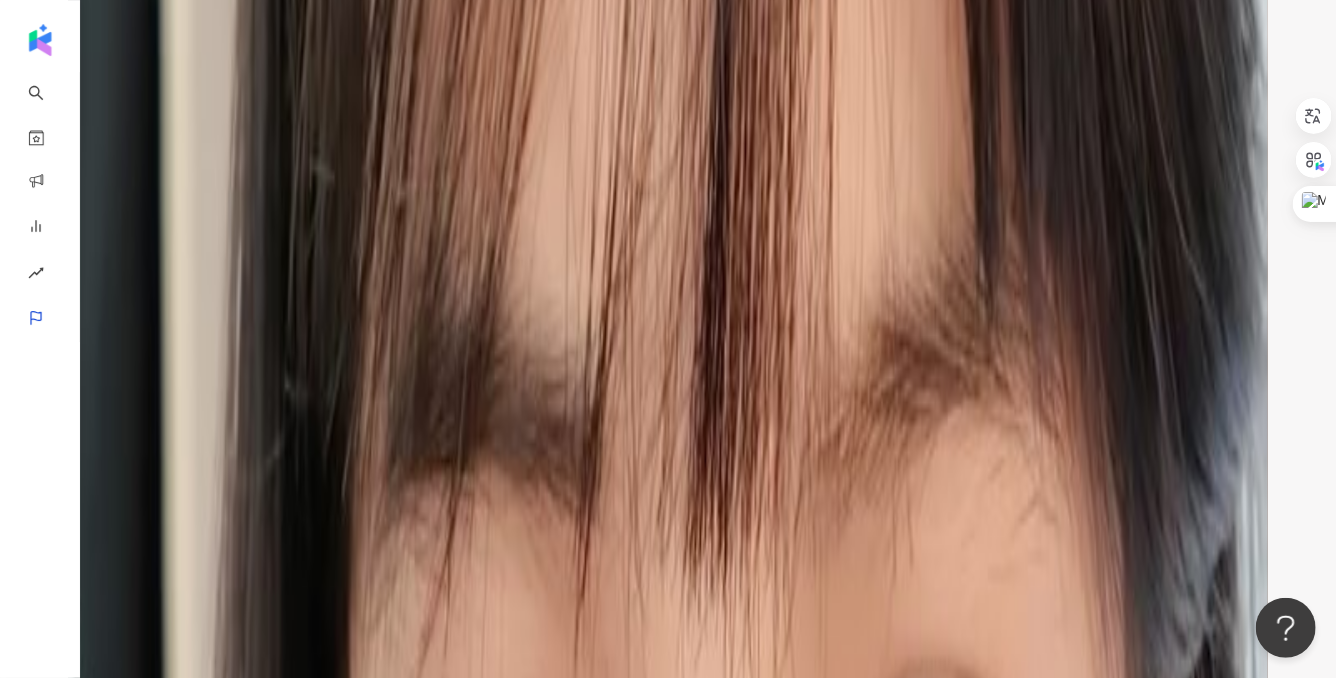 scroll, scrollTop: 4510, scrollLeft: 0, axis: vertical 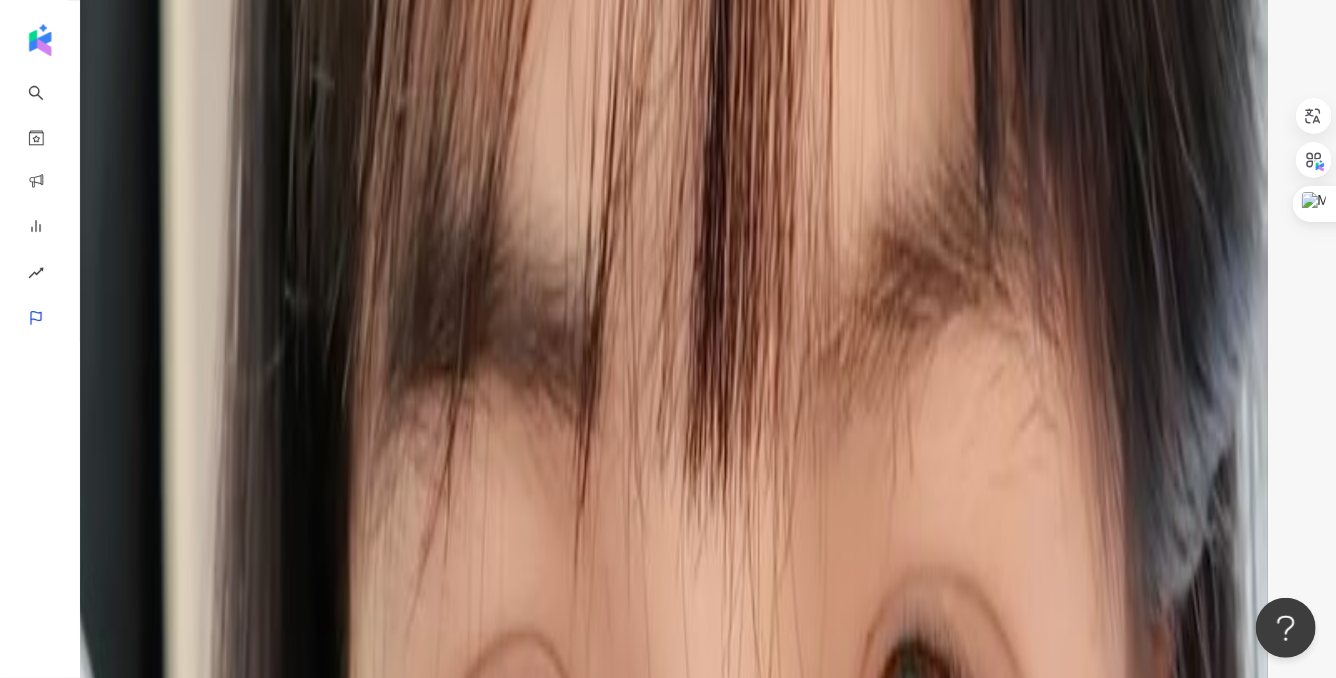 click 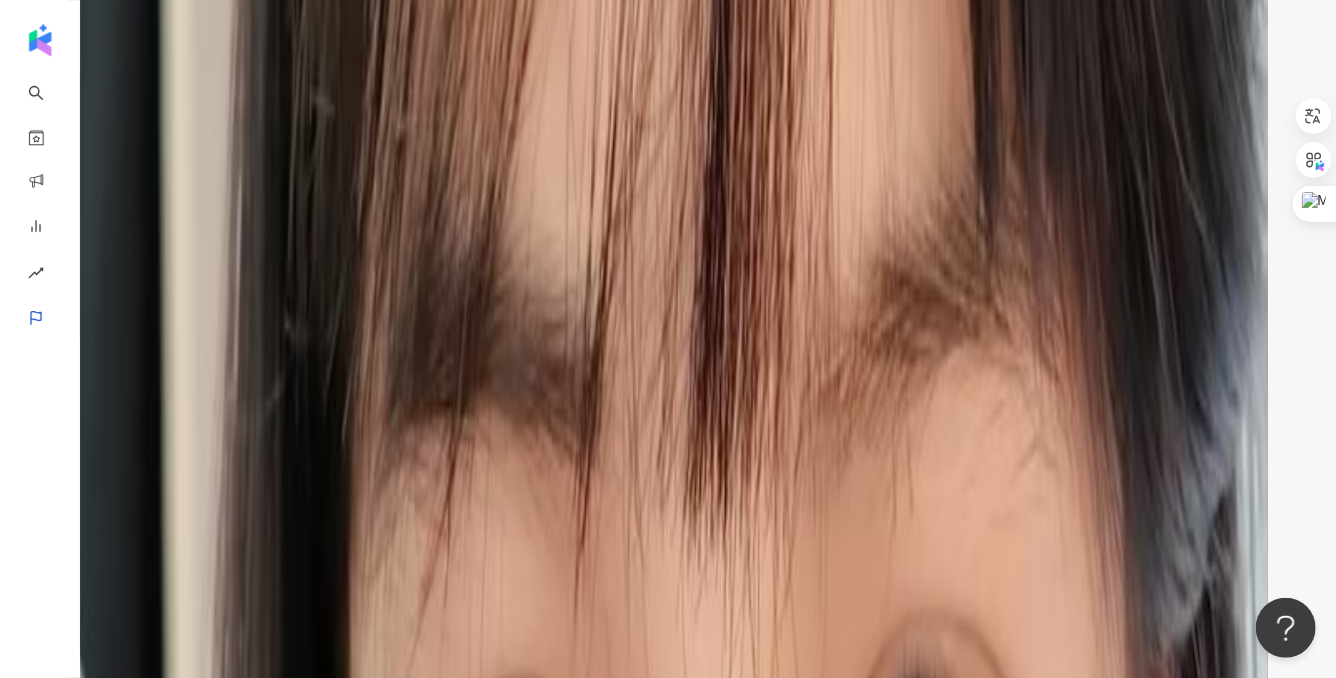 scroll, scrollTop: 4619, scrollLeft: 0, axis: vertical 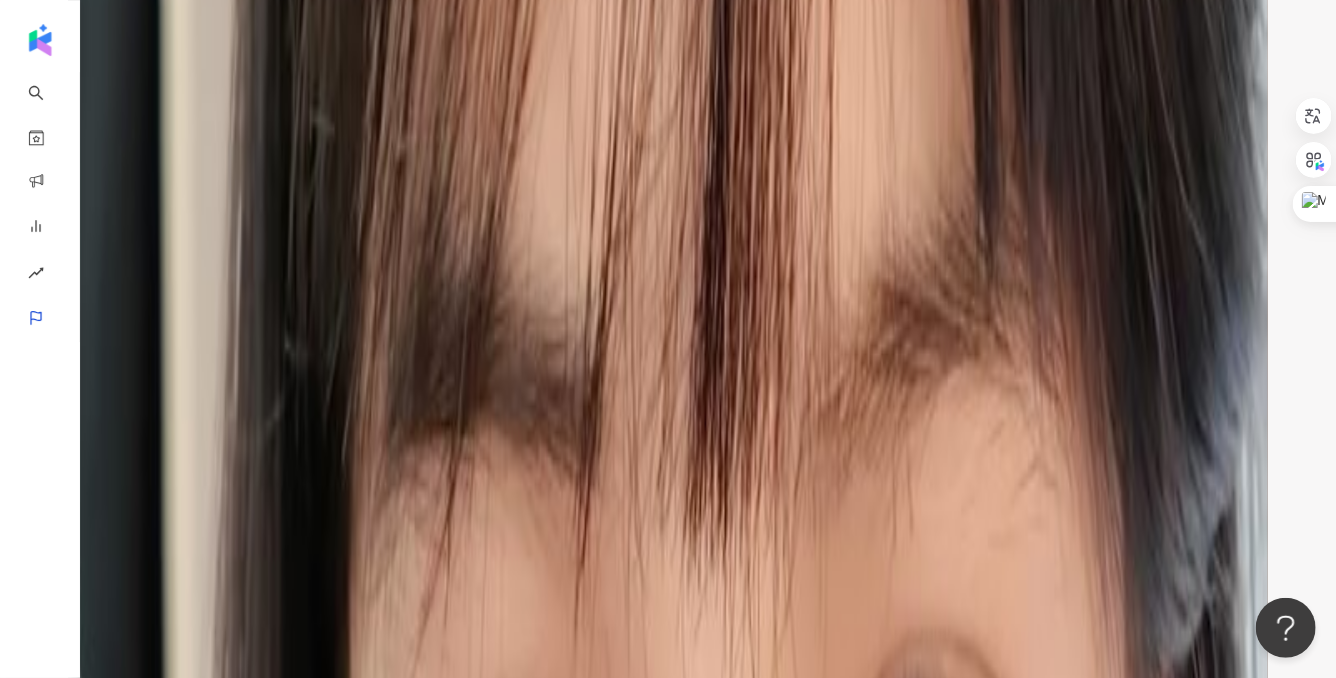 click 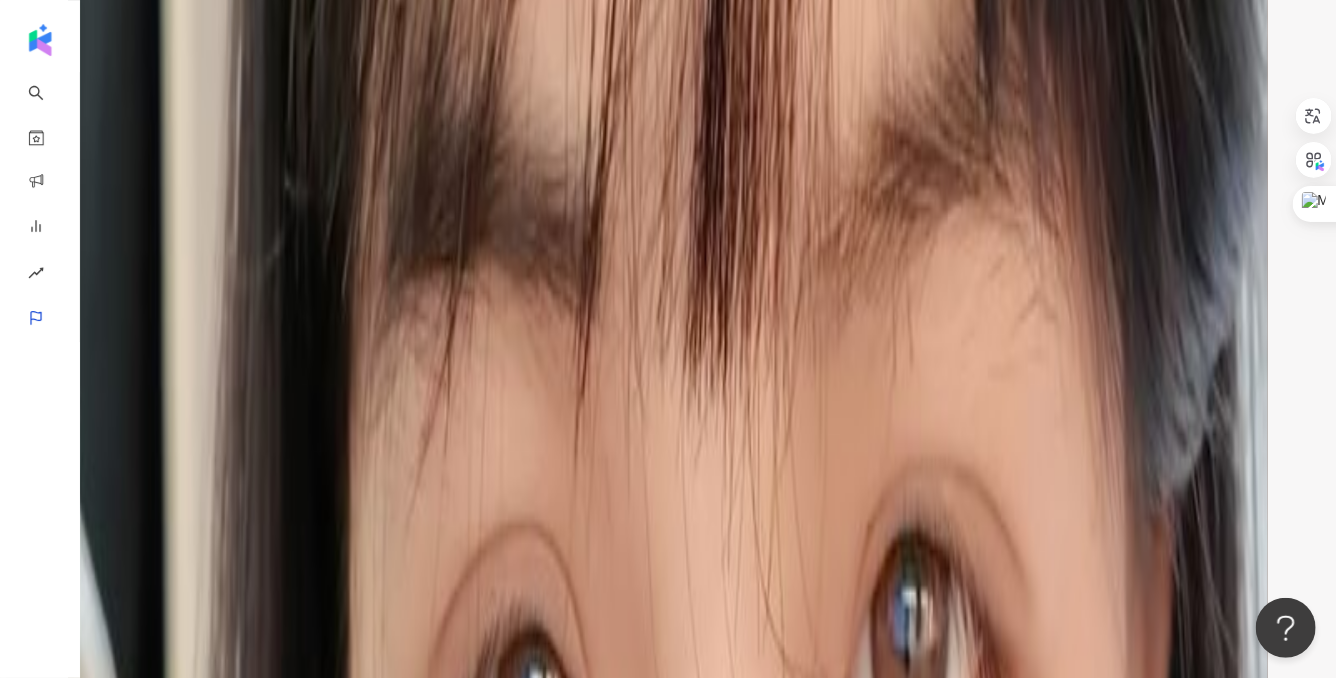 click at bounding box center (134, 5627) 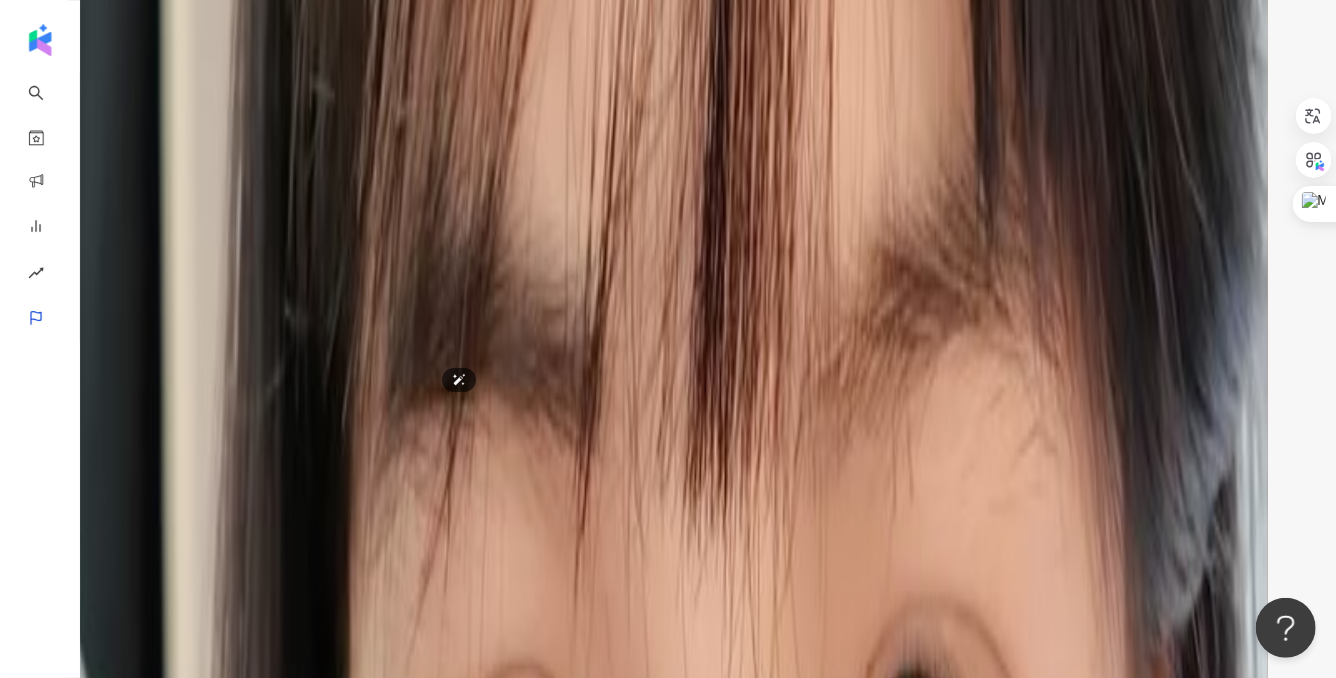 scroll, scrollTop: 4654, scrollLeft: 0, axis: vertical 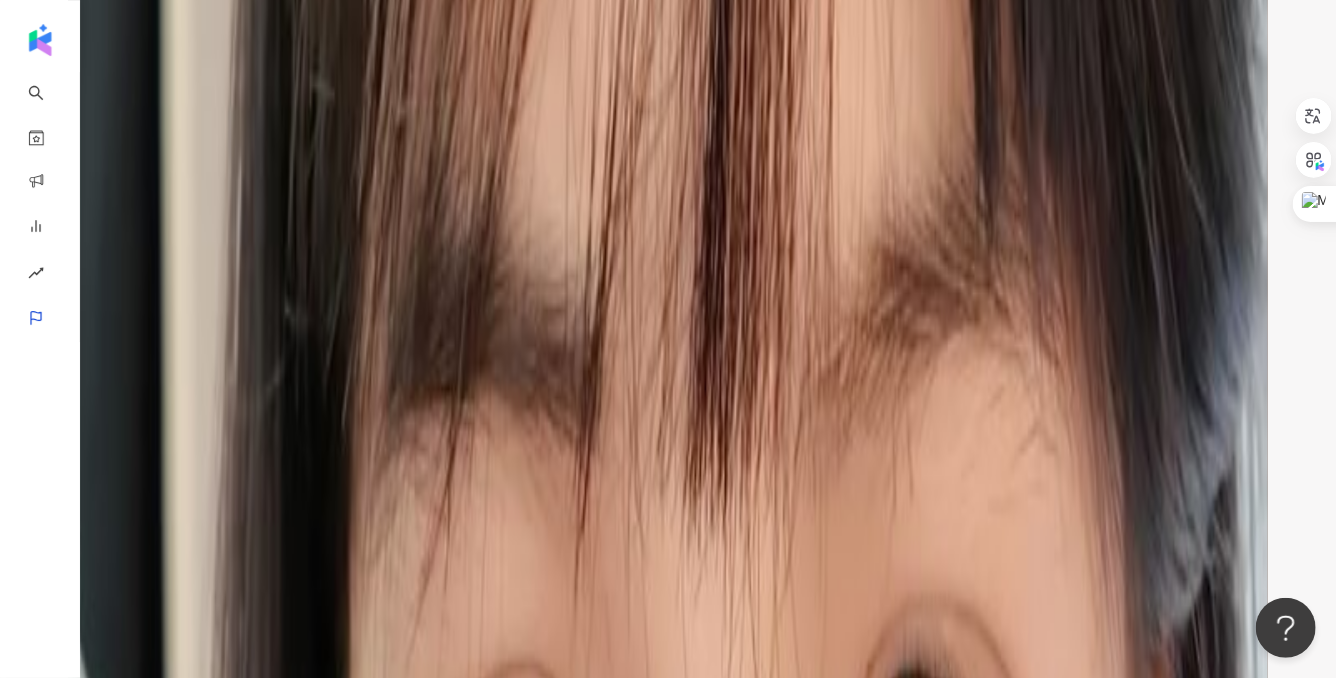 click at bounding box center (134, 5593) 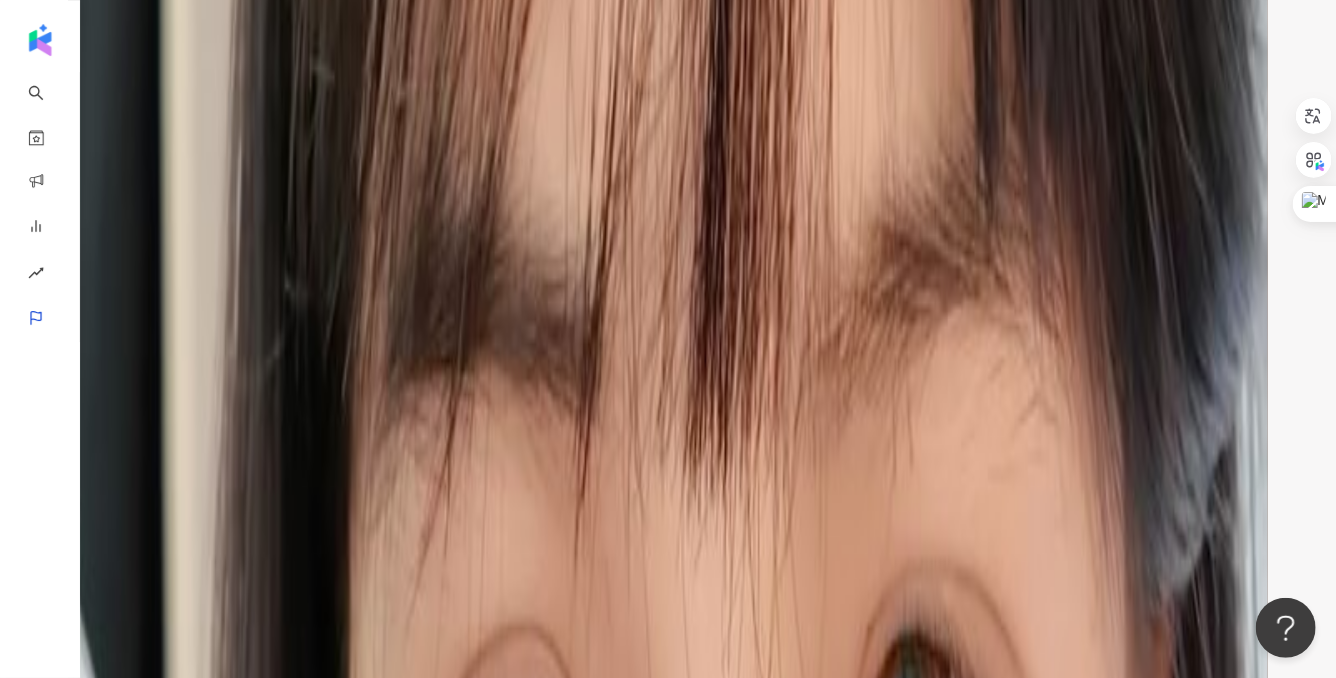 scroll, scrollTop: 4496, scrollLeft: 0, axis: vertical 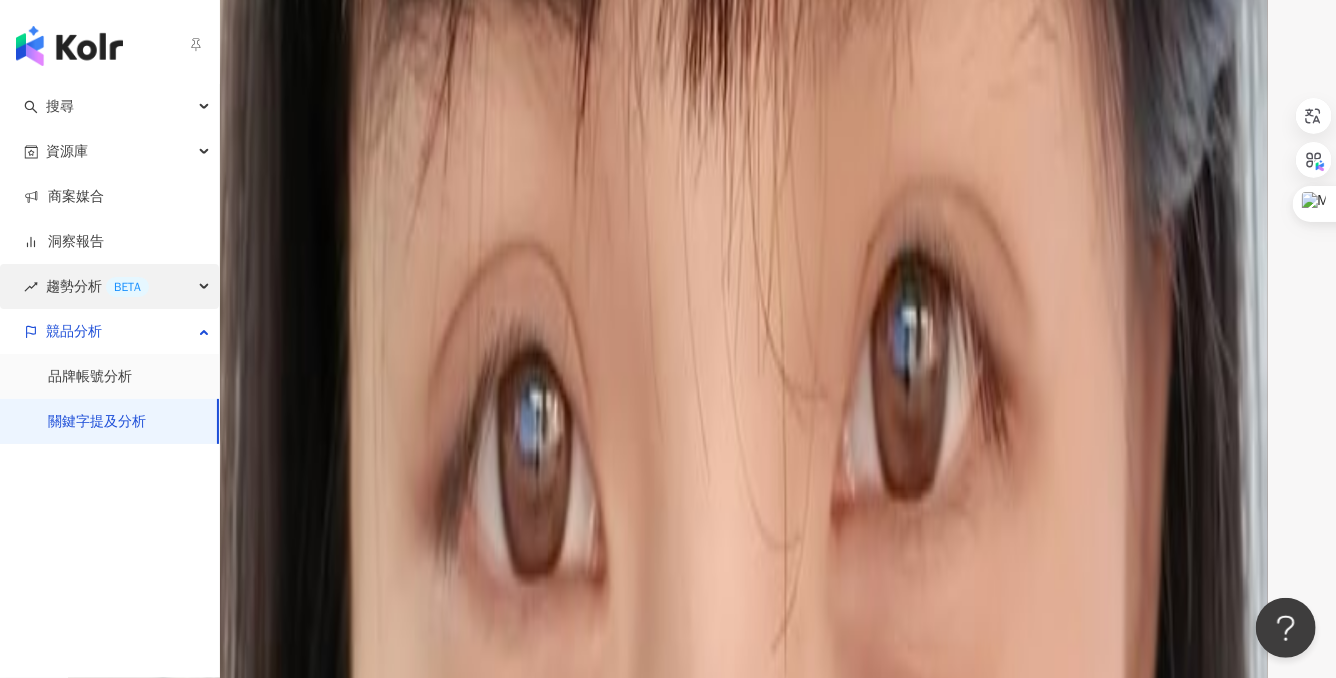 click on "趨勢分析 BETA" at bounding box center (97, 286) 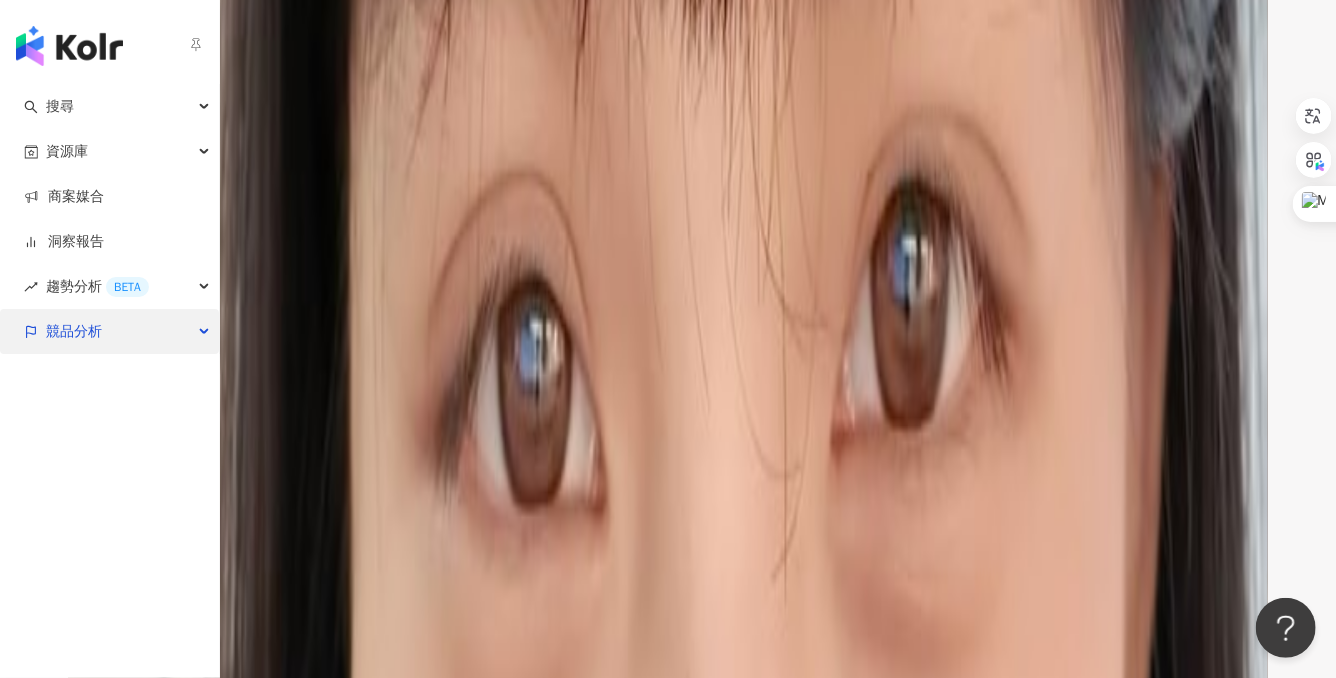 scroll, scrollTop: 4968, scrollLeft: 0, axis: vertical 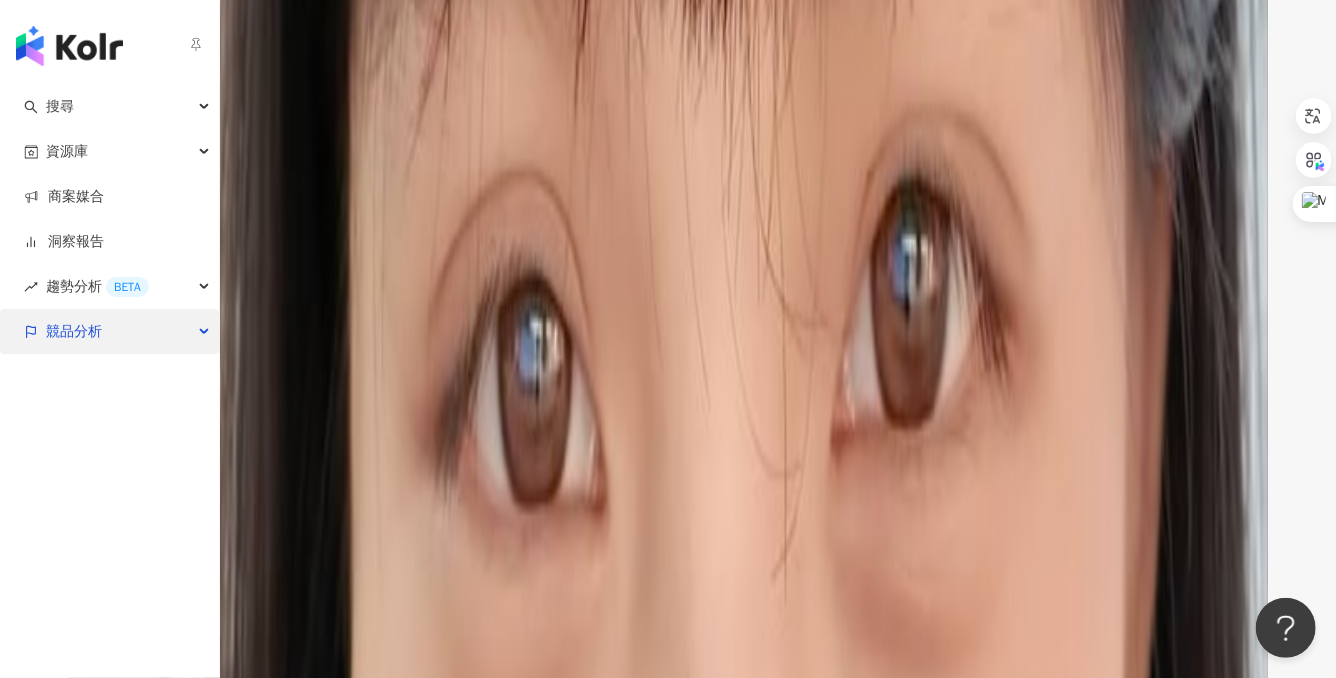 click on "競品分析" at bounding box center (74, 331) 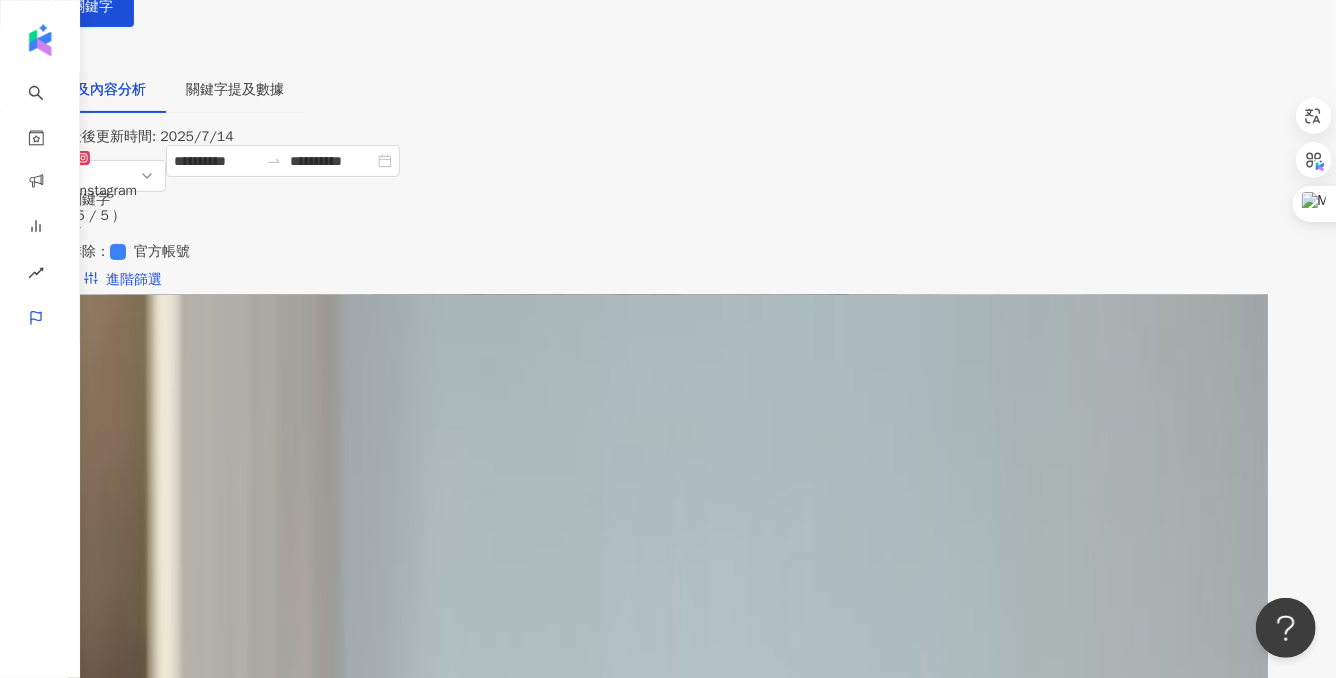 scroll, scrollTop: 0, scrollLeft: 0, axis: both 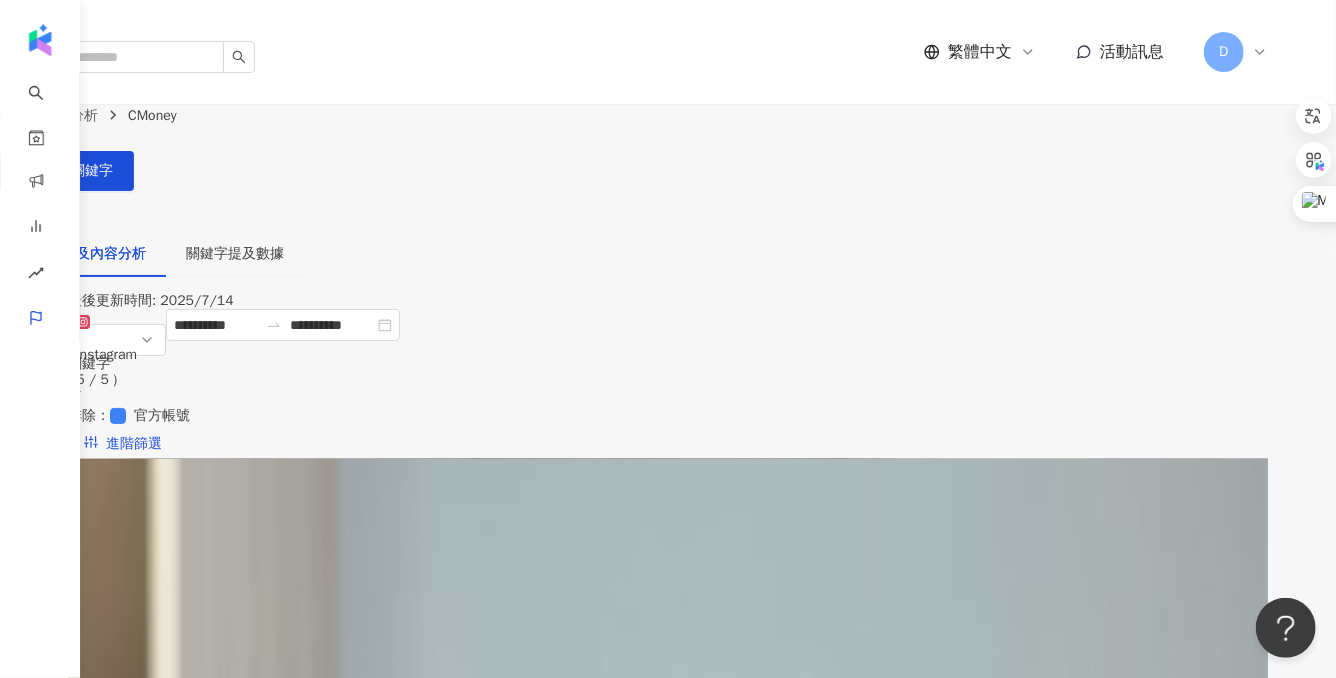 click on "D" at bounding box center (1223, 52) 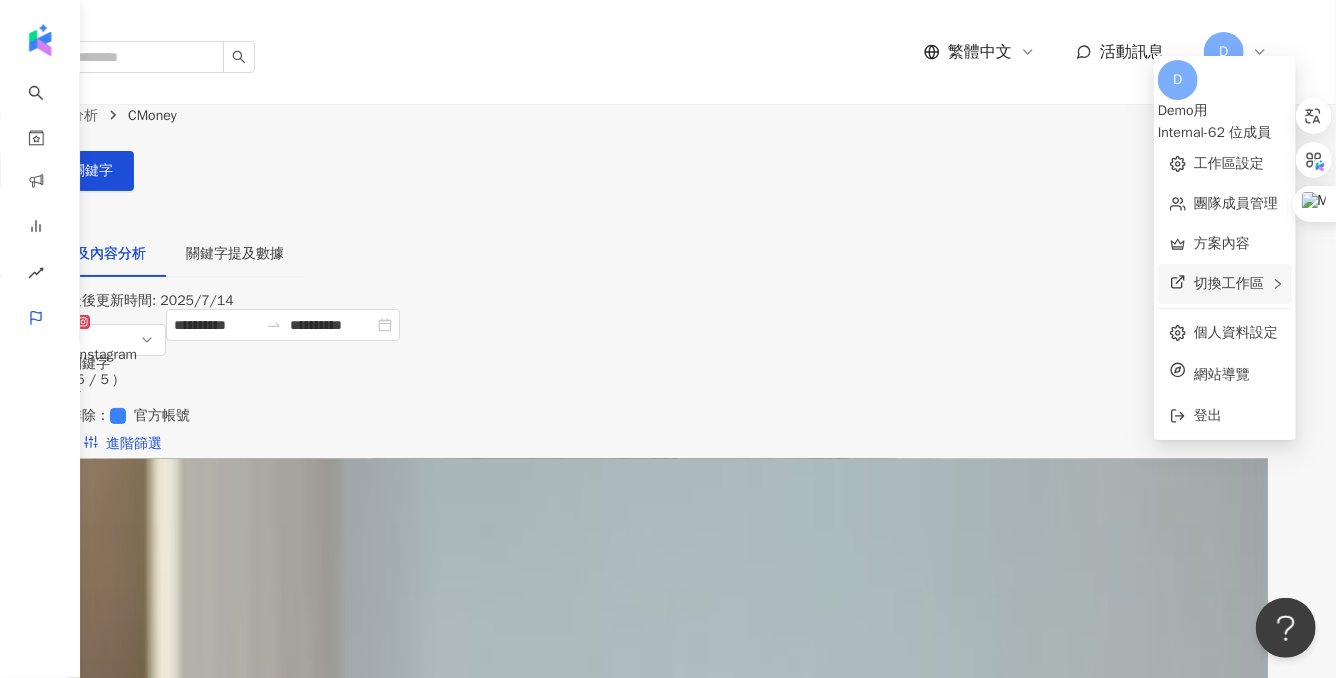 click on "切換工作區" at bounding box center [1225, 284] 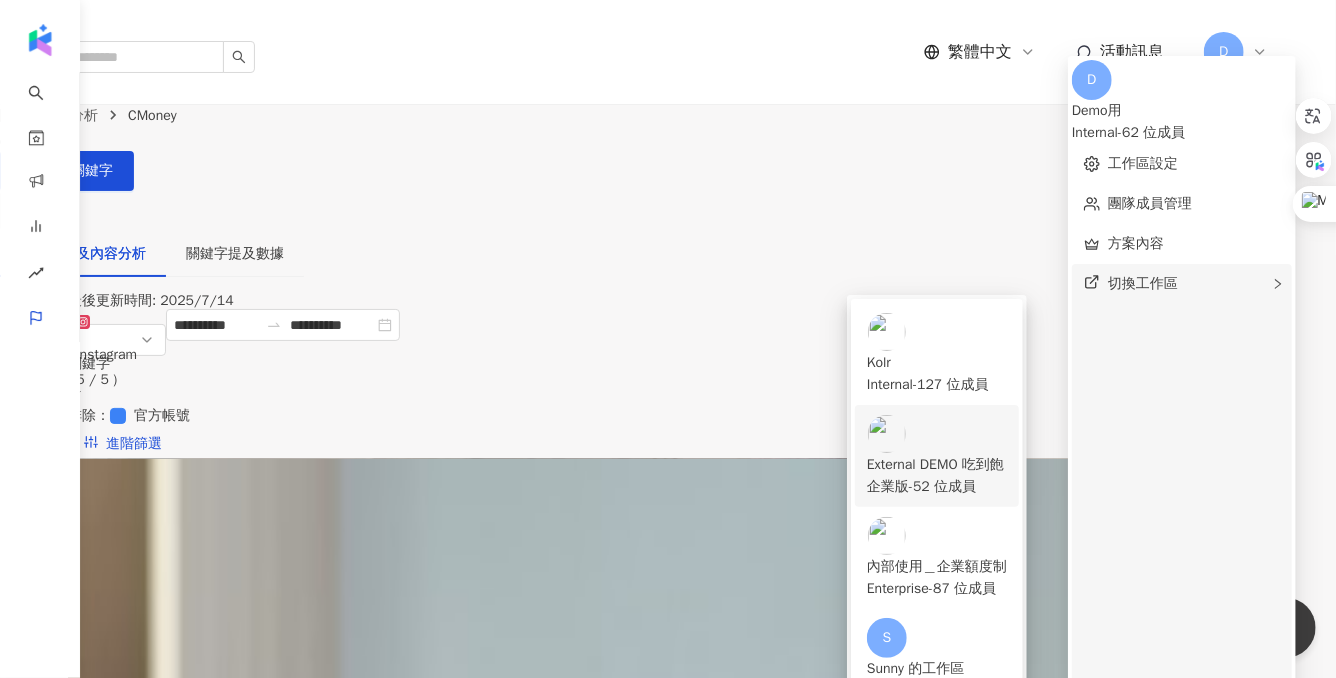 click on "External DEMO 吃到飽   企業版  -  52 位成員" at bounding box center (937, 456) 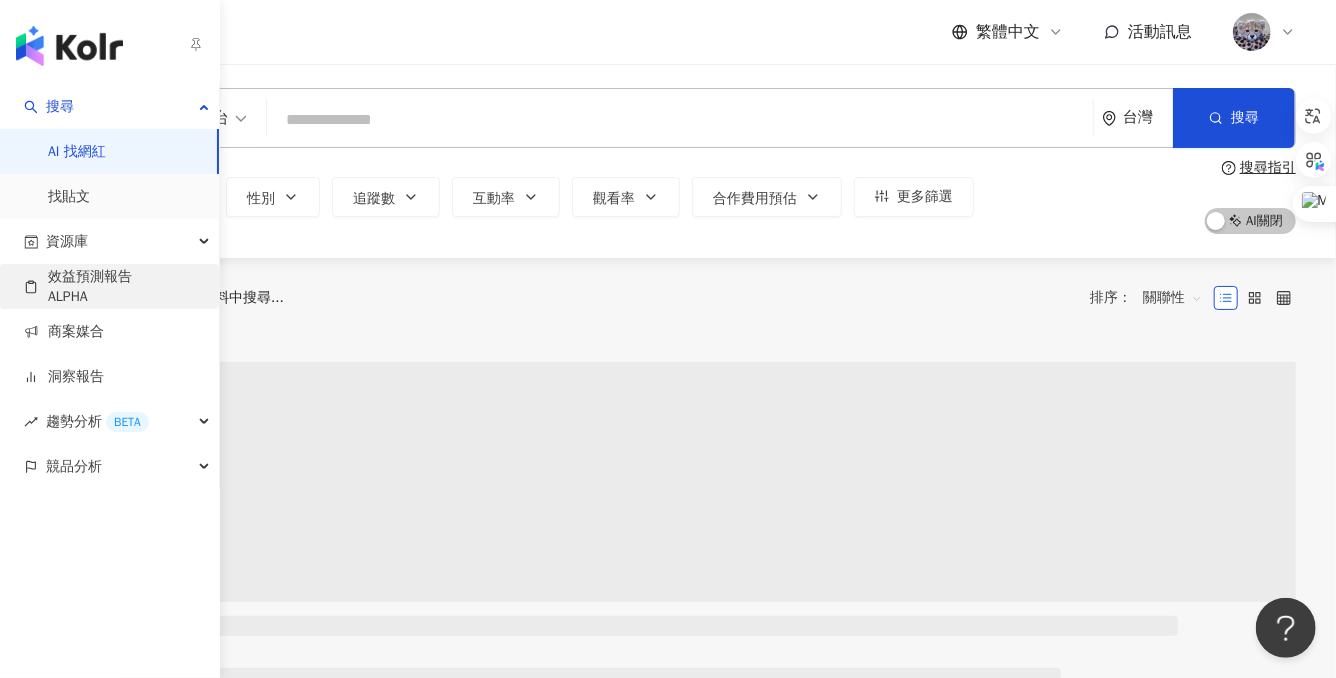 click on "效益預測報告 ALPHA" at bounding box center (78, 286) 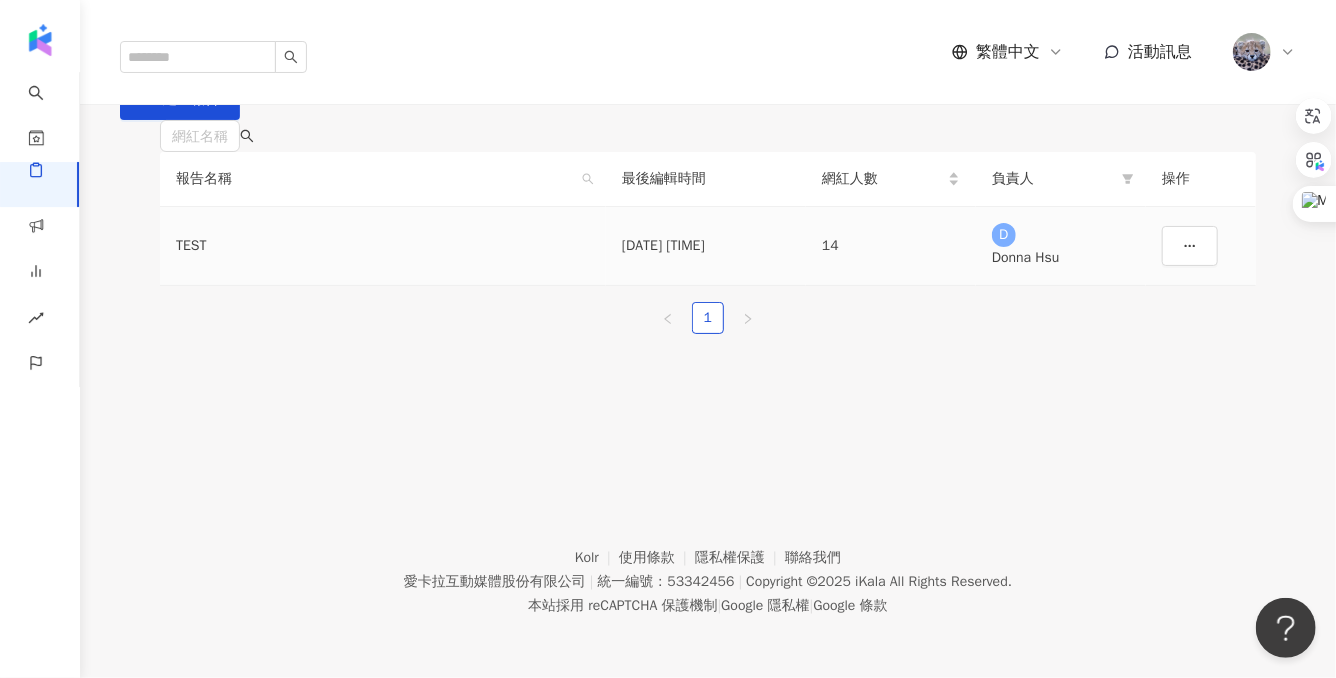 click on "14" at bounding box center (891, 246) 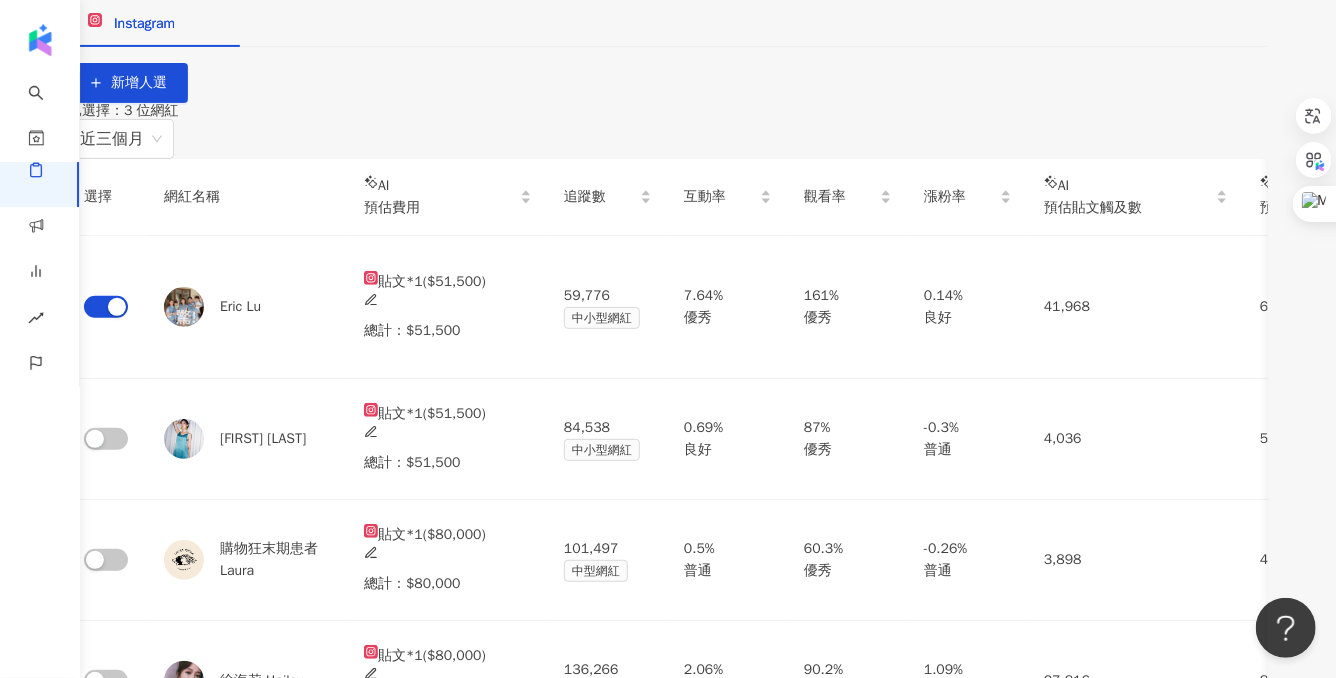 scroll, scrollTop: 300, scrollLeft: 0, axis: vertical 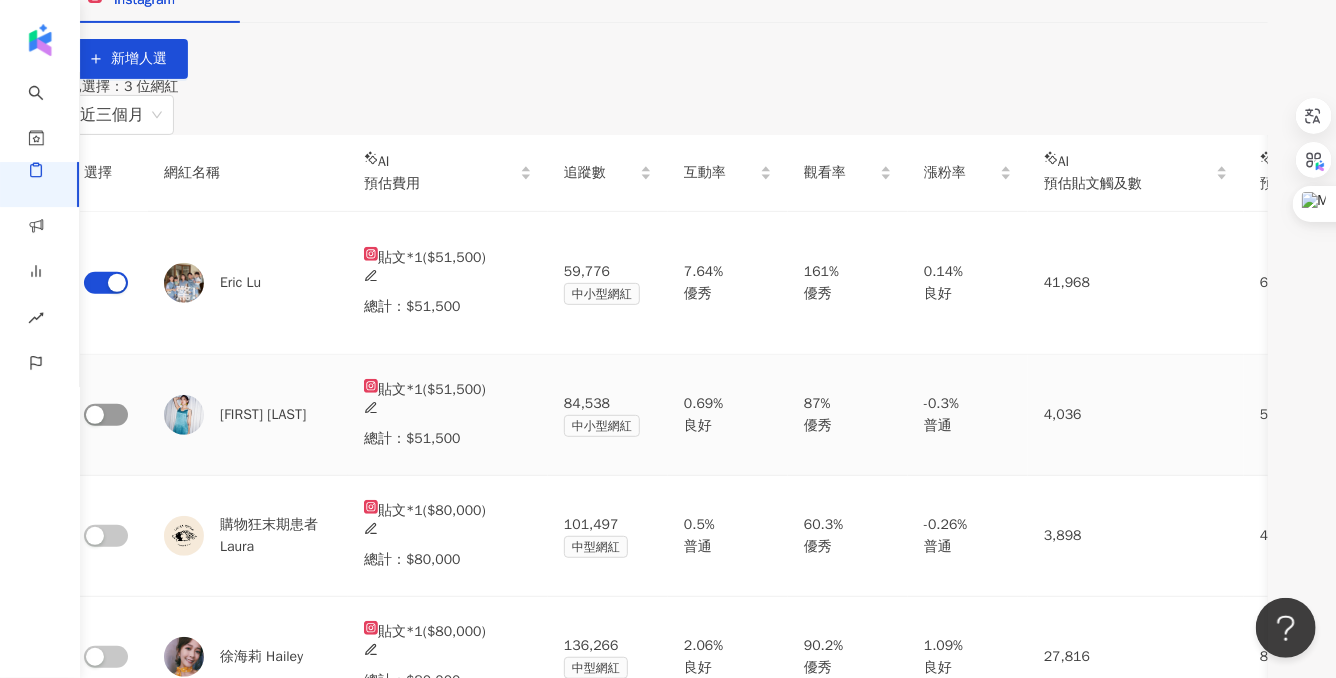 click at bounding box center [106, 415] 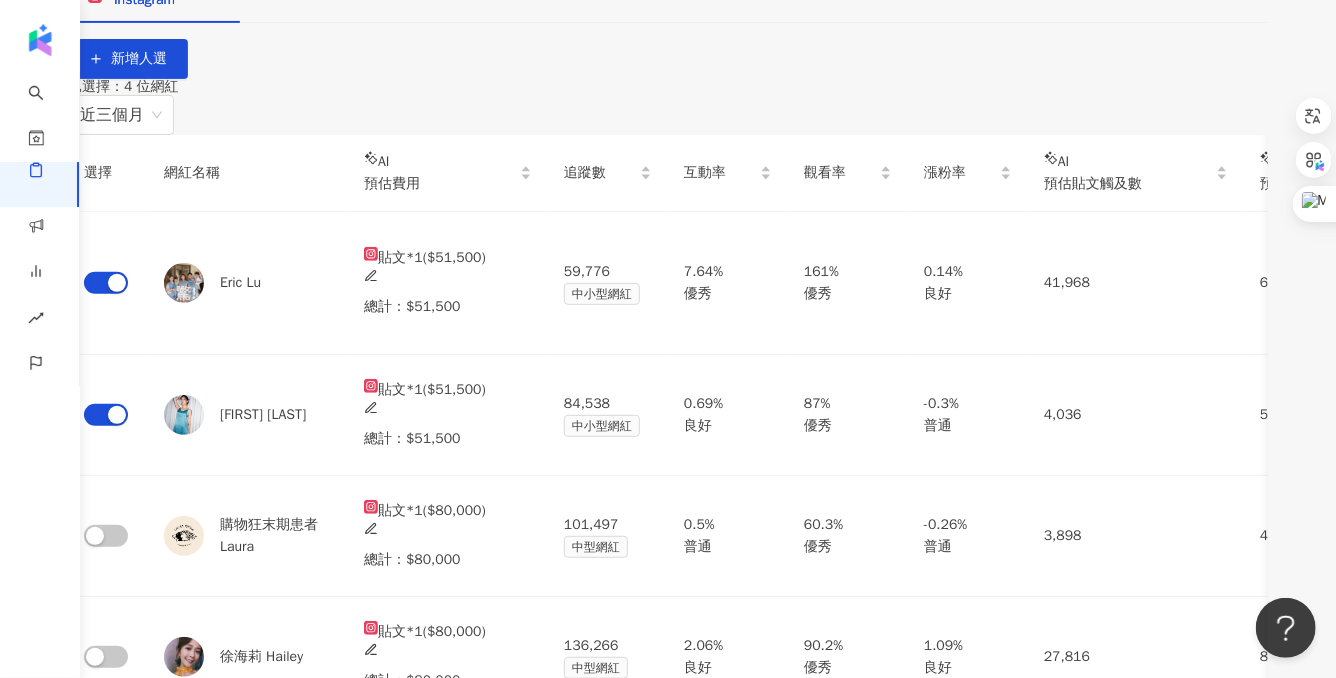 click on "簡報預覽" at bounding box center (668, 1580) 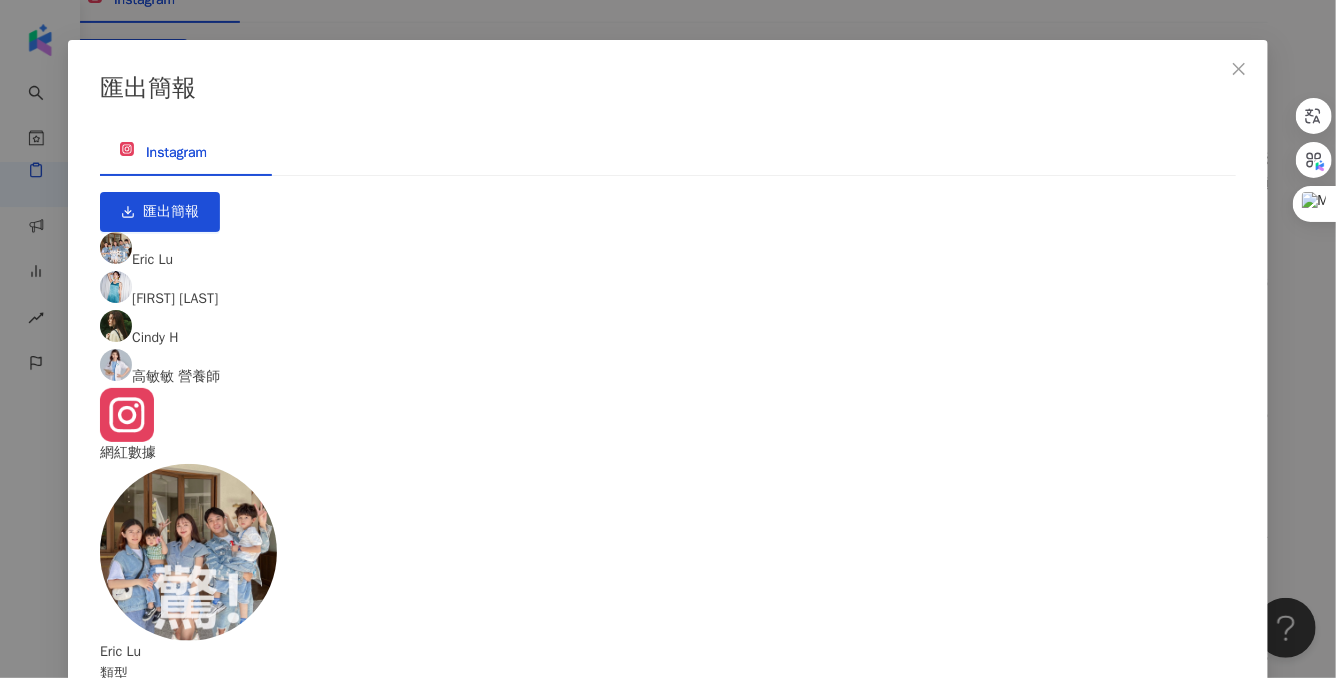 scroll, scrollTop: 313, scrollLeft: 0, axis: vertical 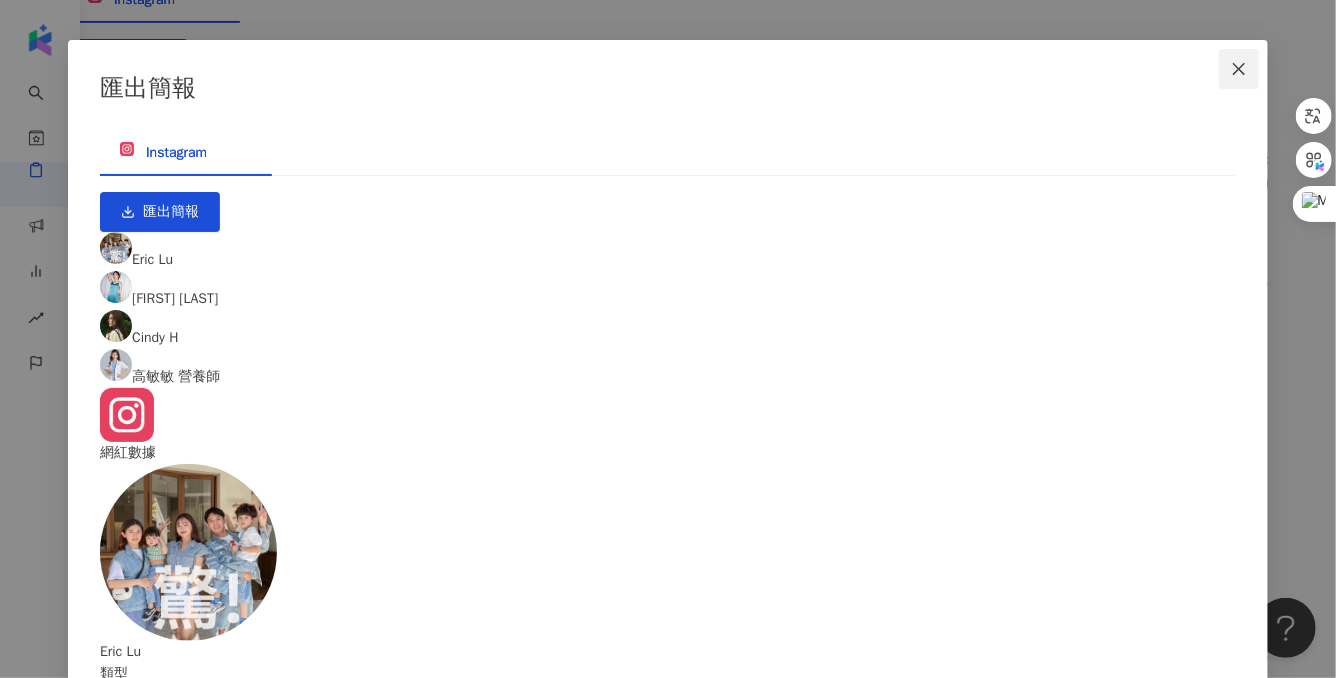 click 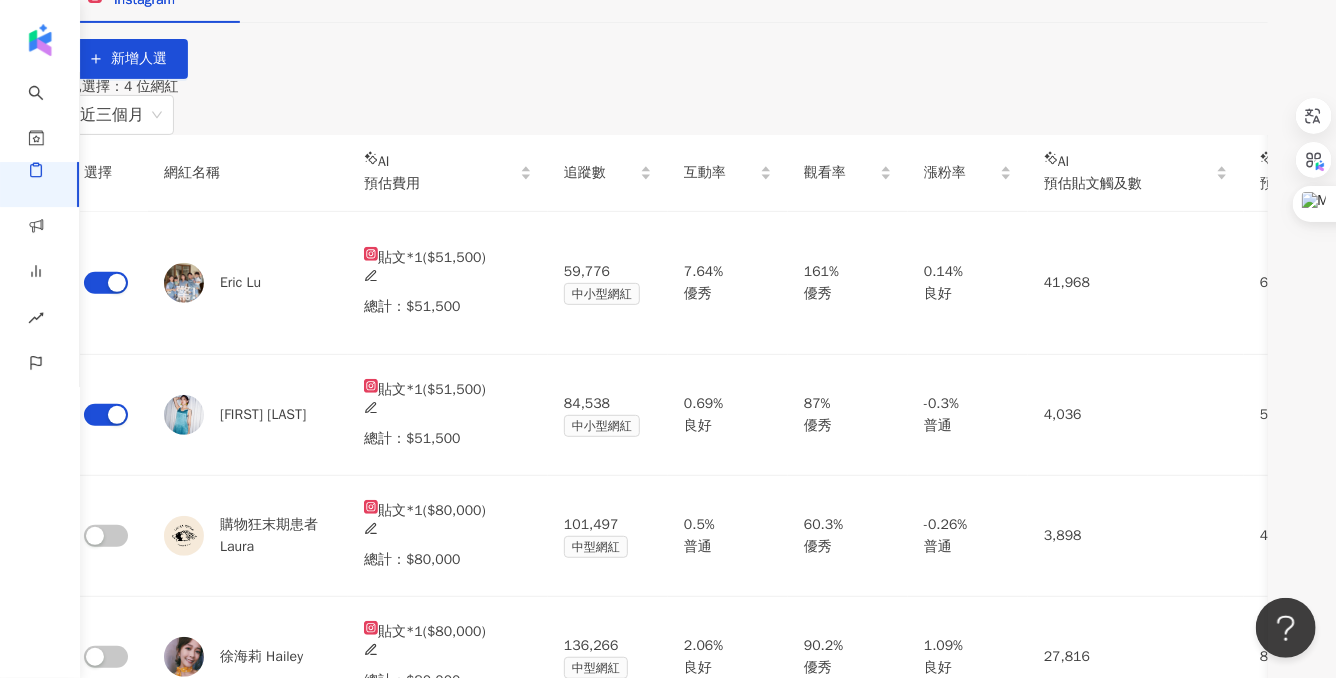 click on "AI 預測報告" at bounding box center (150, -73) 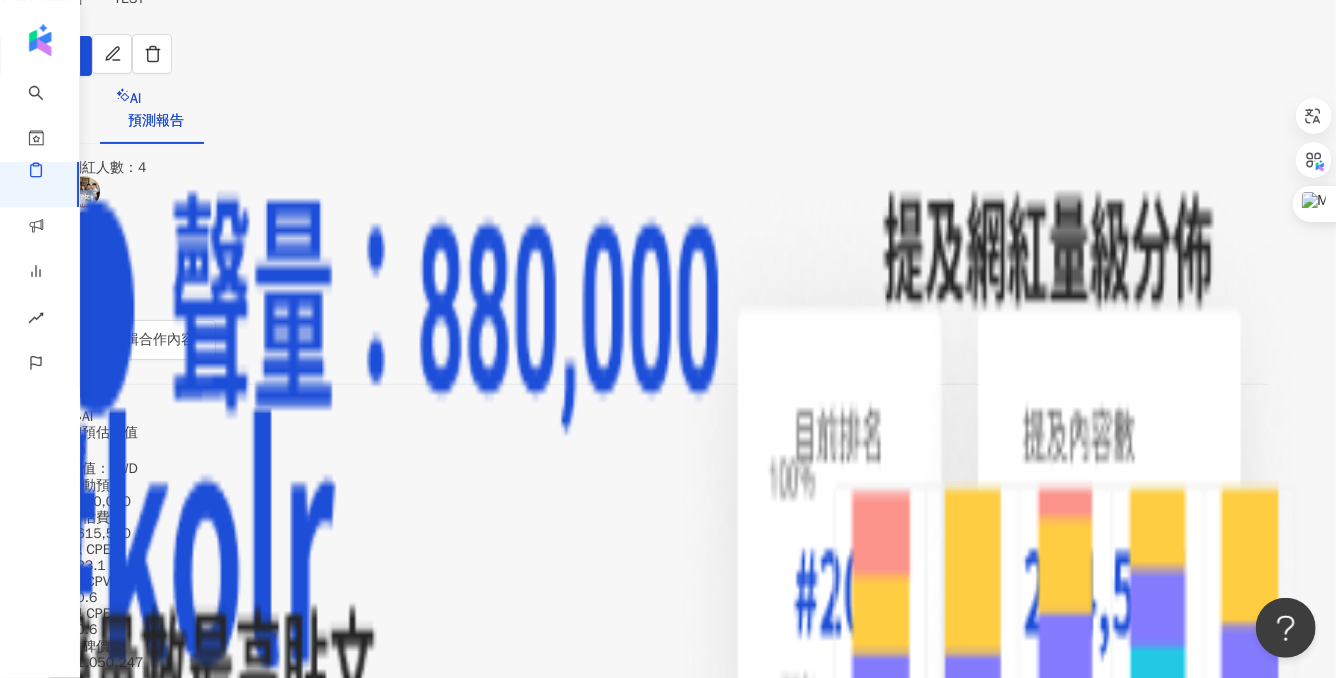 scroll, scrollTop: 97, scrollLeft: 0, axis: vertical 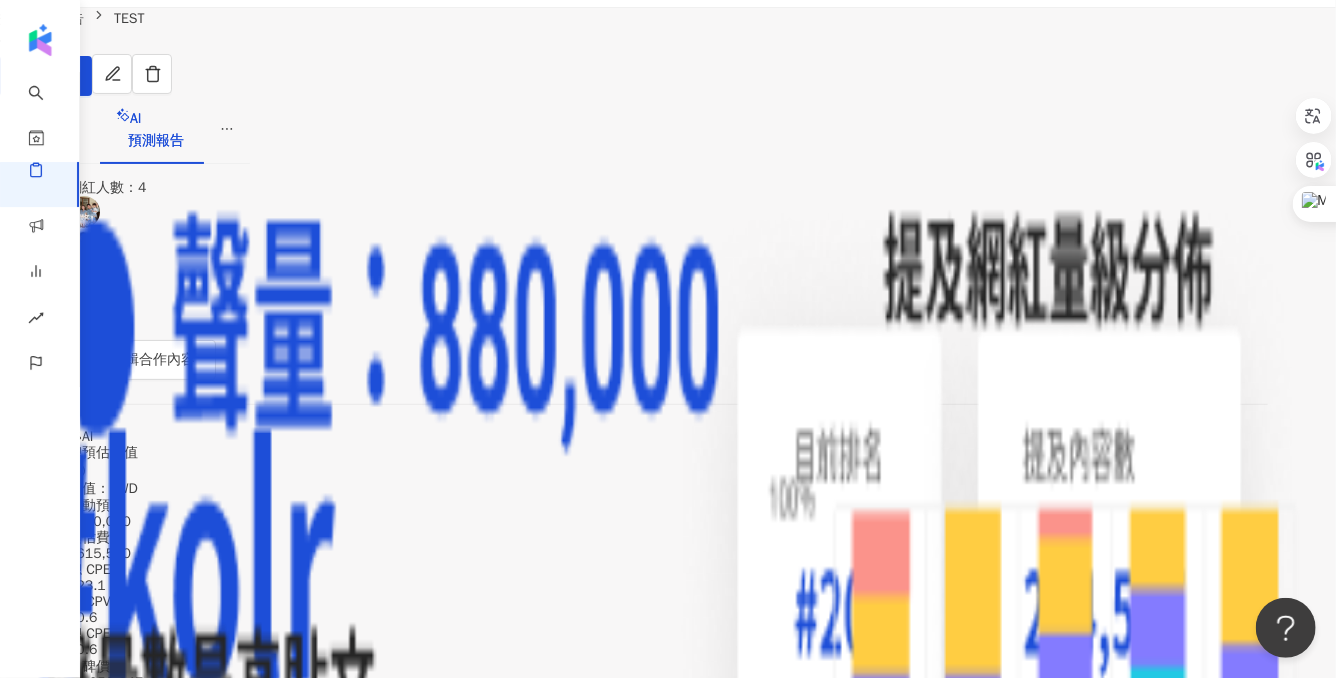 click on "網紅人選" at bounding box center [48, 130] 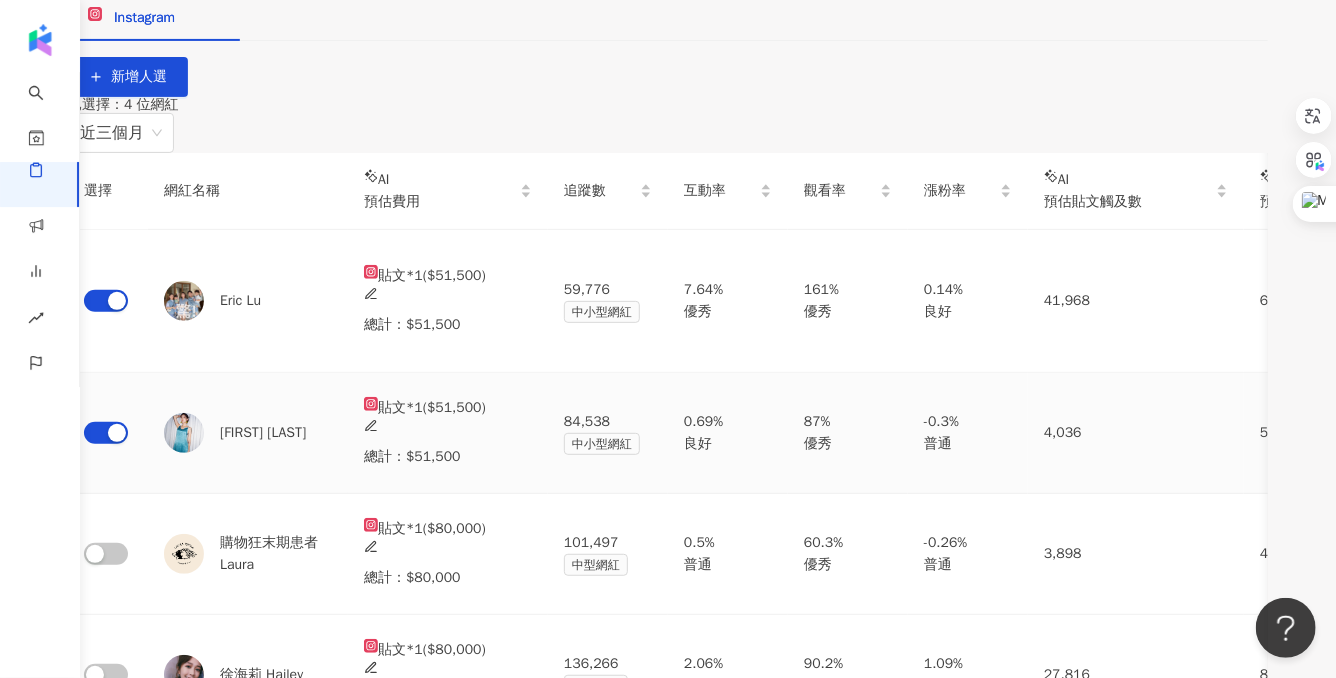 scroll, scrollTop: 285, scrollLeft: 0, axis: vertical 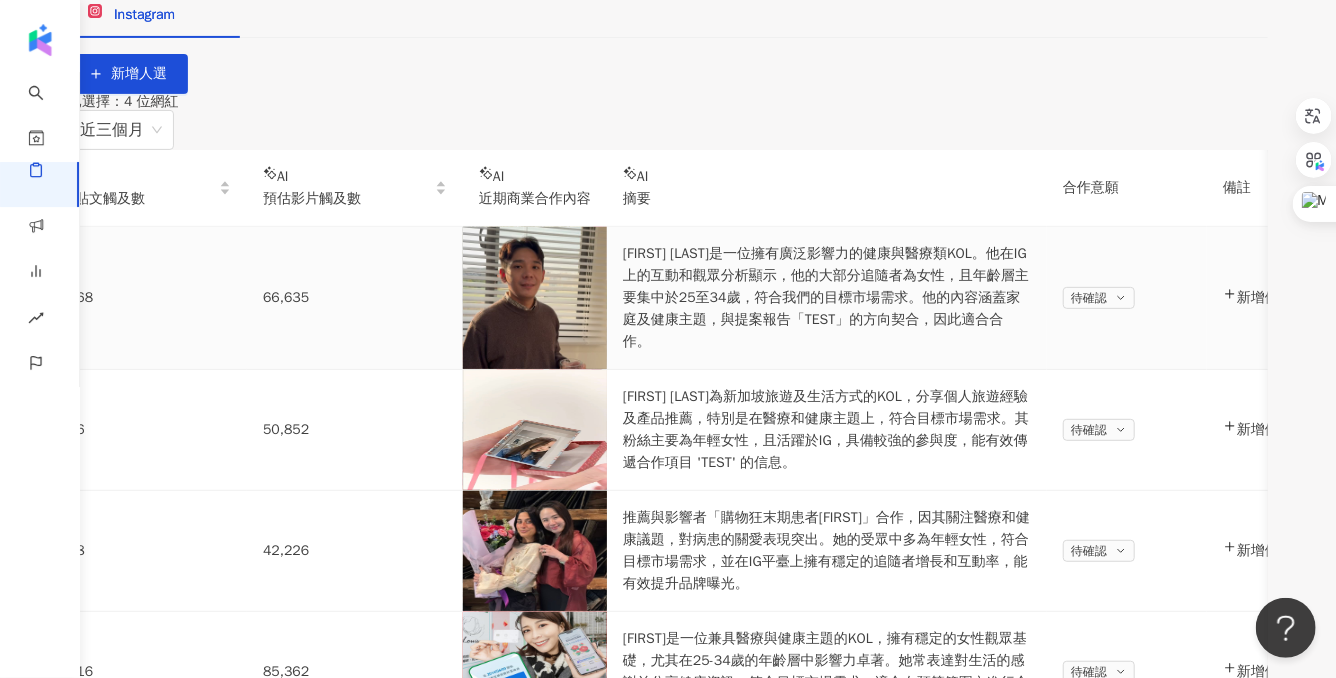 click 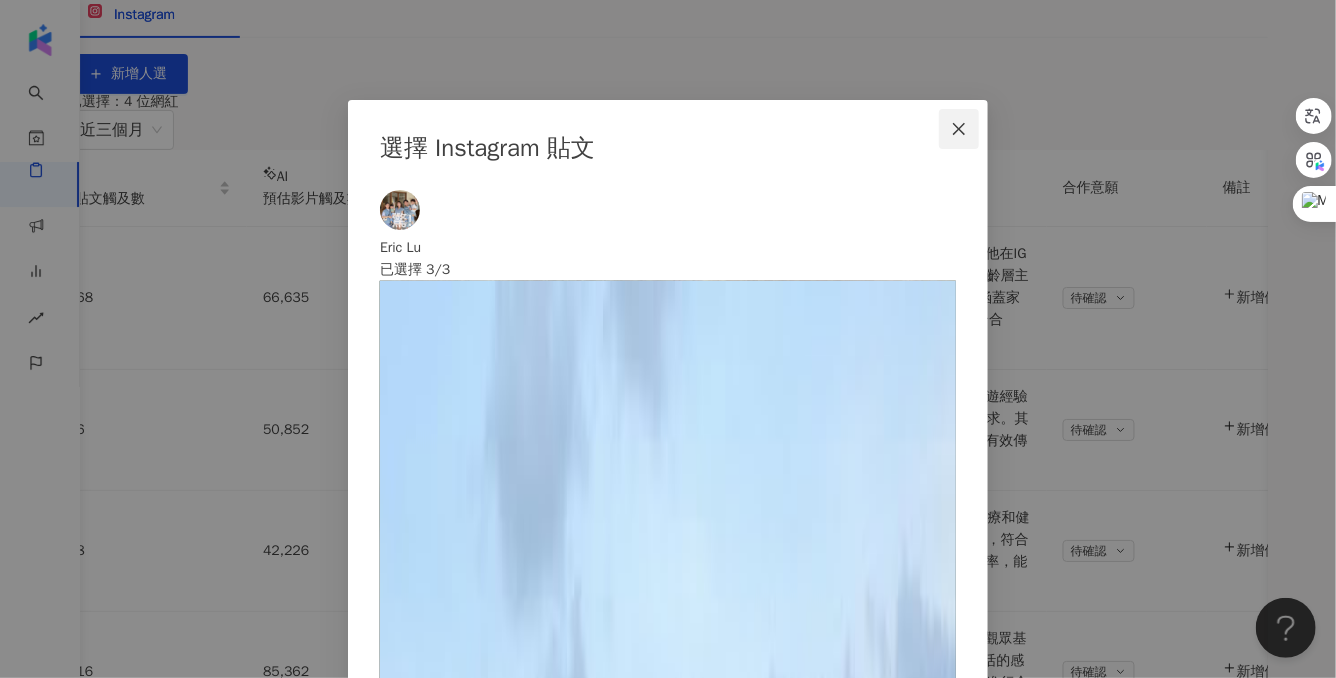 click at bounding box center [959, 129] 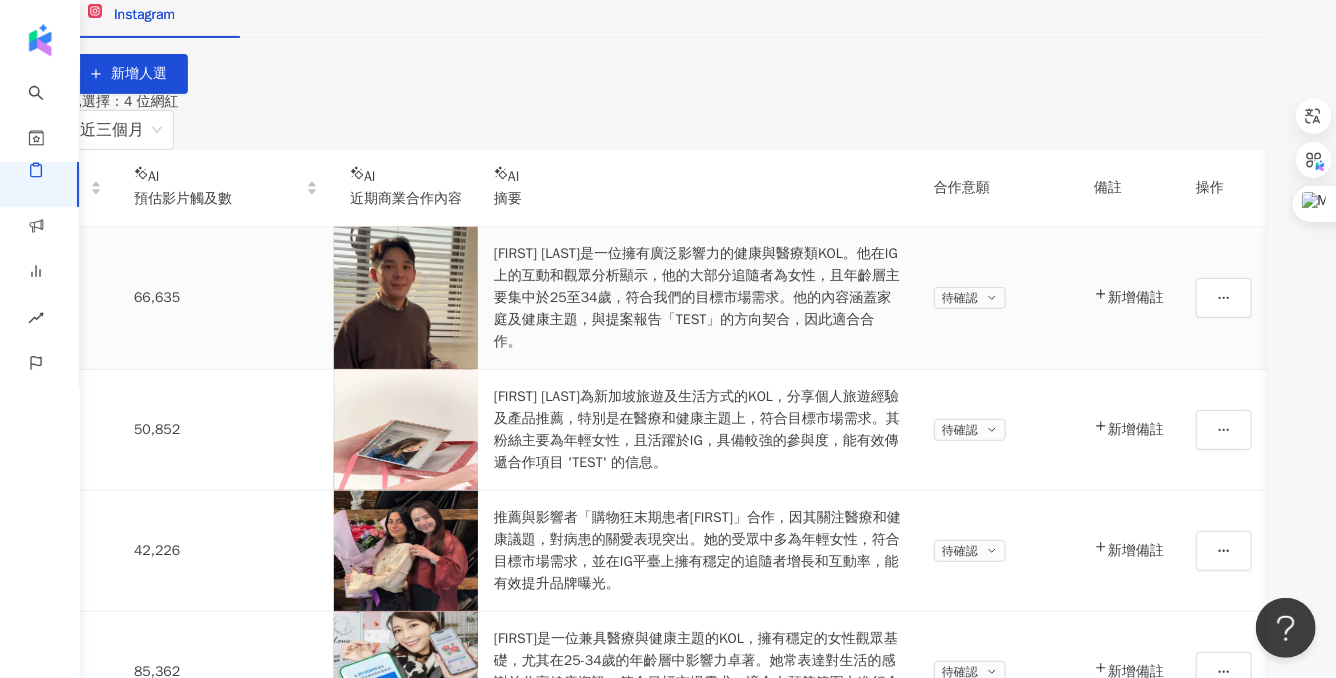 scroll, scrollTop: 0, scrollLeft: 1595, axis: horizontal 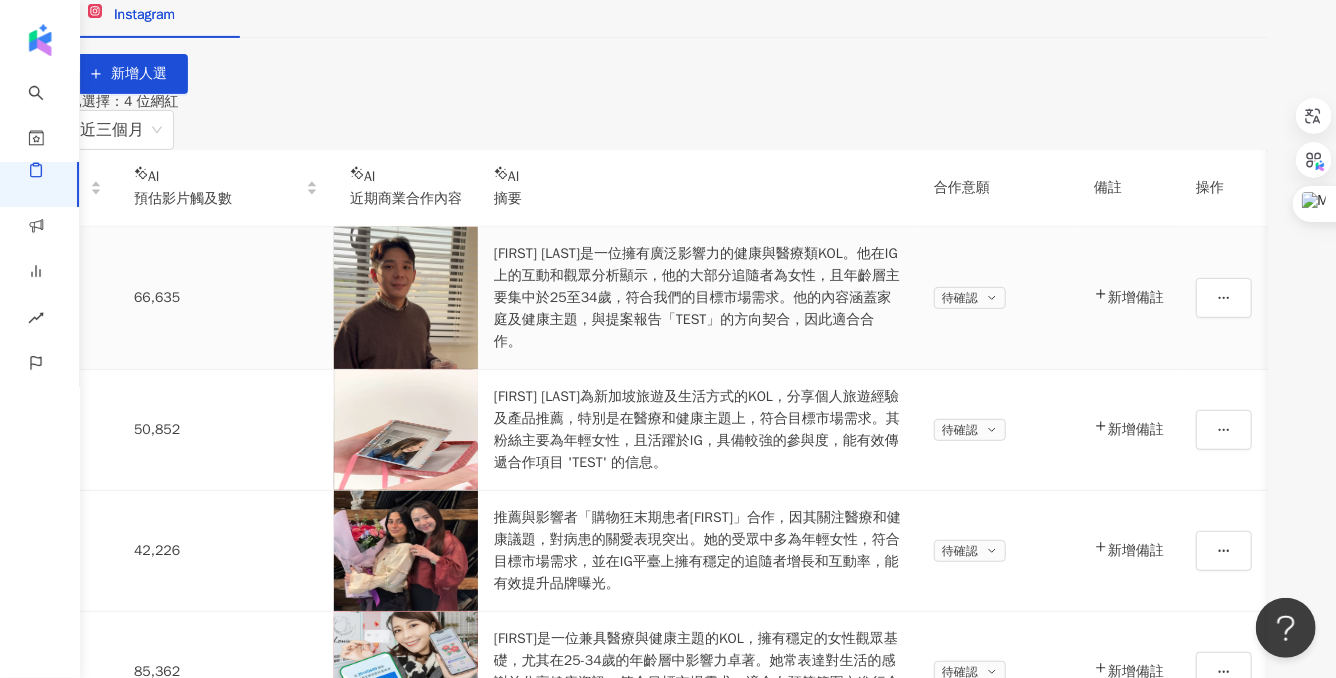 click on "新增備註" at bounding box center (1129, 298) 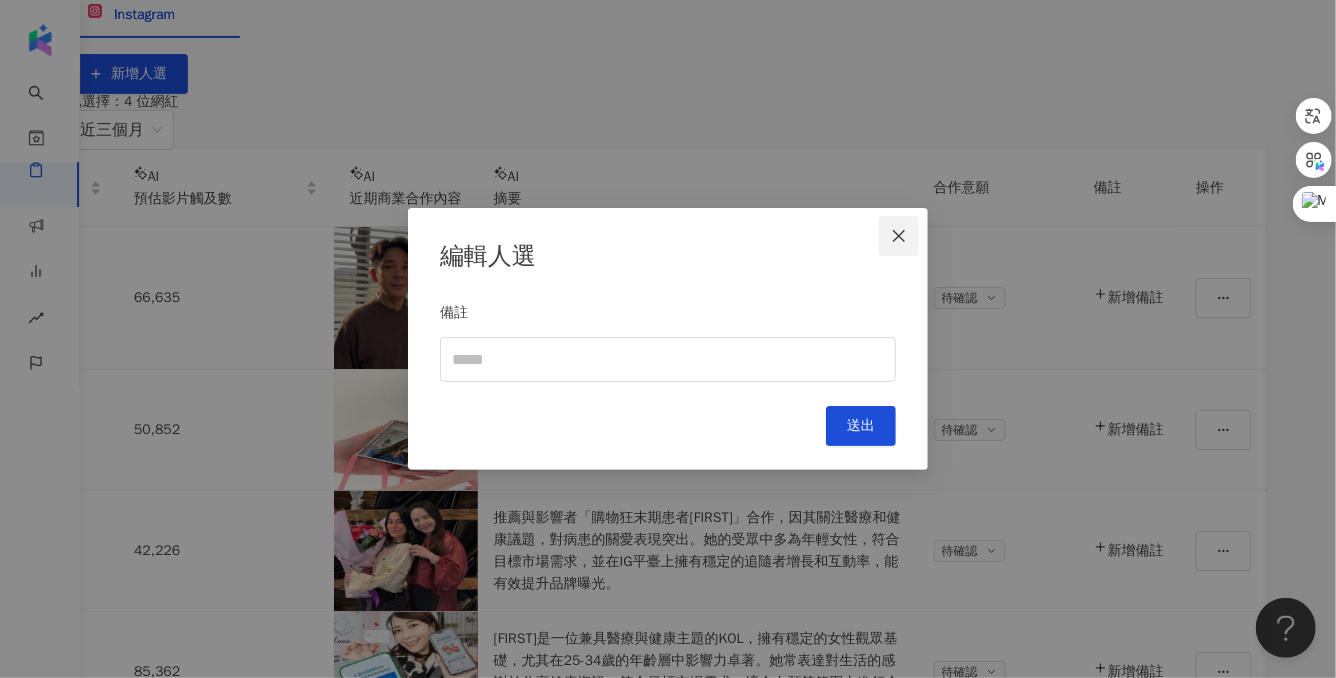 click 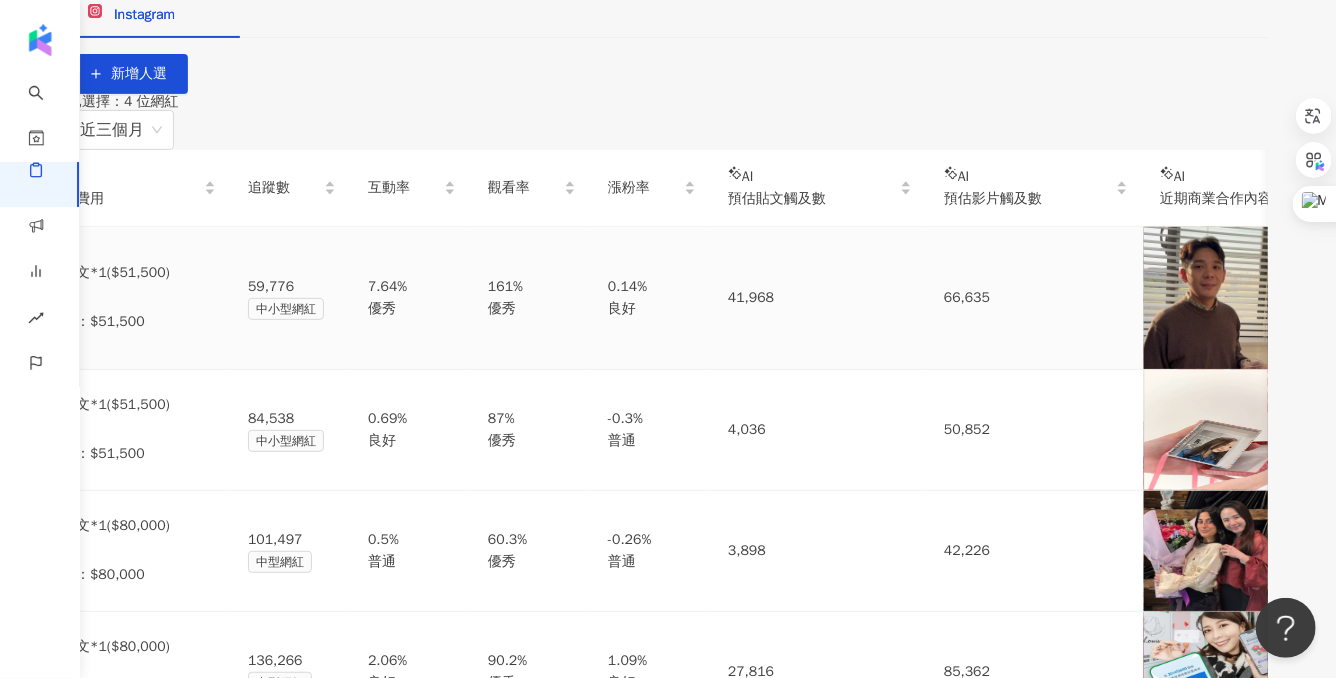 scroll, scrollTop: 0, scrollLeft: 0, axis: both 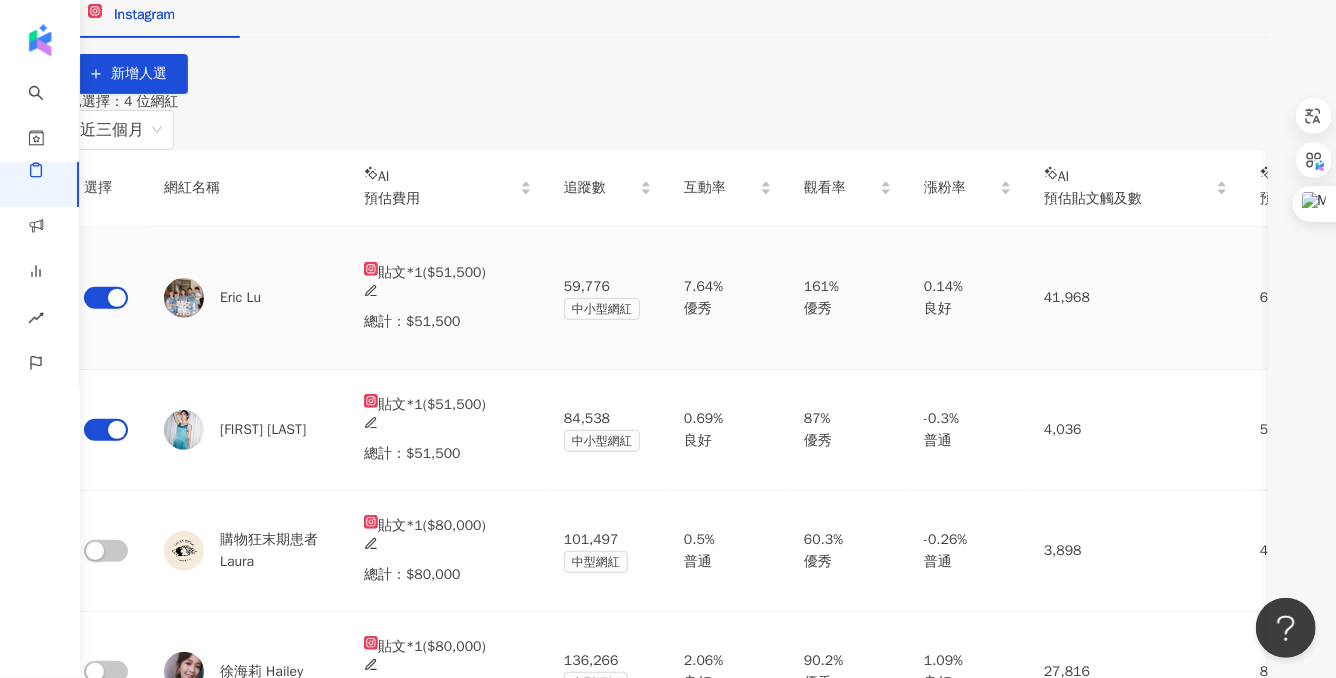 click on "Eric Lu" at bounding box center (248, 298) 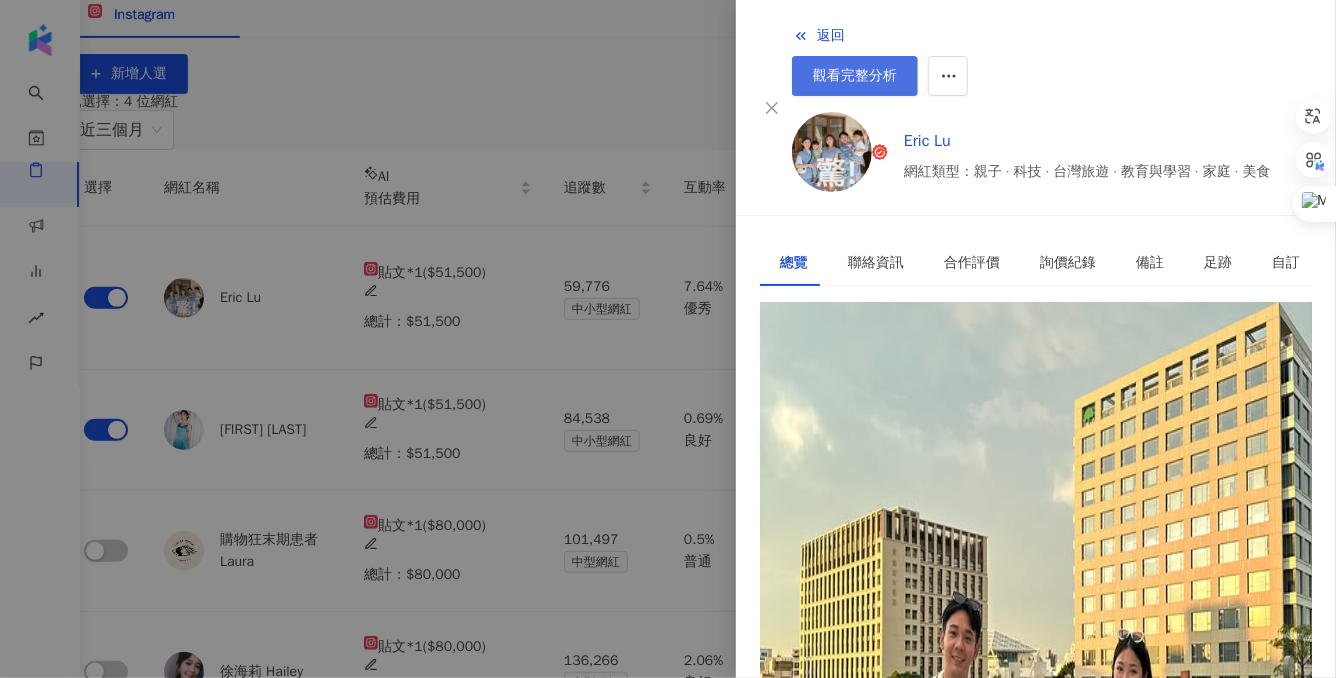 click on "觀看完整分析" at bounding box center [855, 76] 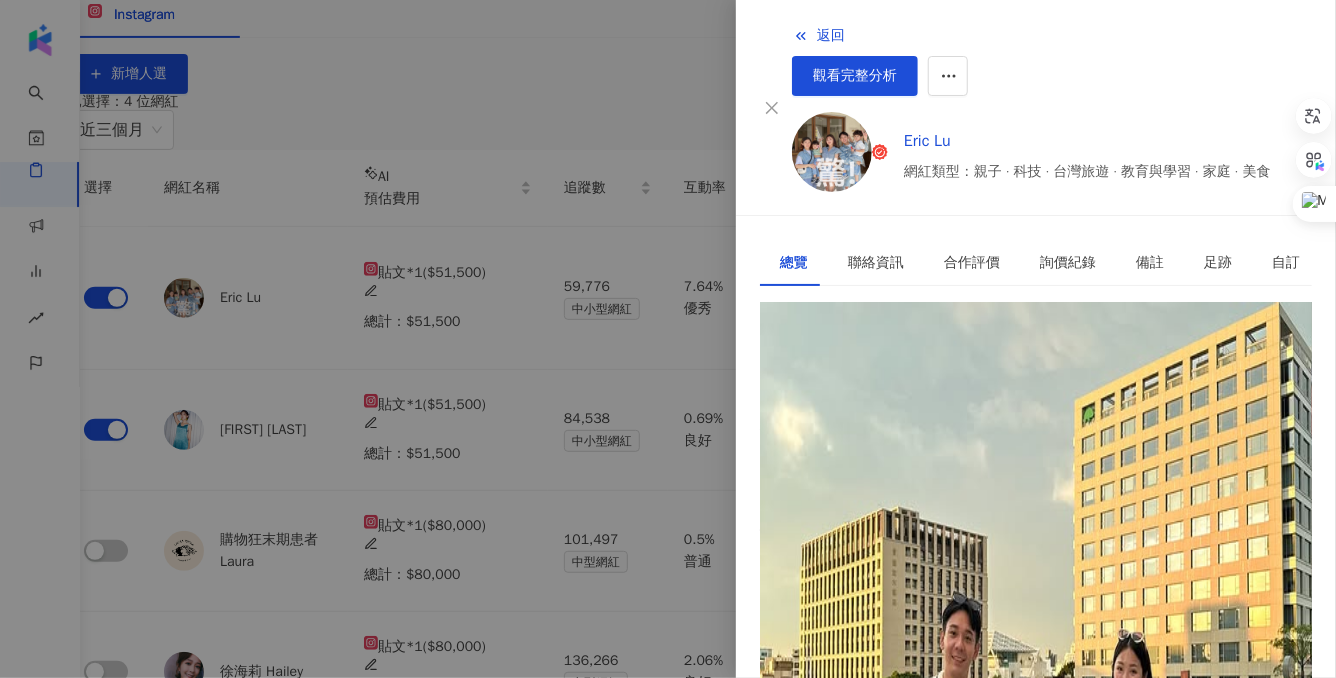 click at bounding box center (668, 339) 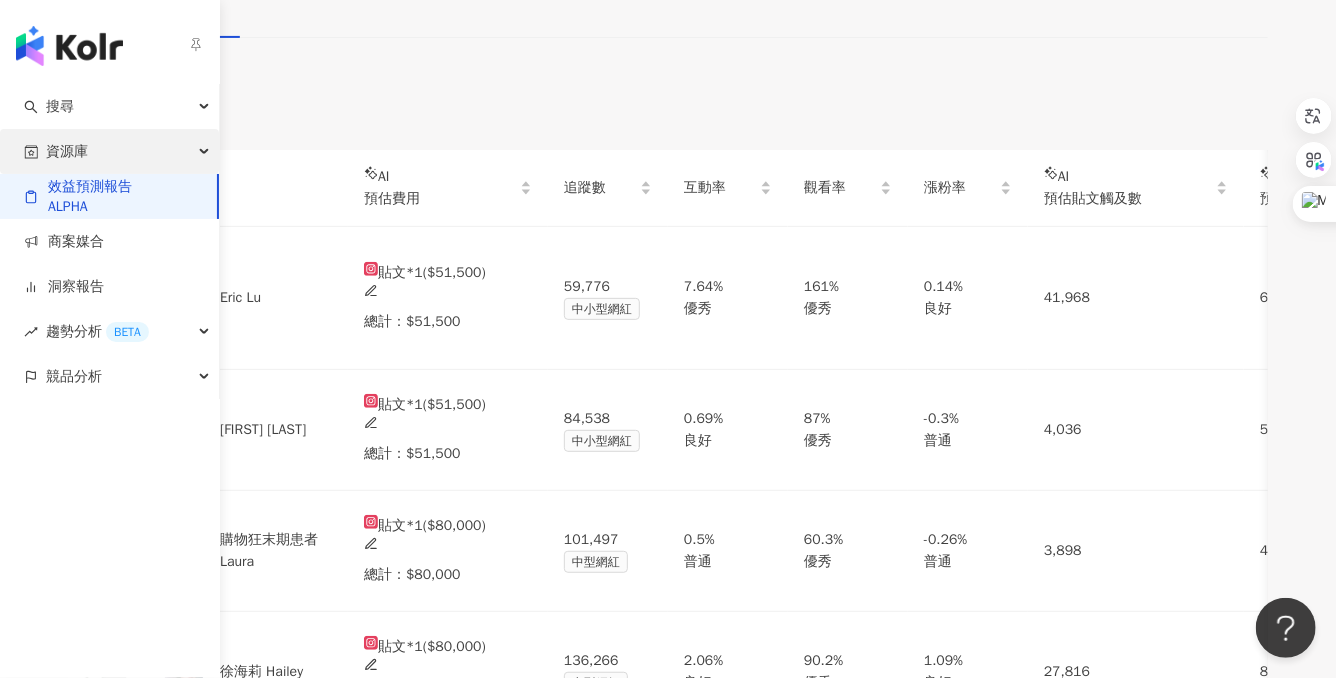 click on "資源庫" at bounding box center (67, 151) 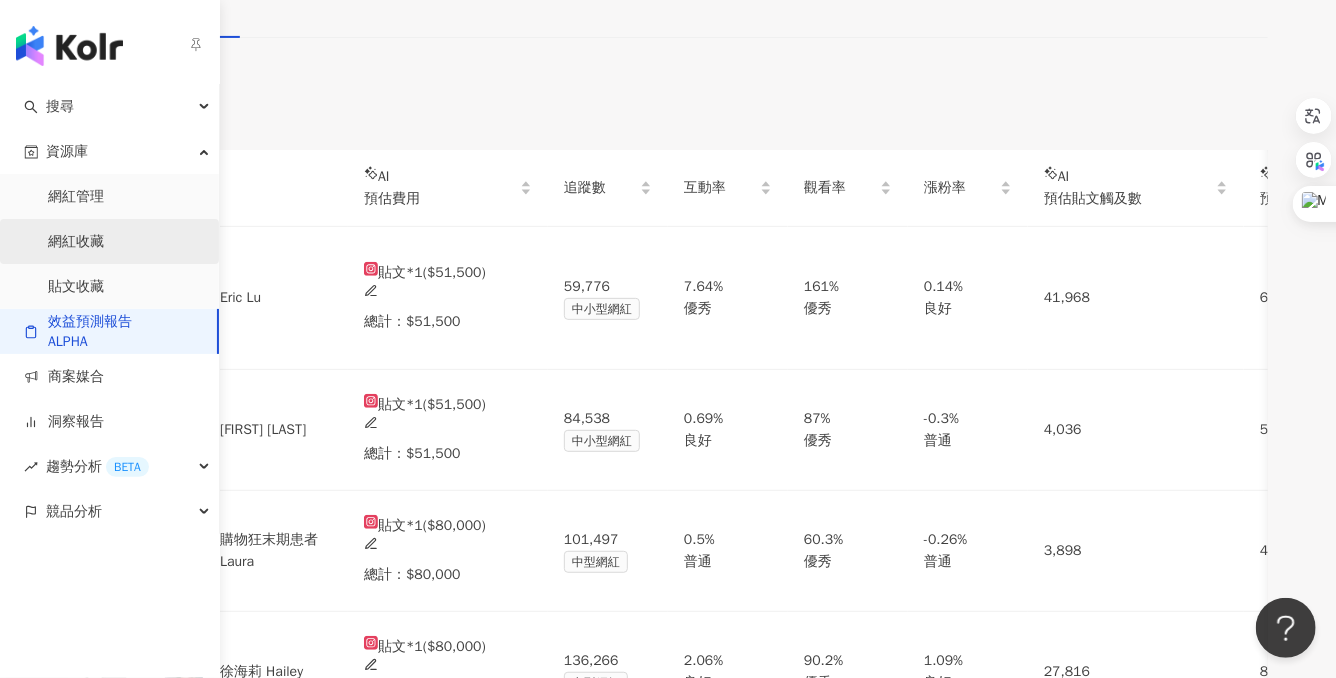 click on "網紅收藏" at bounding box center (76, 242) 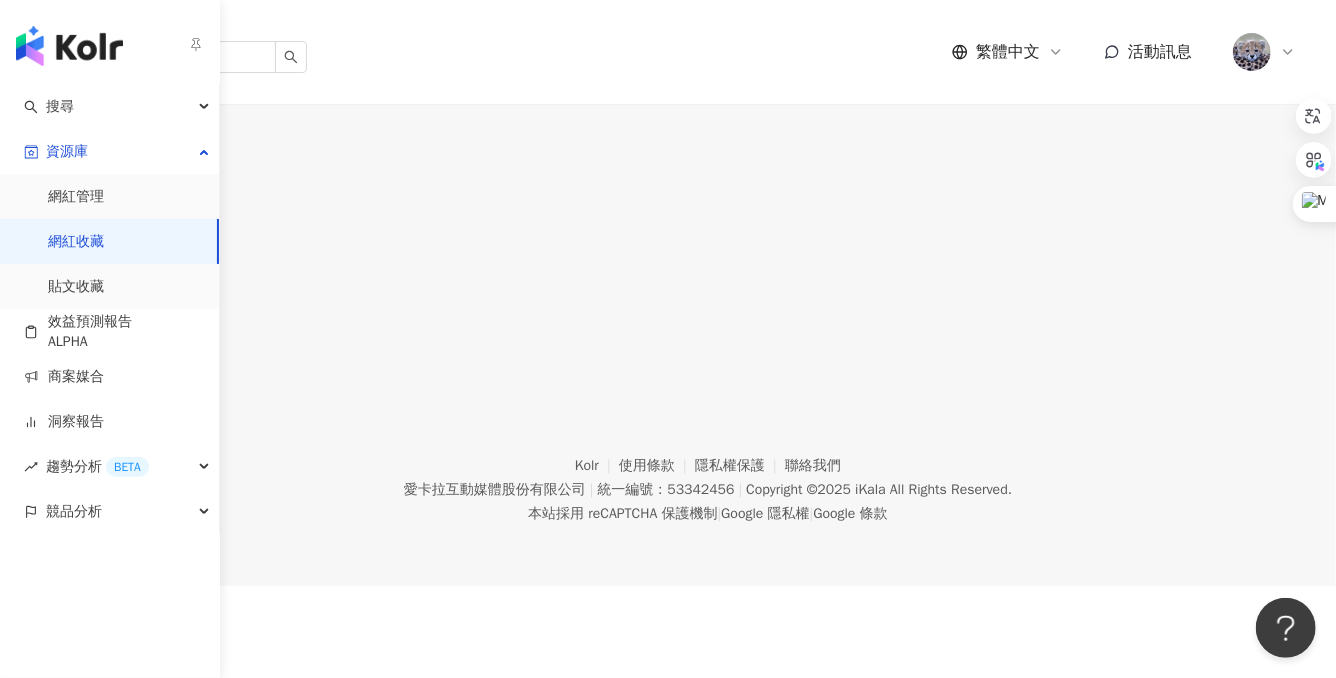 scroll, scrollTop: 0, scrollLeft: 0, axis: both 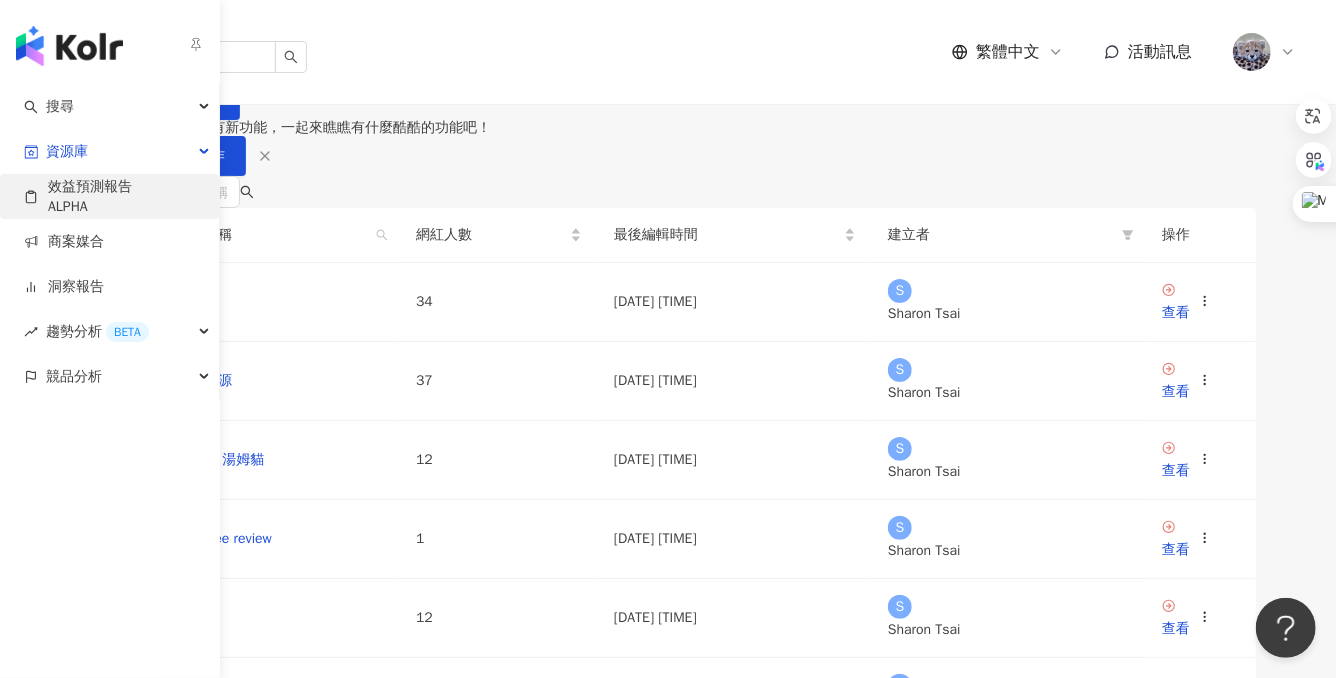 click on "效益預測報告 ALPHA" at bounding box center (78, 196) 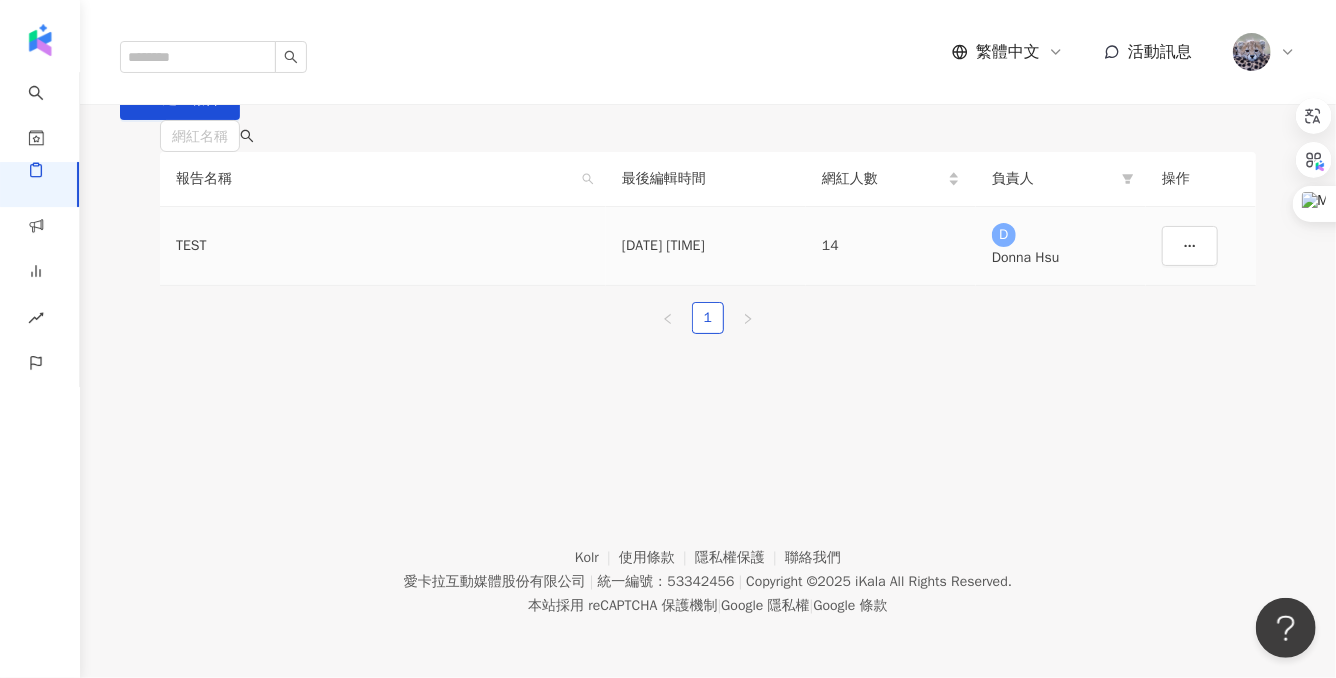 click on "Donna Hsu" at bounding box center (1061, 258) 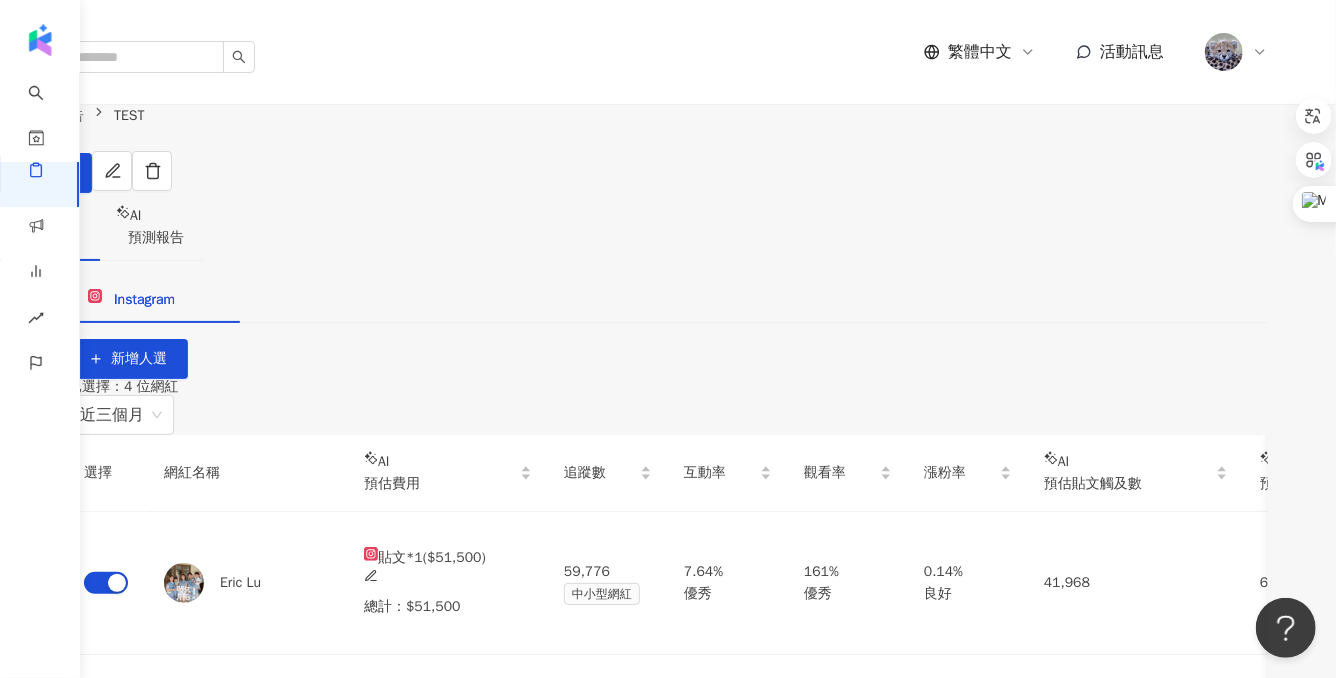 click on "簡報預覽" at bounding box center [668, 1880] 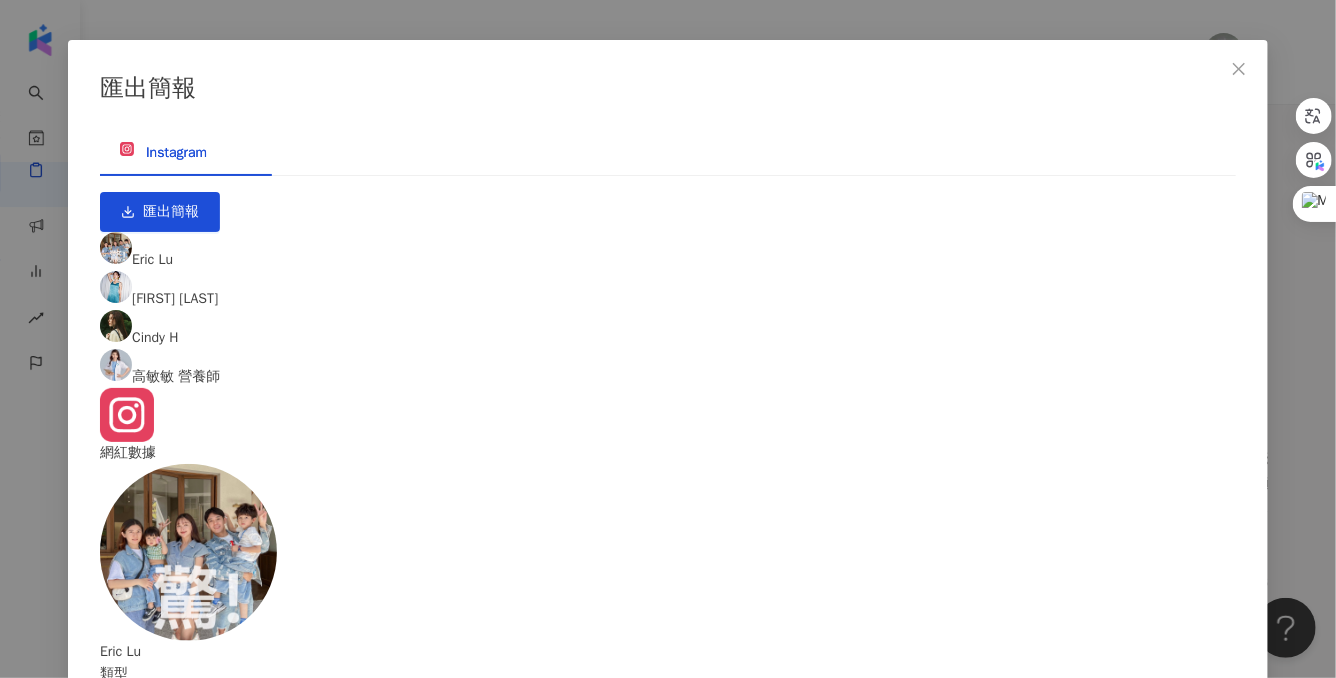 scroll, scrollTop: 239, scrollLeft: 0, axis: vertical 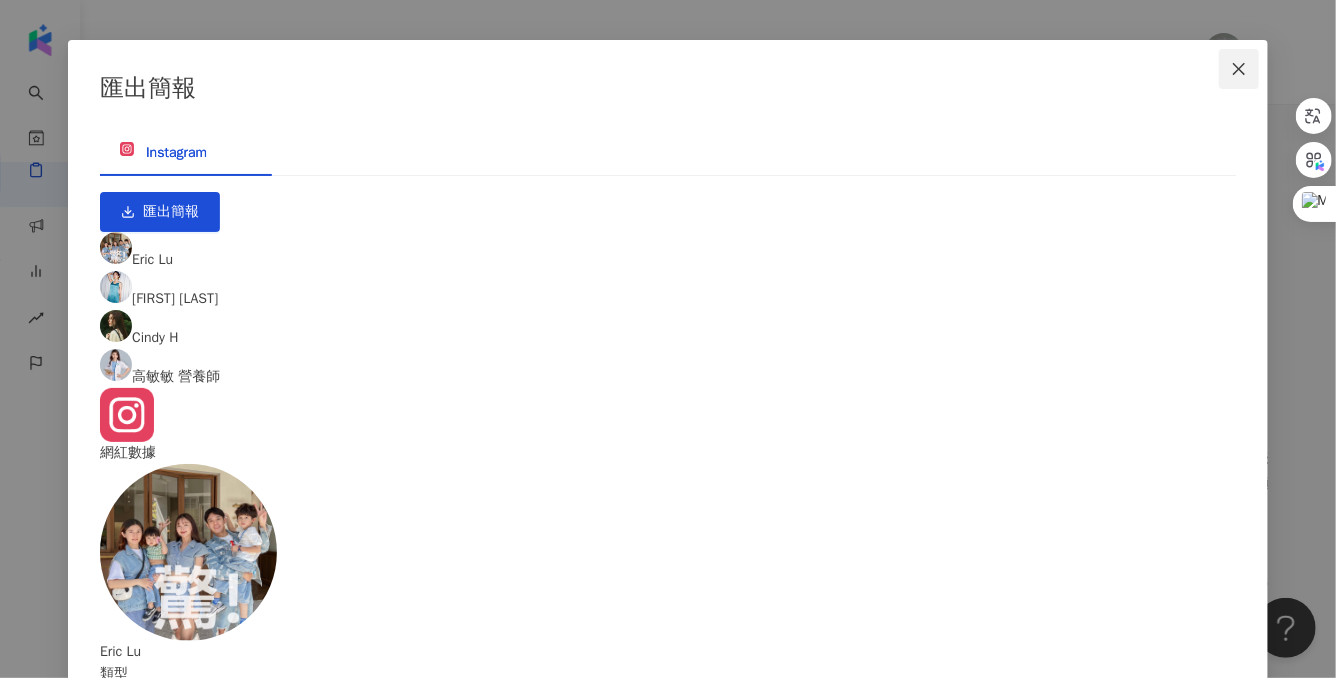 click at bounding box center [1239, 69] 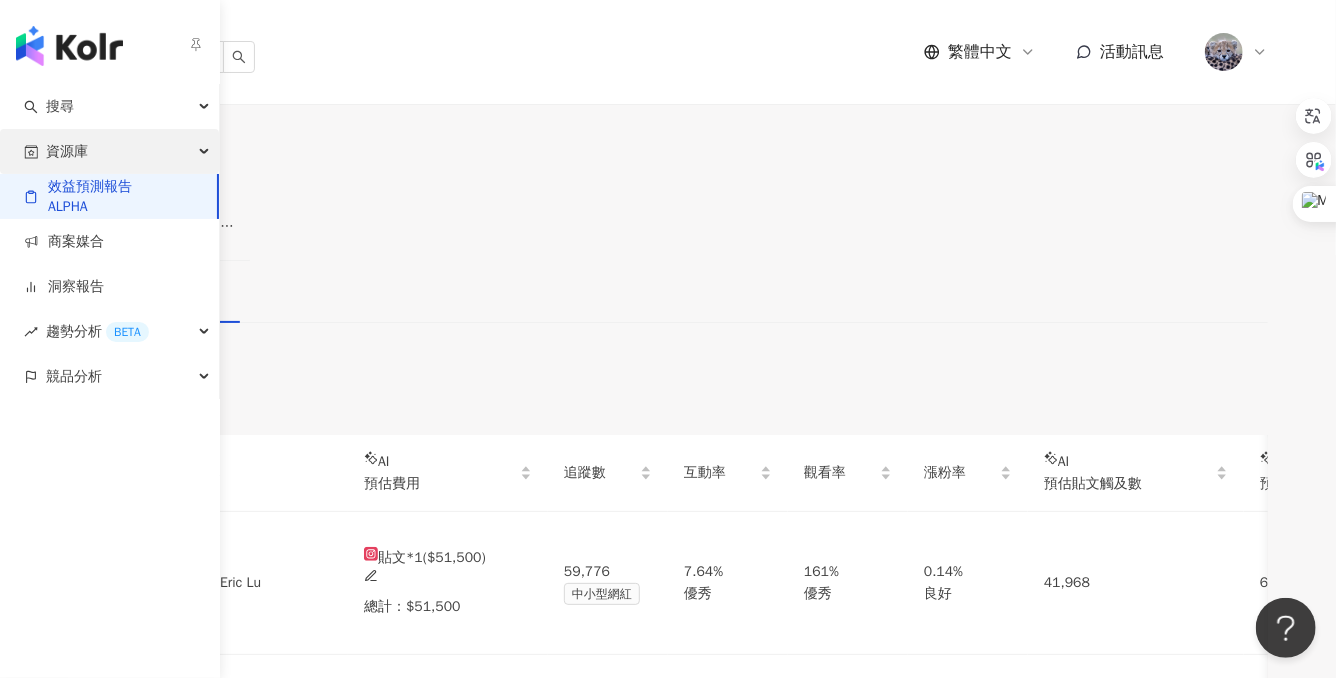 click on "資源庫" at bounding box center (67, 151) 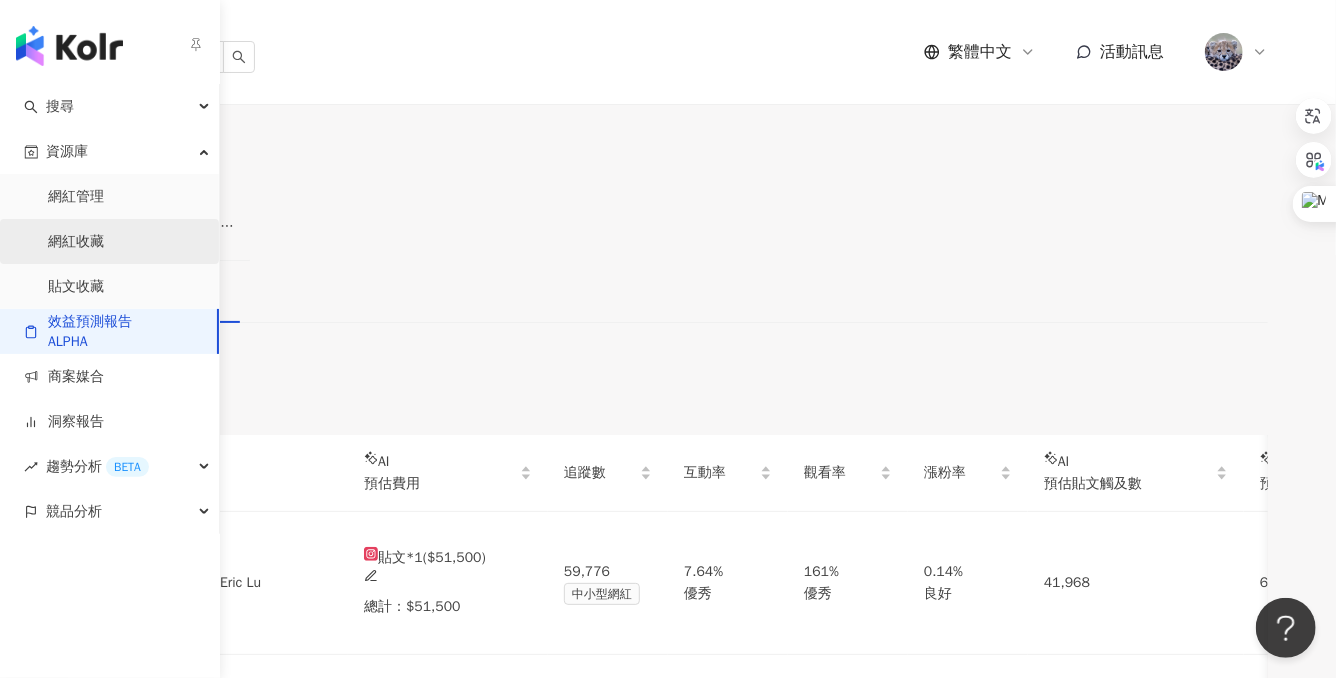 click on "網紅收藏" at bounding box center (76, 242) 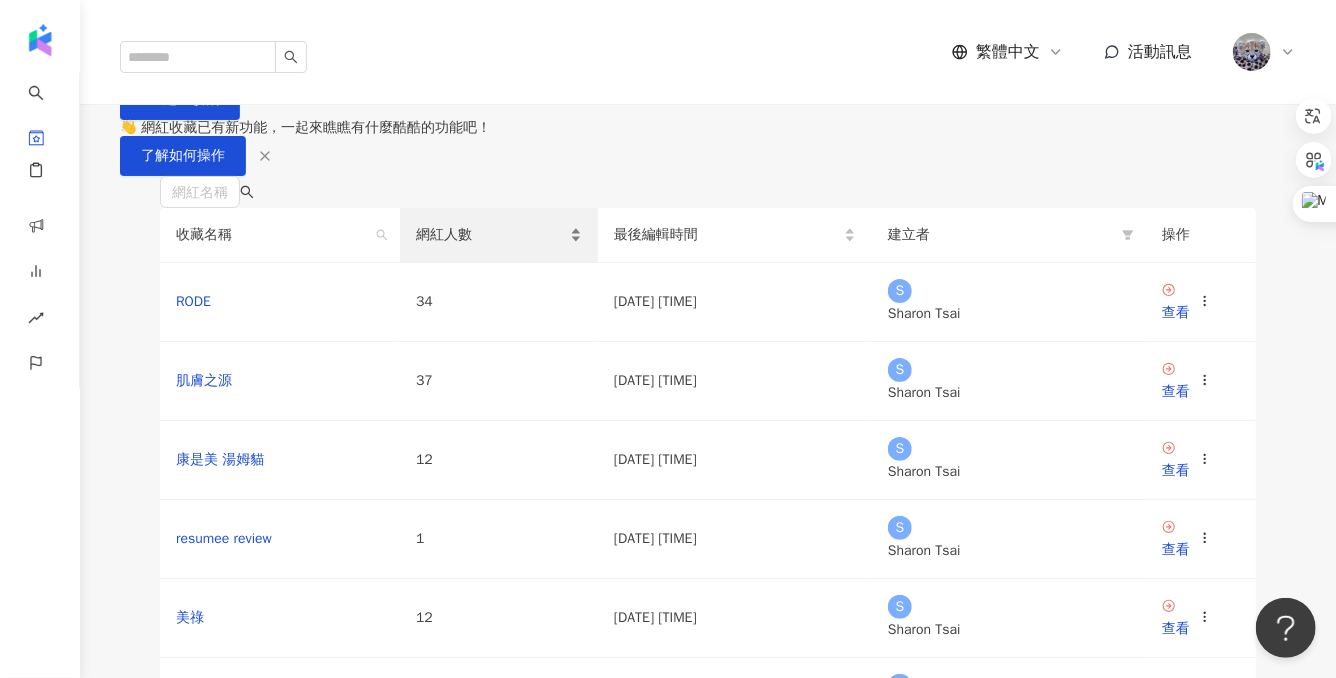 scroll, scrollTop: 143, scrollLeft: 0, axis: vertical 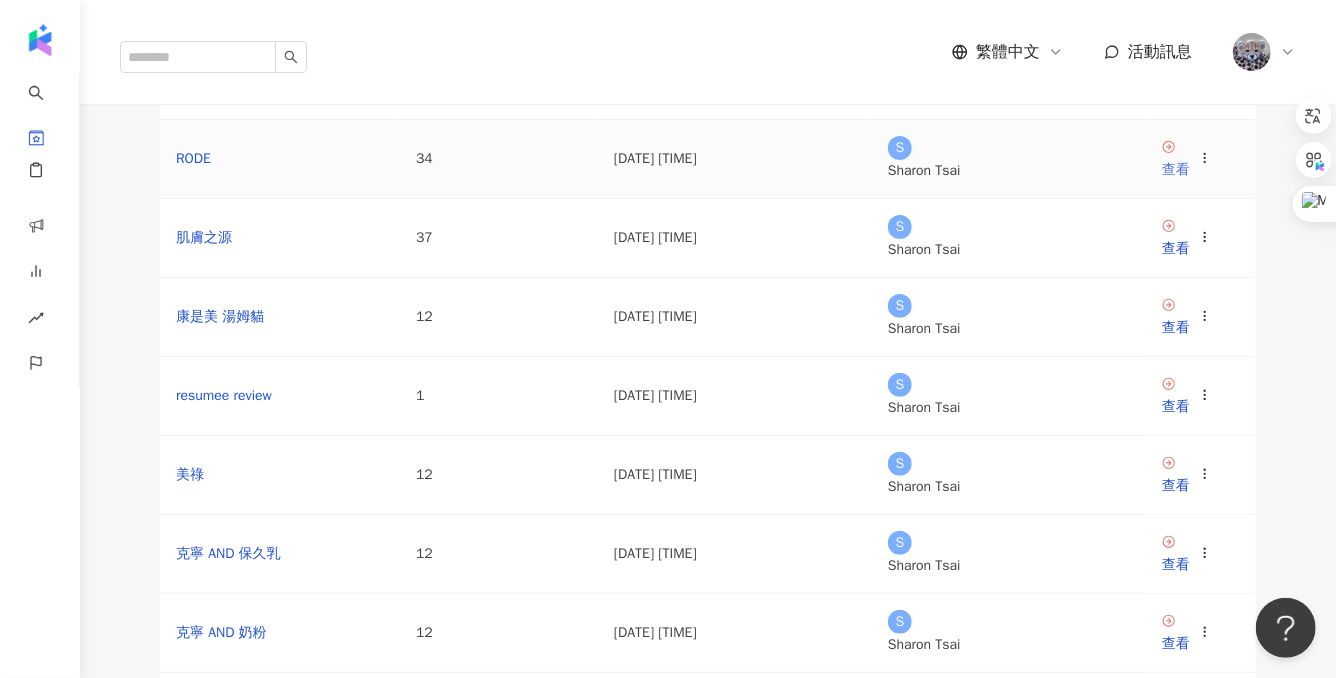 click on "查看" at bounding box center (1176, 170) 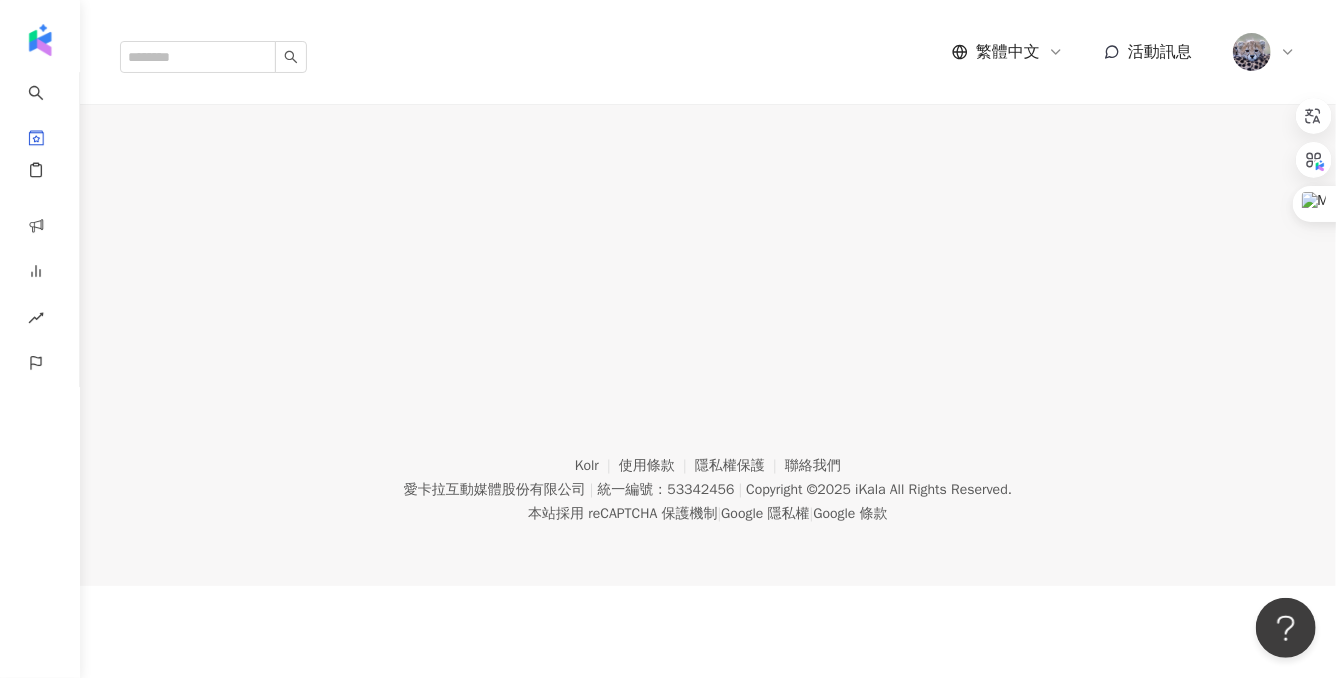 scroll, scrollTop: 0, scrollLeft: 0, axis: both 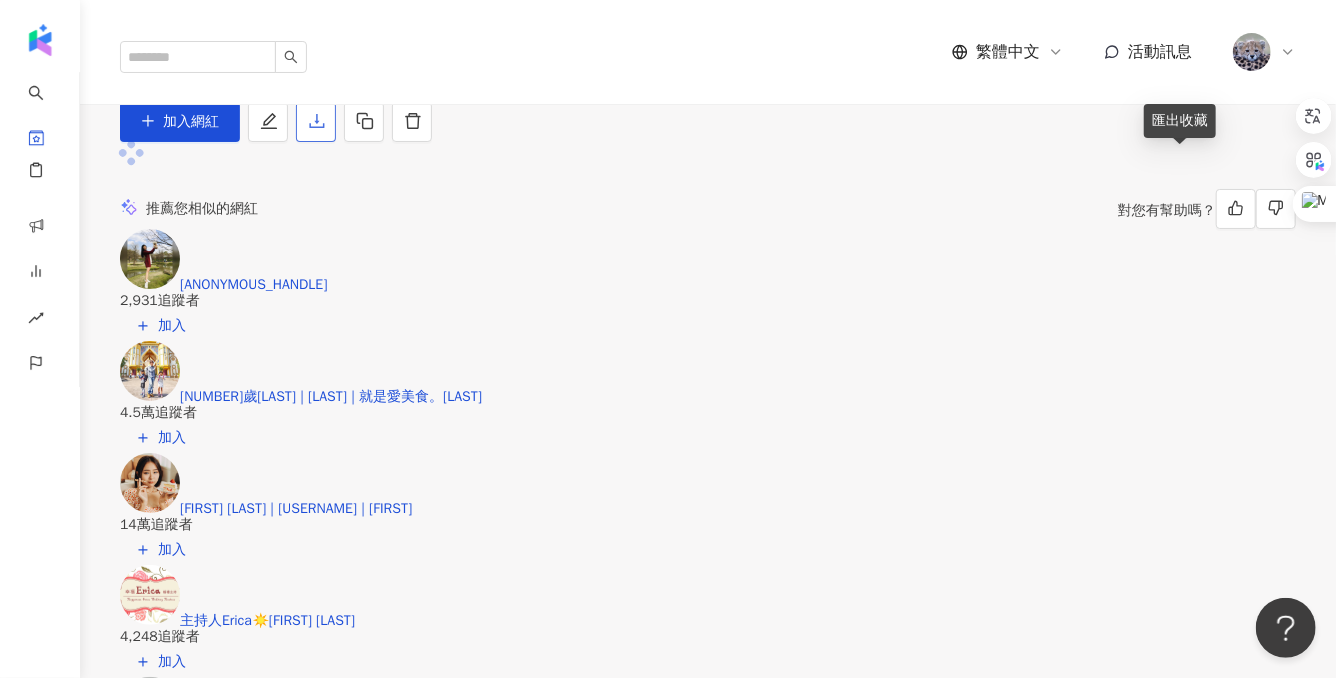 click 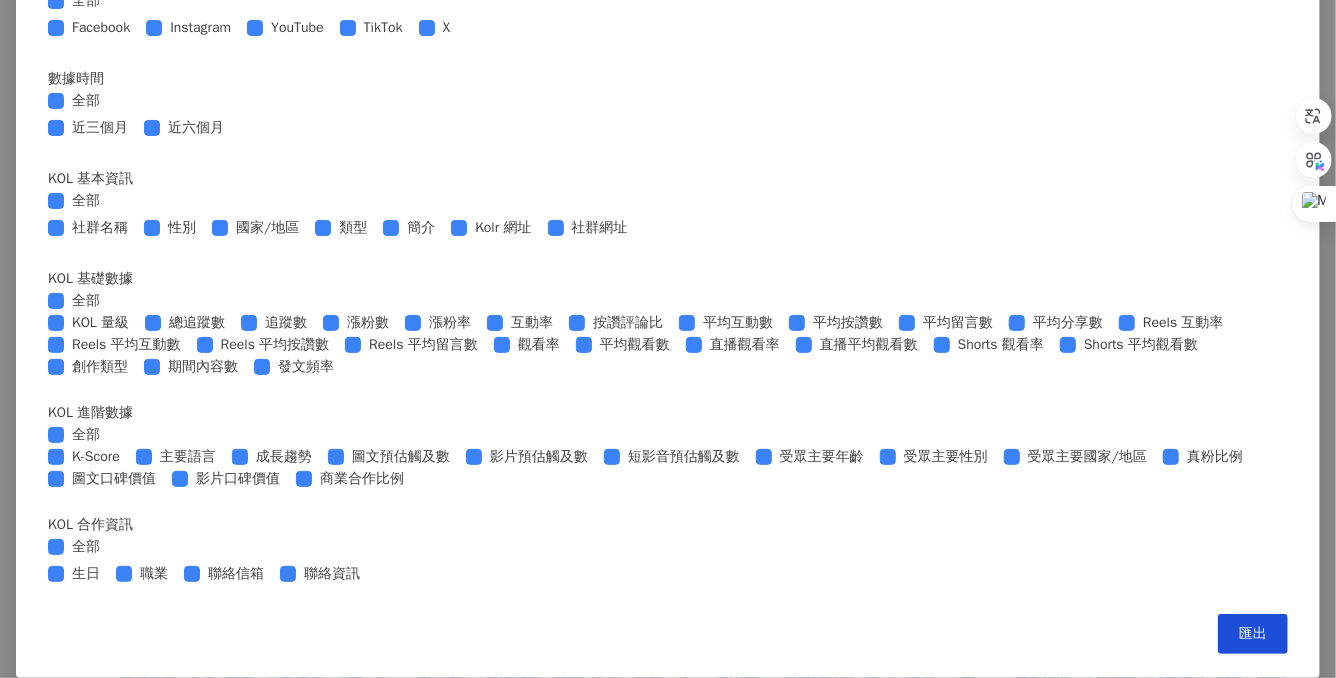 scroll, scrollTop: 872, scrollLeft: 0, axis: vertical 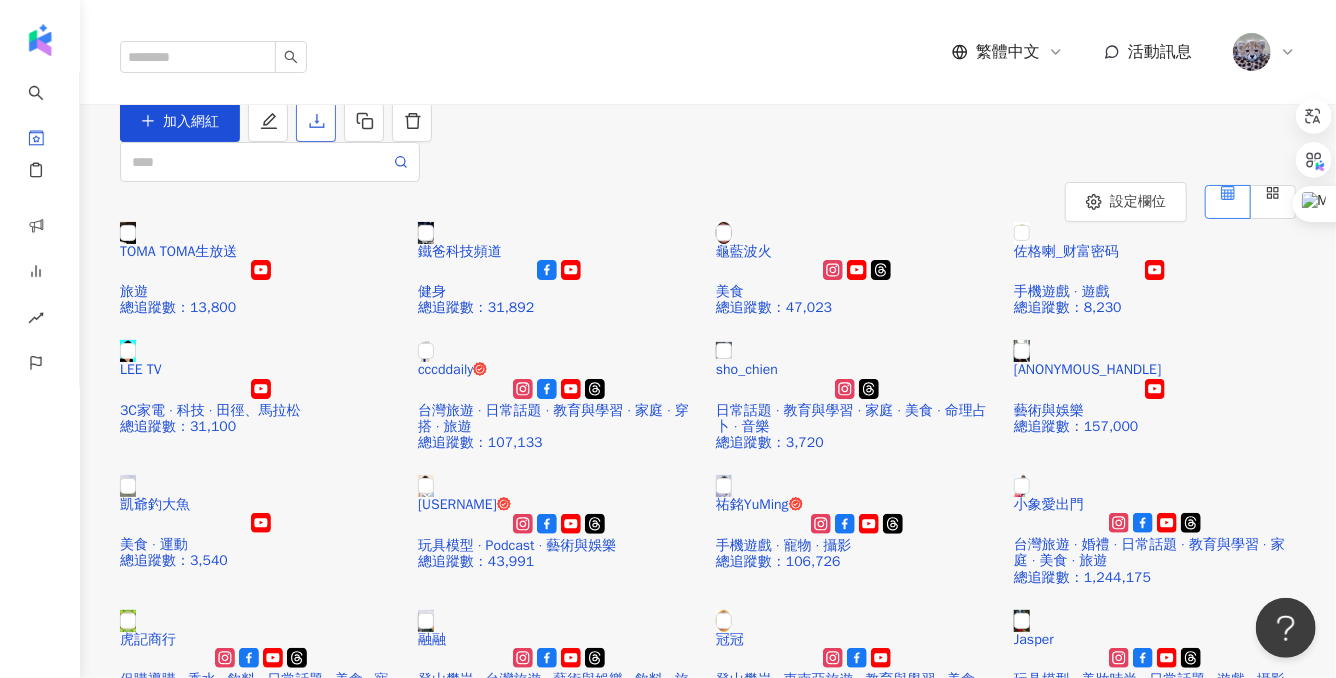 click at bounding box center (316, 122) 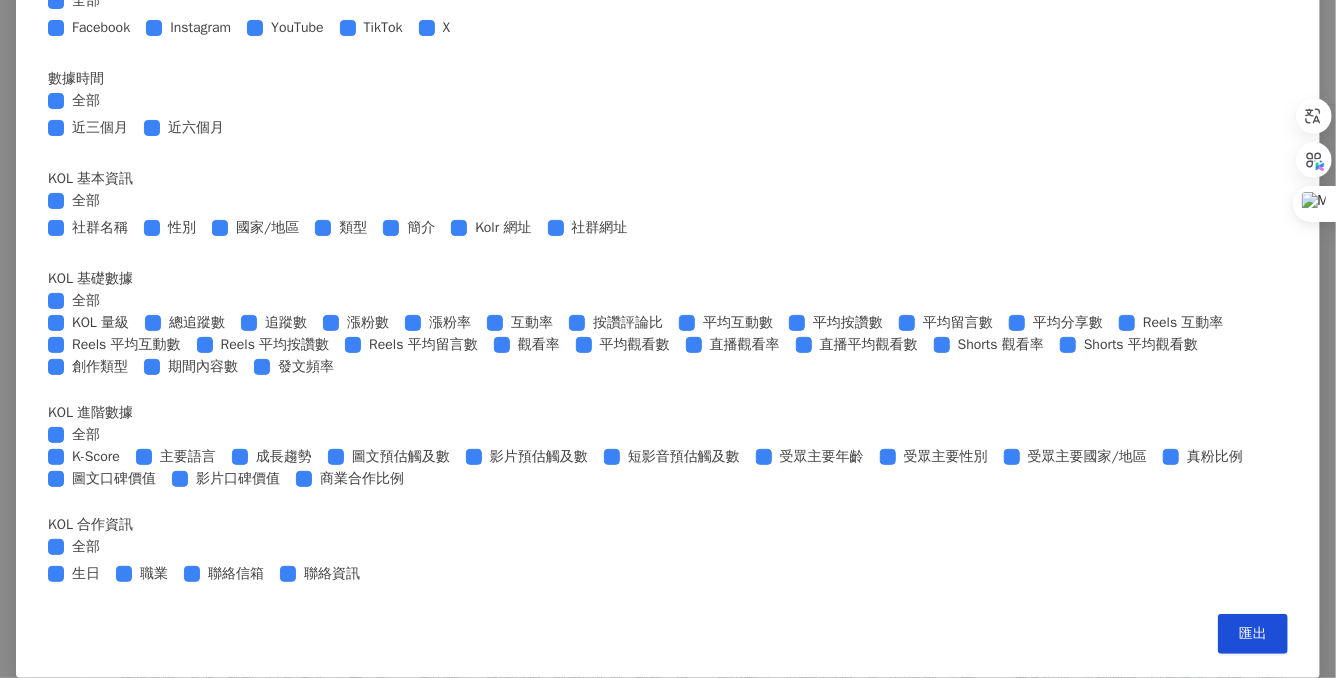 scroll, scrollTop: 871, scrollLeft: 0, axis: vertical 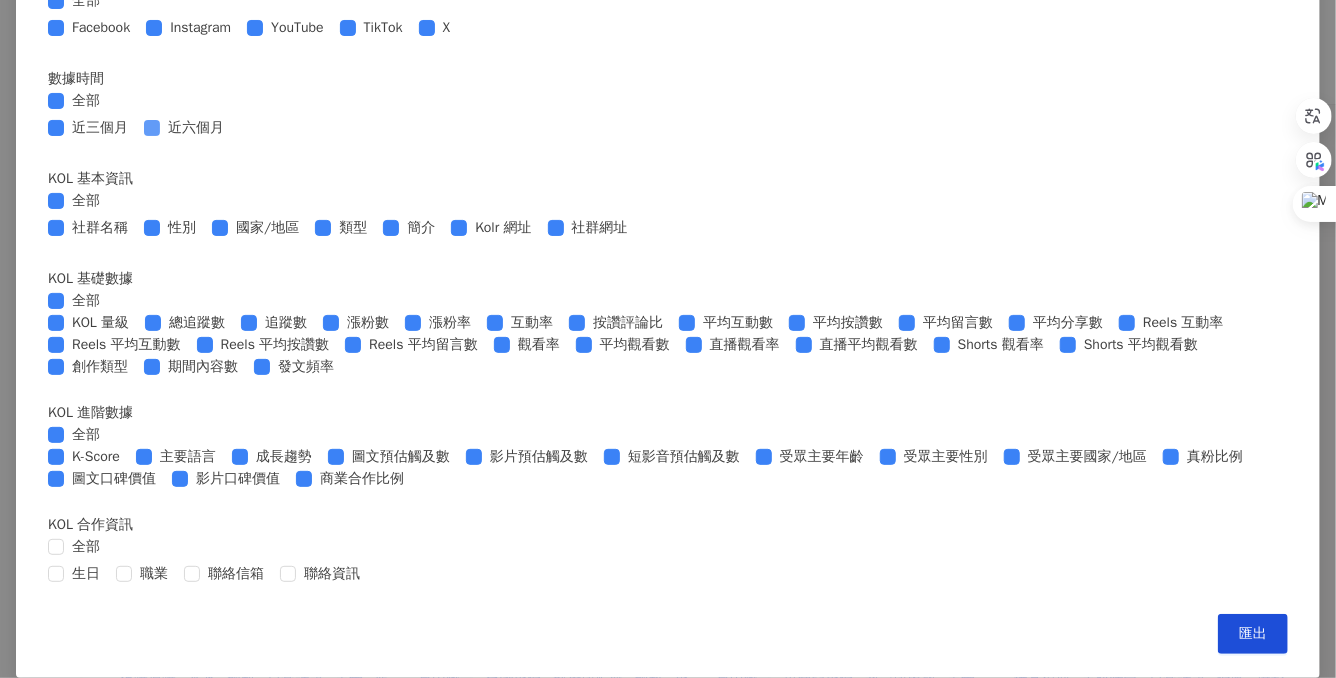 click at bounding box center (152, 128) 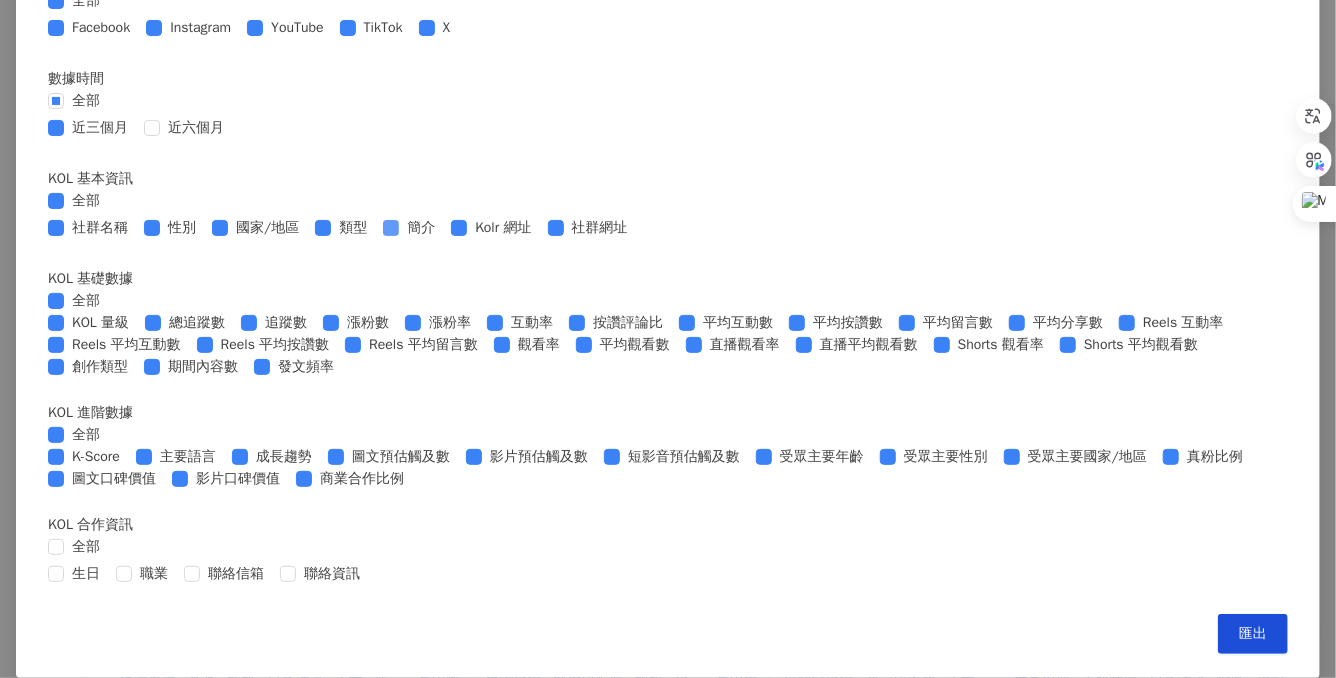 scroll, scrollTop: 518, scrollLeft: 0, axis: vertical 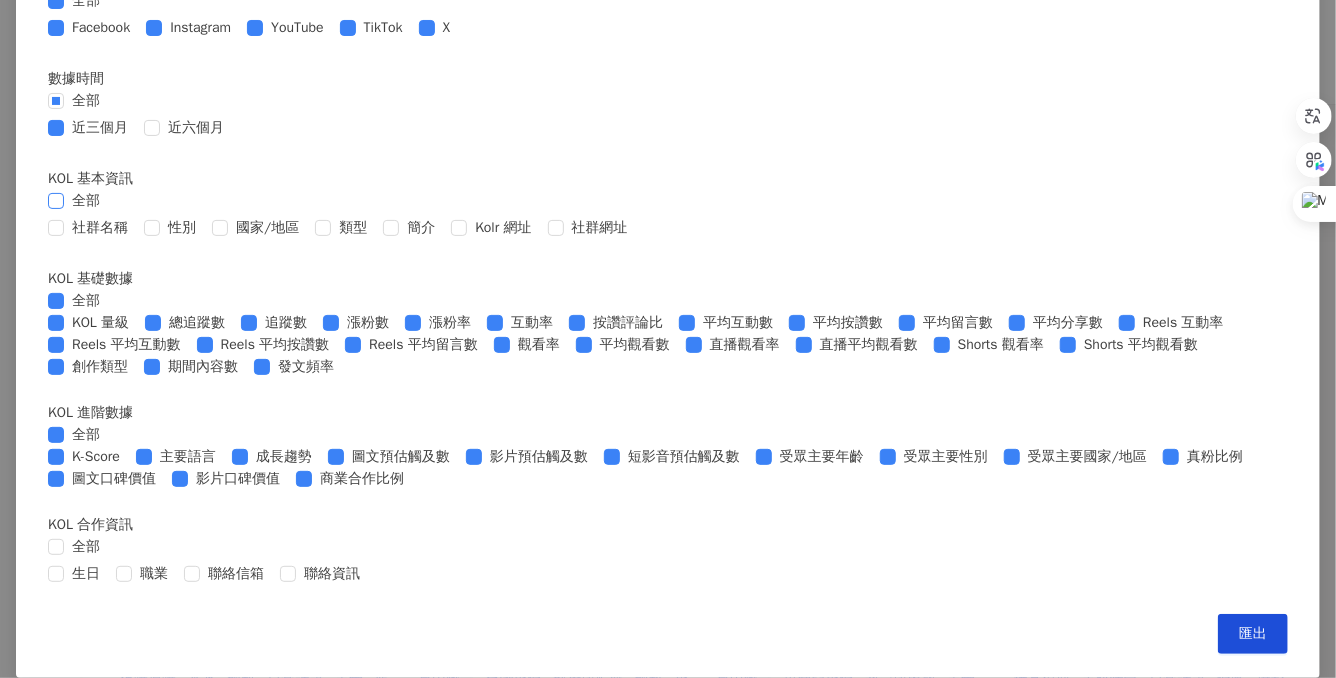 click on "全部" at bounding box center (78, 201) 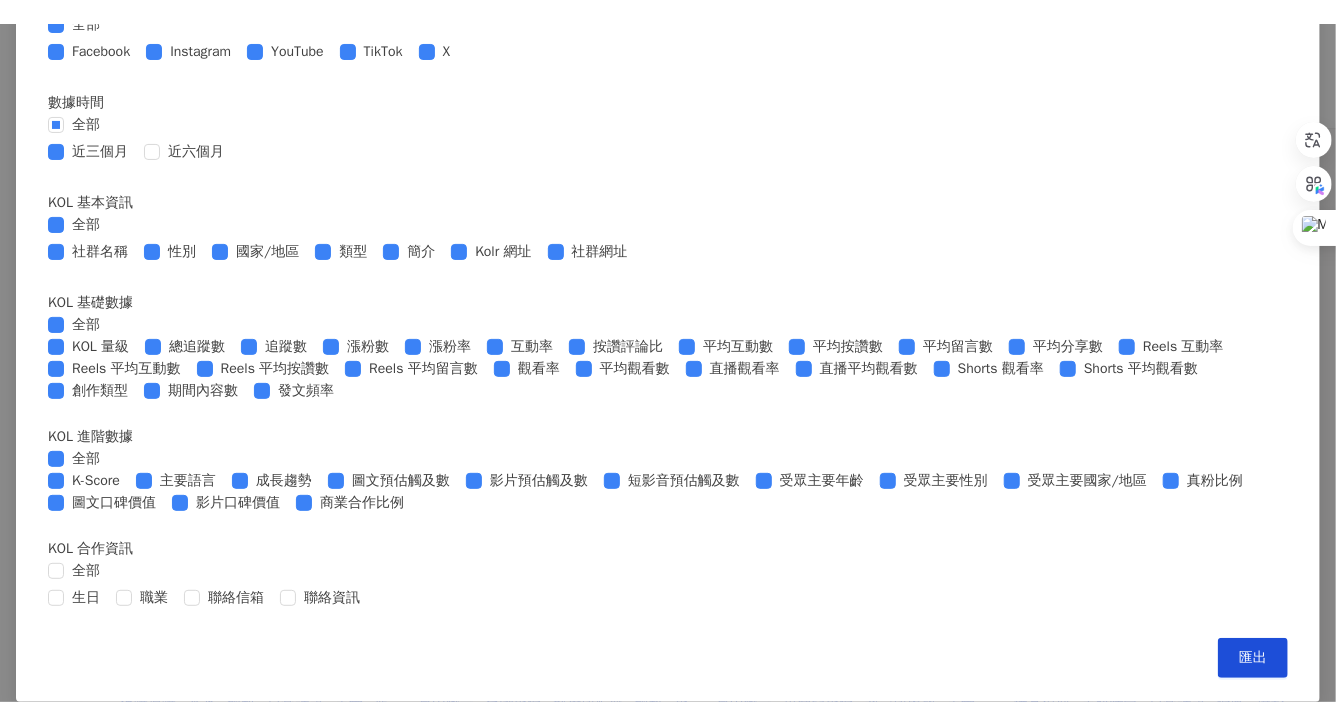 scroll, scrollTop: 872, scrollLeft: 0, axis: vertical 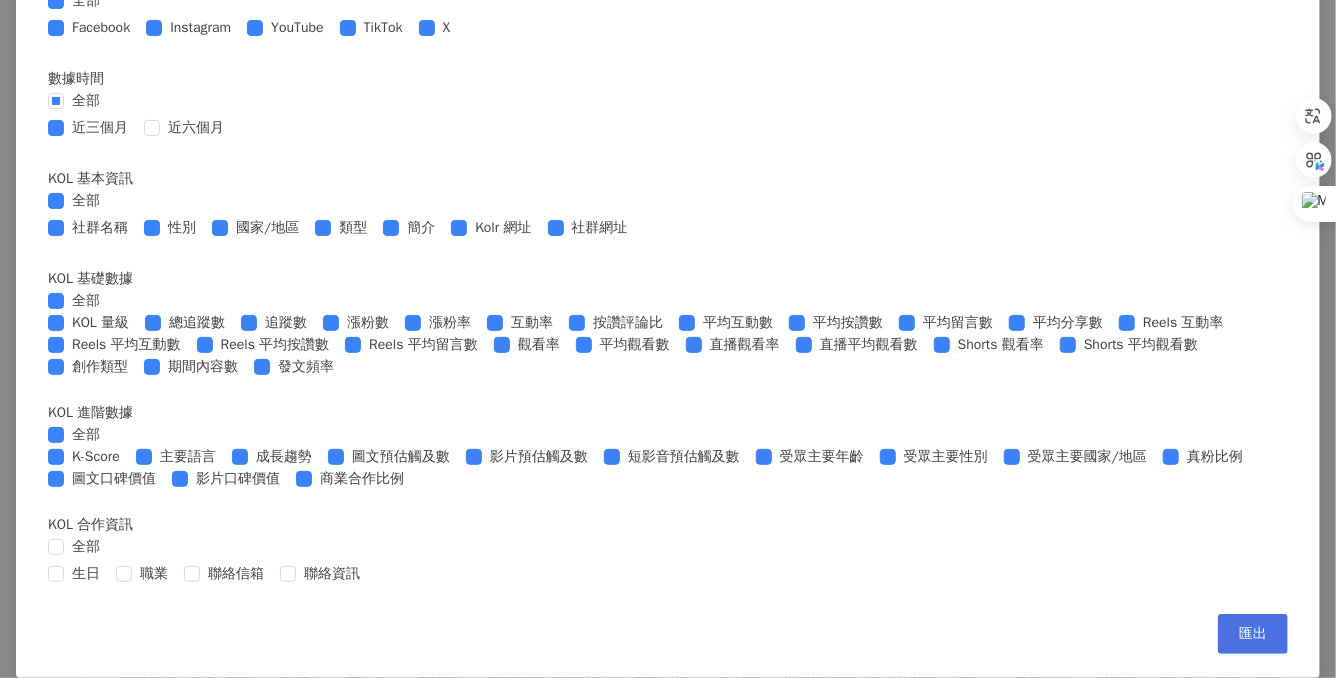 click on "匯出" at bounding box center [1253, 634] 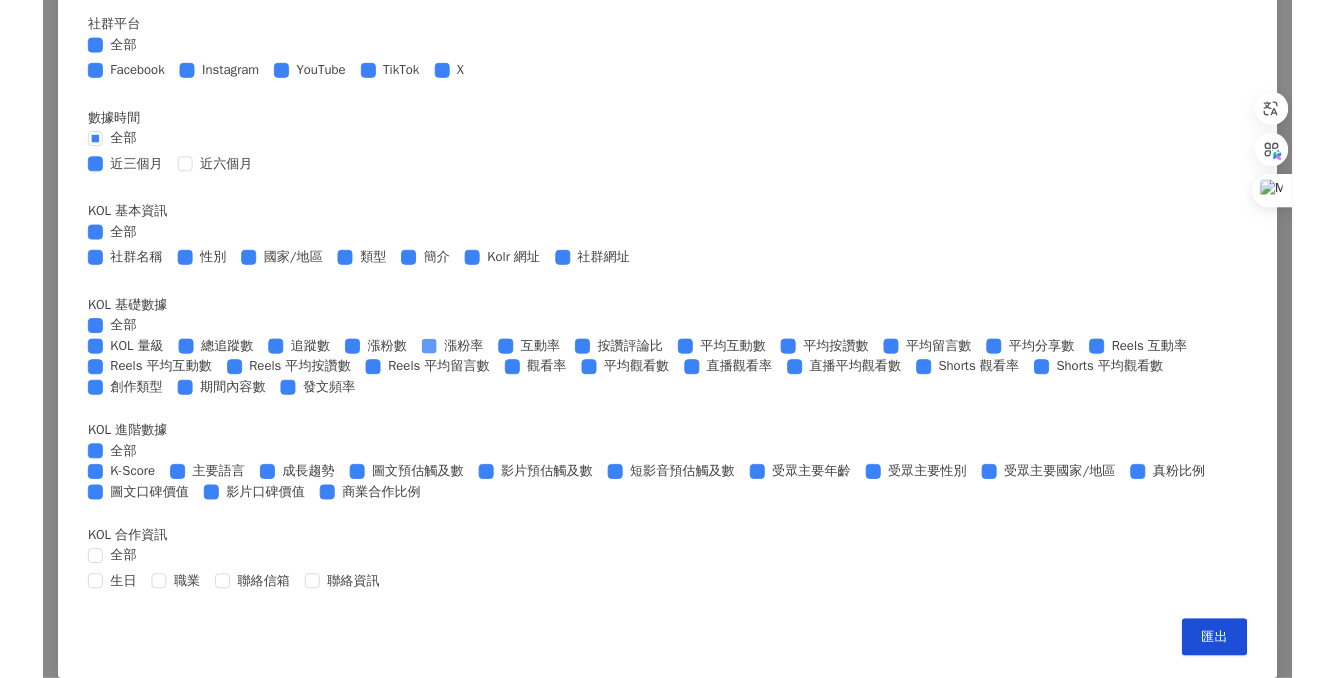 scroll, scrollTop: 825, scrollLeft: 0, axis: vertical 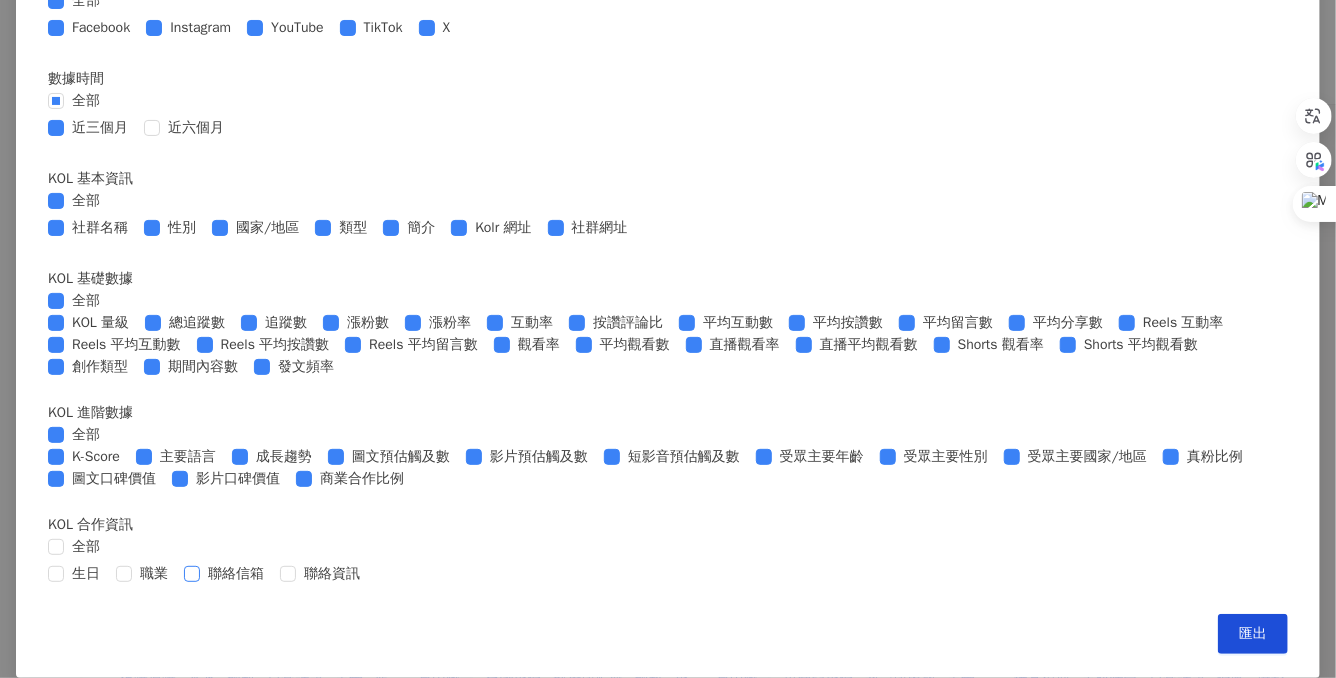 click on "聯絡信箱" at bounding box center (236, 574) 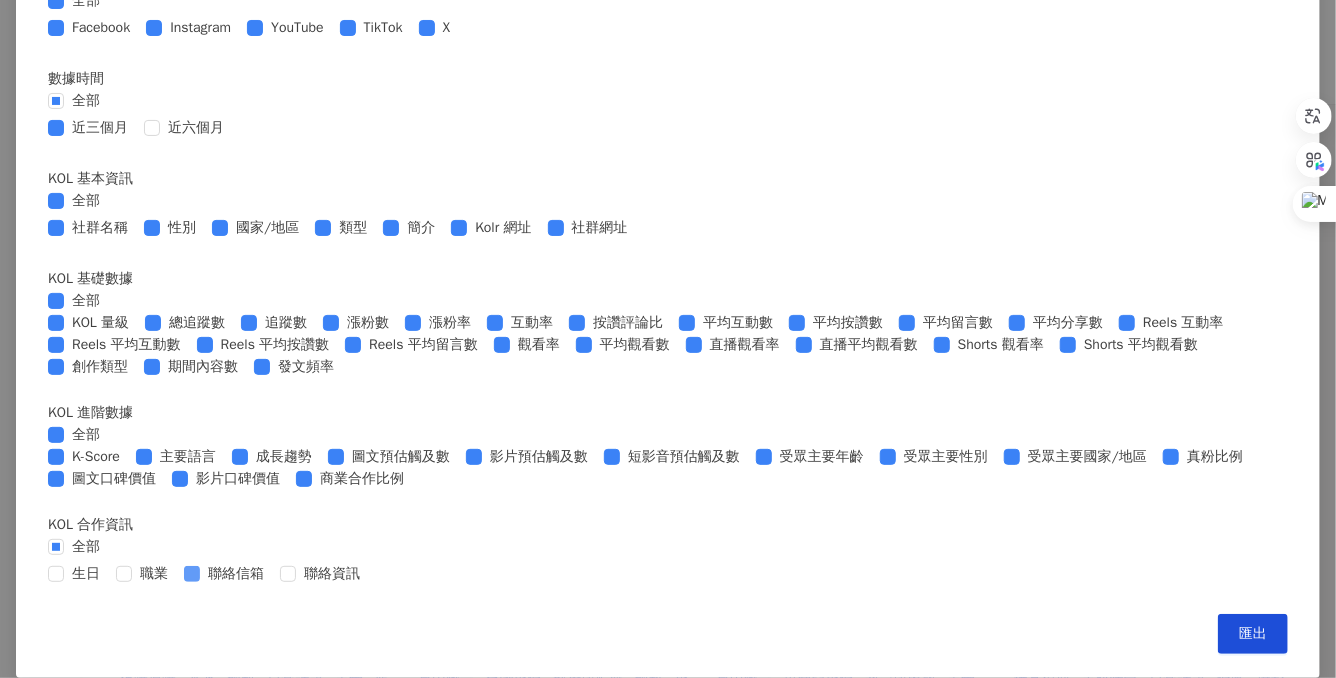 click on "聯絡信箱" at bounding box center [236, 574] 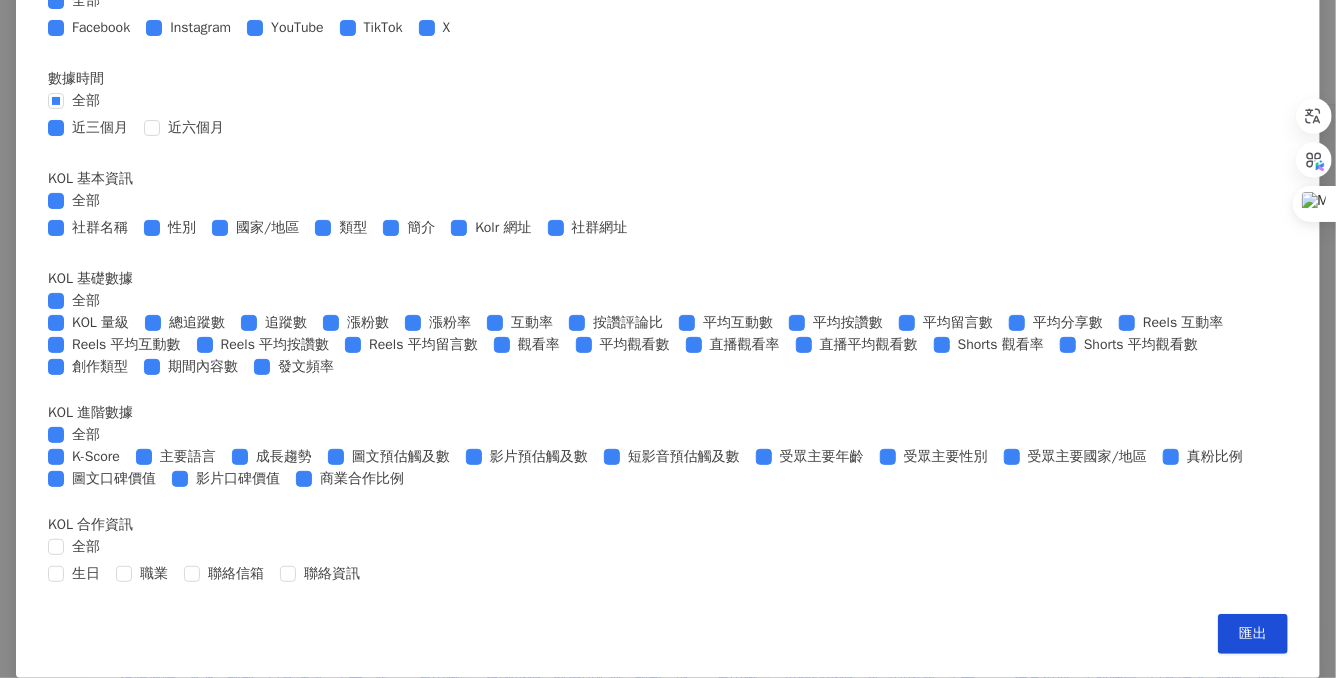 click on "匯出收藏 請選擇您欲匯出的項目 社群平台 全部 Facebook Instagram YouTube TikTok X 數據時間 全部 近三個月 近六個月 KOL 基本資訊 全部 社群名稱 性別 國家/地區 類型 簡介 Kolr 網址 社群網址 KOL 基礎數據 全部 KOL 量級 總追蹤數 追蹤數 漲粉數 漲粉率 互動率 按讚評論比 平均互動數 平均按讚數 平均留言數 平均分享數 Reels 互動率 Reels 平均互動數 Reels 平均按讚數 Reels 平均留言數 觀看率 平均觀看數 直播觀看率 直播平均觀看數 Shorts 觀看率 Shorts 平均觀看數 創作類型 期間內容數 發文頻率 KOL 進階數據 全部 K-Score 主要語言 成長趨勢 圖文預估觸及數 影片預估觸及數 短影音預估觸及數 受眾主要年齡 受眾主要性別 受眾主要國家/地區 真粉比例 圖文口碑價值 影片口碑價值 商業合作比例 KOL 合作資訊 全部 生日 職業 聯絡信箱 聯絡資訊 匯出" at bounding box center (668, 339) 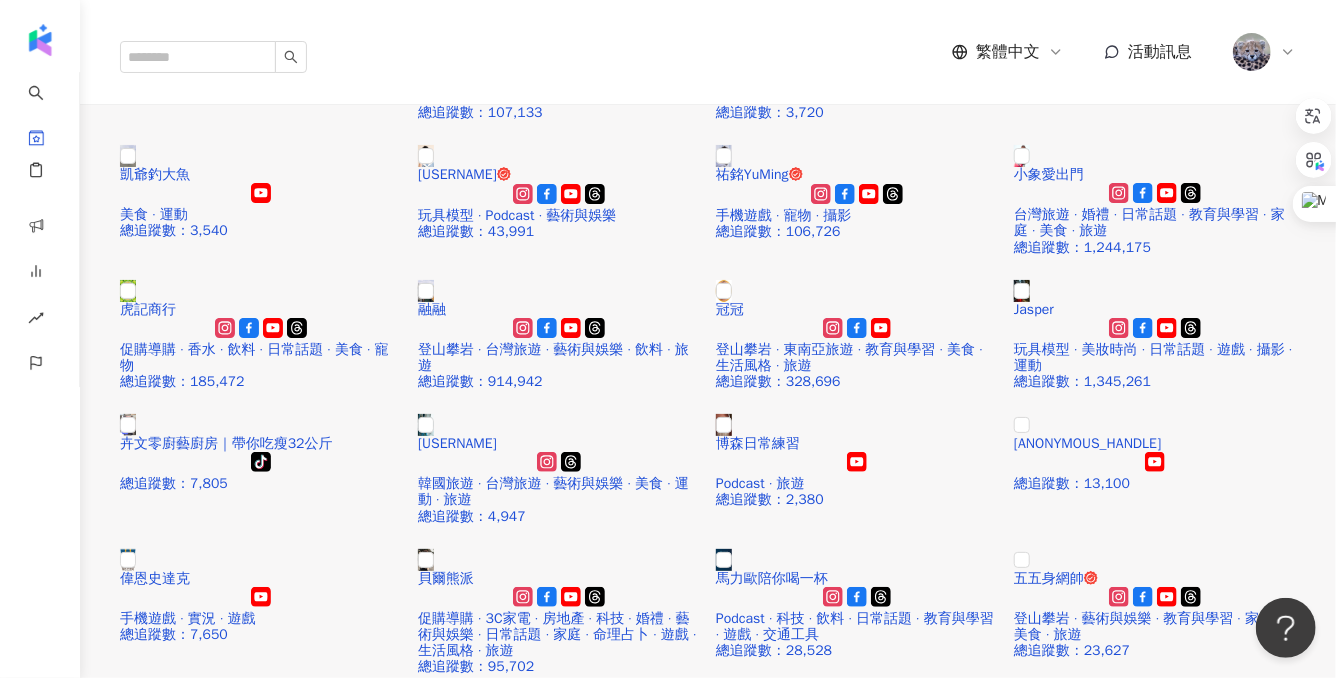 scroll, scrollTop: 350, scrollLeft: 0, axis: vertical 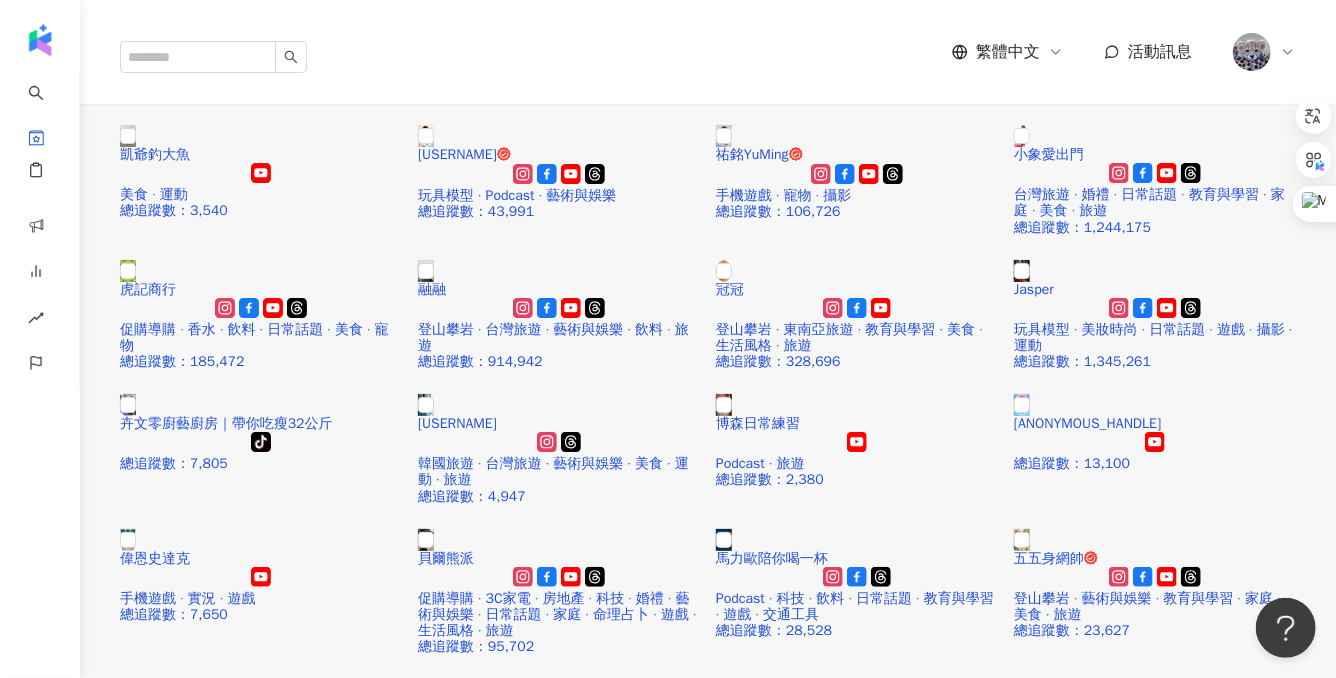 click at bounding box center (1252, 52) 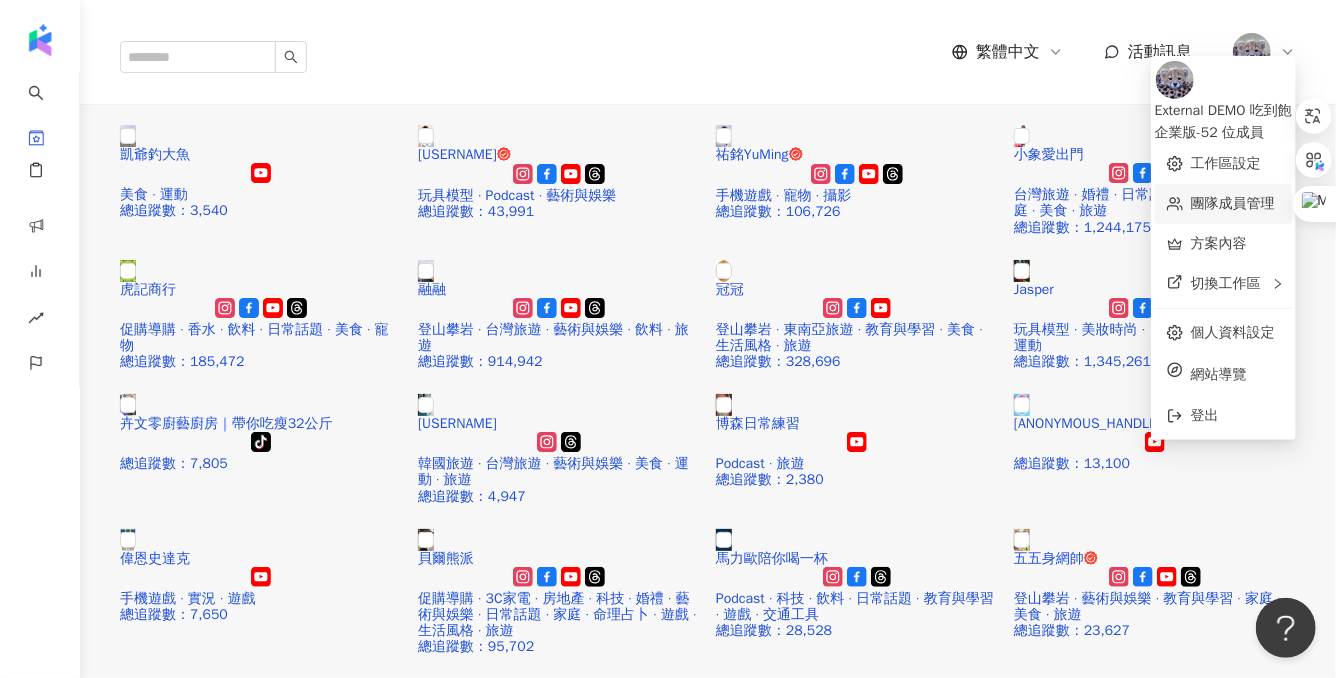 click on "團隊成員管理" at bounding box center [1233, 203] 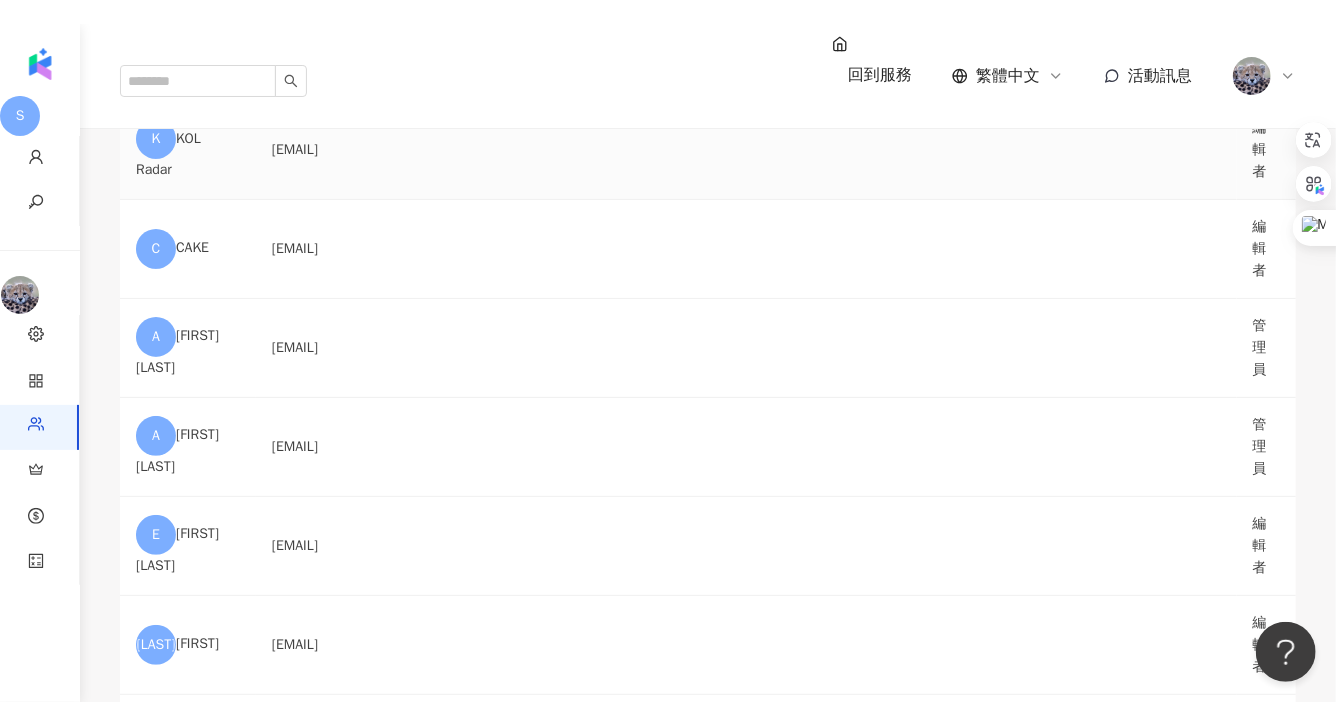 scroll, scrollTop: 0, scrollLeft: 0, axis: both 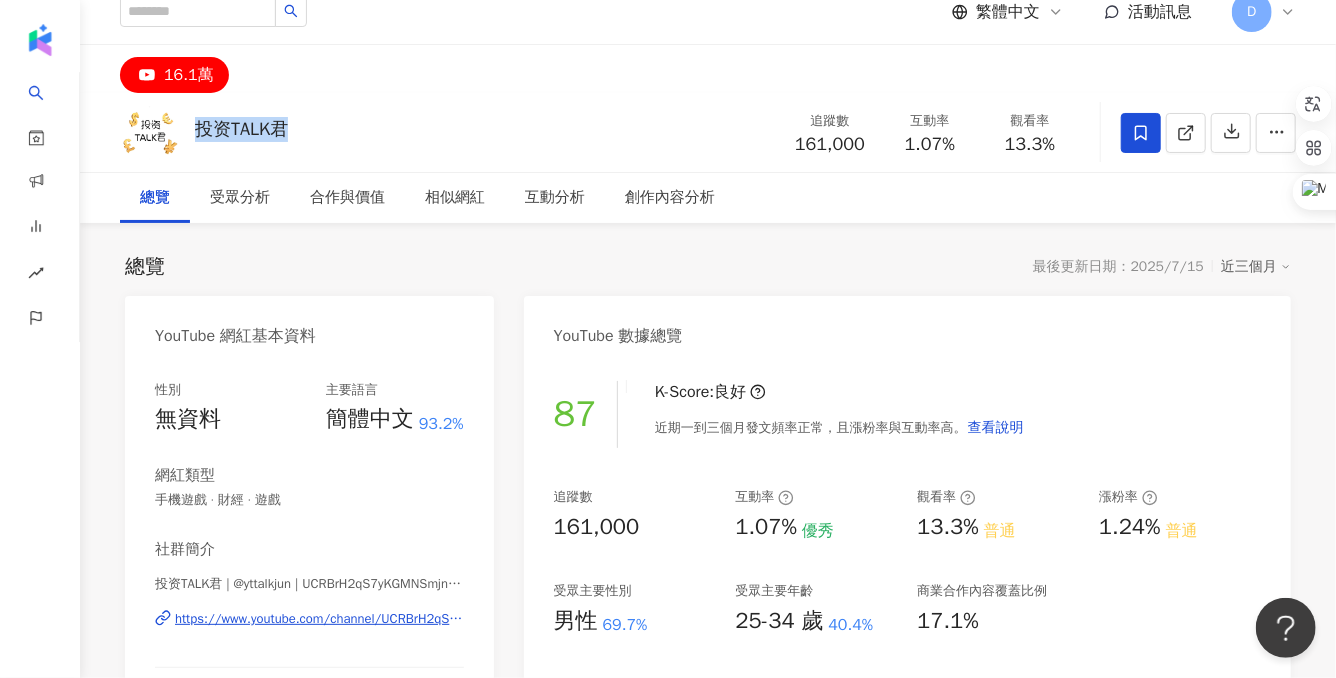 drag, startPoint x: 194, startPoint y: 135, endPoint x: 327, endPoint y: 137, distance: 133.01503 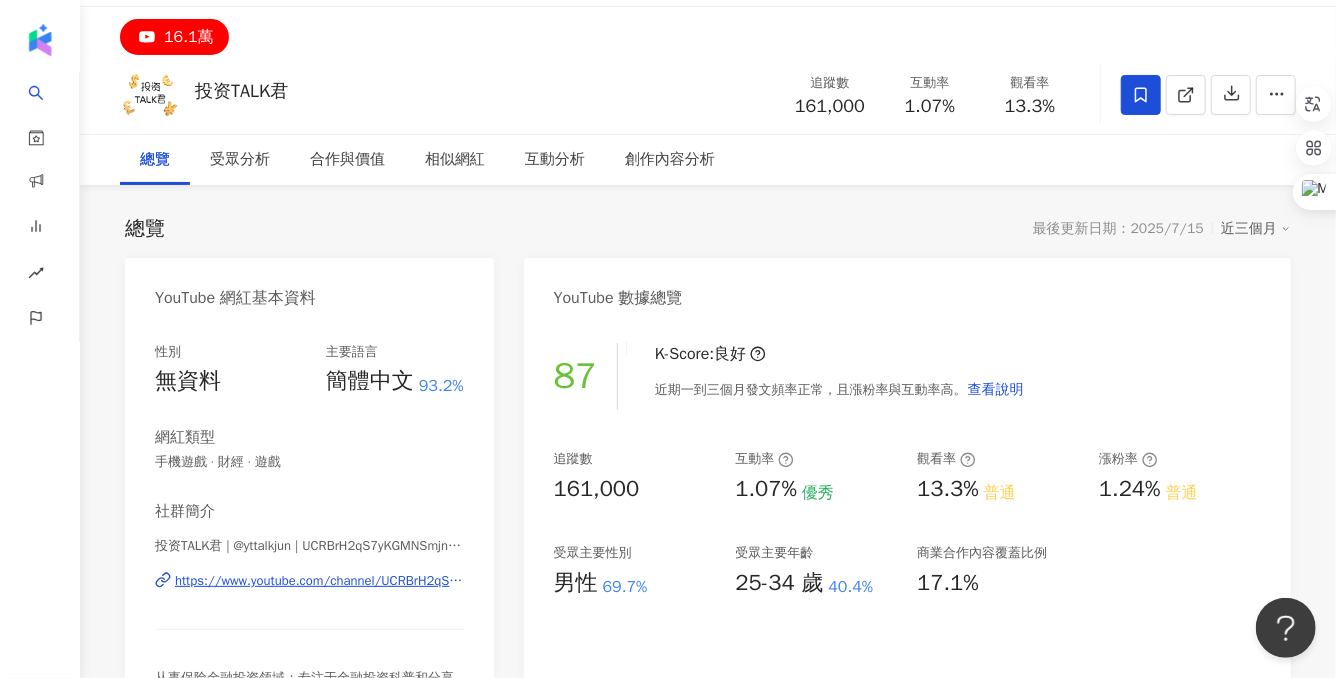 scroll, scrollTop: 252, scrollLeft: 0, axis: vertical 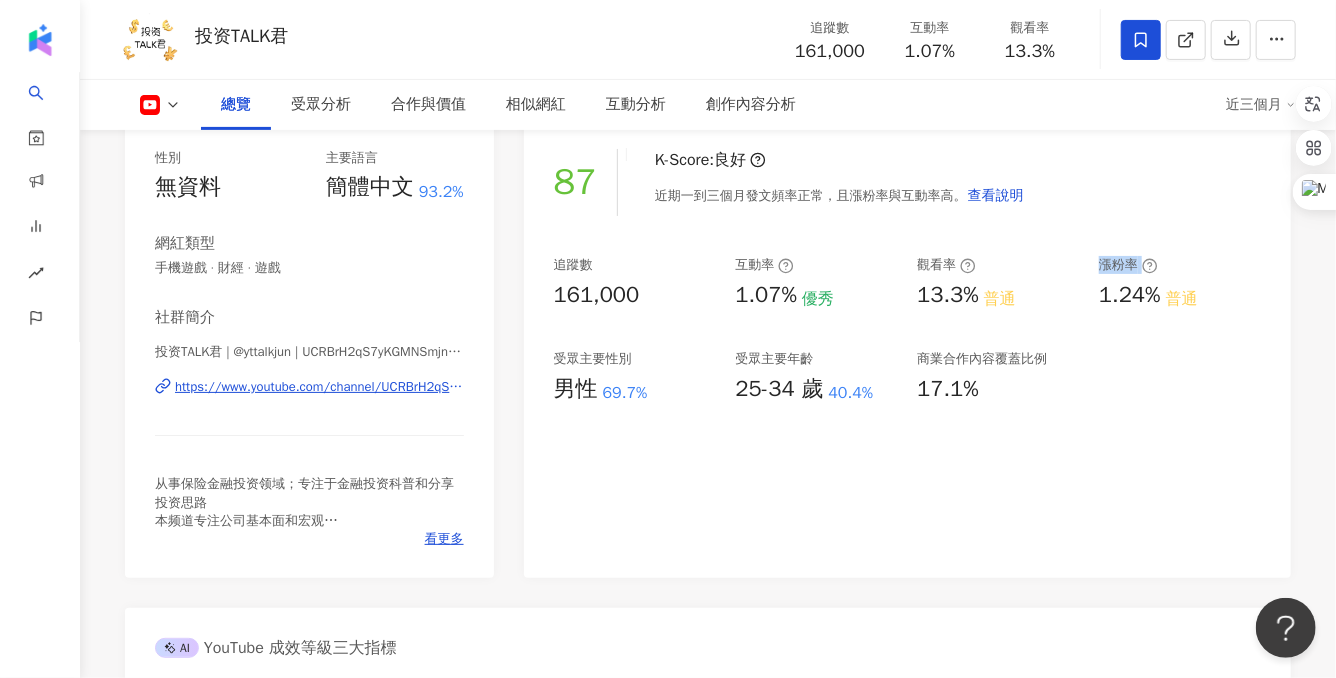 drag, startPoint x: 1098, startPoint y: 268, endPoint x: 1180, endPoint y: 267, distance: 82.006096 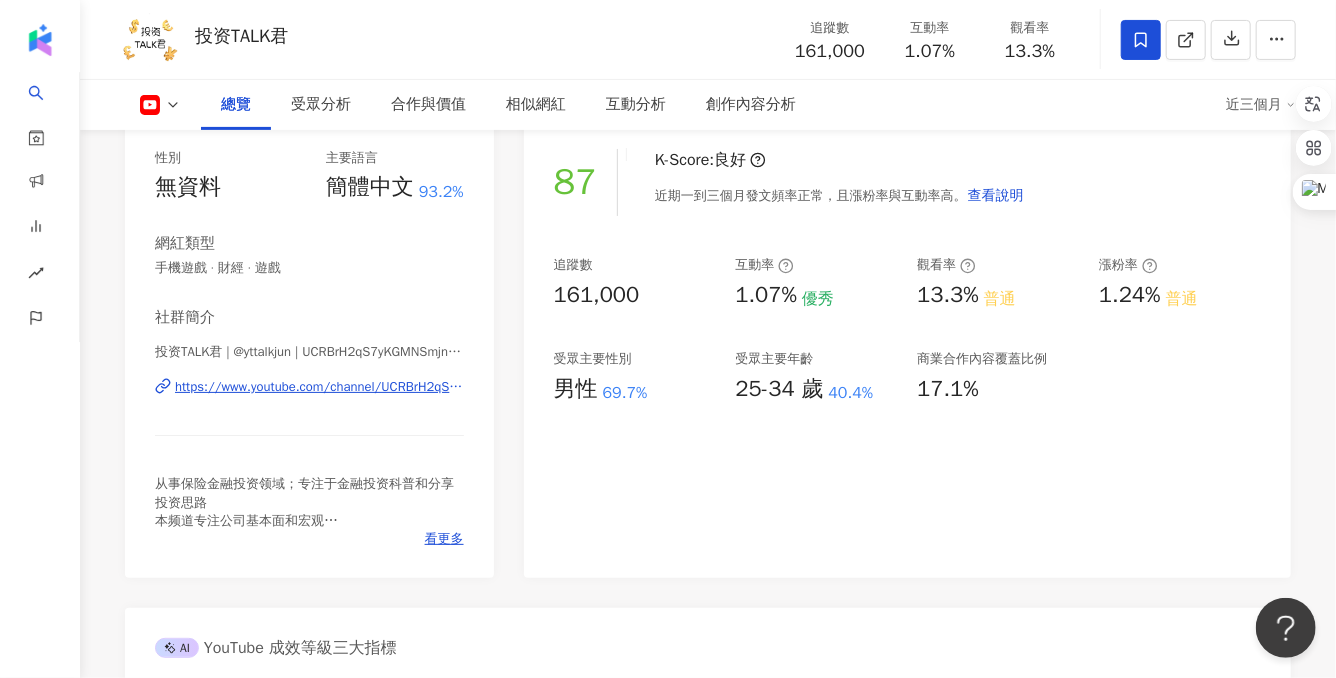 click on "漲粉率" at bounding box center (1180, 265) 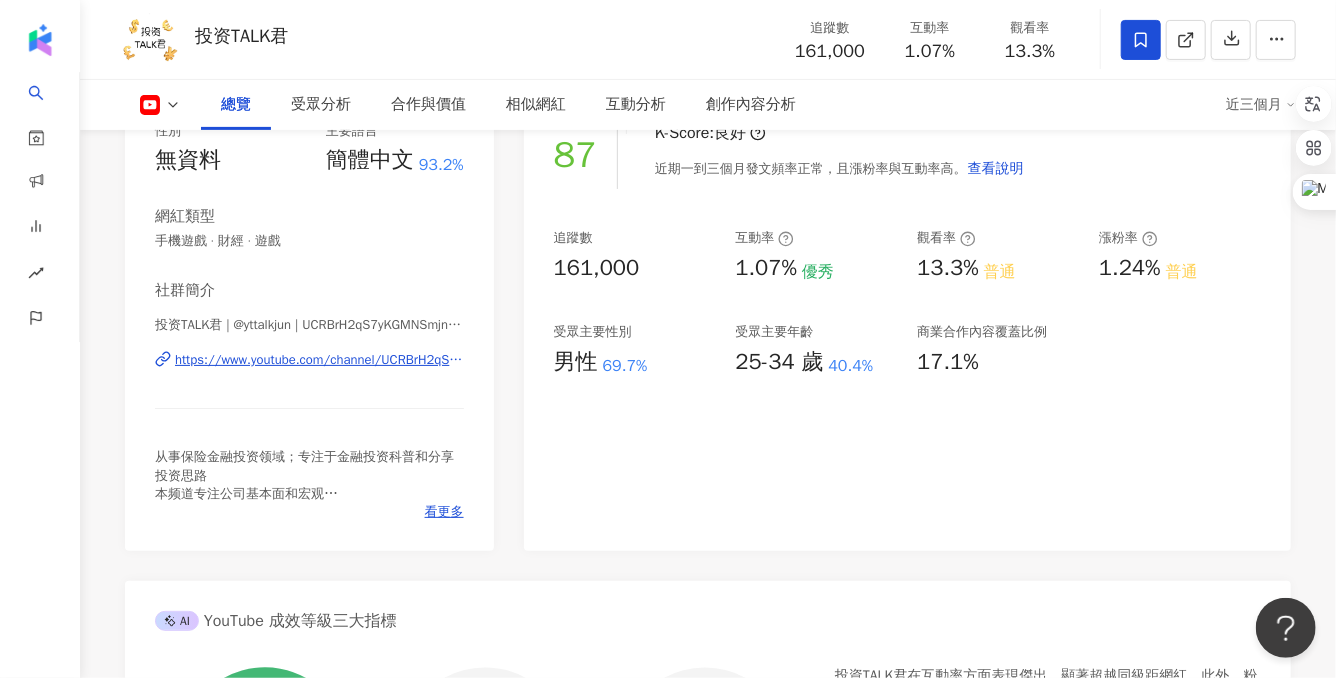 scroll, scrollTop: 294, scrollLeft: 0, axis: vertical 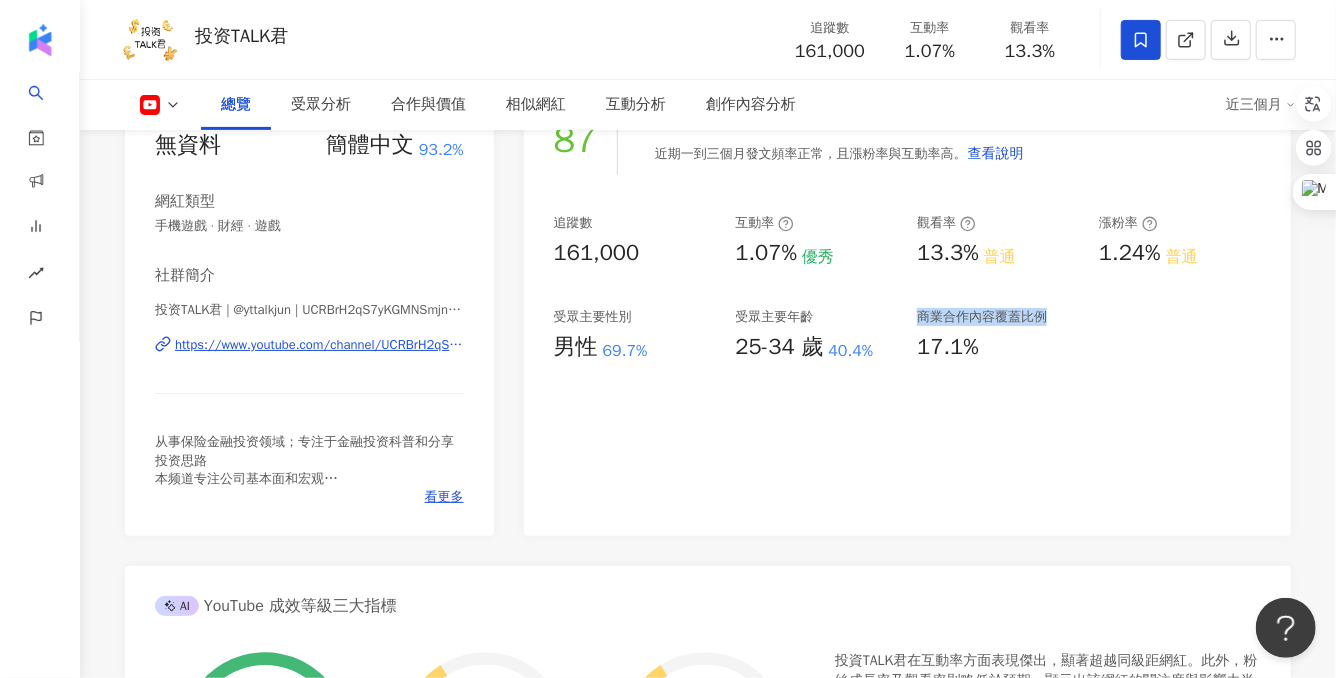 drag, startPoint x: 919, startPoint y: 323, endPoint x: 1053, endPoint y: 323, distance: 134 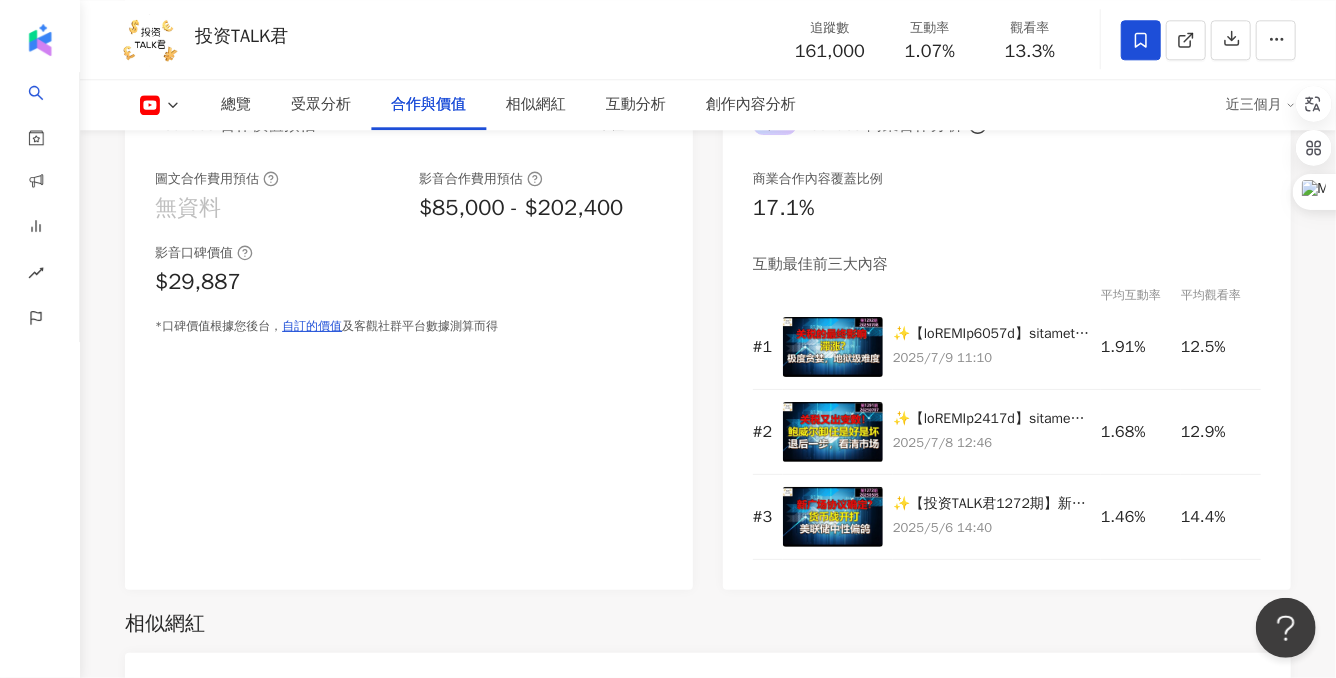 scroll, scrollTop: 2406, scrollLeft: 0, axis: vertical 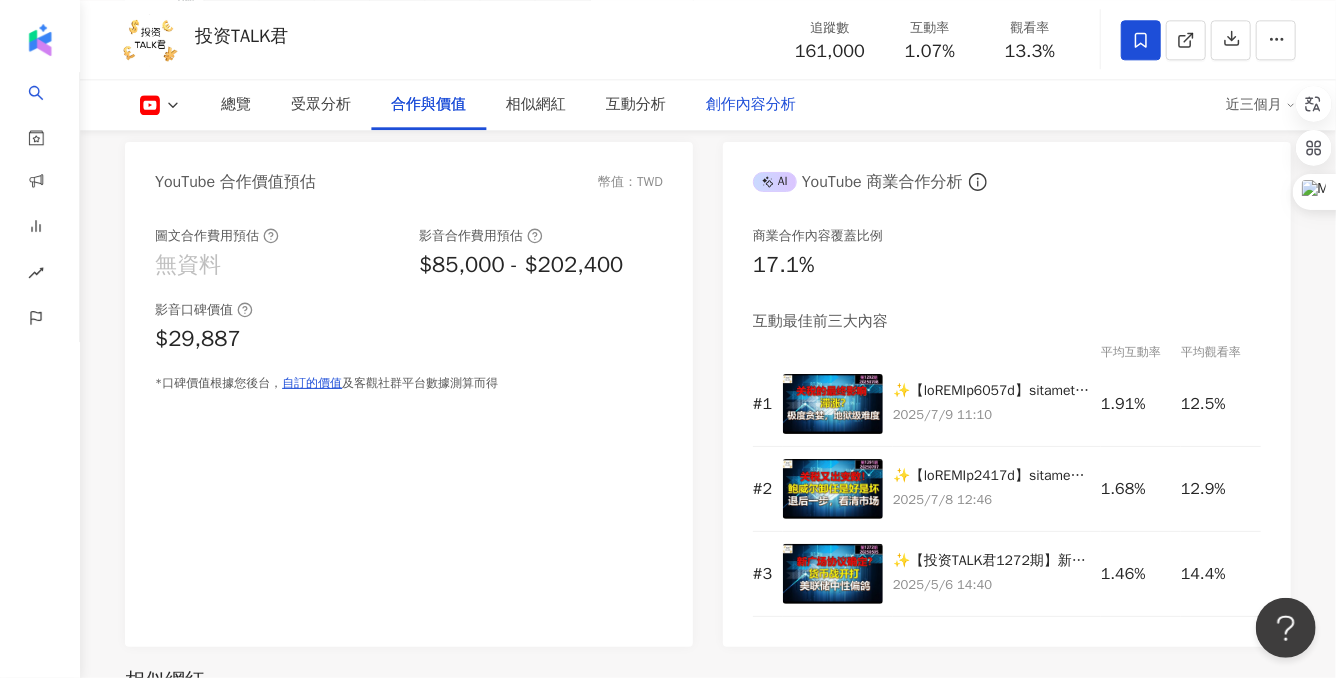 click on "創作內容分析" at bounding box center (751, 105) 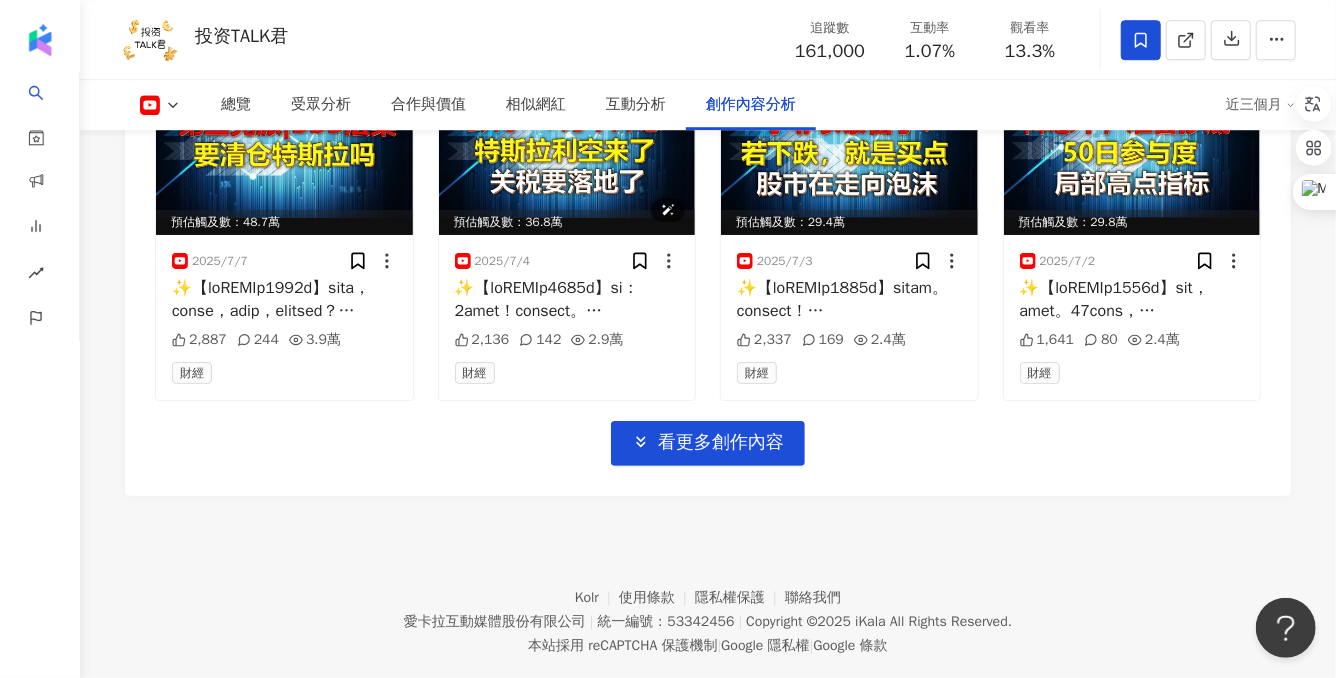 scroll, scrollTop: 6454, scrollLeft: 0, axis: vertical 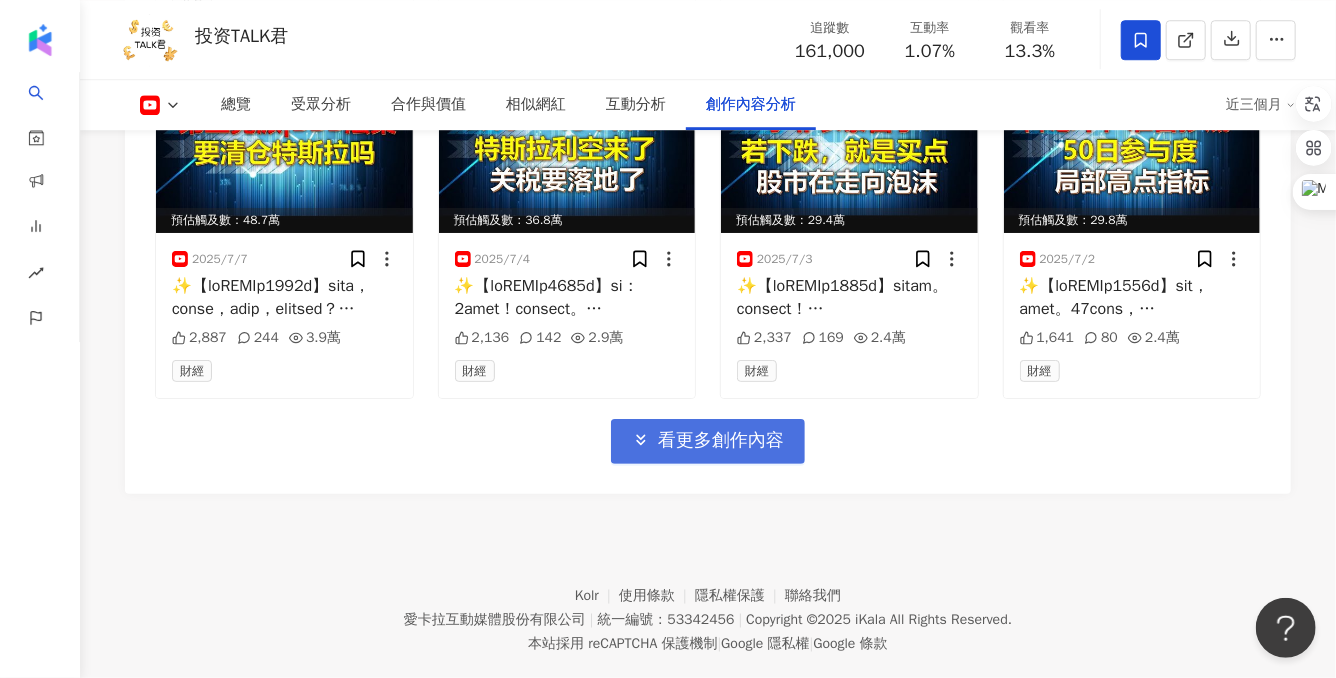 click on "看更多創作內容" at bounding box center [708, 441] 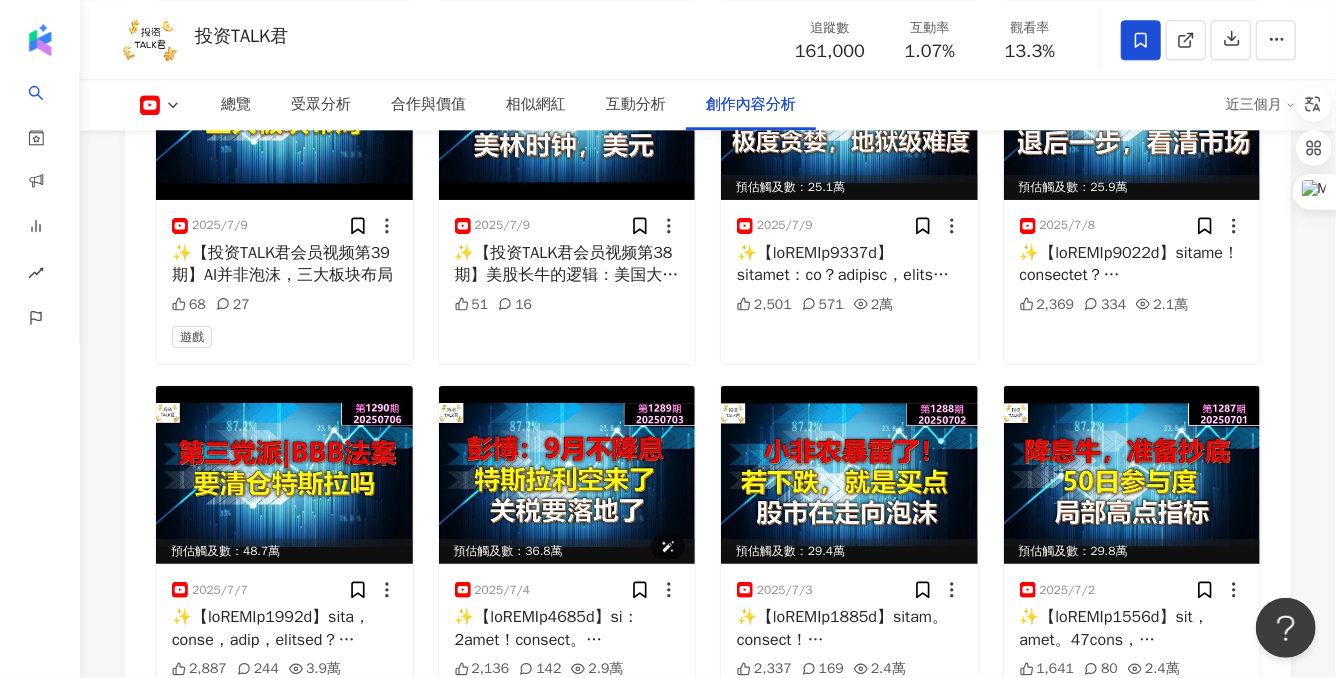 scroll, scrollTop: 6115, scrollLeft: 0, axis: vertical 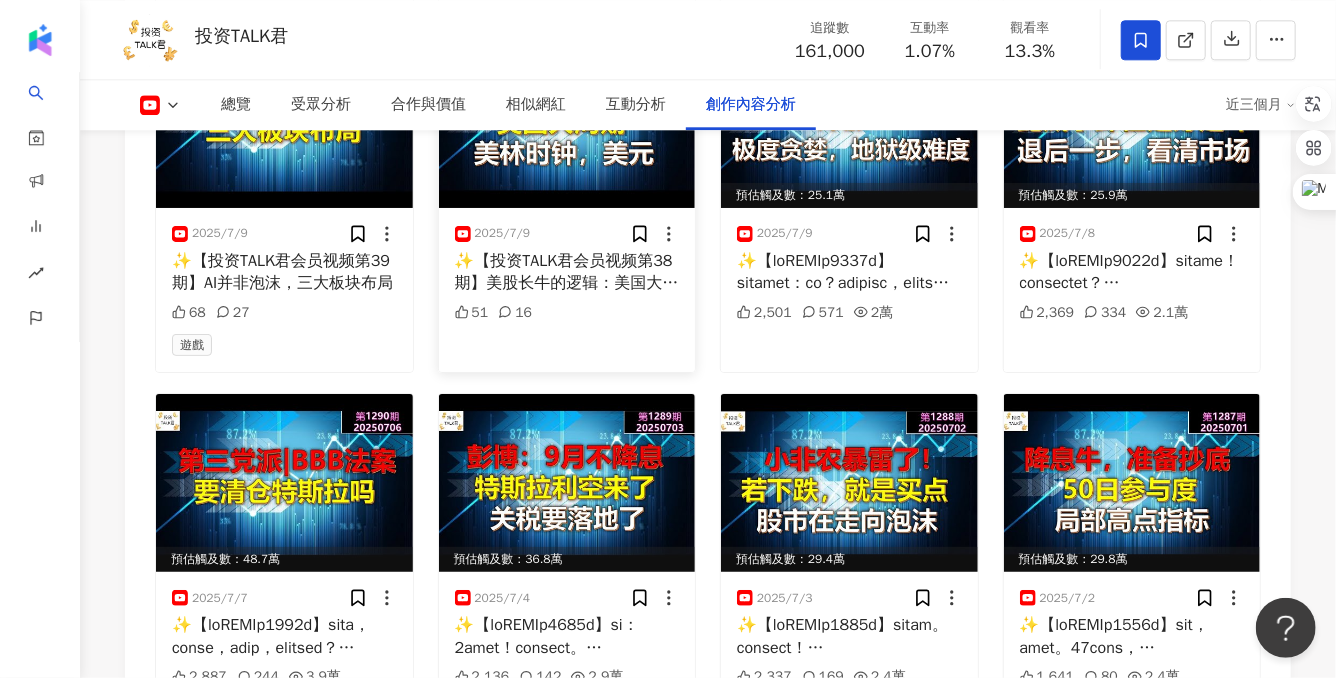 click on "✨【投资TALK君会员视频第38期】美股长牛的逻辑：美国大周期。美林时钟，美元" at bounding box center [567, 272] 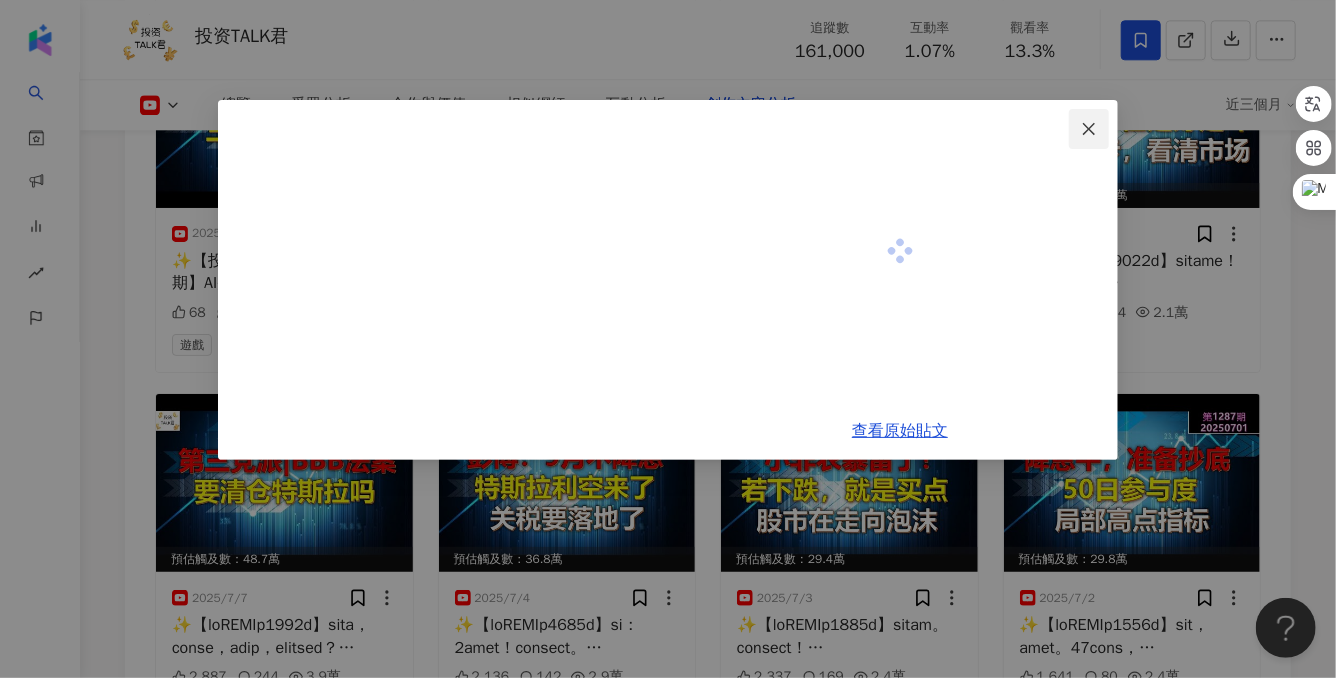 click 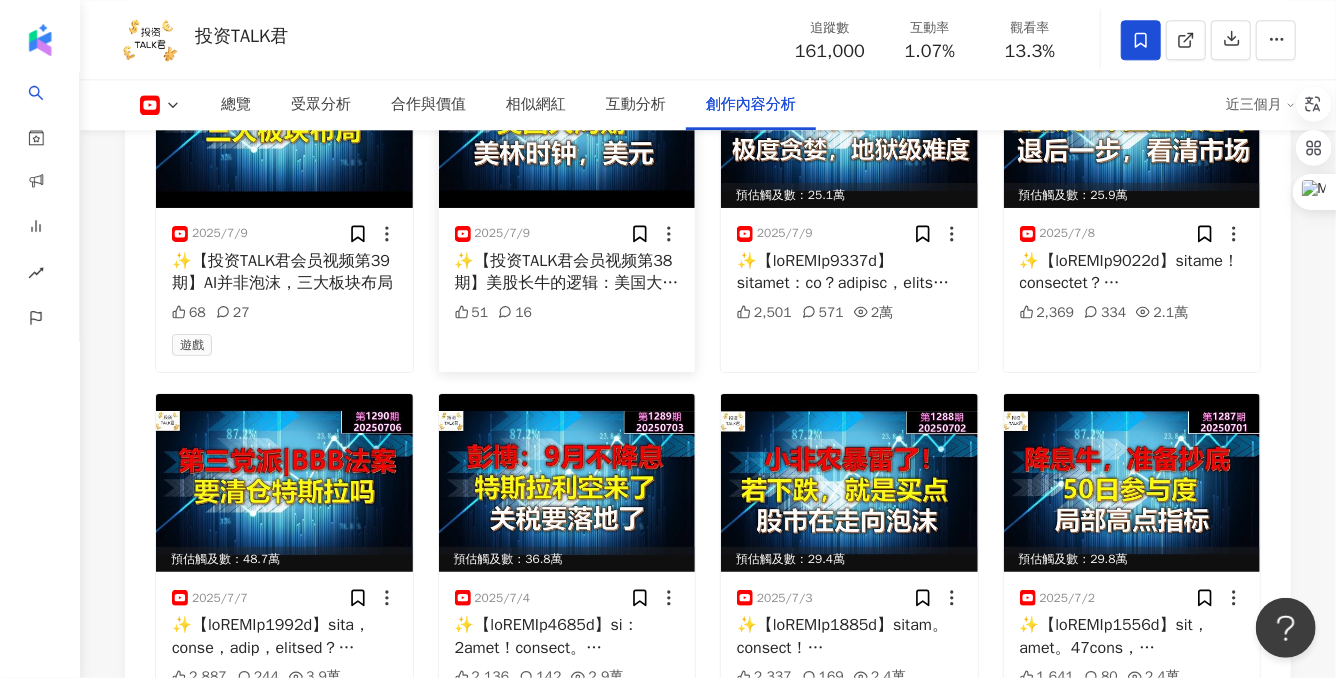 click on "✨【投资TALK君会员视频第38期】美股长牛的逻辑：美国大周期。美林时钟，美元" at bounding box center [567, 272] 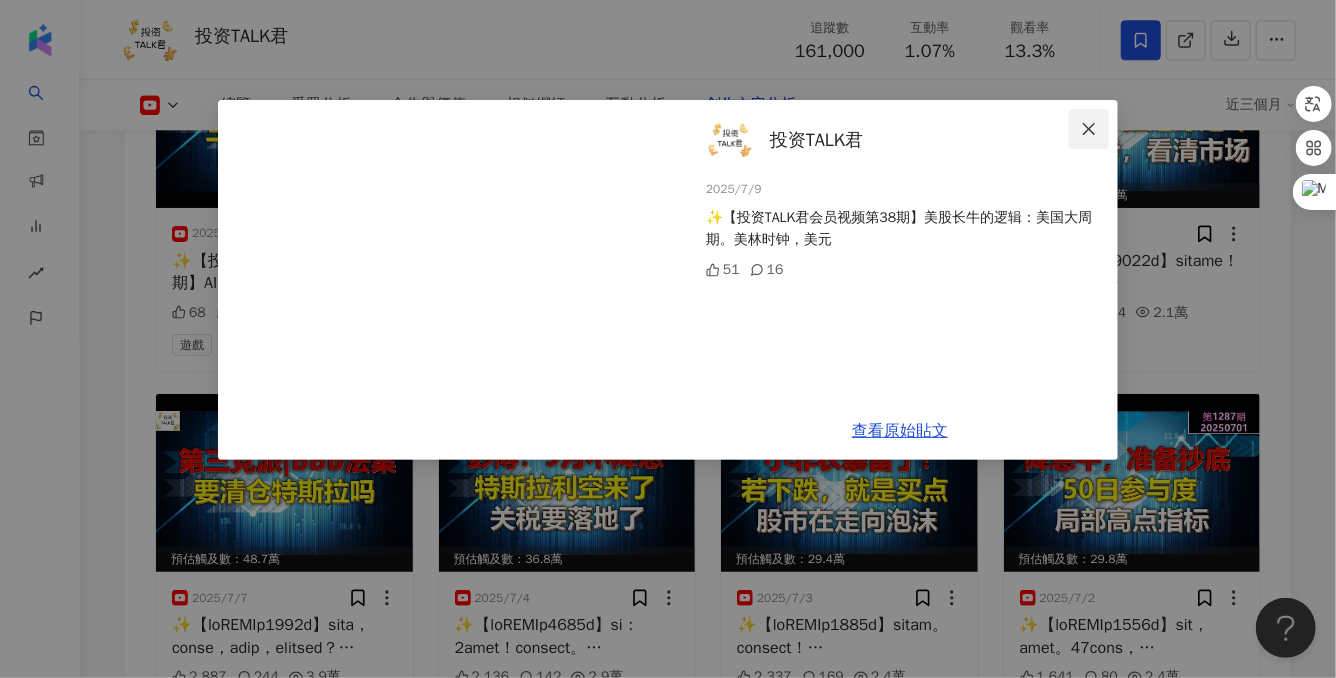 click at bounding box center (1089, 129) 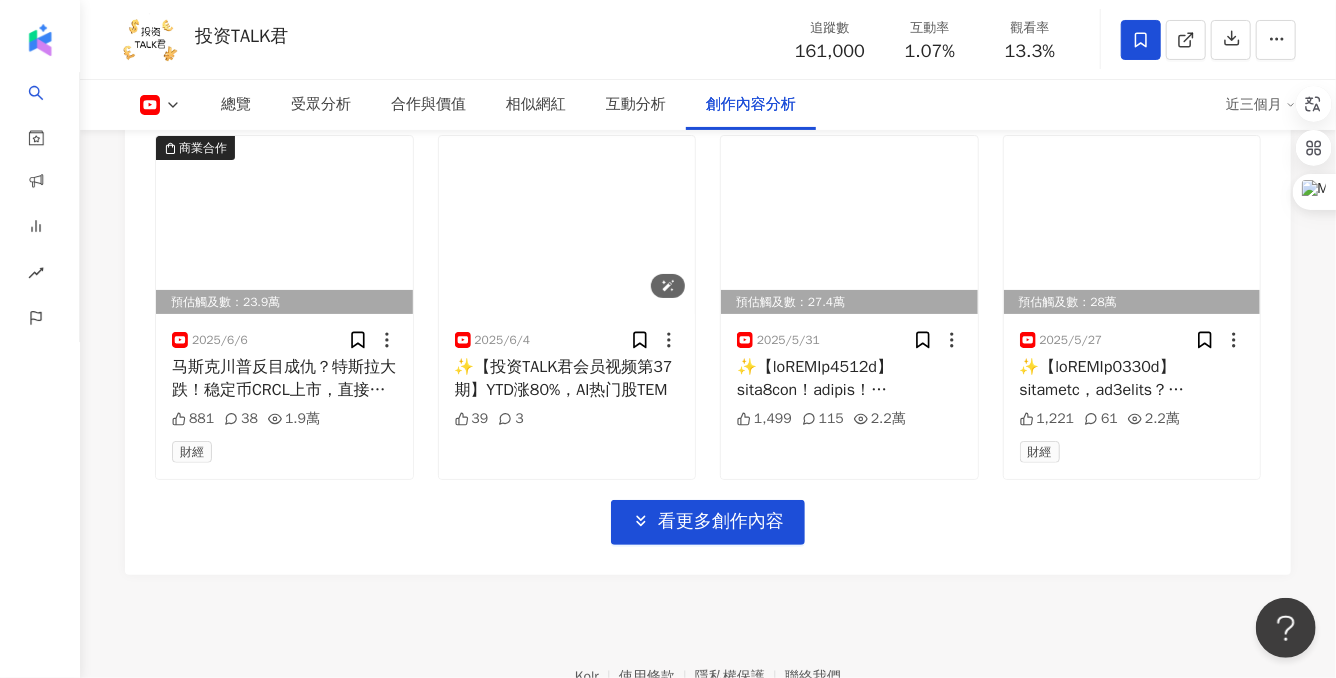 scroll, scrollTop: 7467, scrollLeft: 0, axis: vertical 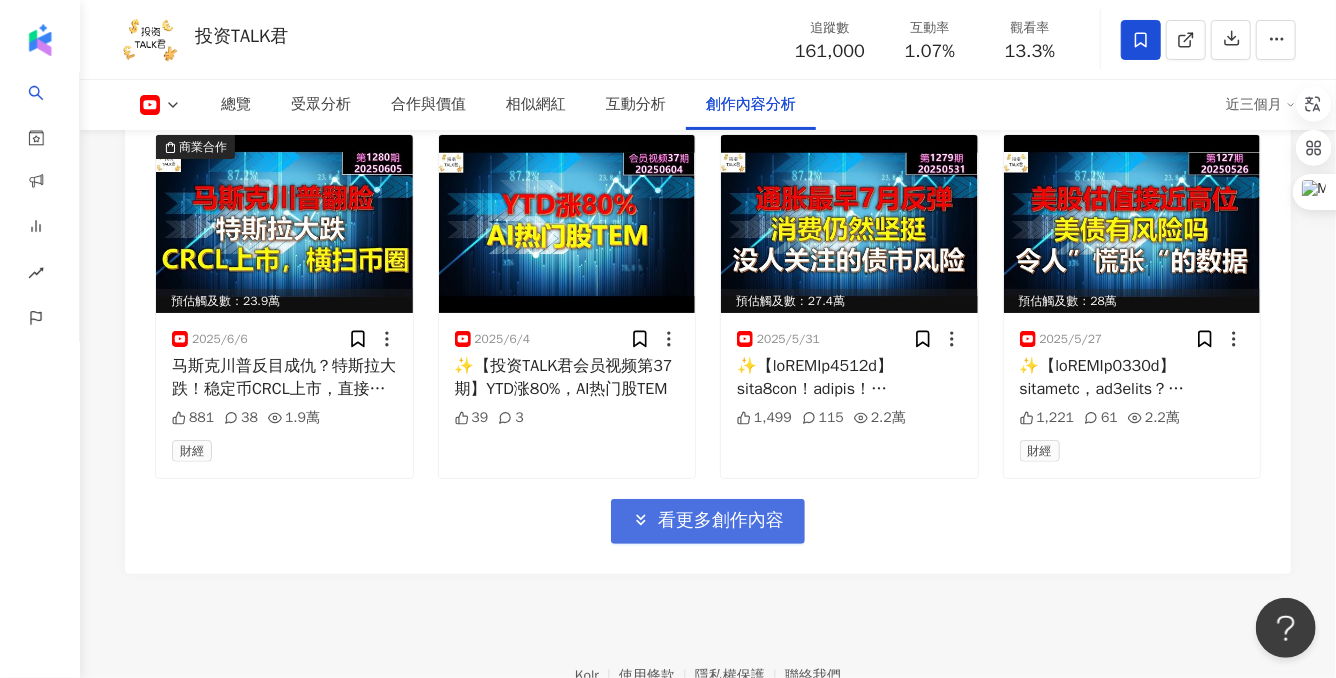 click on "看更多創作內容" at bounding box center [708, 521] 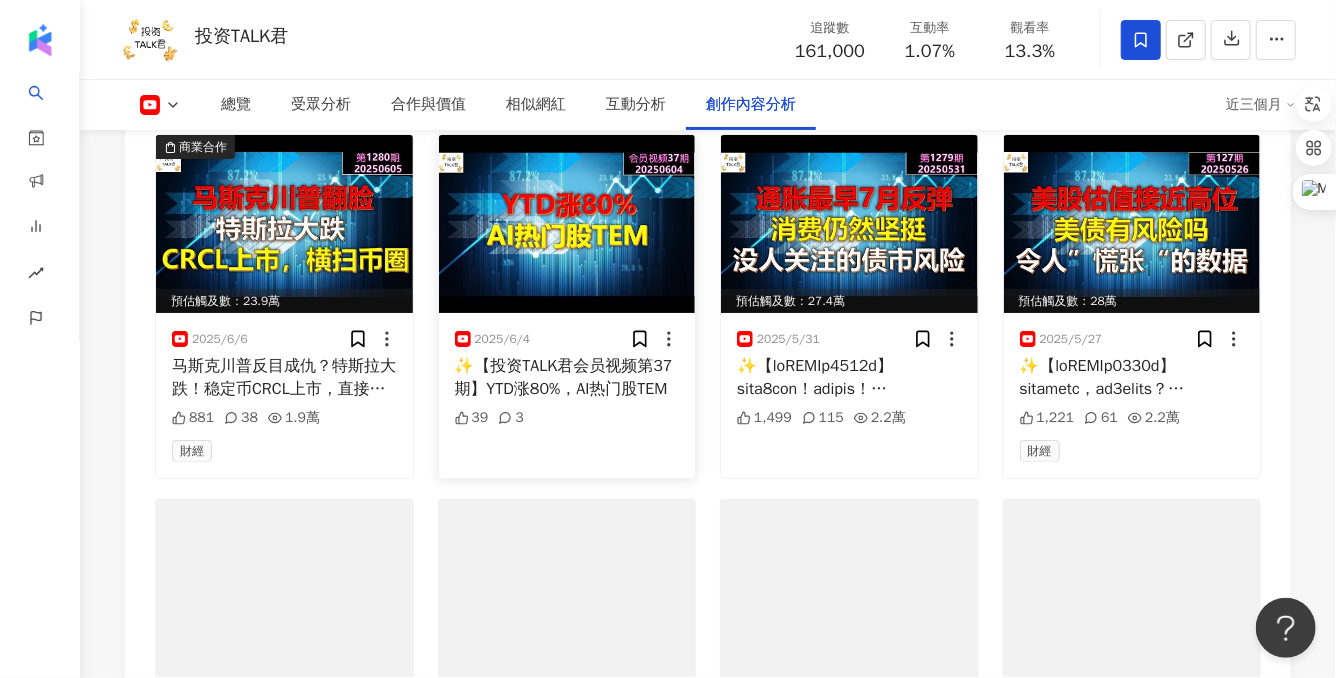 click on "✨【投资TALK君会员视频第37期】YTD涨80%，AI热门股TEM" at bounding box center [567, 377] 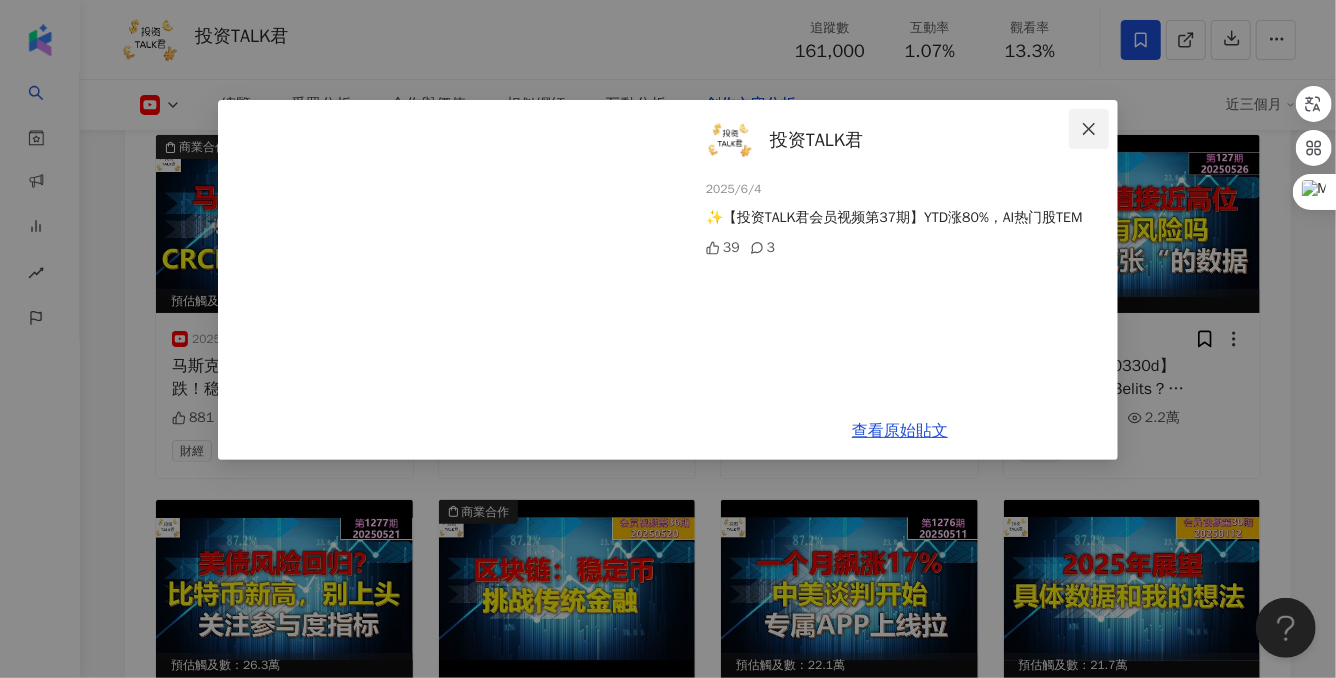 click 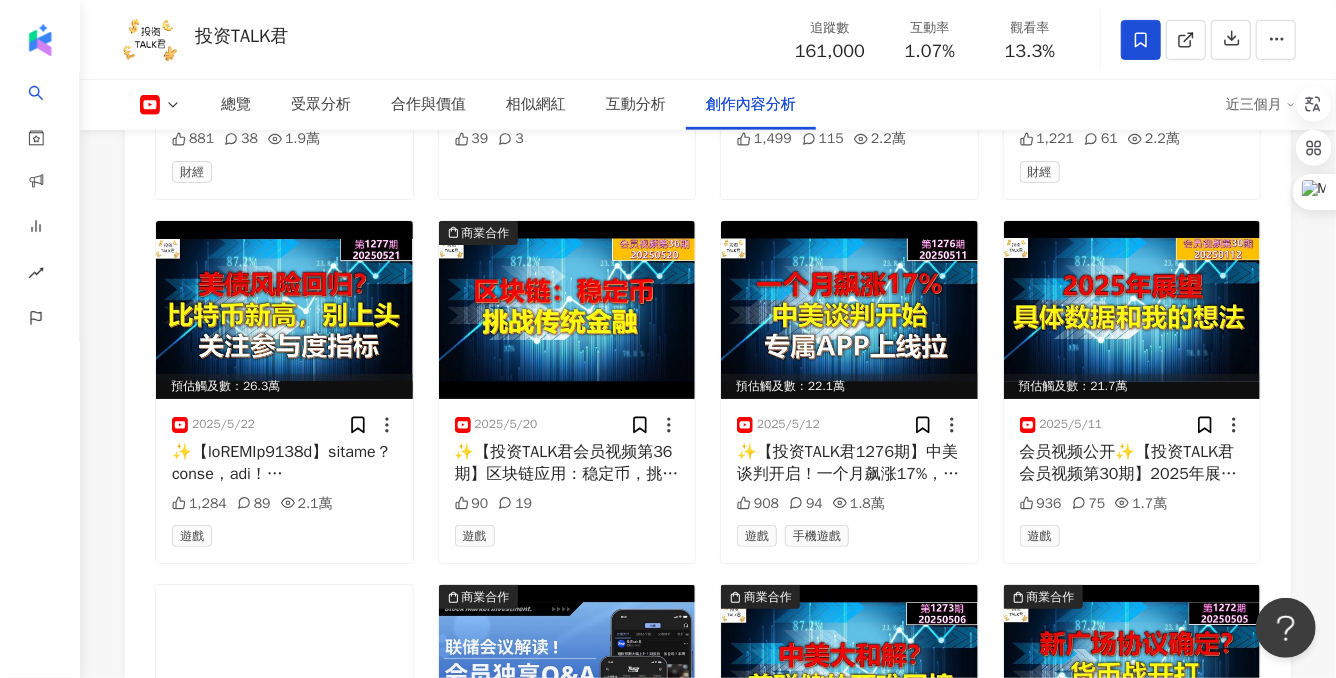scroll, scrollTop: 7705, scrollLeft: 0, axis: vertical 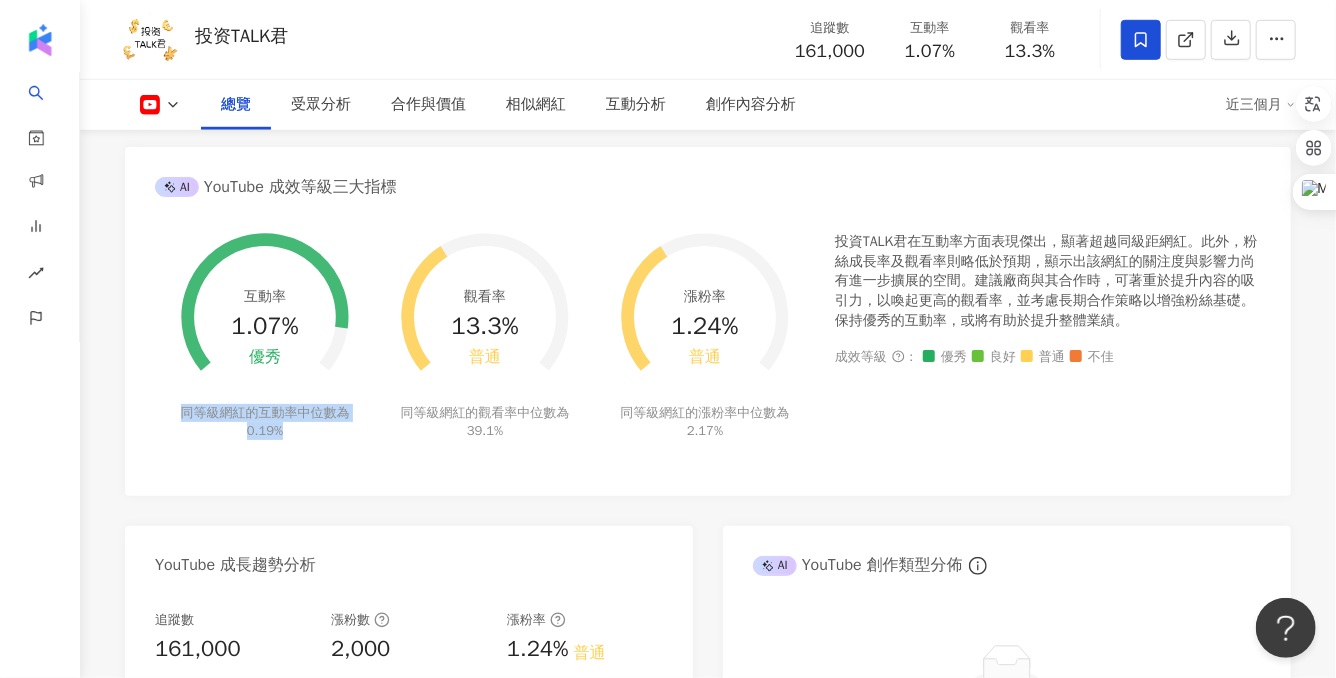 drag, startPoint x: 184, startPoint y: 413, endPoint x: 297, endPoint y: 429, distance: 114.12712 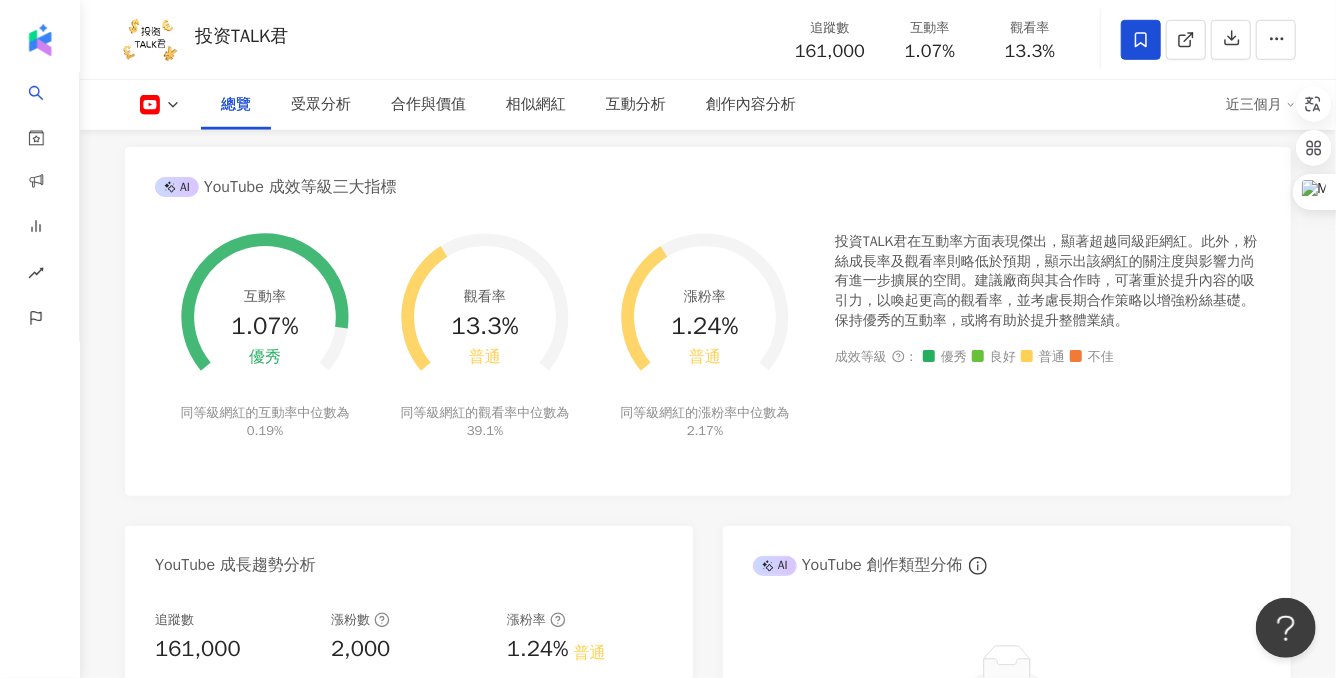 click on "互動率 1.07% 優秀 同等級網紅的互動率中位數為  0.19%" at bounding box center [265, 323] 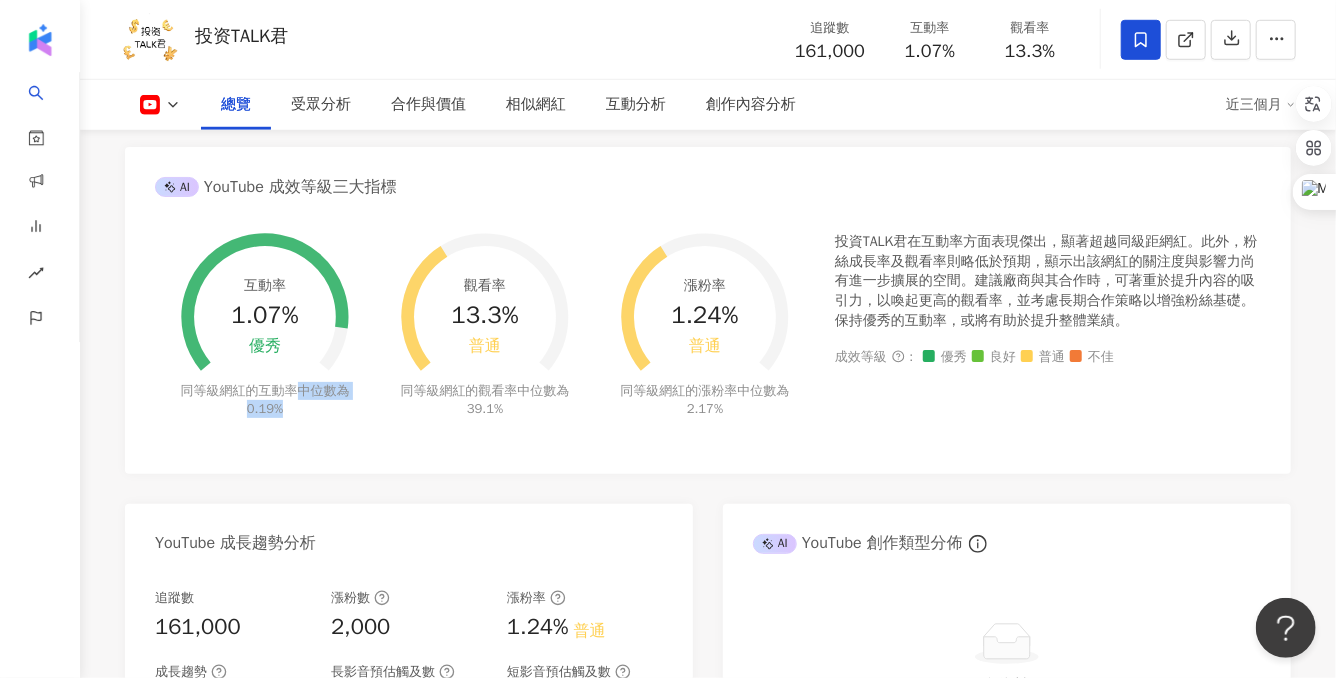 click on "互動率 1.07% 優秀 同等級網紅的互動率中位數為  0.19% 觀看率 13.3% 普通 同等級網紅的觀看率中位數為  39.1% 漲粉率 1.24% 普通 同等級網紅的漲粉率中位數為  2.17% 投資TALK君在互動率方面表現傑出，顯著超越同級距網紅。此外，粉絲成長率及觀看率則略低於預期，顯示出該網紅的關注度與影響力尚有進一步擴展的空間。建議廠商與其合作時，可著重於提升內容的吸引力，以喚起更高的觀看率，並考慮長期合作策略以增強粉絲基礎。保持優秀的互動率，或將有助於提升整體業績。 成效等級 ： 優秀 良好 普通 不佳" at bounding box center (708, 337) 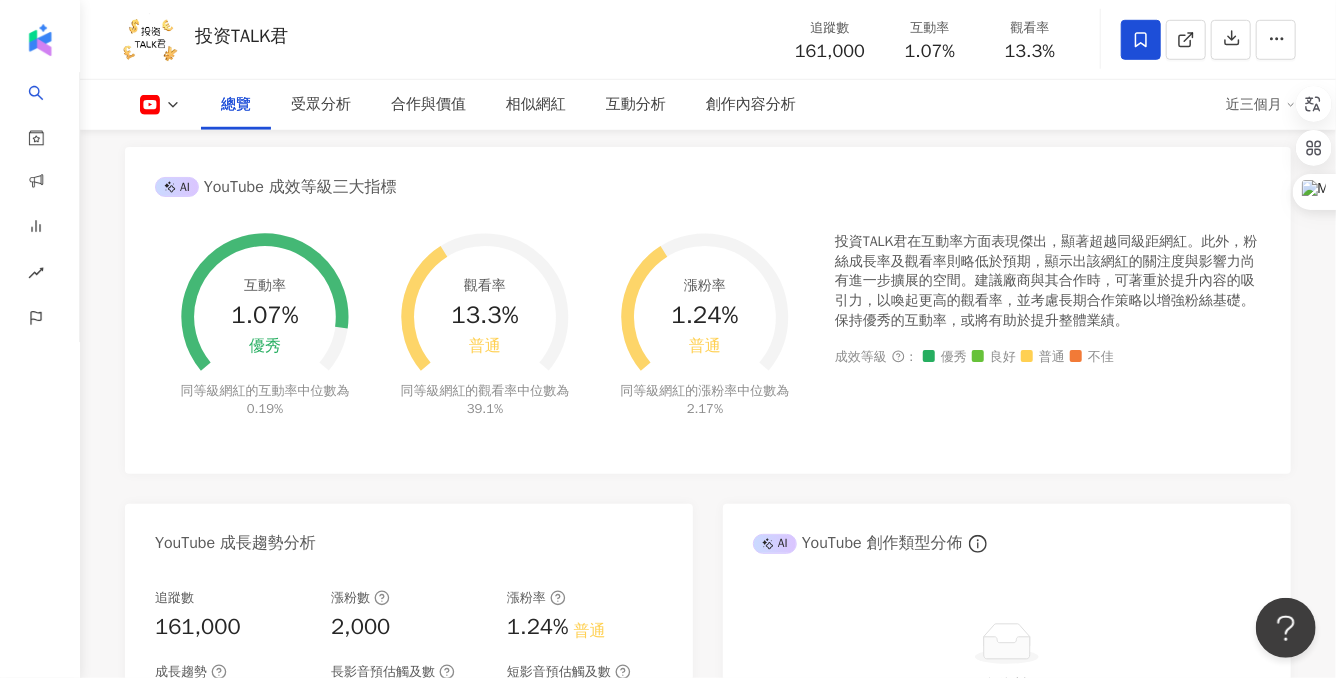 click on "同等級網紅的觀看率中位數為  39.1%" at bounding box center (485, 400) 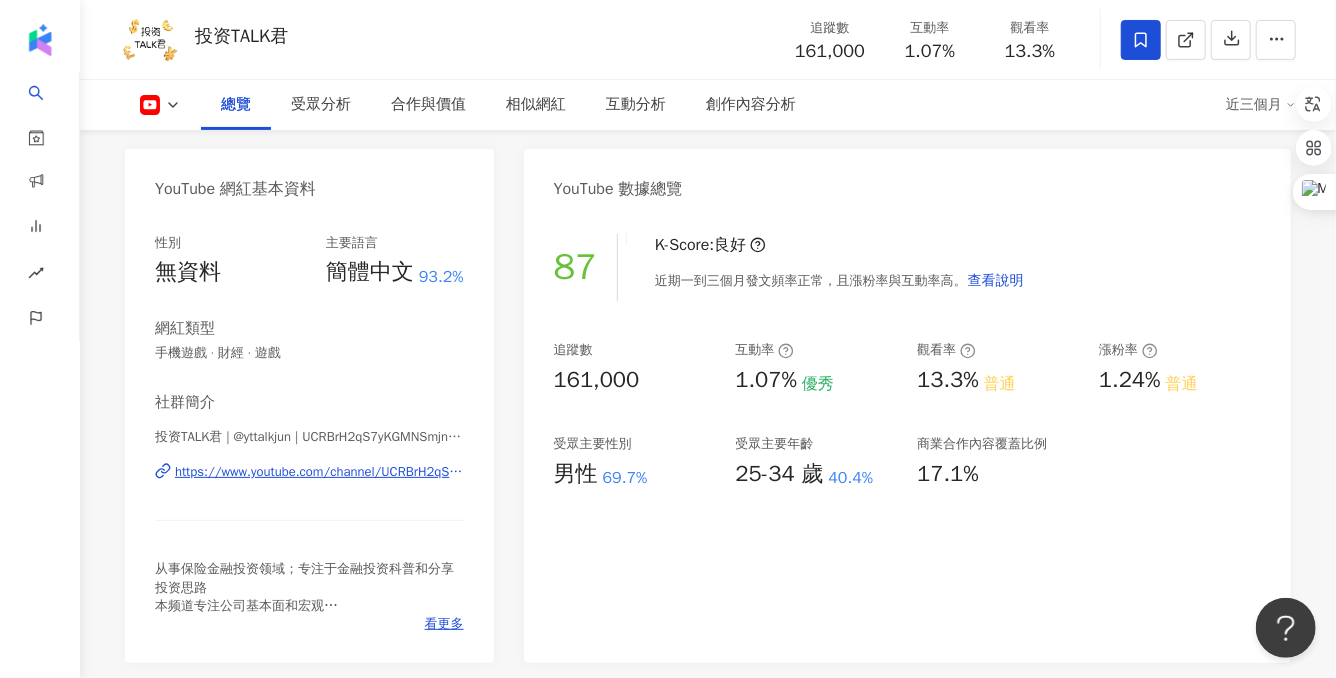 scroll, scrollTop: 190, scrollLeft: 0, axis: vertical 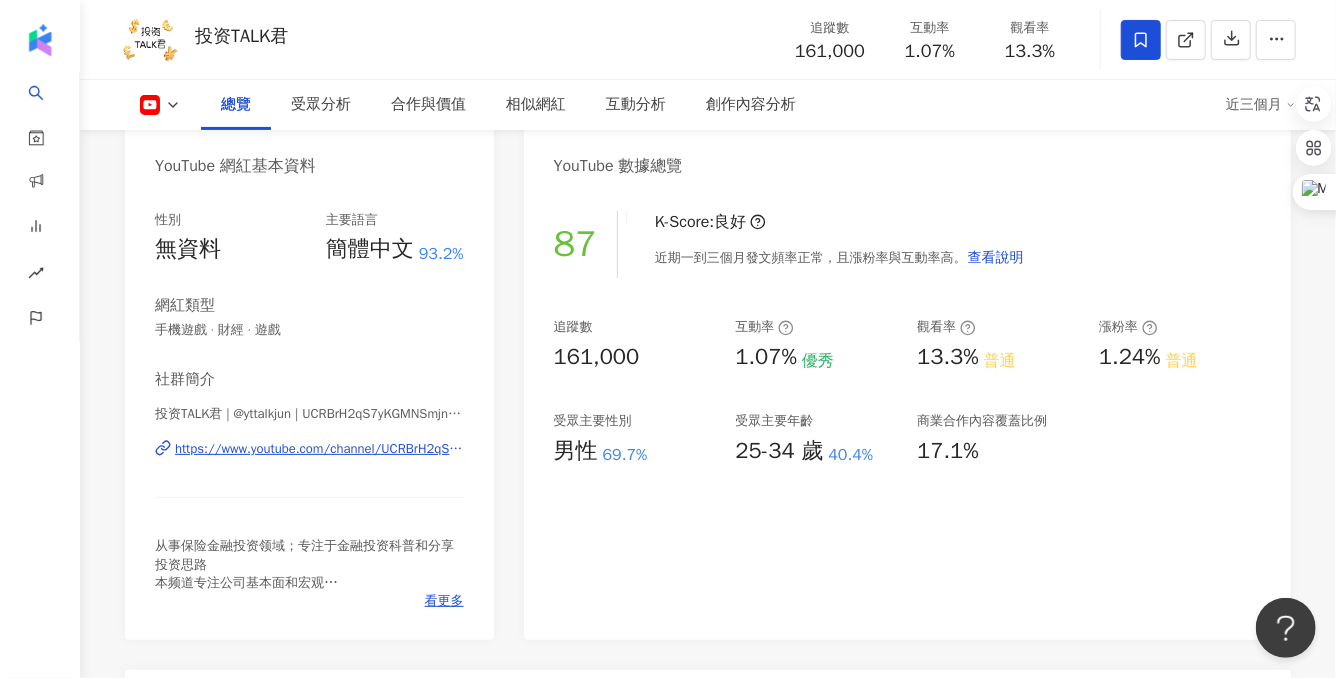 click on "近三個月" at bounding box center (1261, 105) 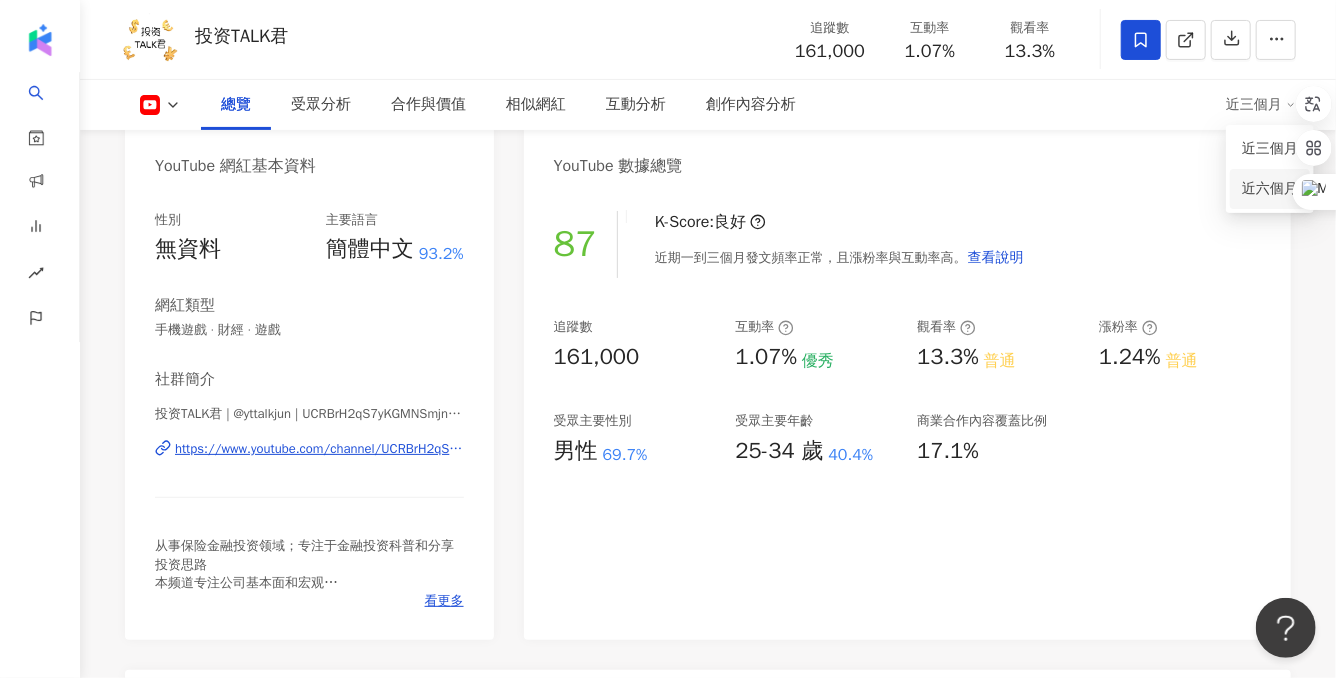click on "近六個月" at bounding box center (1270, 189) 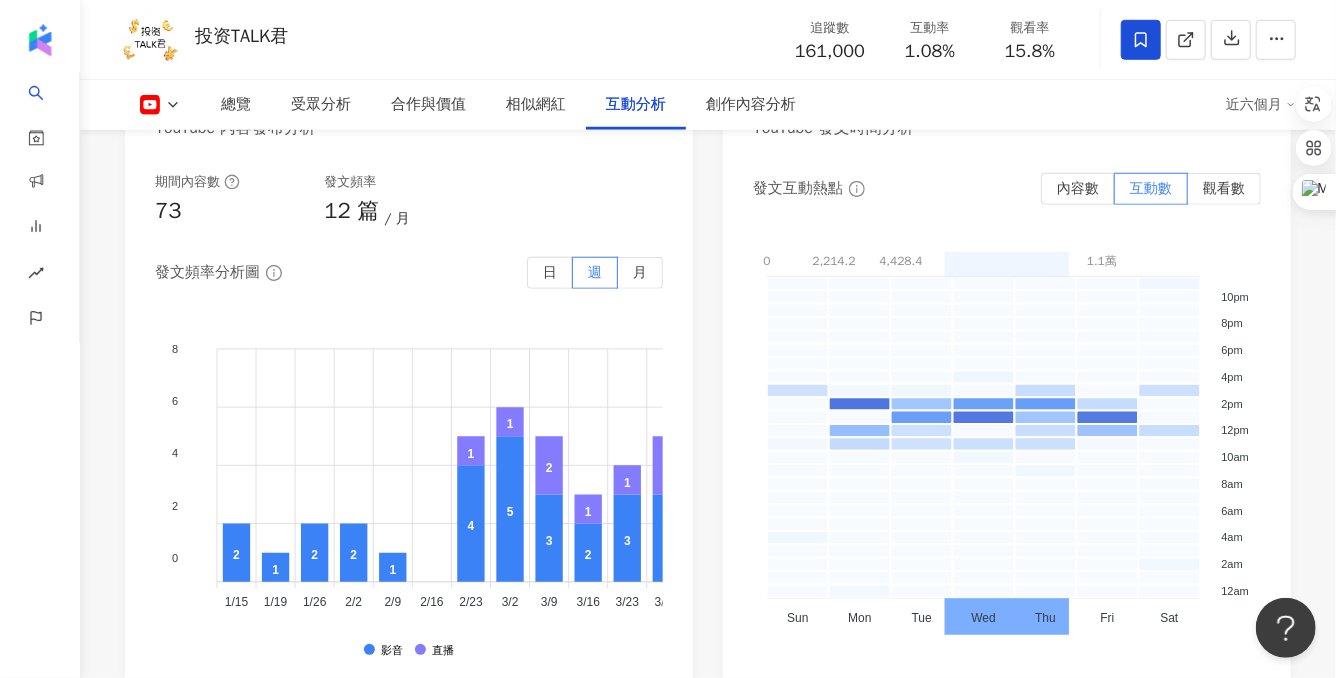 scroll, scrollTop: 4411, scrollLeft: 0, axis: vertical 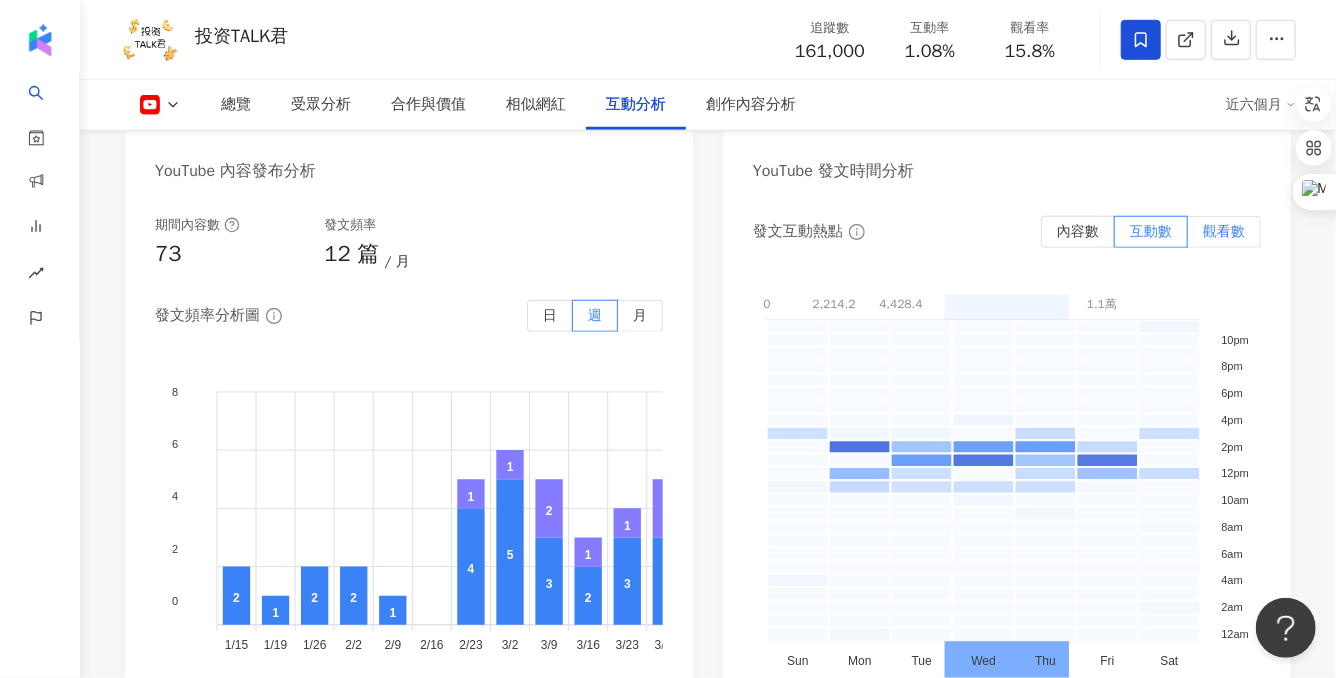 click on "觀看數" at bounding box center [1224, 231] 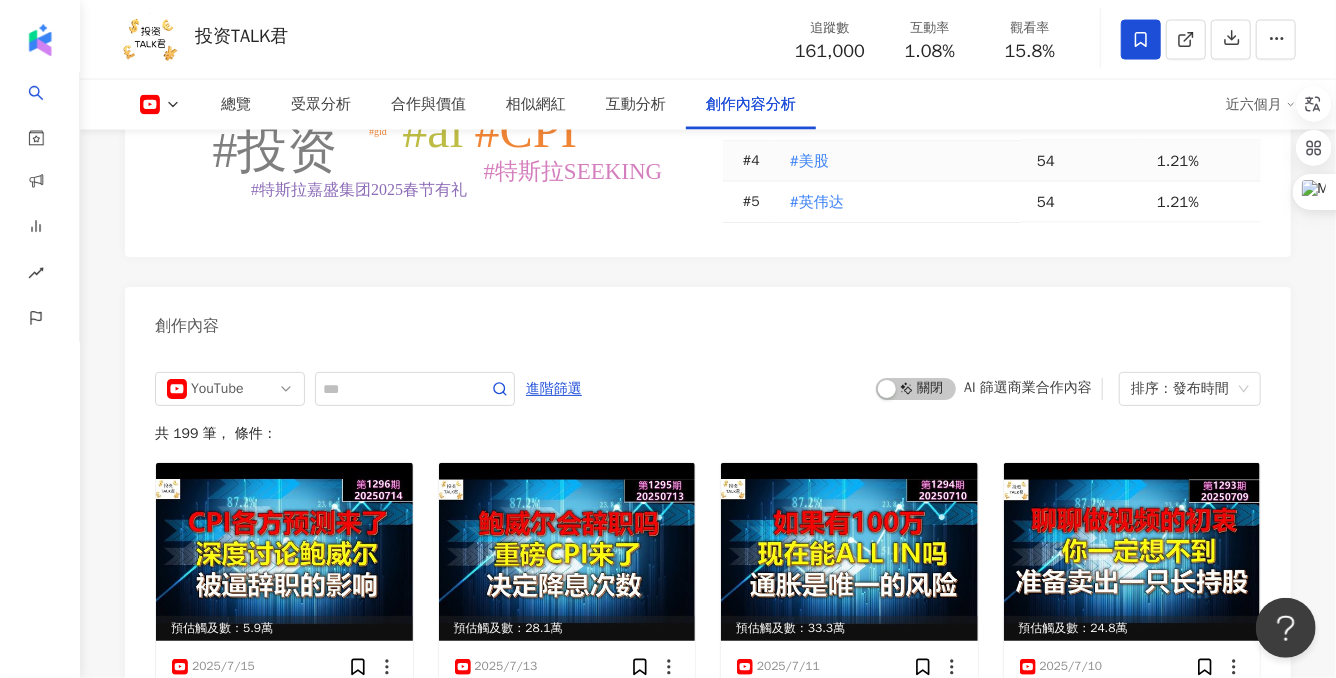 scroll, scrollTop: 5326, scrollLeft: 0, axis: vertical 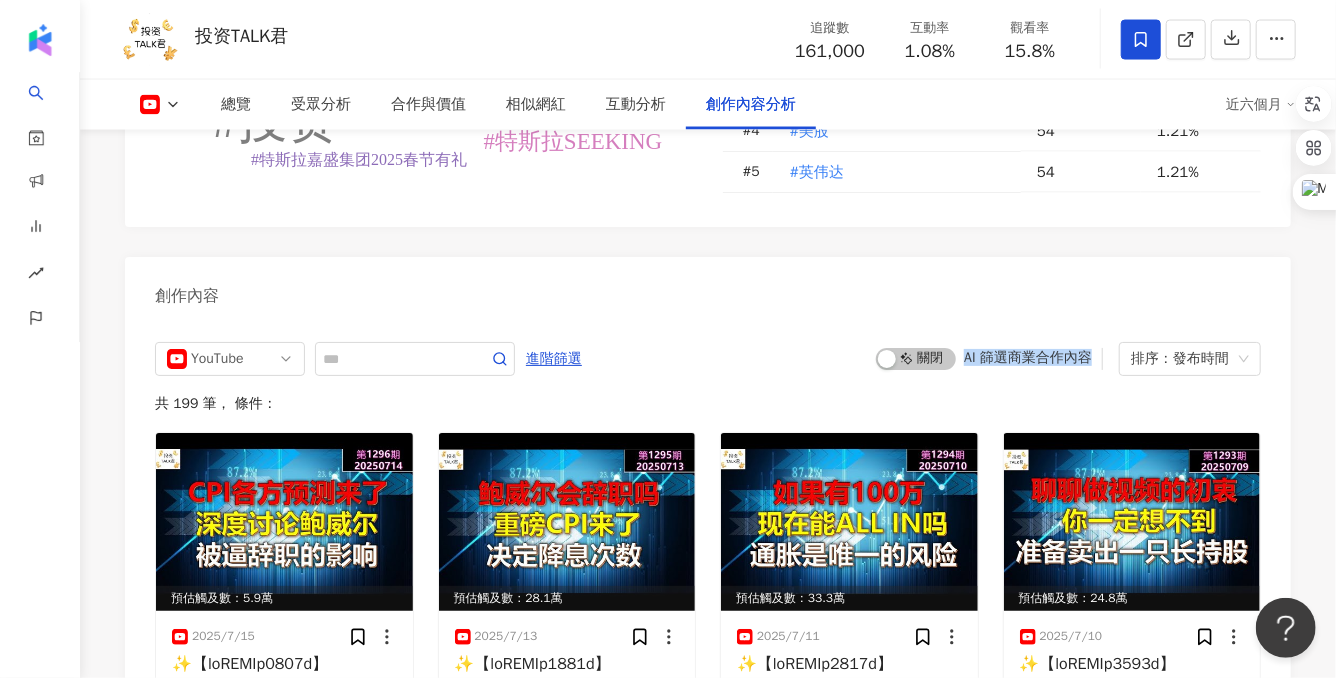 drag, startPoint x: 963, startPoint y: 358, endPoint x: 1092, endPoint y: 358, distance: 129 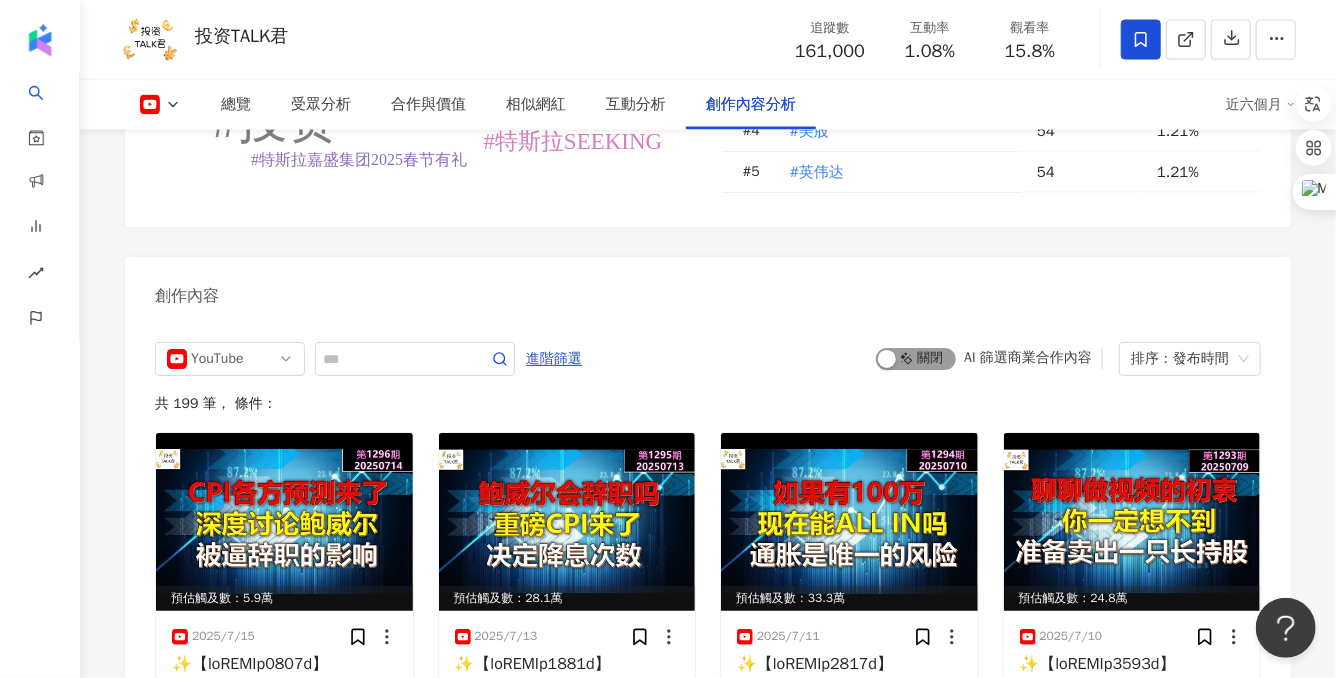 click at bounding box center [887, 359] 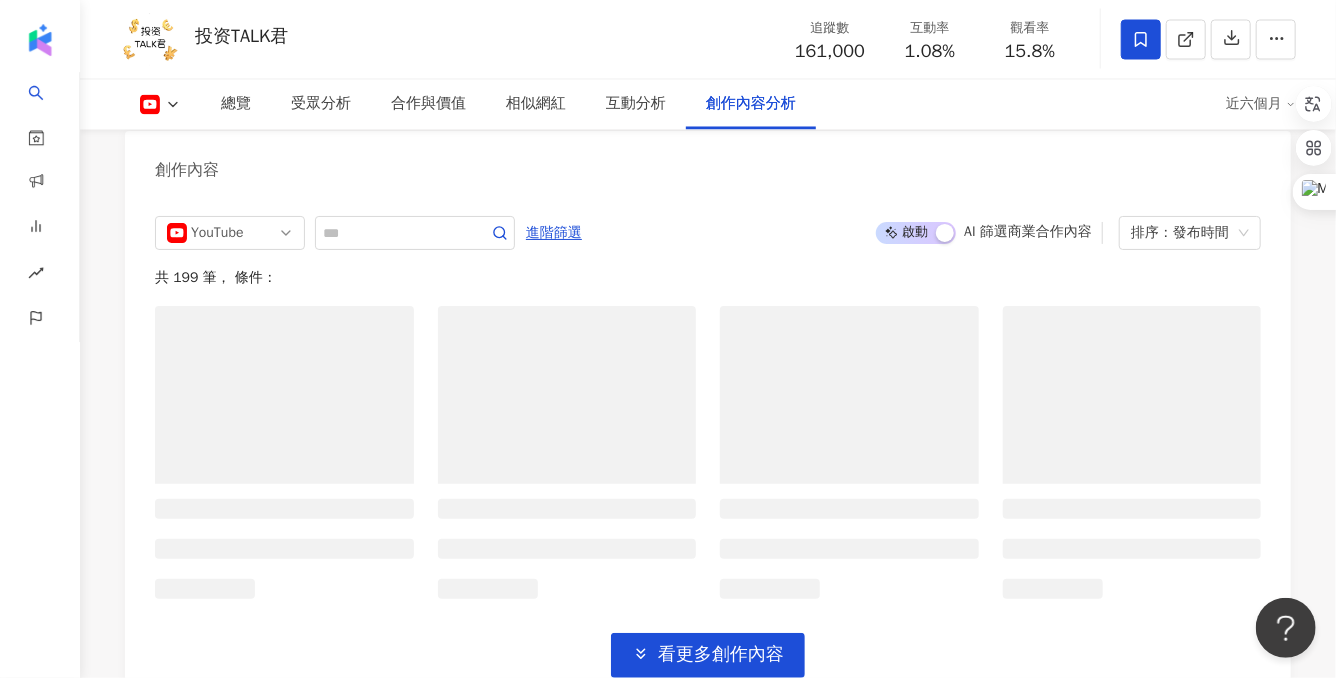 scroll, scrollTop: 5557, scrollLeft: 0, axis: vertical 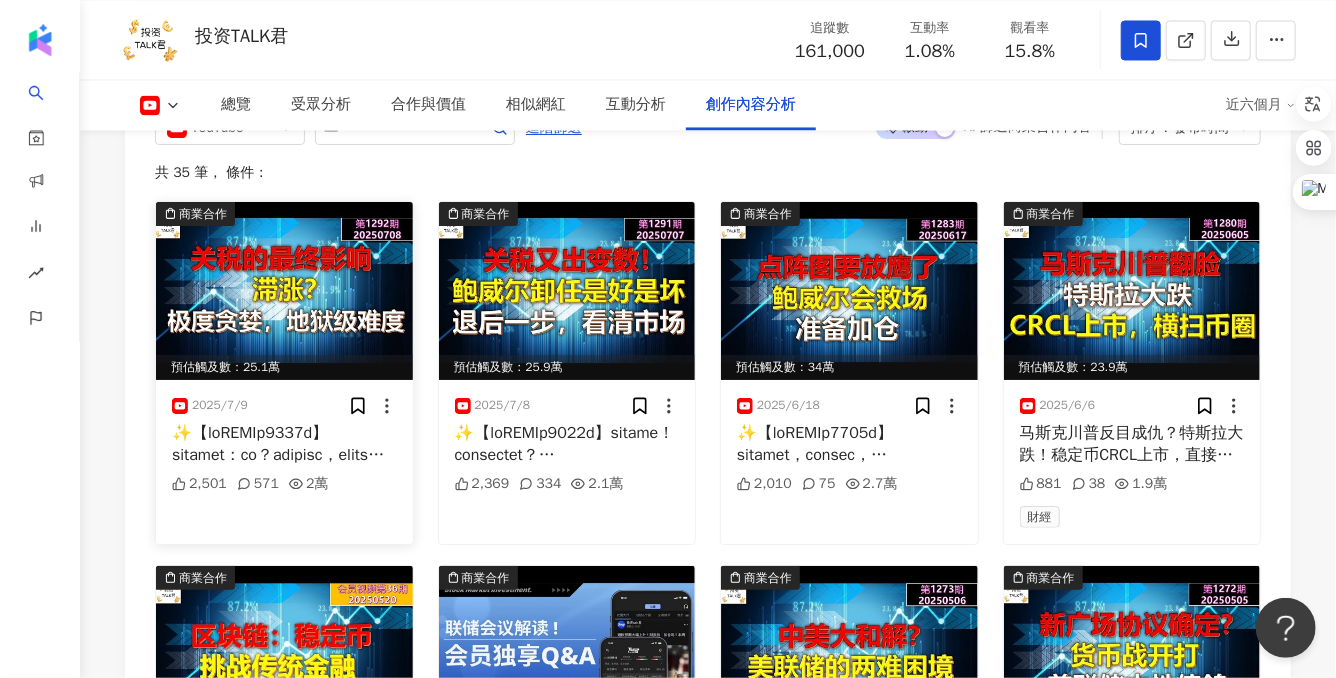 click at bounding box center [284, 444] 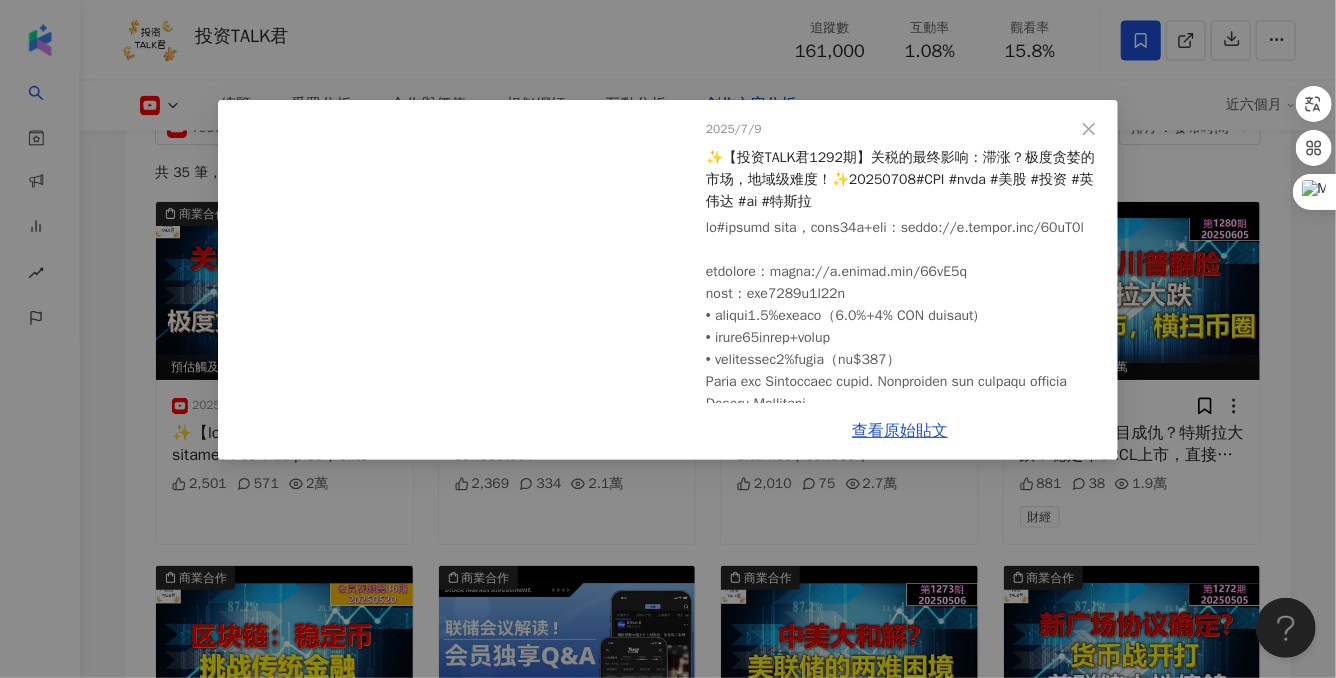scroll, scrollTop: 104, scrollLeft: 0, axis: vertical 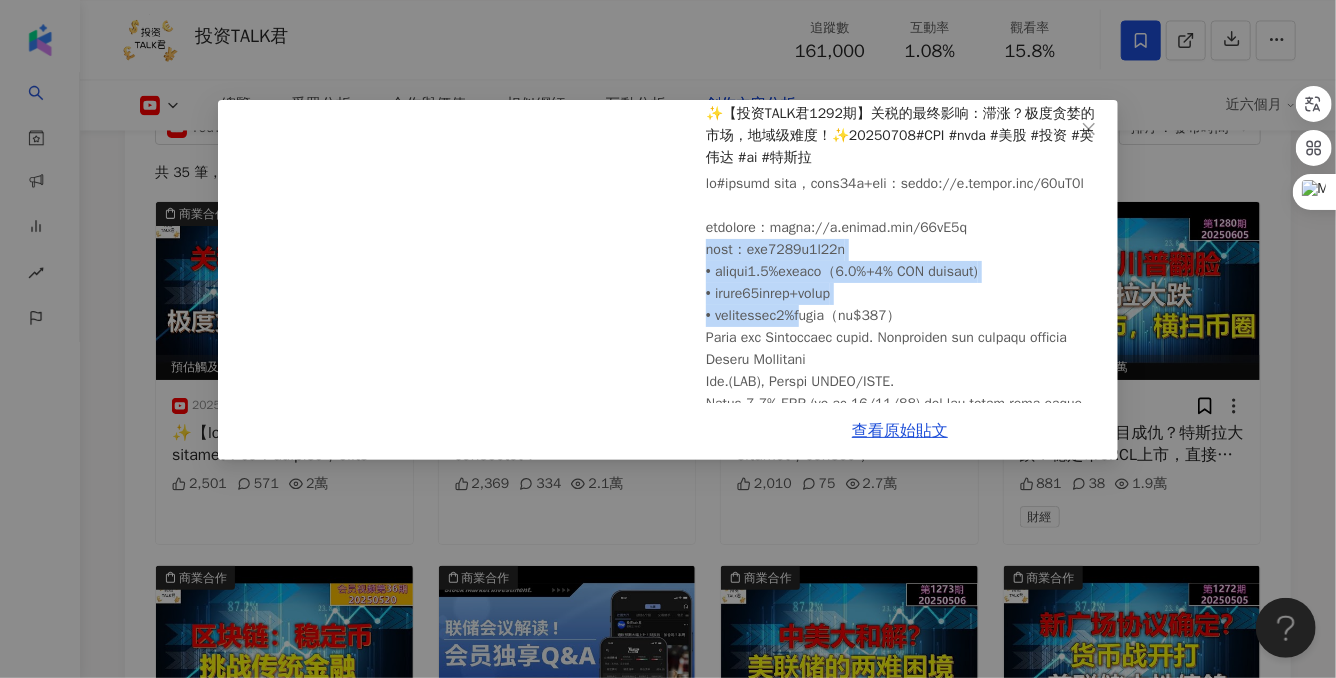 drag, startPoint x: 710, startPoint y: 272, endPoint x: 886, endPoint y: 330, distance: 185.31055 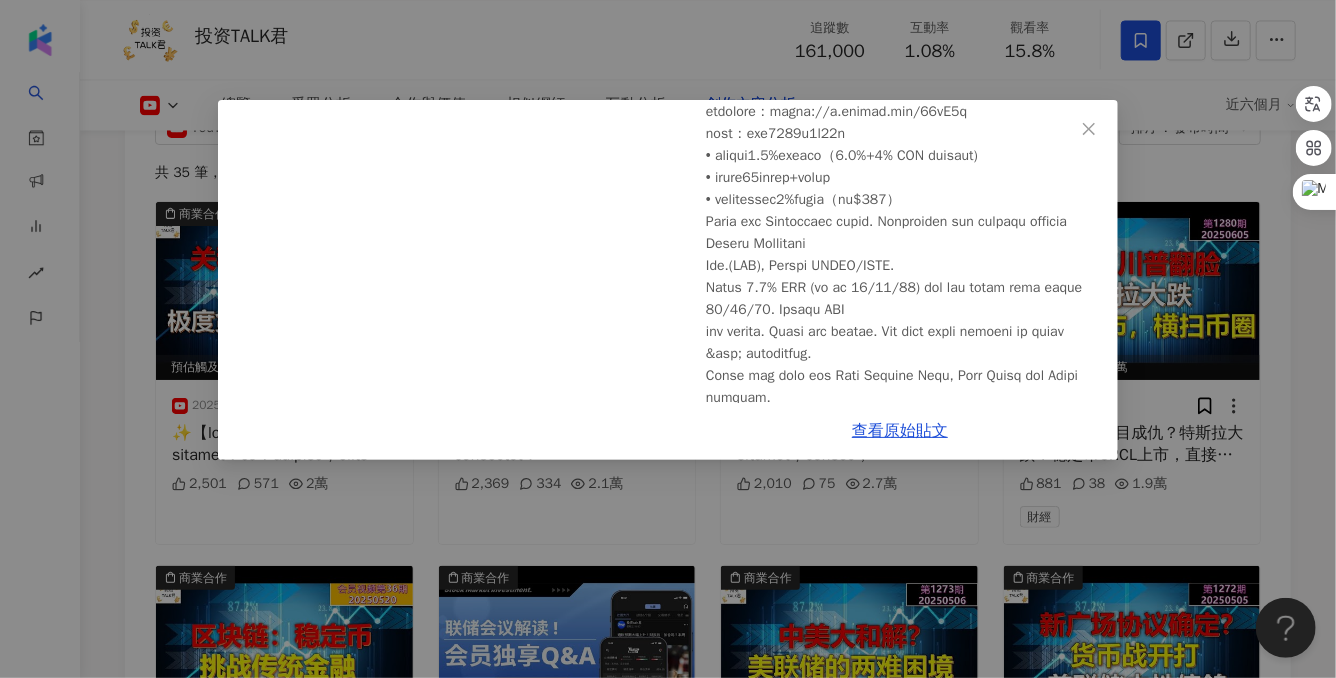 scroll, scrollTop: 297, scrollLeft: 0, axis: vertical 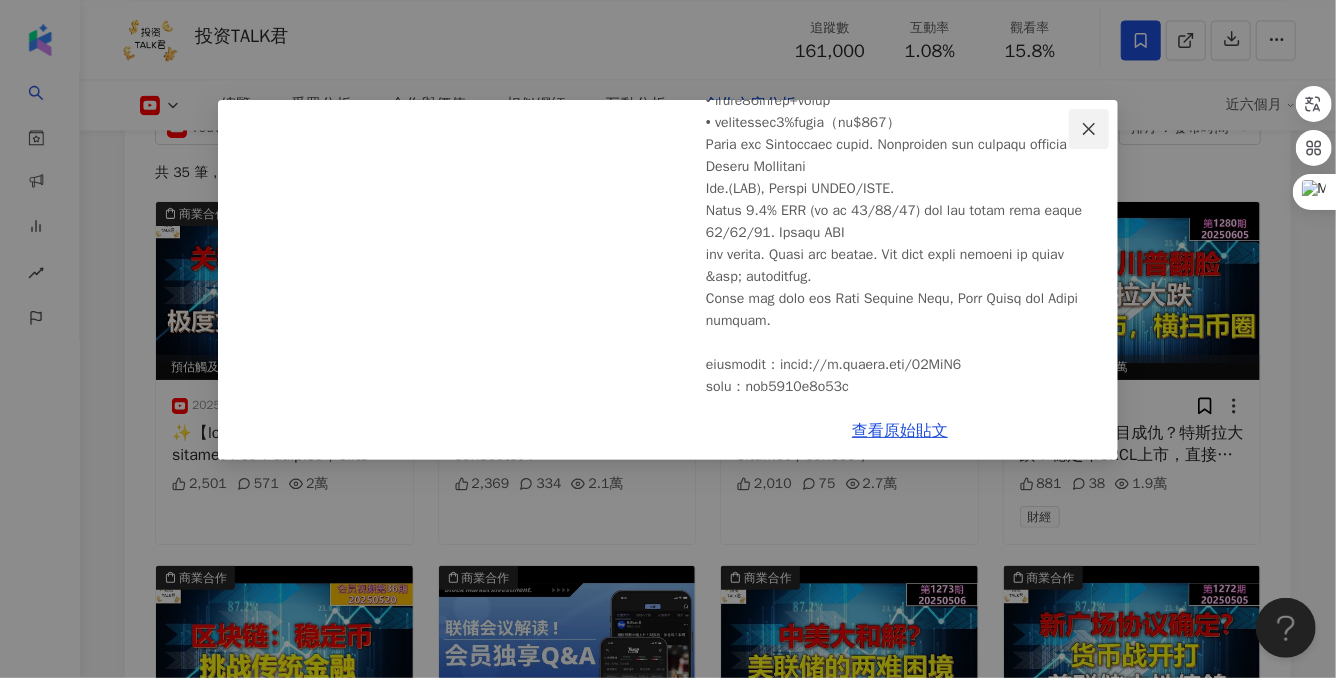 click 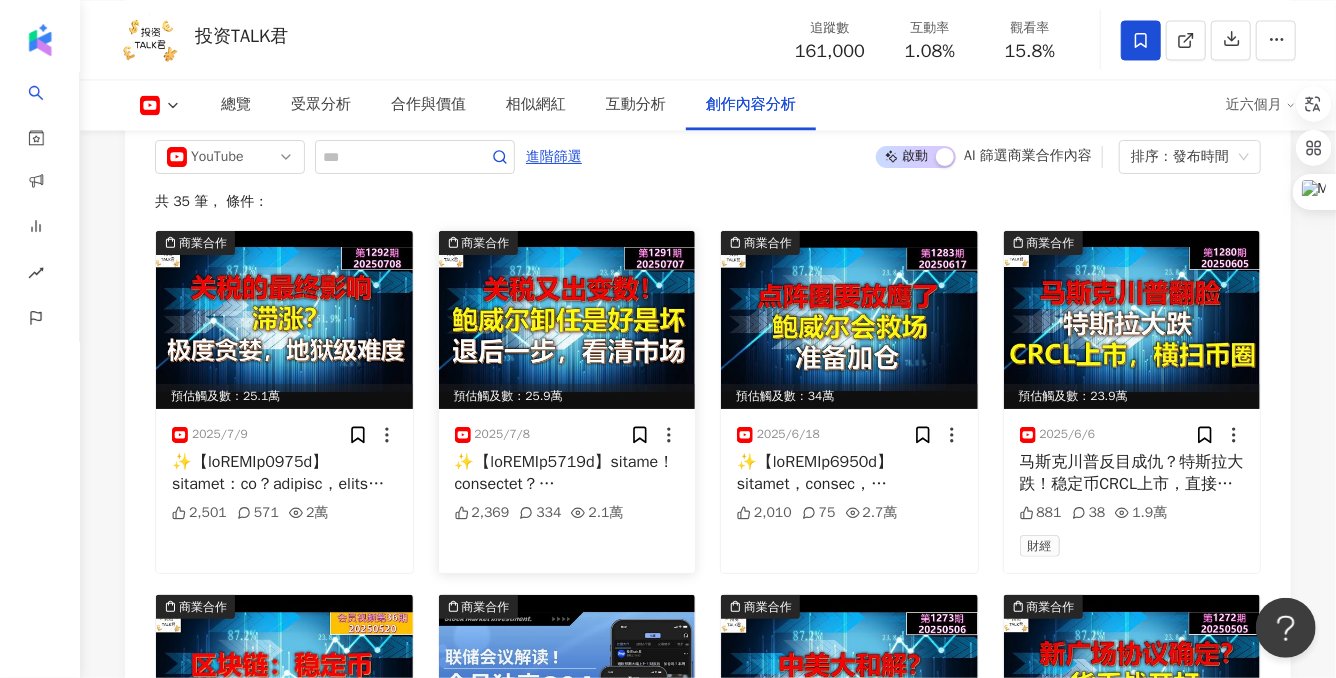 scroll, scrollTop: 5522, scrollLeft: 0, axis: vertical 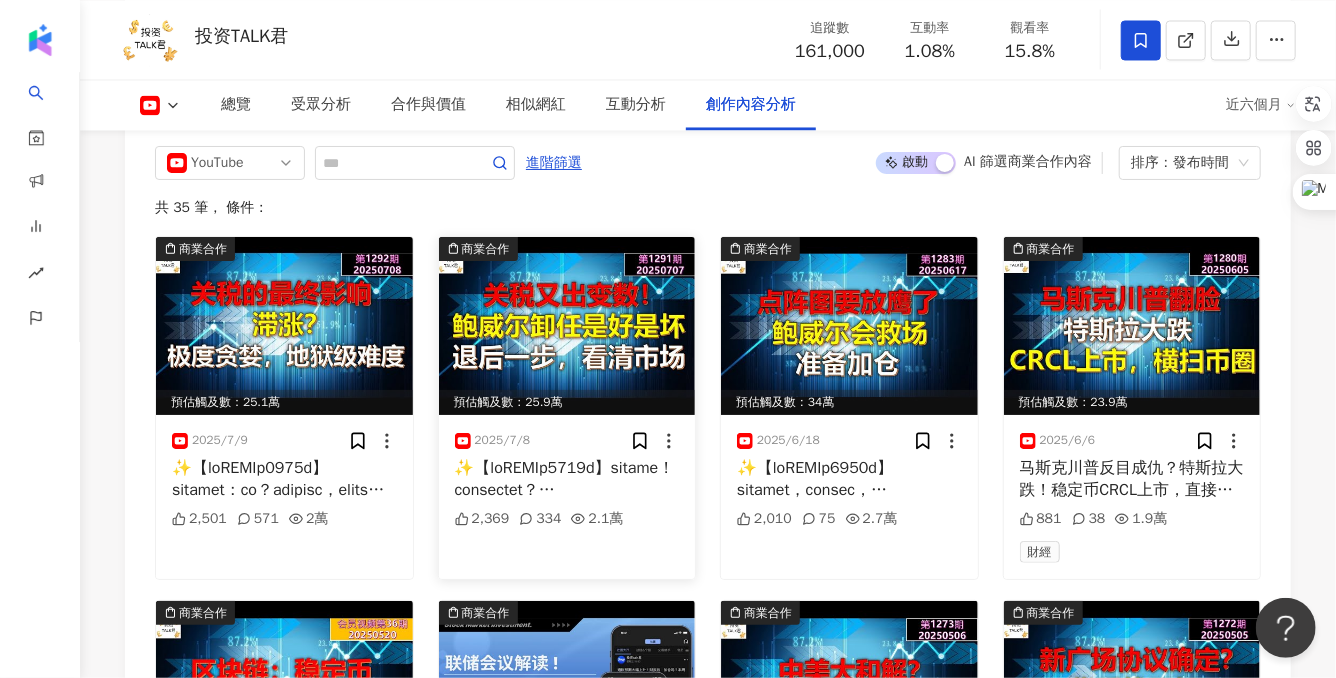 click 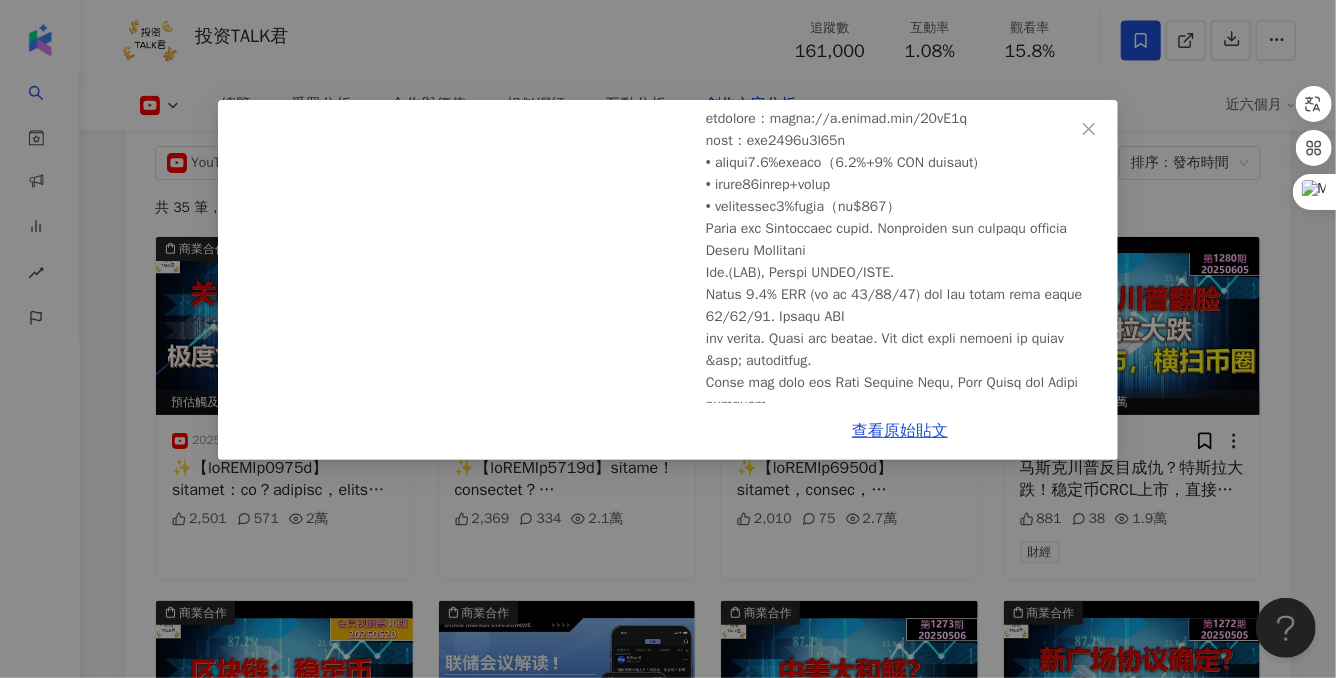 scroll, scrollTop: 227, scrollLeft: 0, axis: vertical 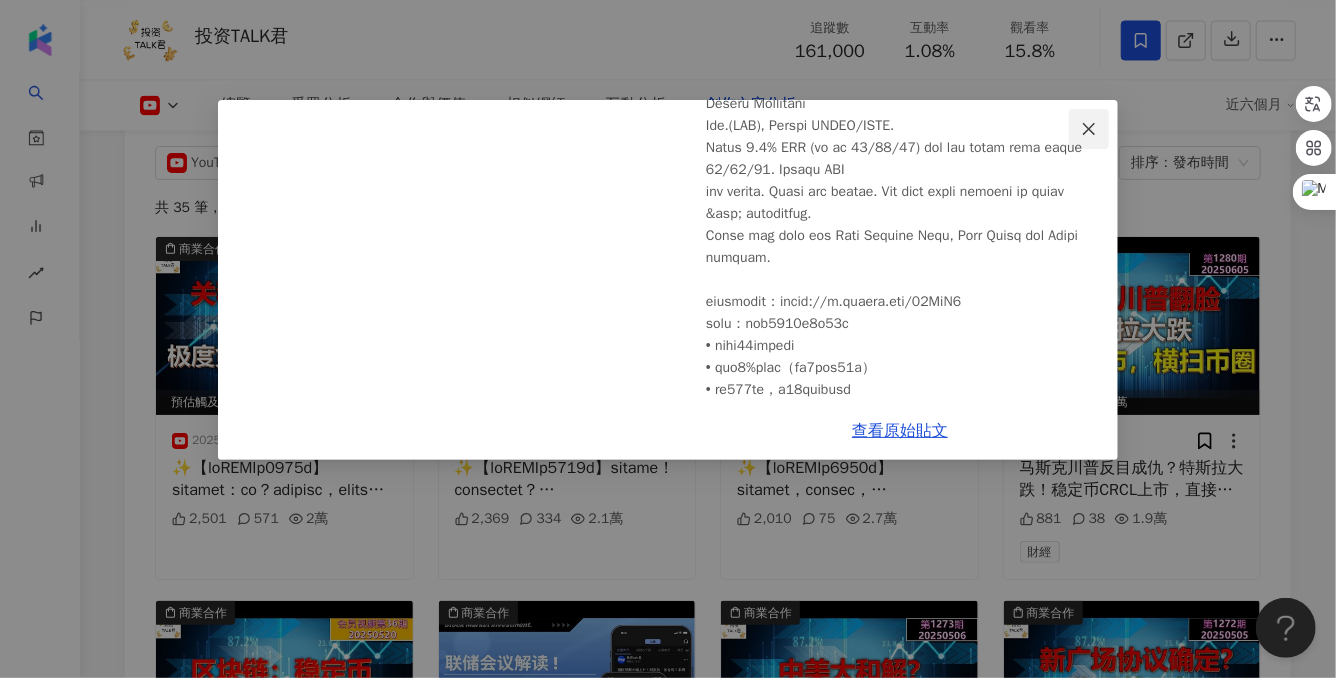 click 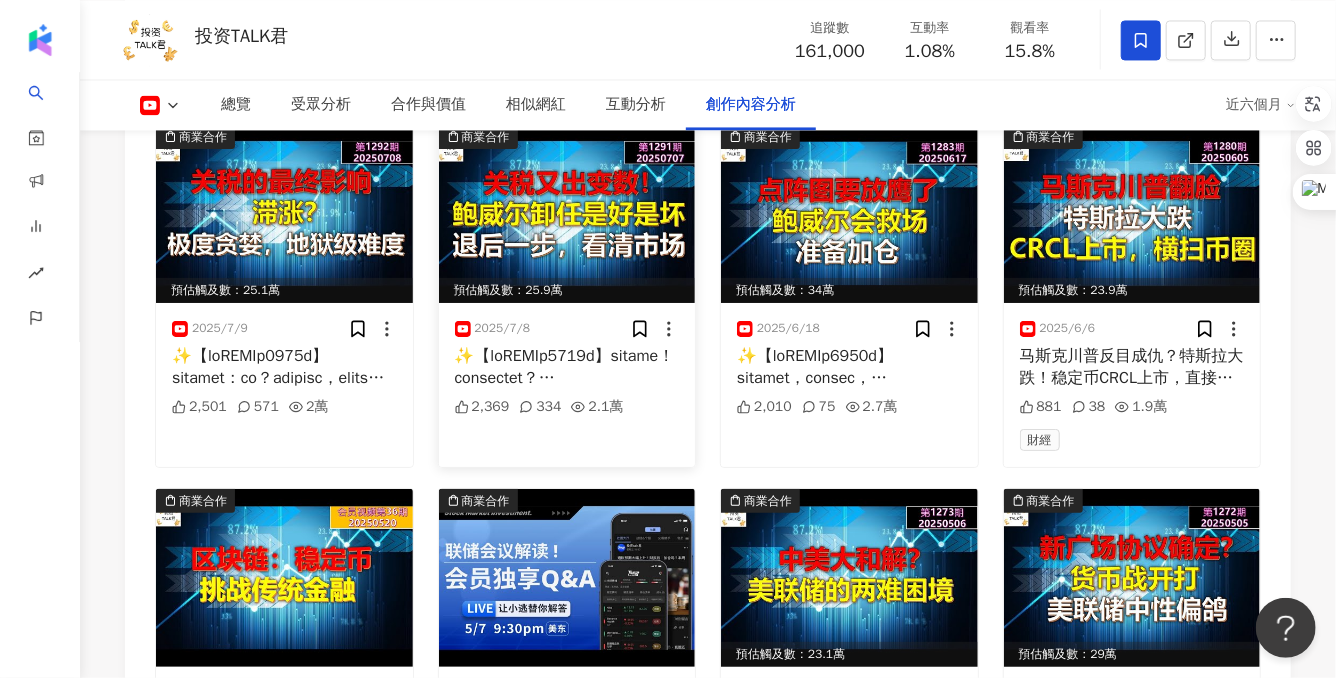 scroll, scrollTop: 5633, scrollLeft: 0, axis: vertical 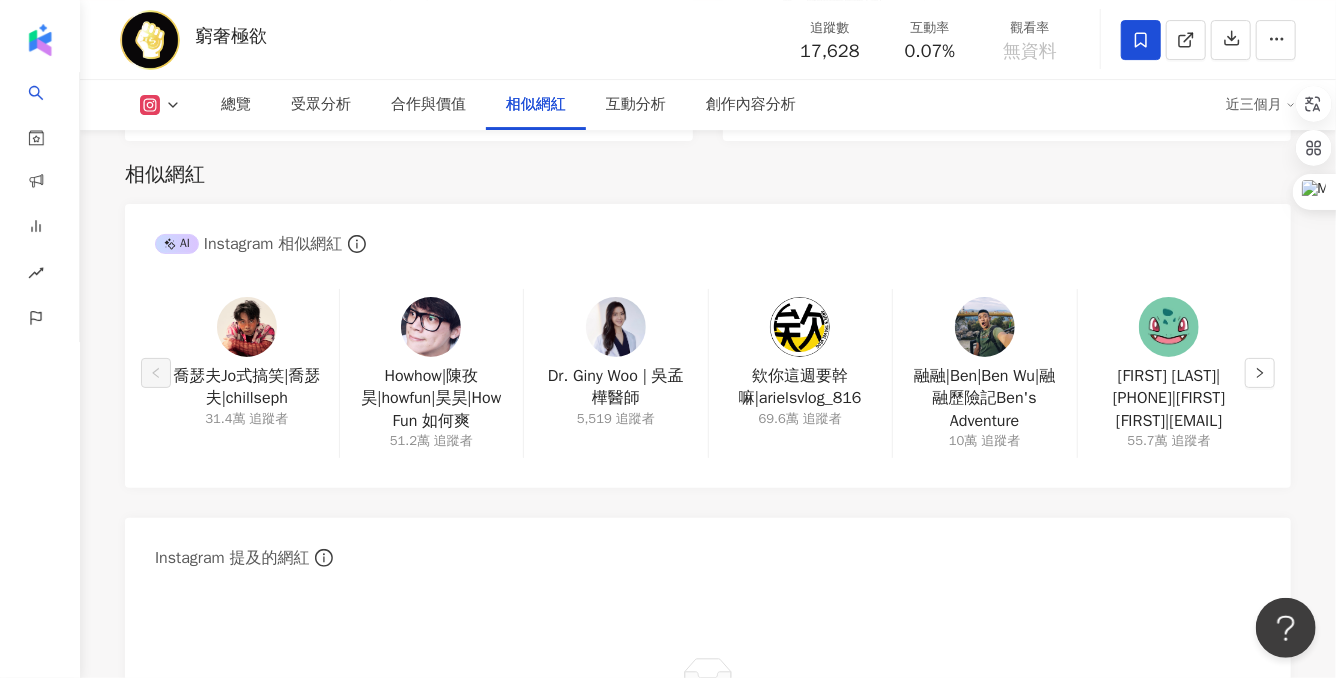 click 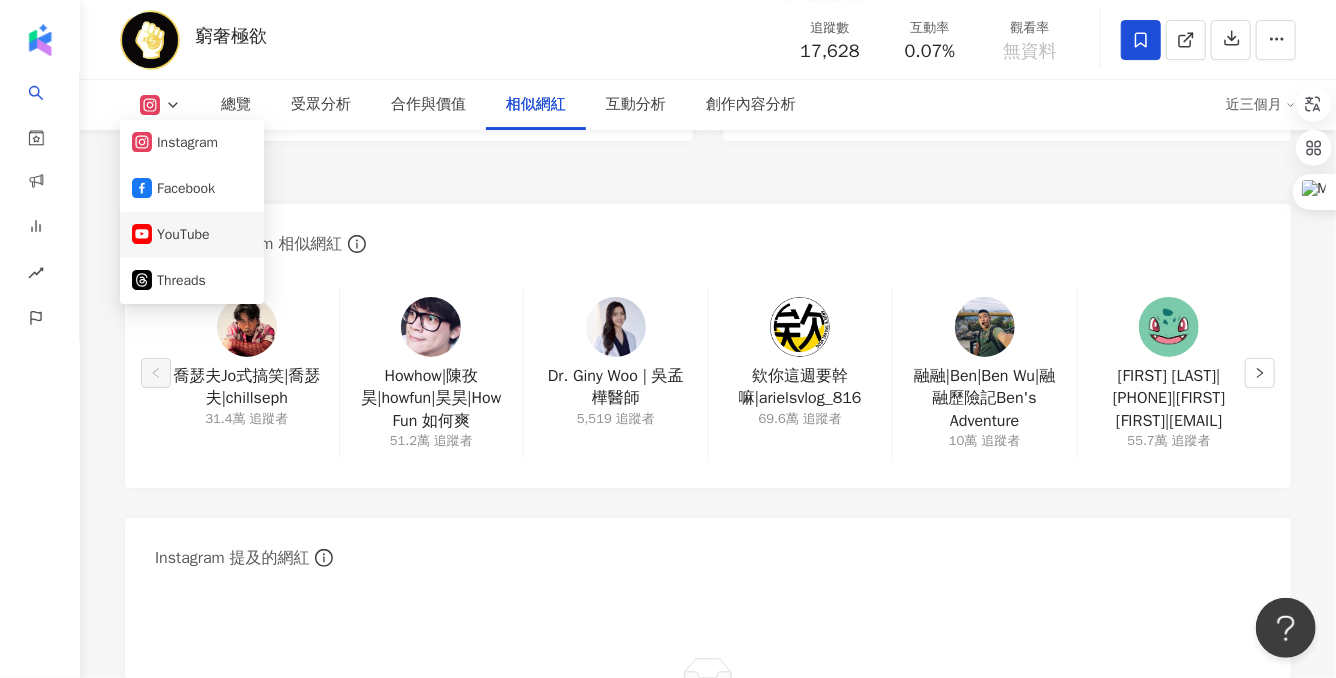 click on "YouTube" at bounding box center [192, 235] 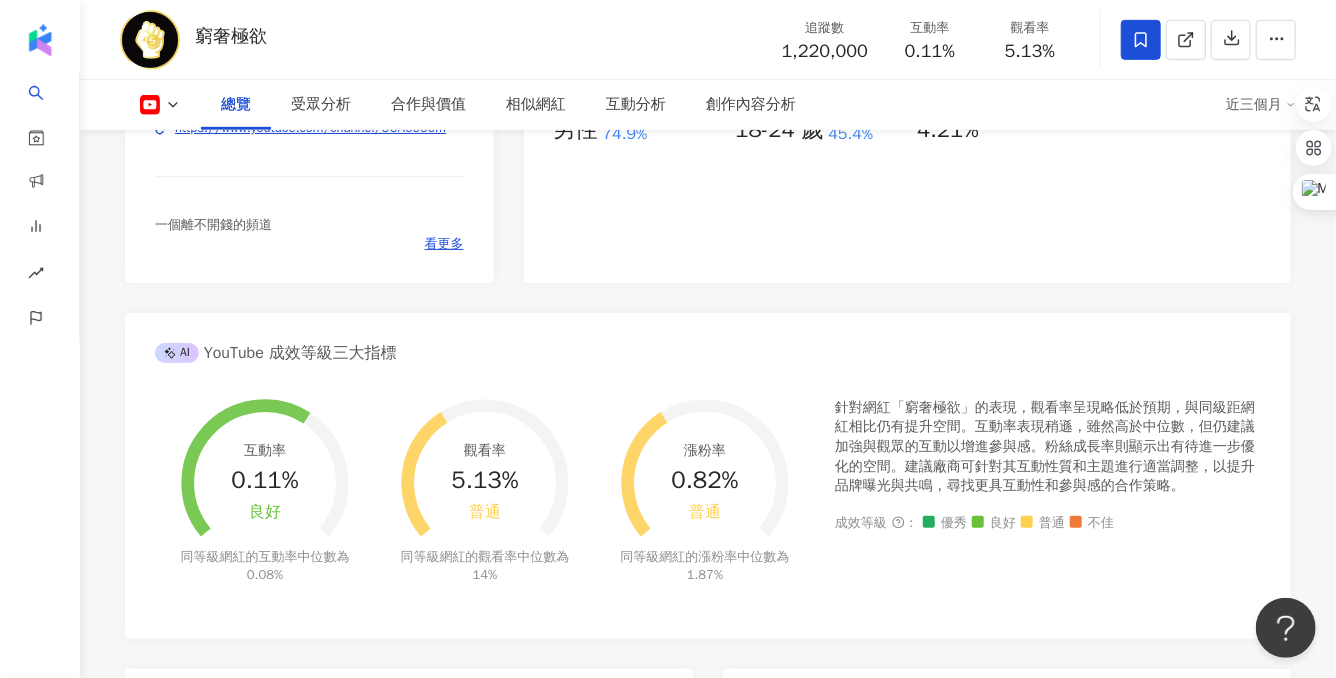 scroll, scrollTop: 523, scrollLeft: 0, axis: vertical 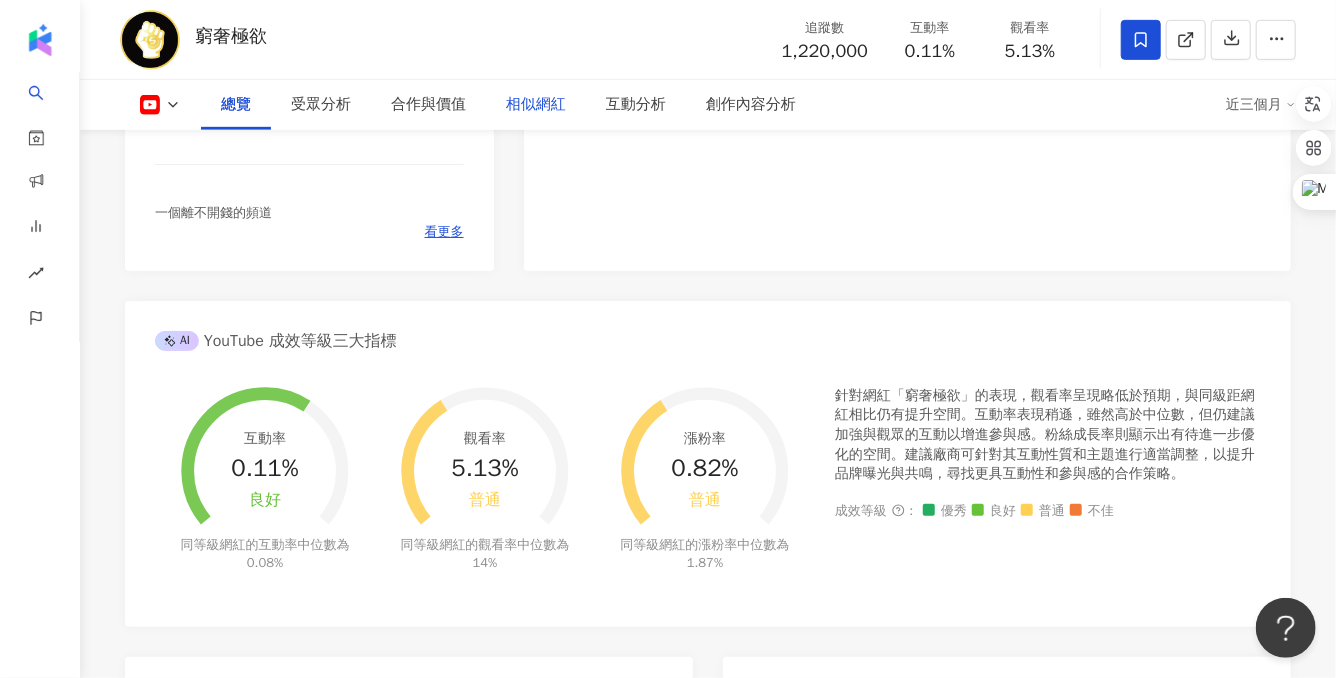 click on "相似網紅" at bounding box center (536, 105) 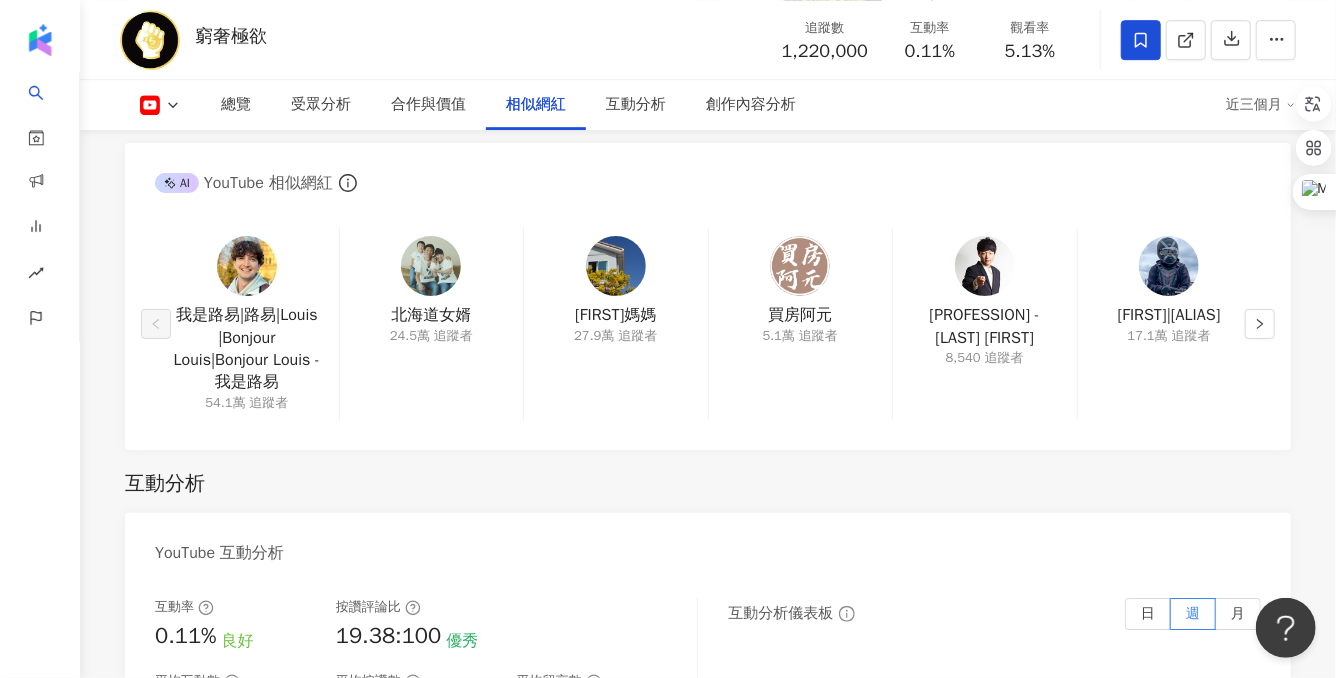 scroll, scrollTop: 2942, scrollLeft: 0, axis: vertical 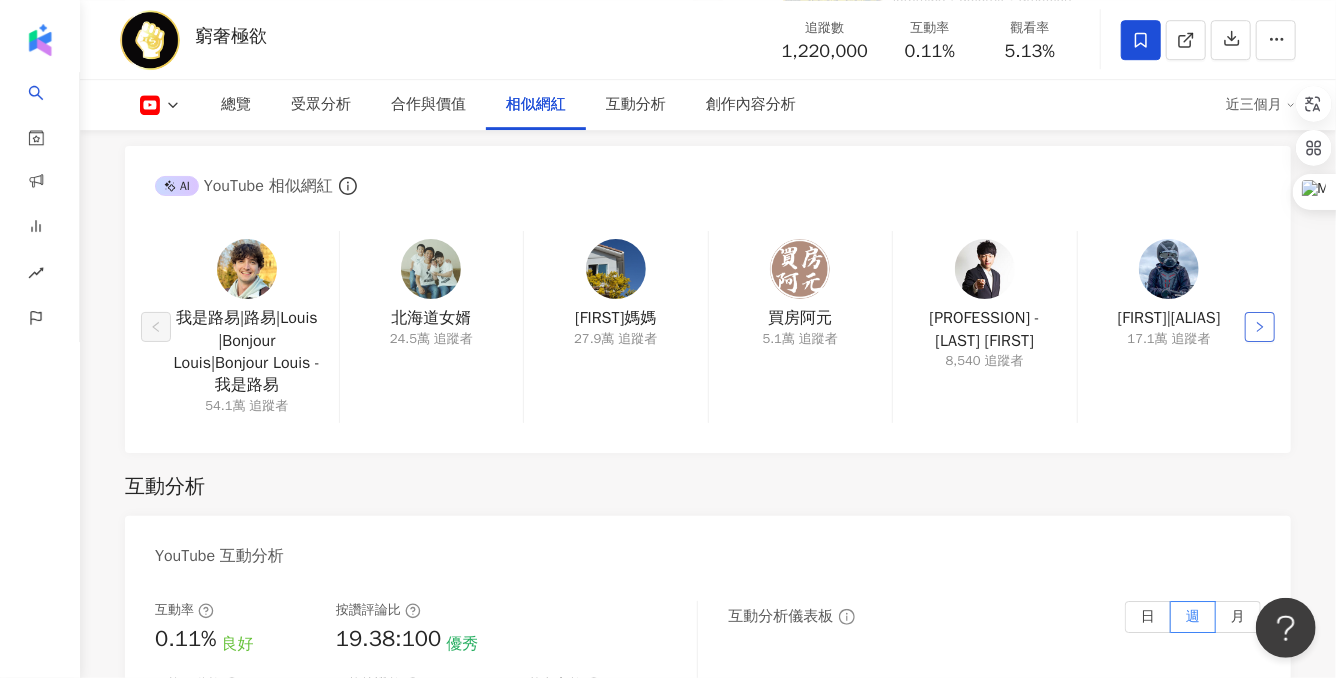 click at bounding box center [1260, 327] 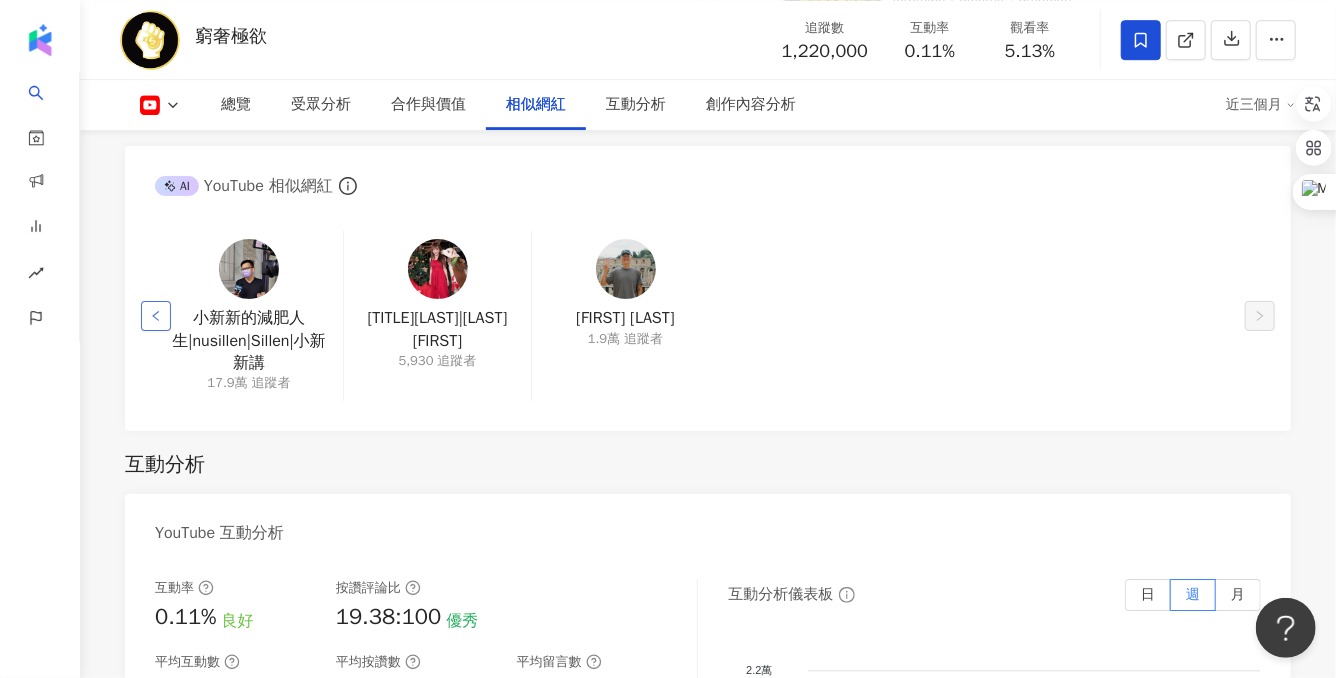 click 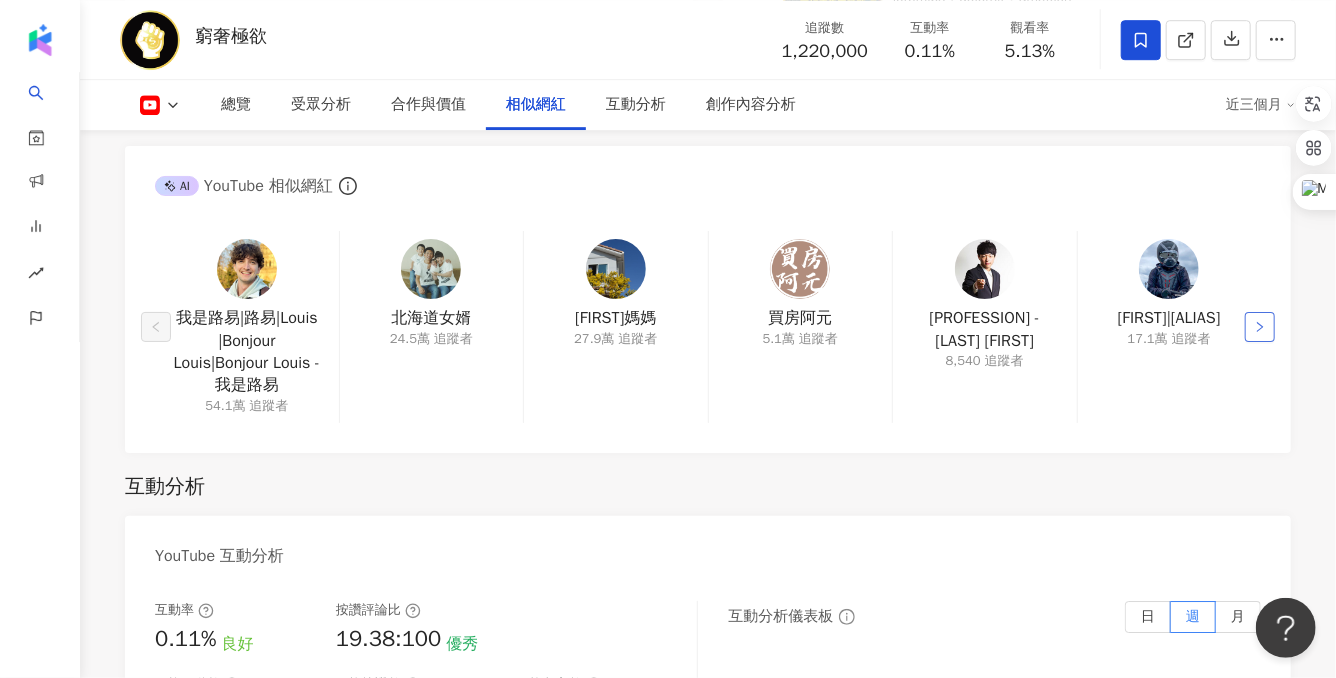 click 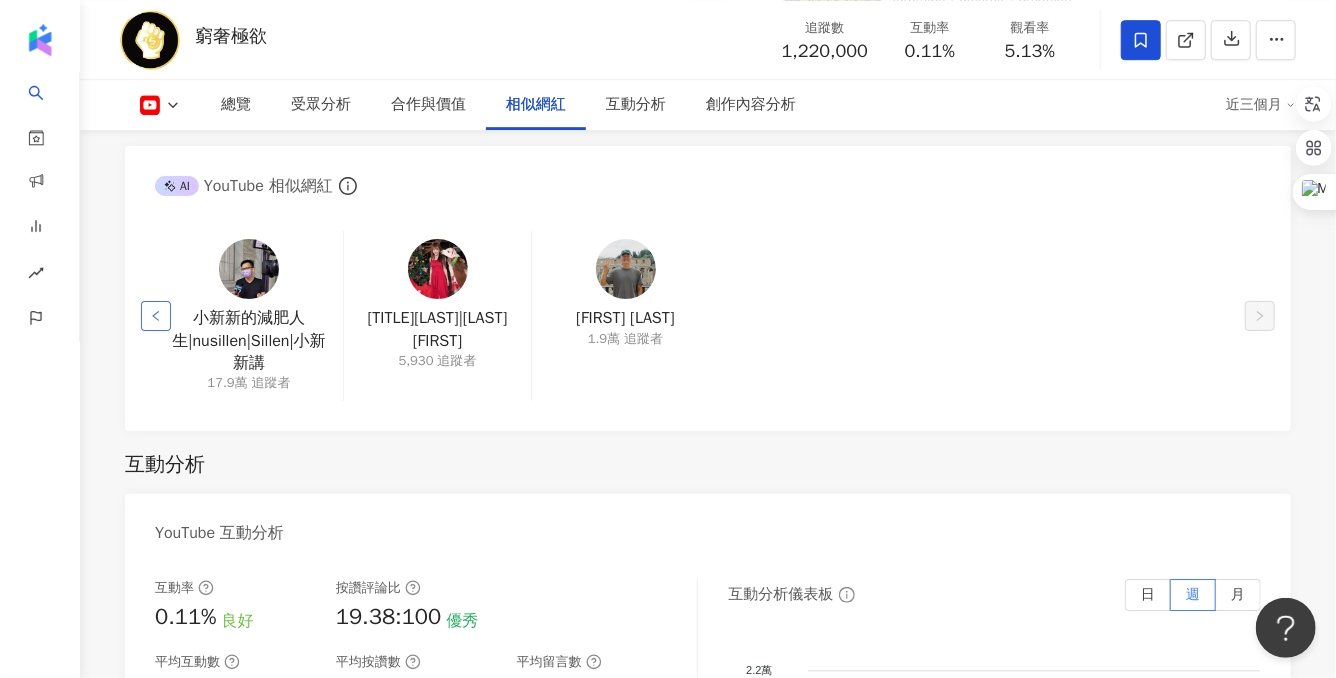 click at bounding box center (156, 316) 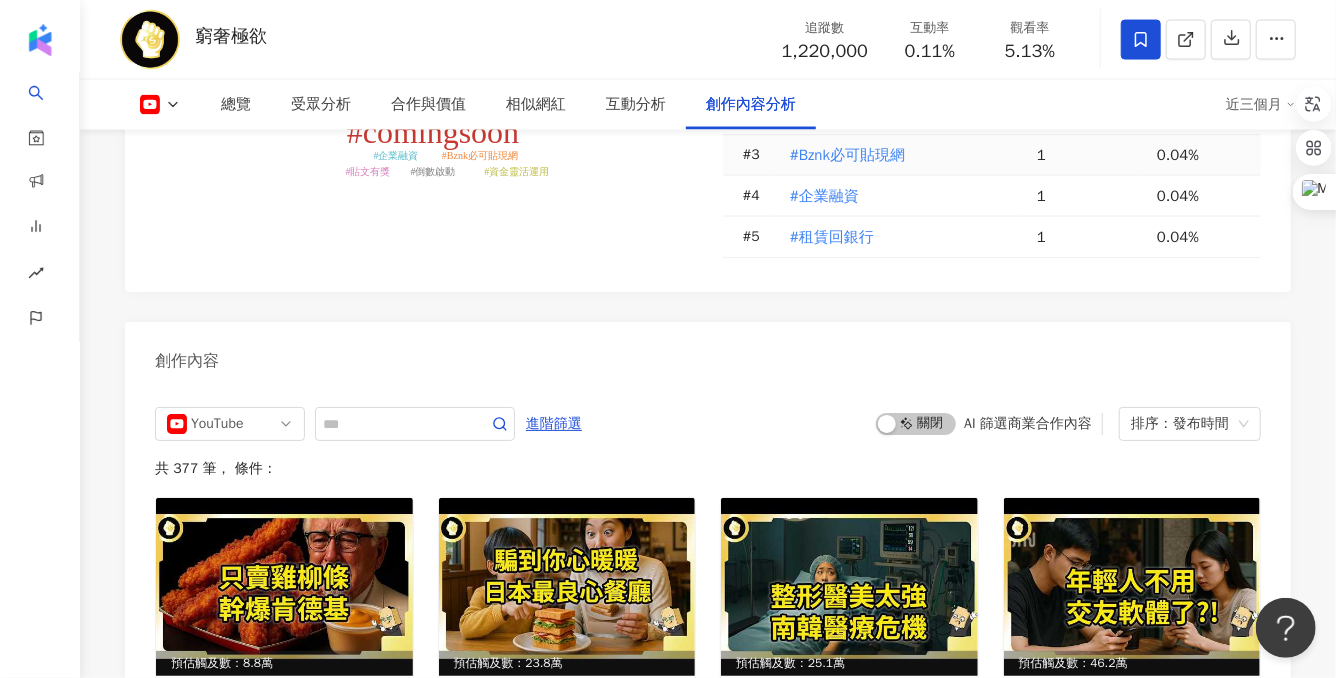scroll, scrollTop: 5295, scrollLeft: 0, axis: vertical 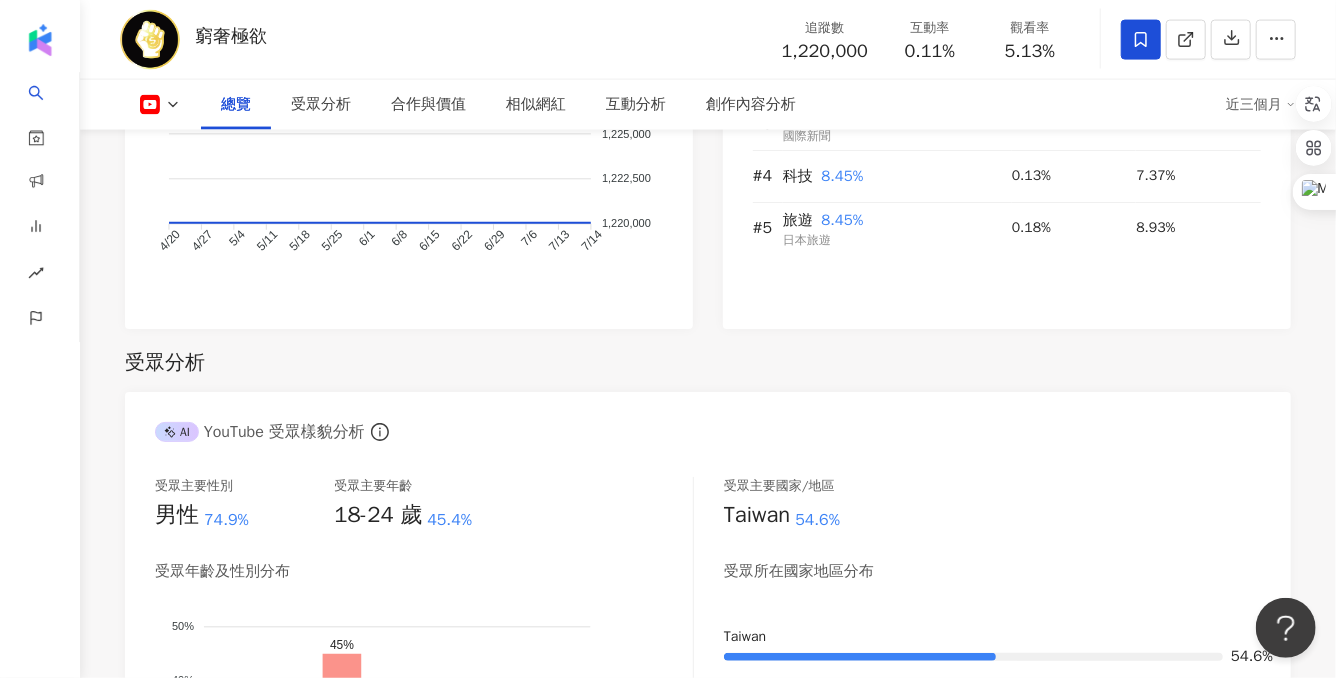 drag, startPoint x: 1336, startPoint y: 532, endPoint x: 1323, endPoint y: 136, distance: 396.21332 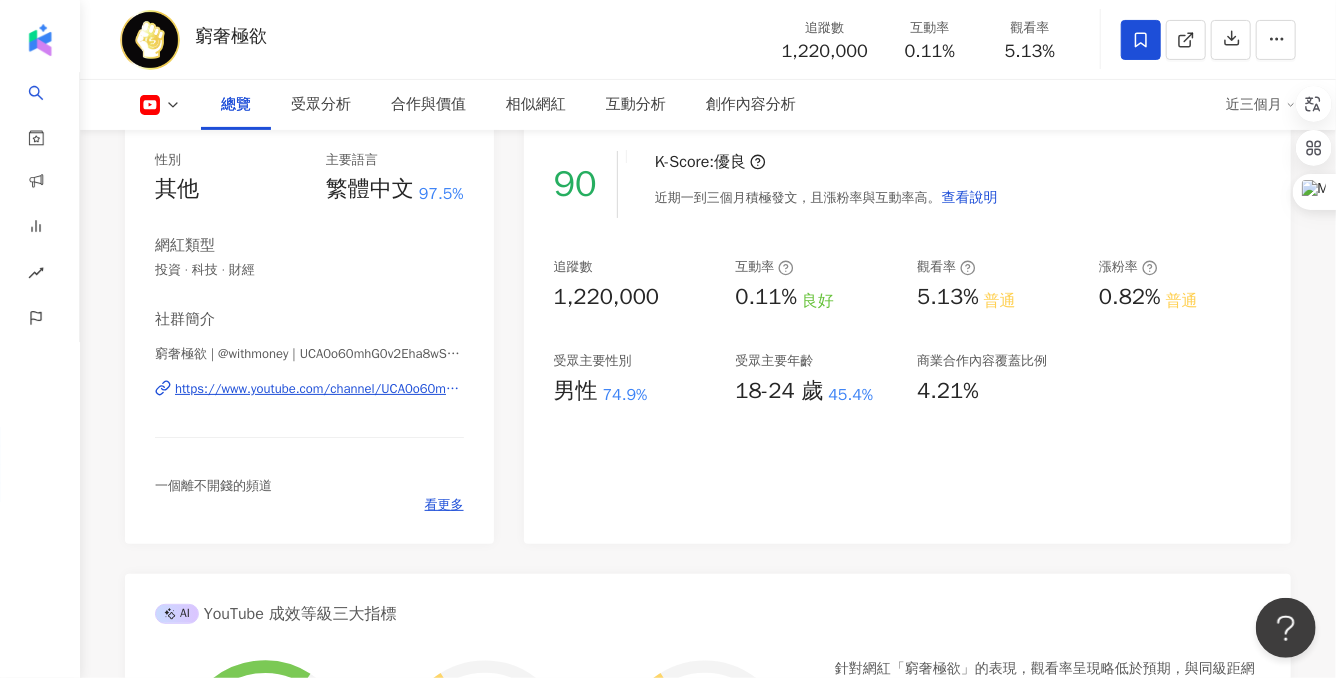 scroll, scrollTop: 0, scrollLeft: 0, axis: both 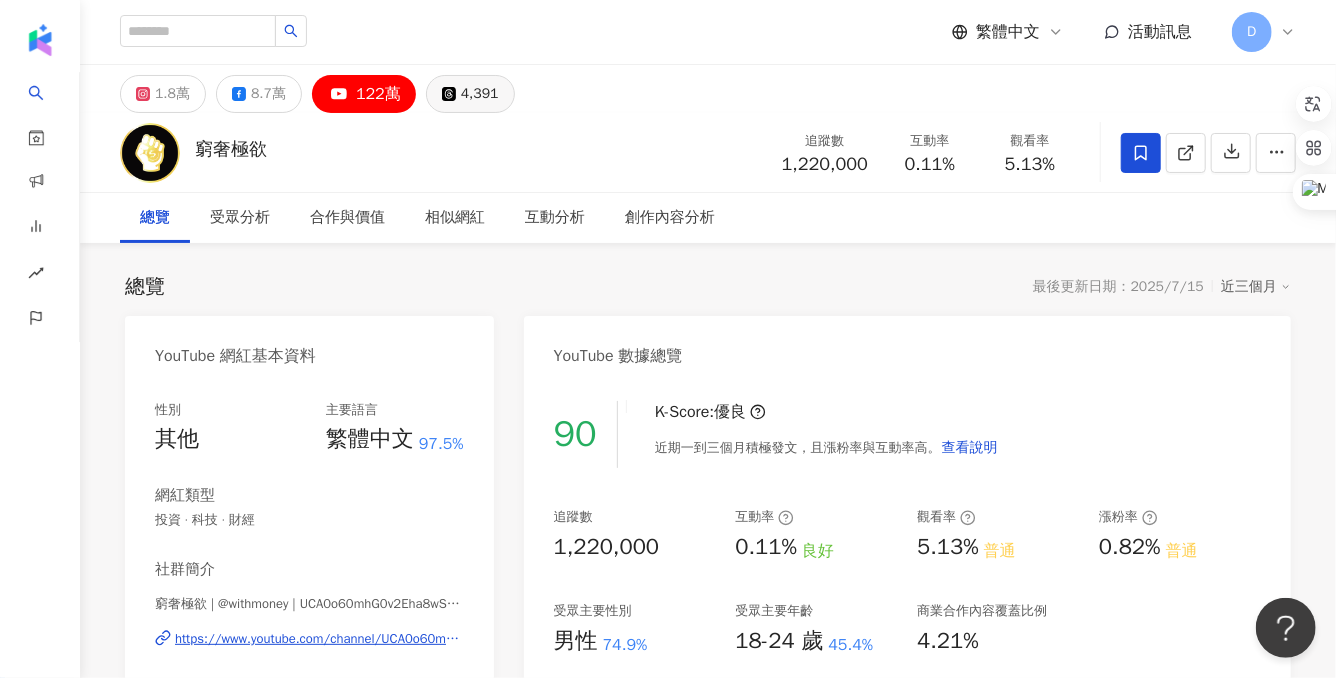 click on "4,391" at bounding box center (480, 94) 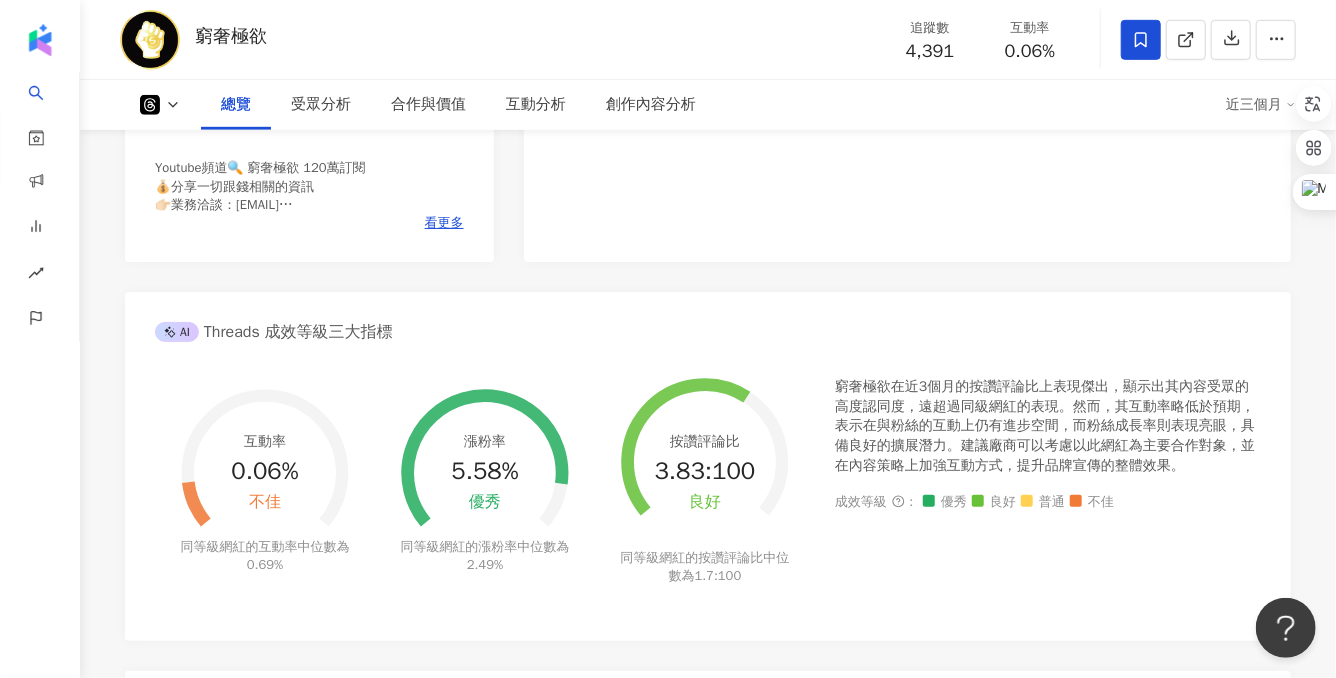 scroll, scrollTop: 607, scrollLeft: 0, axis: vertical 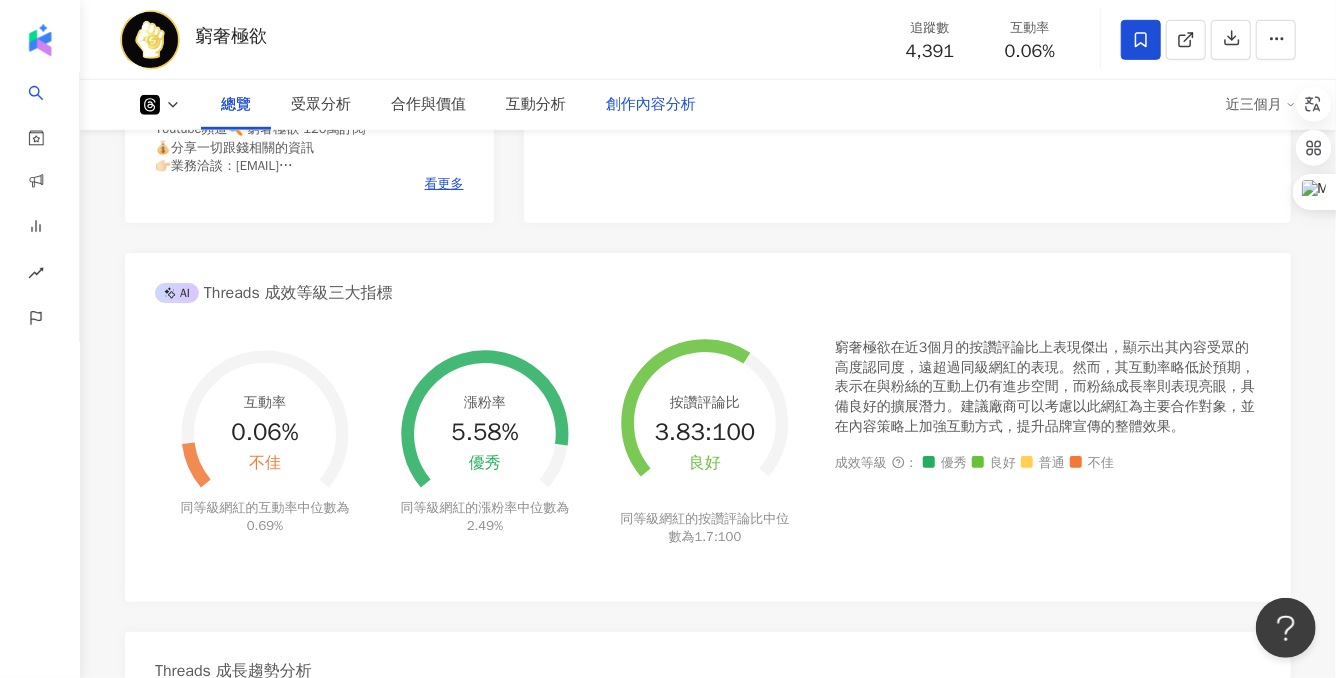 click on "創作內容分析" at bounding box center (651, 105) 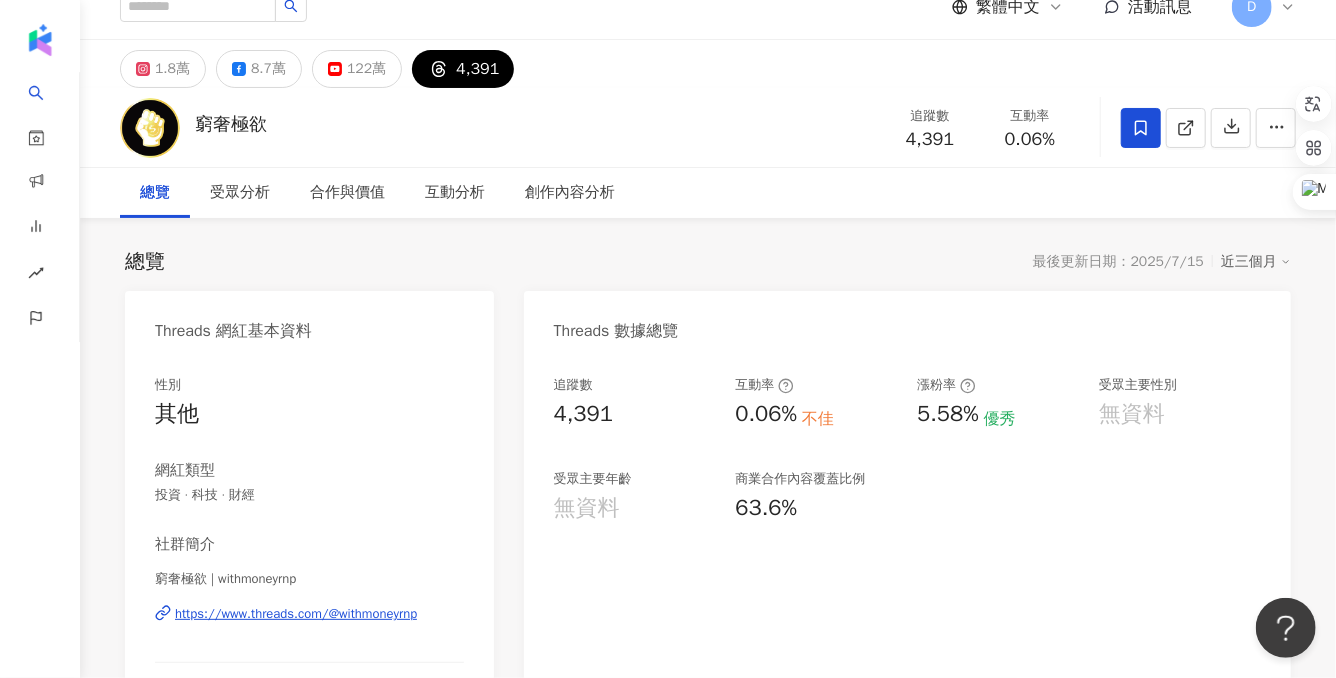 scroll, scrollTop: 0, scrollLeft: 0, axis: both 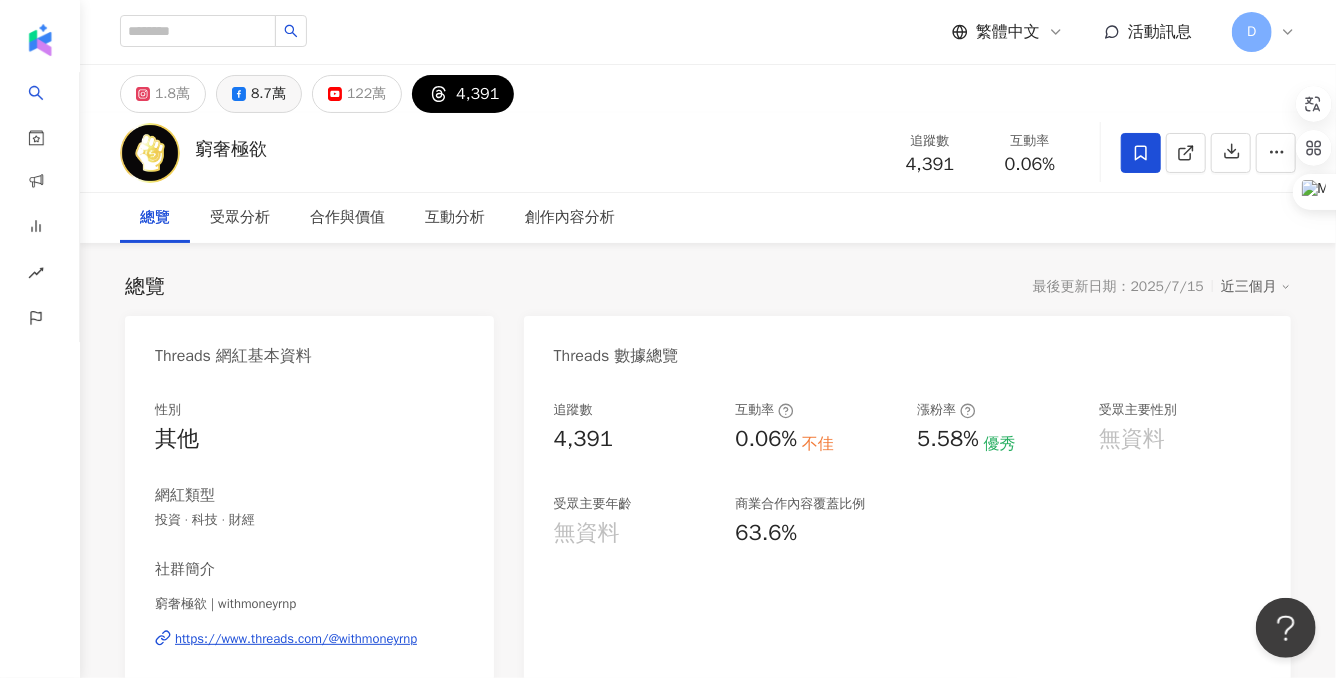 click on "8.7萬" at bounding box center [268, 94] 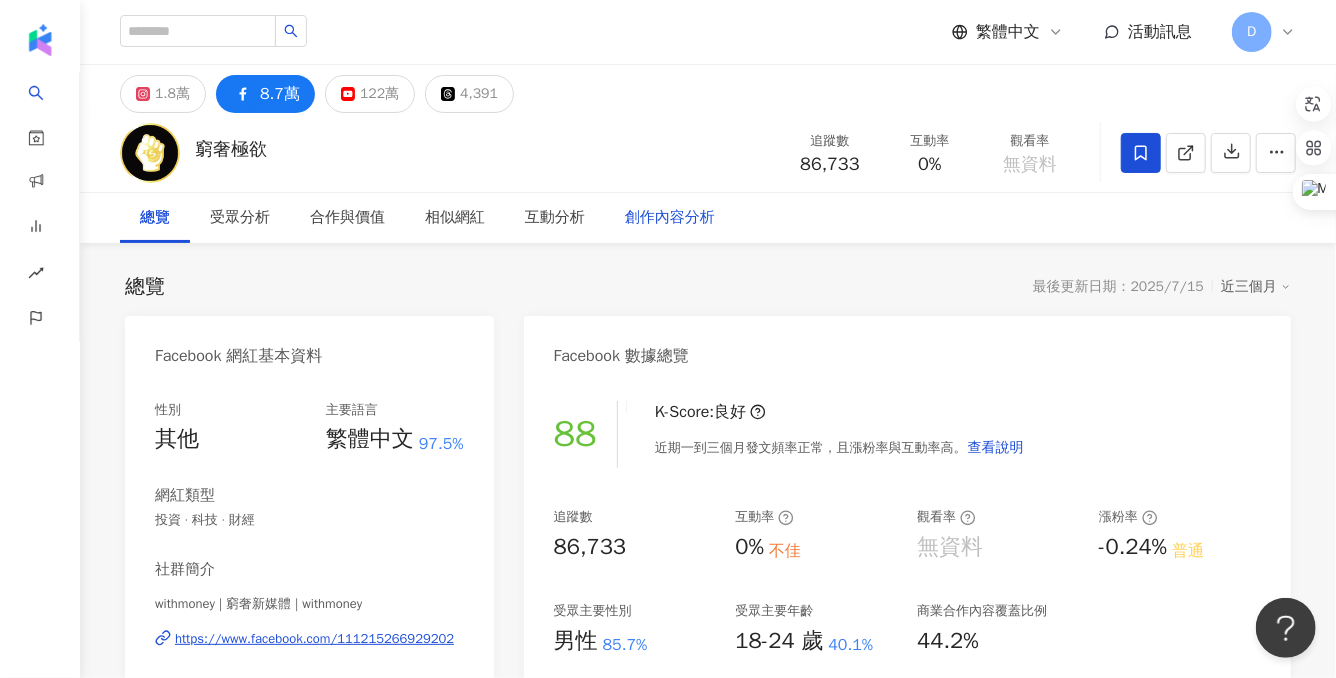 click on "創作內容分析" at bounding box center [670, 218] 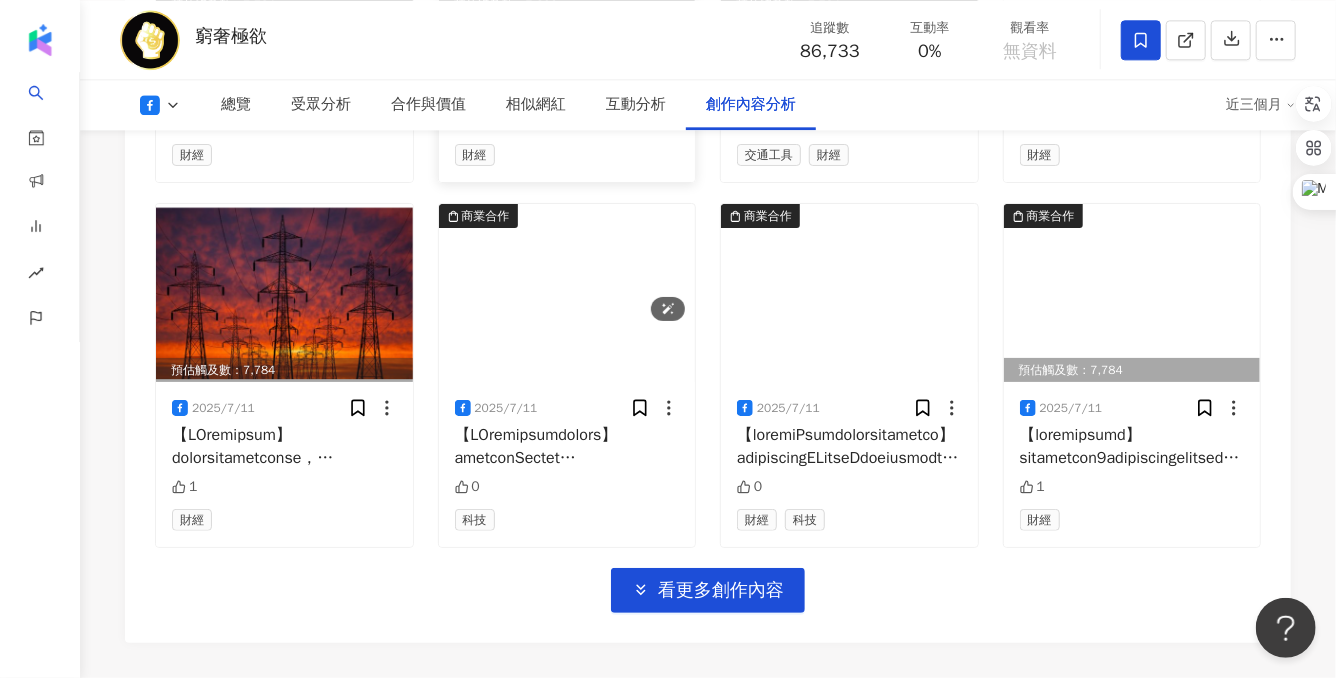 scroll, scrollTop: 6041, scrollLeft: 0, axis: vertical 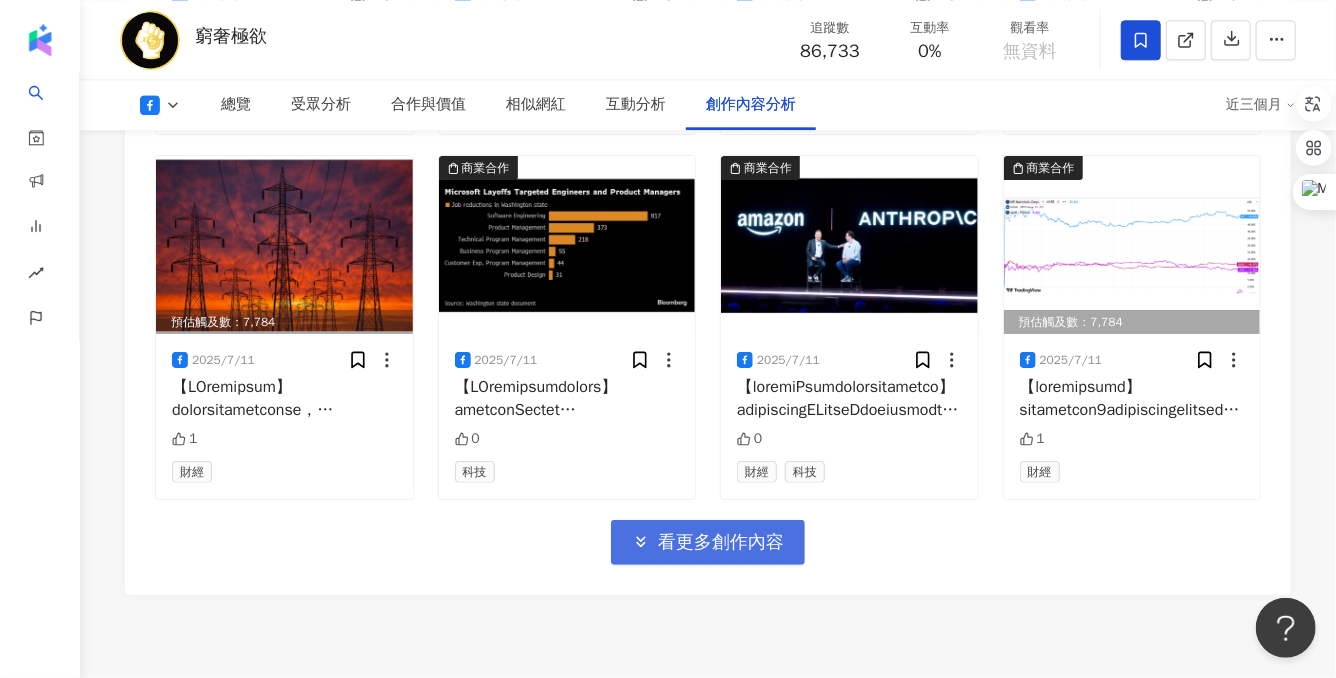 click on "看更多創作內容" at bounding box center (708, 542) 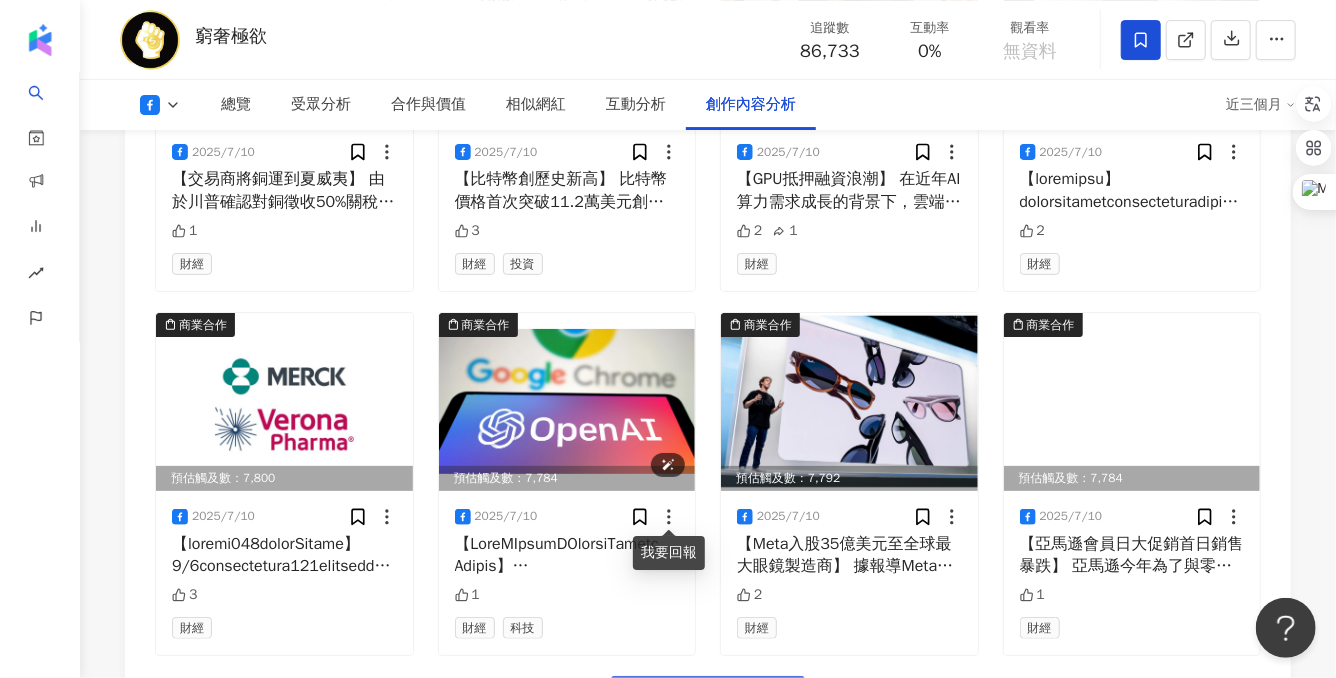 scroll, scrollTop: 6976, scrollLeft: 0, axis: vertical 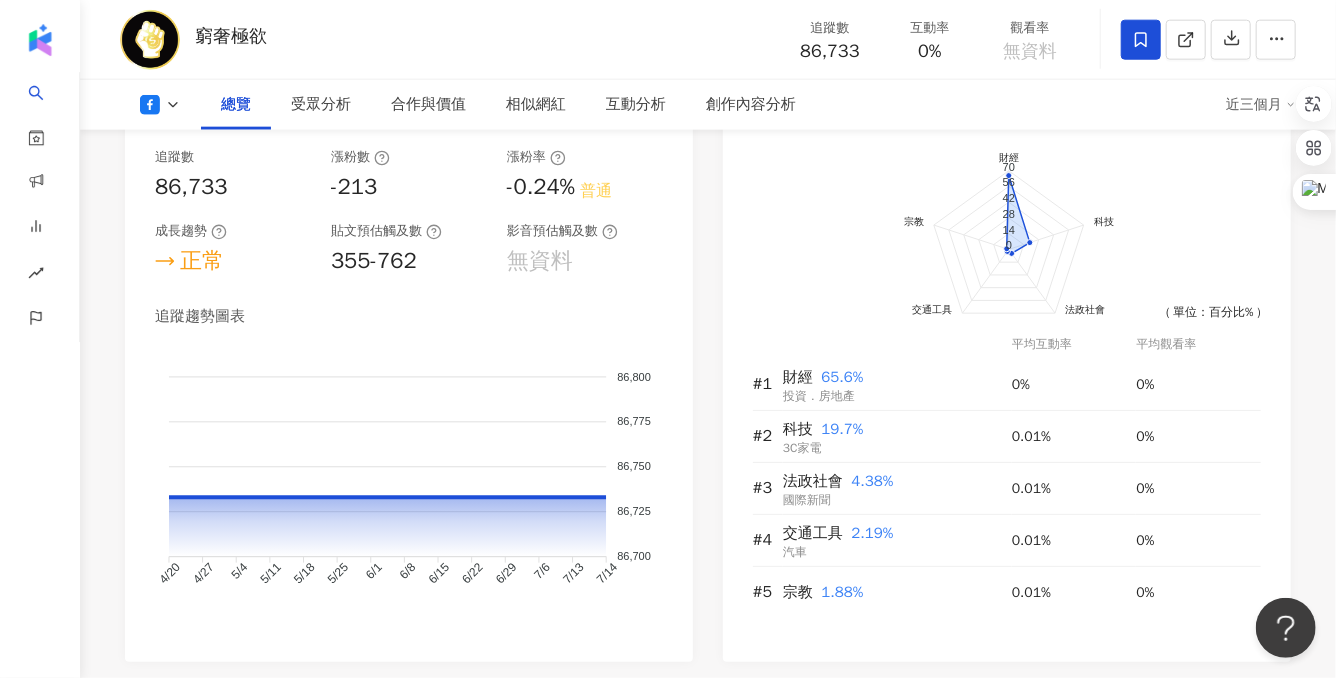 click at bounding box center (160, 105) 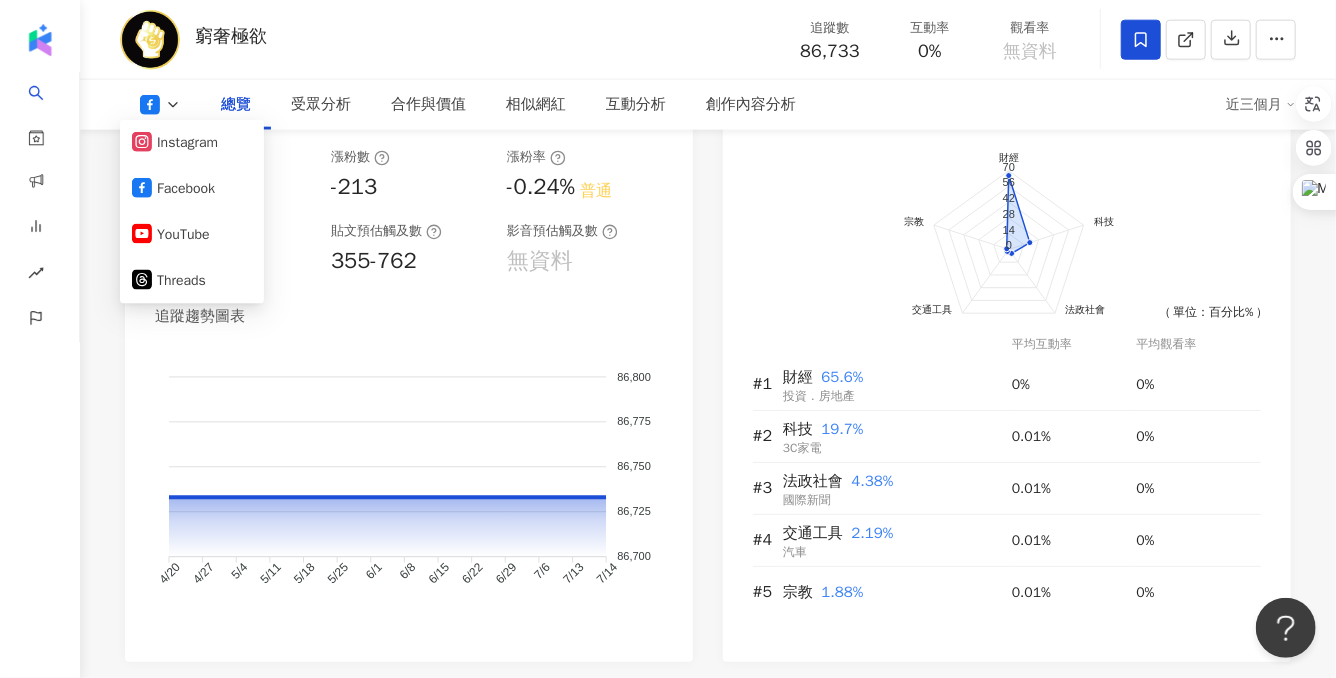 click on "窮奢極欲  追蹤數 86,733 互動率 0% 觀看率 無資料" at bounding box center (708, 39) 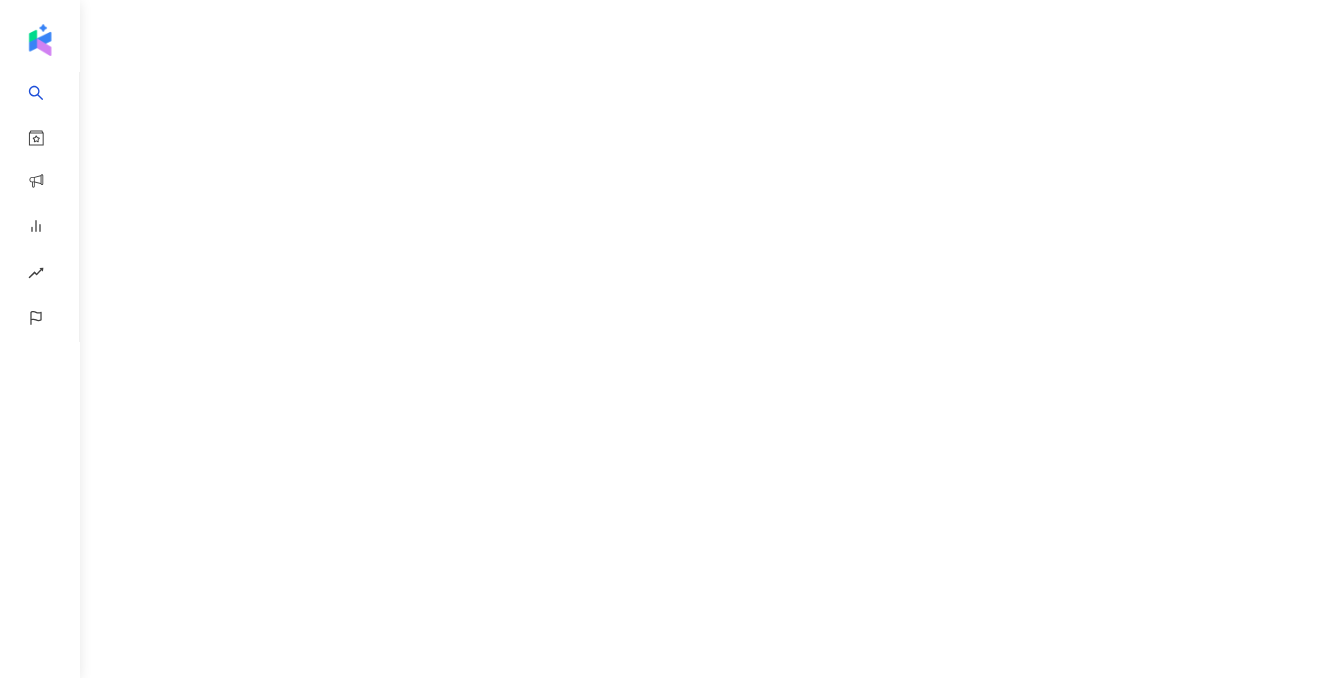 scroll, scrollTop: 0, scrollLeft: 0, axis: both 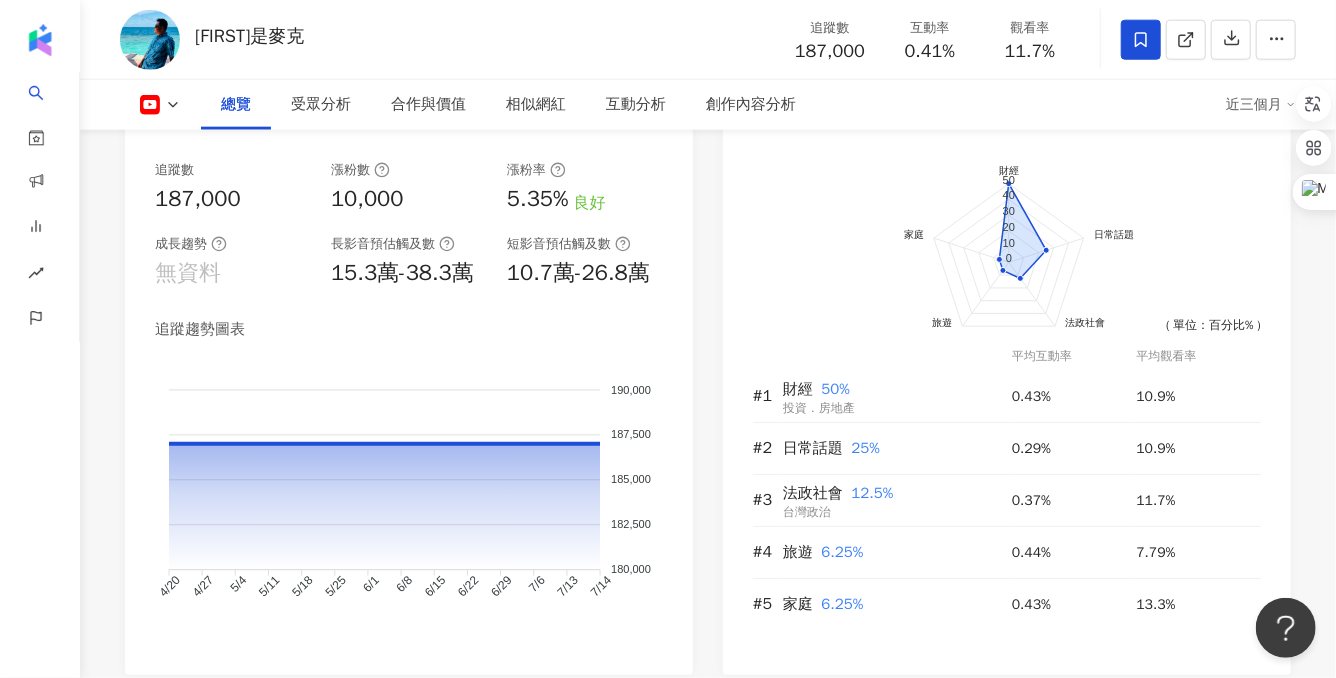 click on "近三個月" at bounding box center (1261, 105) 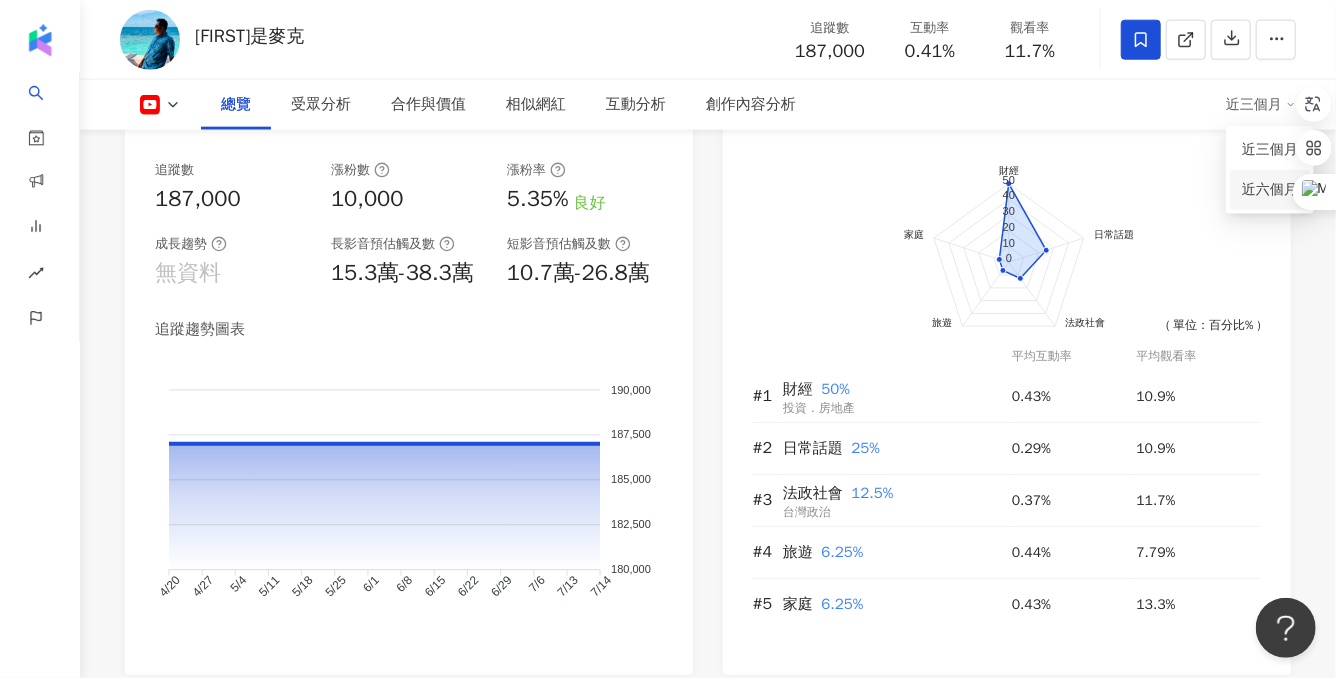 click on "近六個月" at bounding box center (1270, 190) 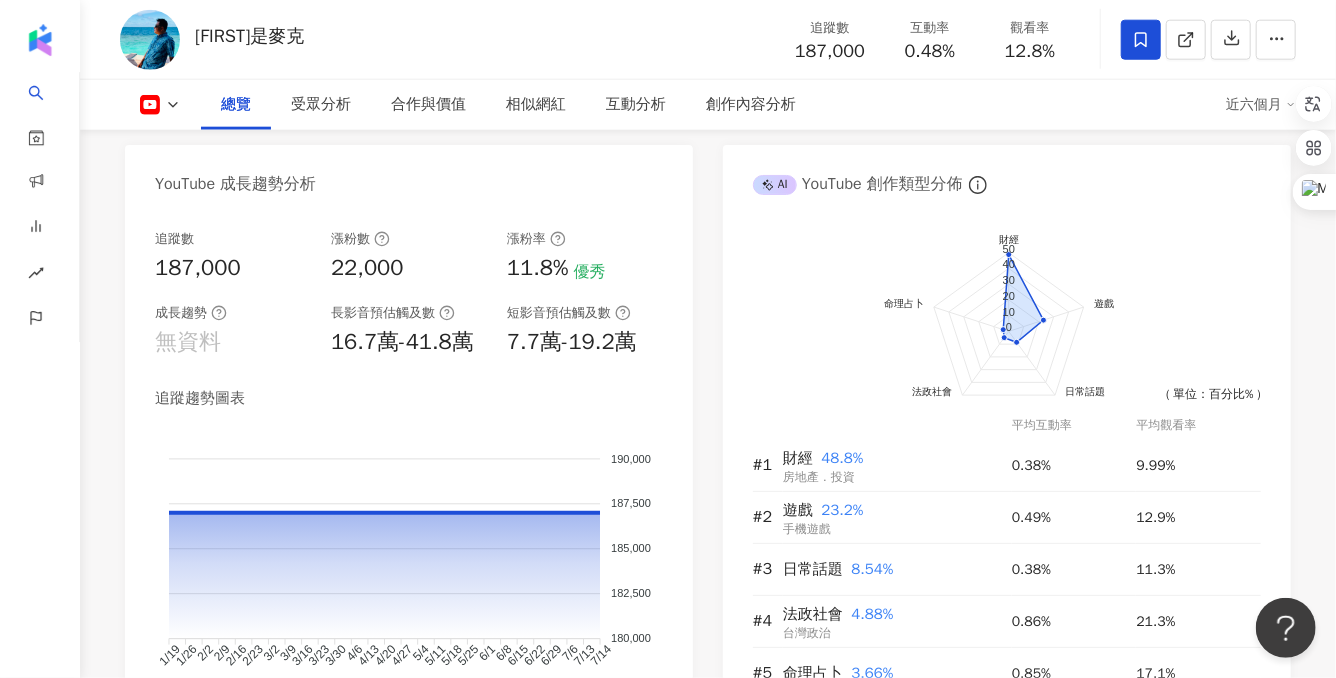 scroll, scrollTop: 1117, scrollLeft: 0, axis: vertical 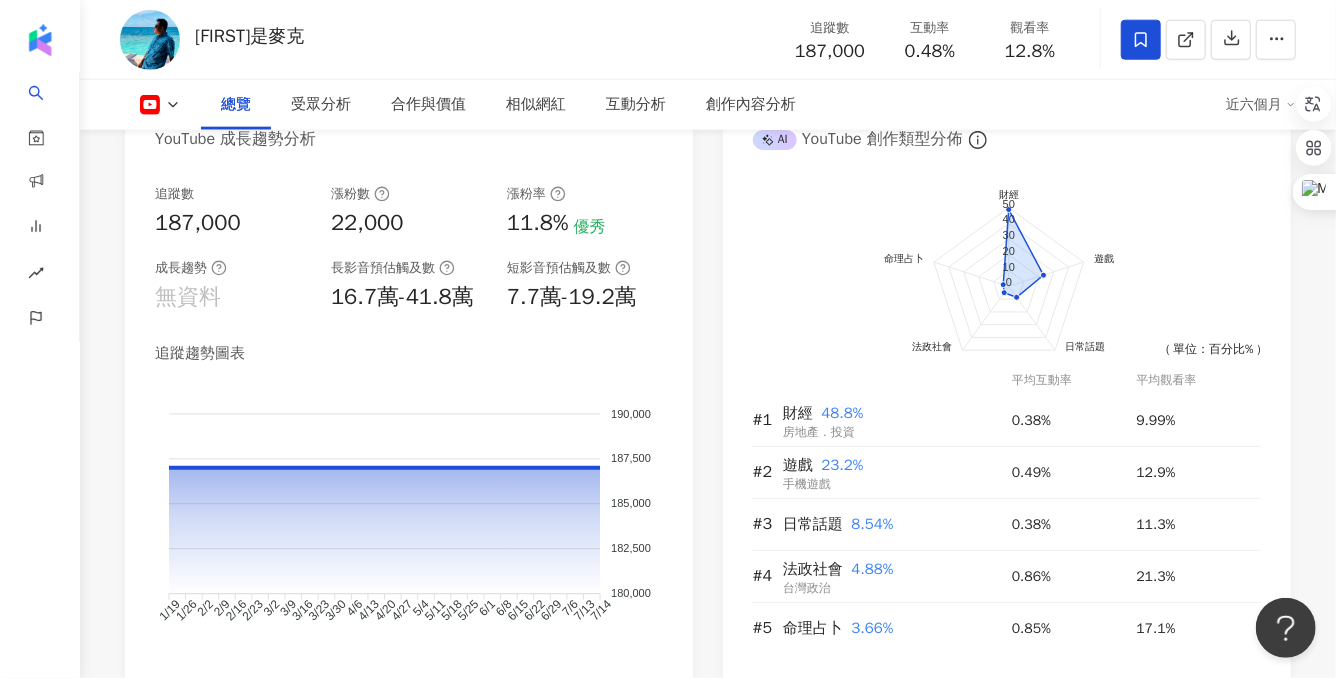 click on "近六個月" at bounding box center [1261, 105] 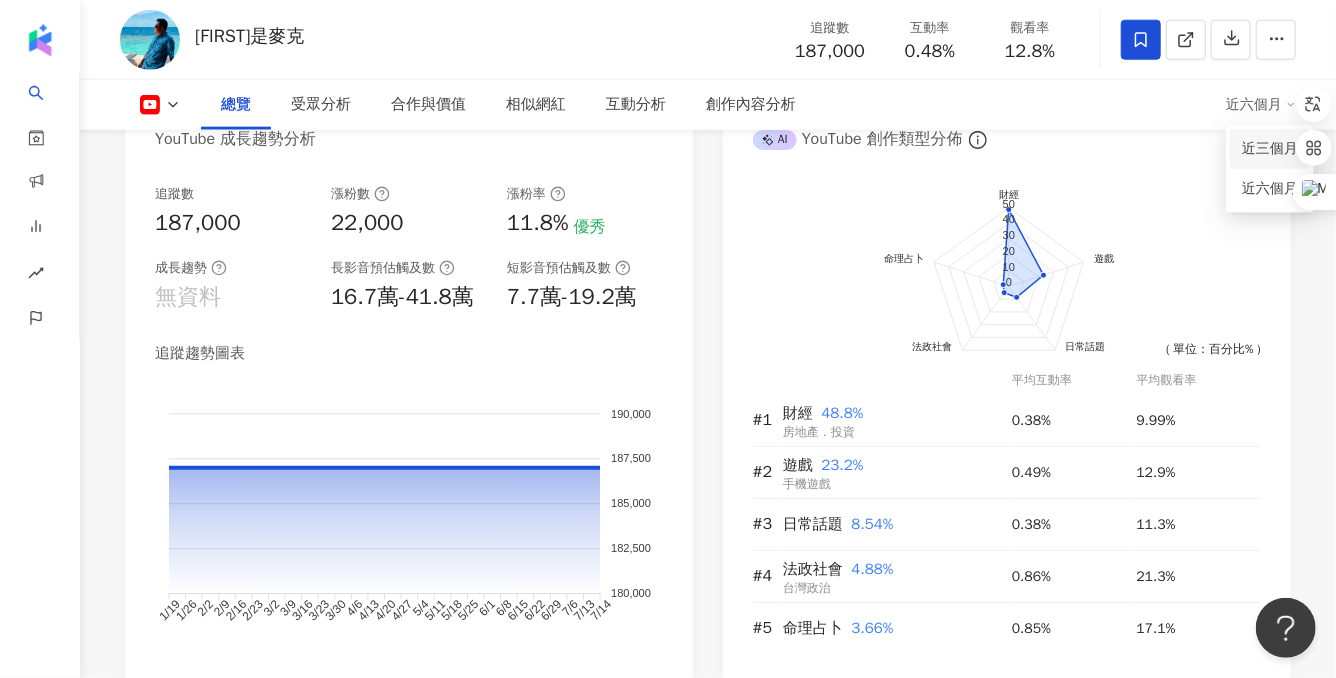 click on "近三個月" at bounding box center (1270, 149) 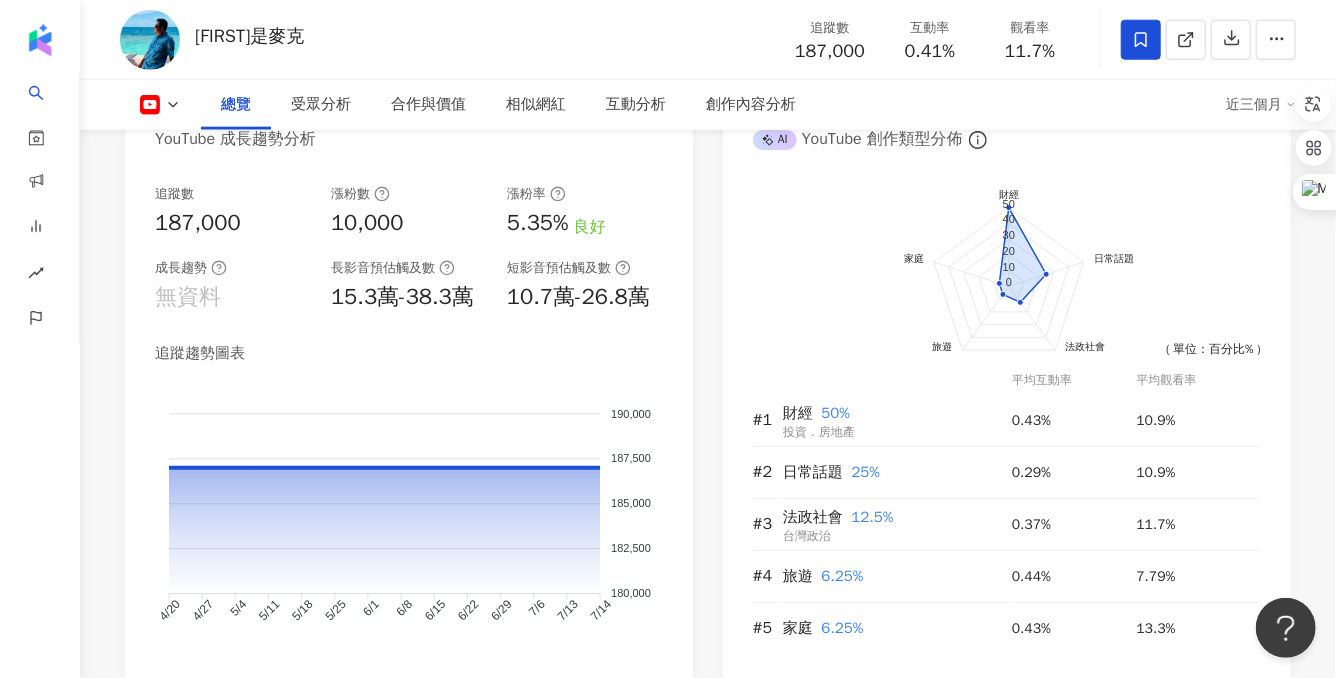 click on "近三個月" at bounding box center (1261, 105) 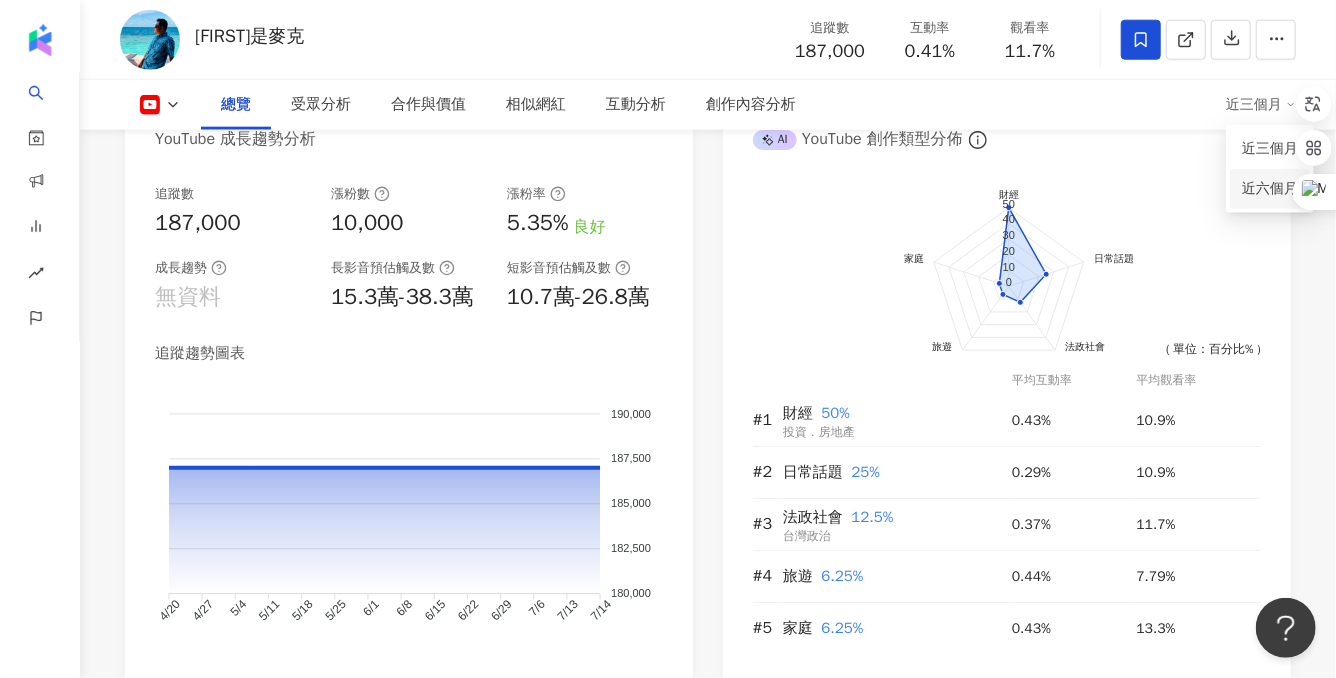 click on "近六個月" at bounding box center (1270, 189) 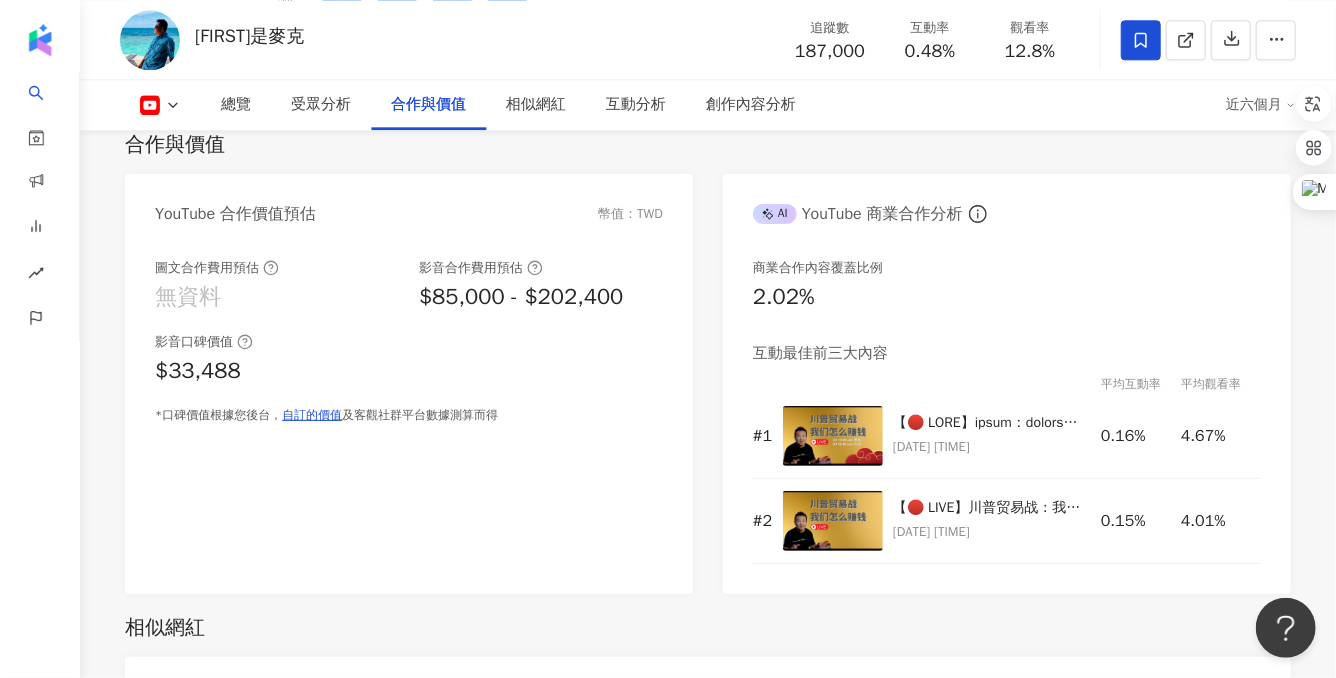 scroll, scrollTop: 2268, scrollLeft: 0, axis: vertical 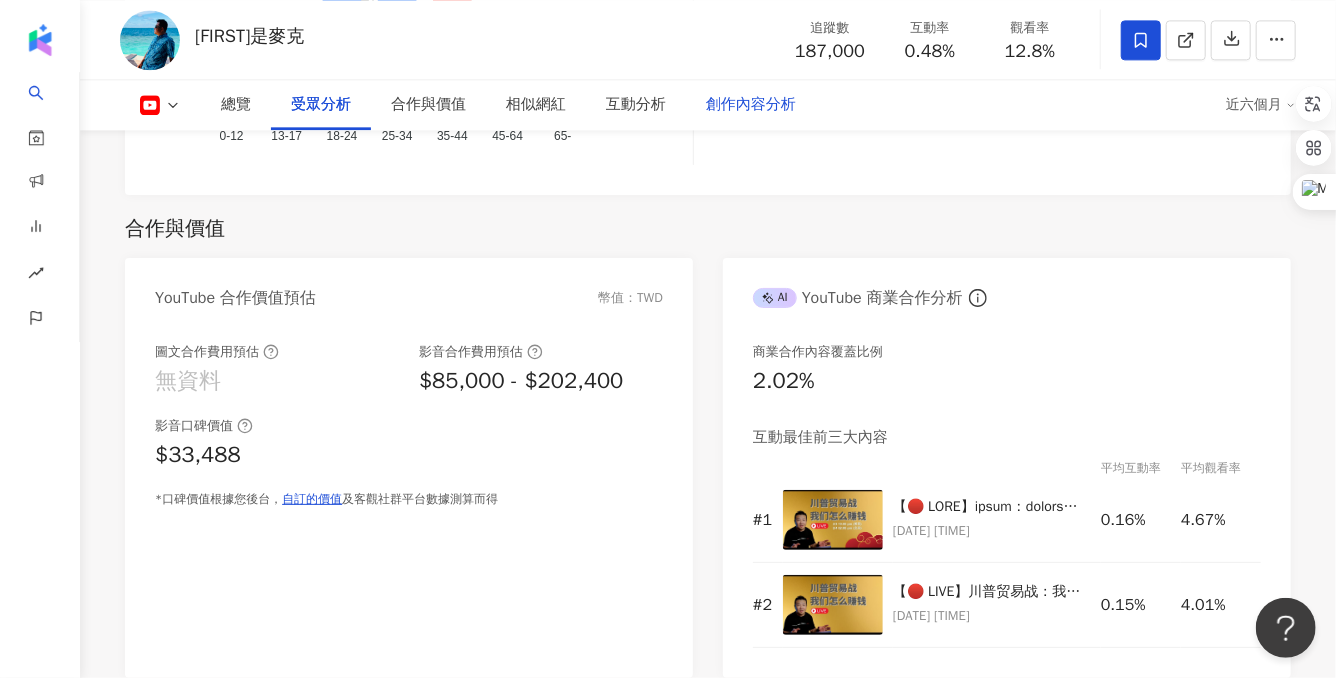 click on "創作內容分析" at bounding box center [751, 105] 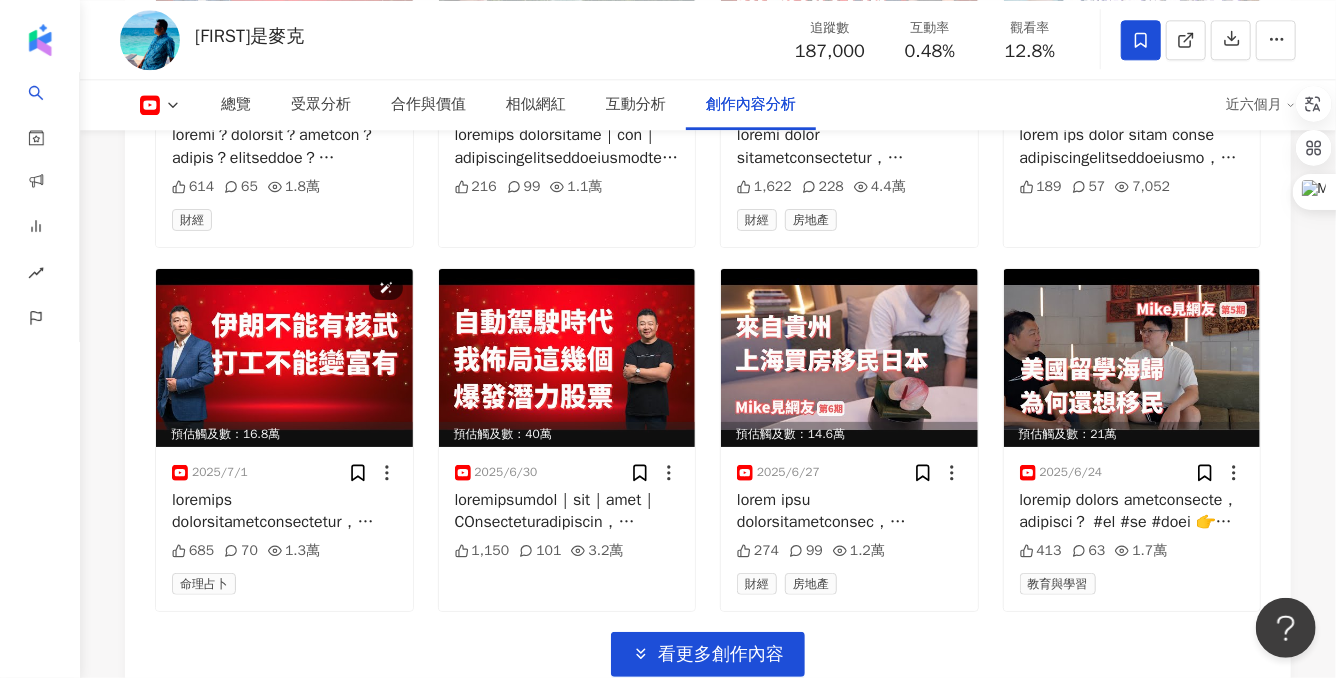 scroll, scrollTop: 6279, scrollLeft: 0, axis: vertical 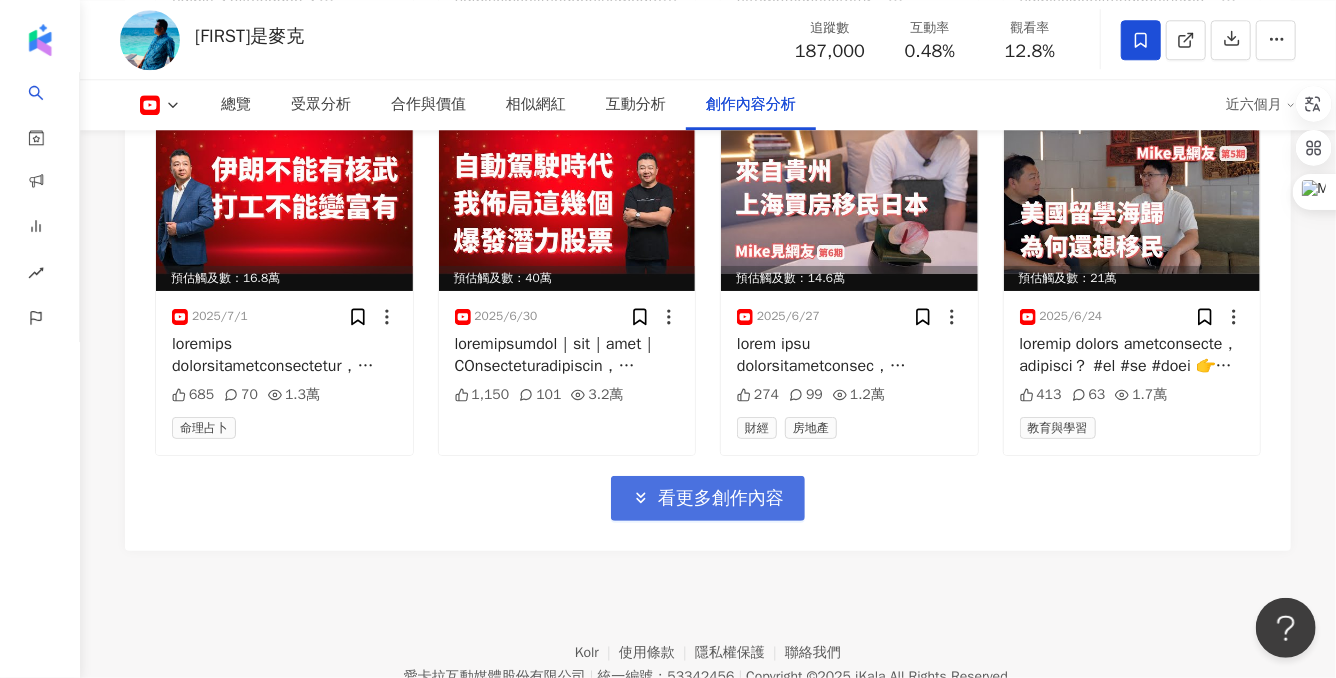 click on "看更多創作內容" at bounding box center [708, 498] 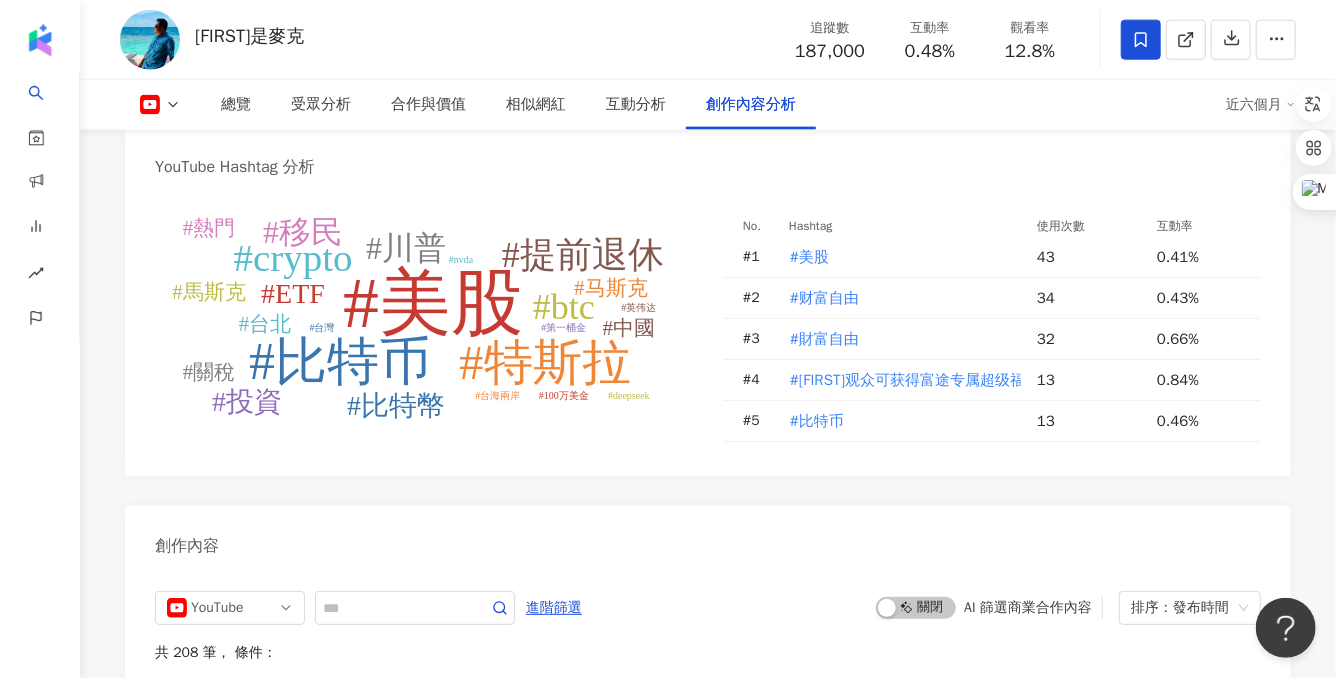 drag, startPoint x: 1336, startPoint y: 497, endPoint x: 1335, endPoint y: 437, distance: 60.00833 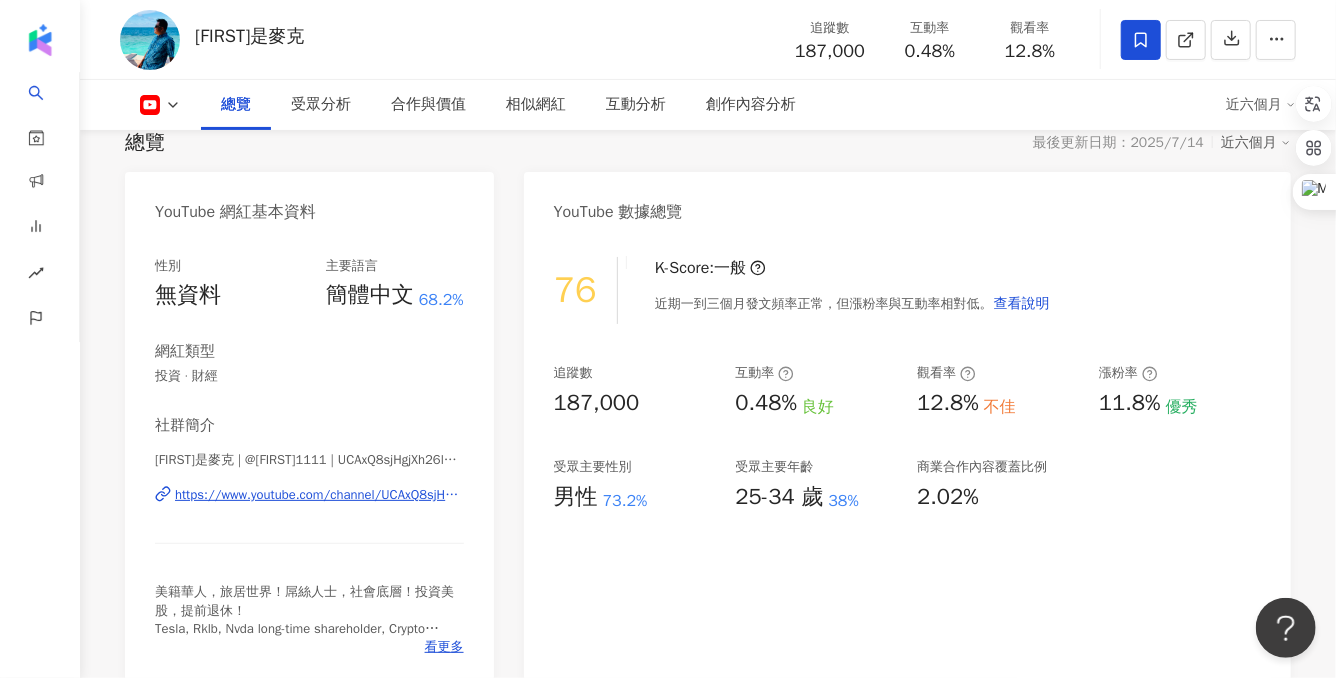 scroll, scrollTop: 0, scrollLeft: 0, axis: both 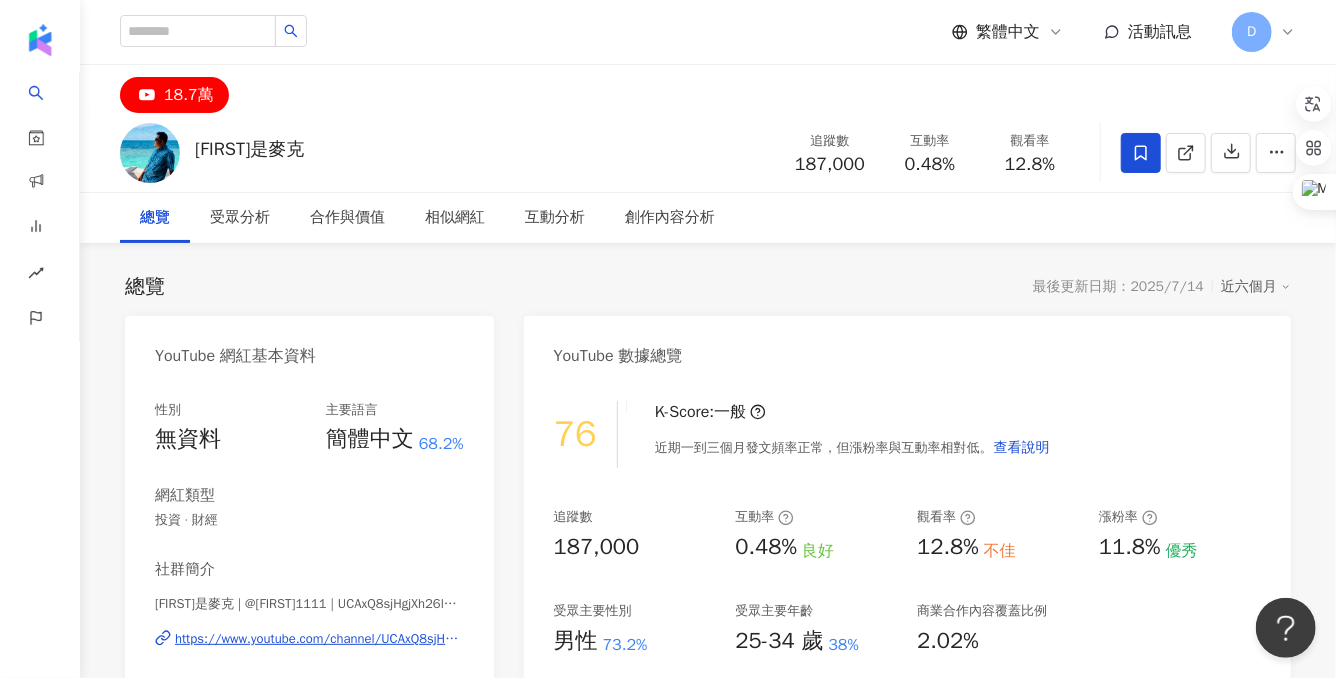click on "D" at bounding box center [1252, 32] 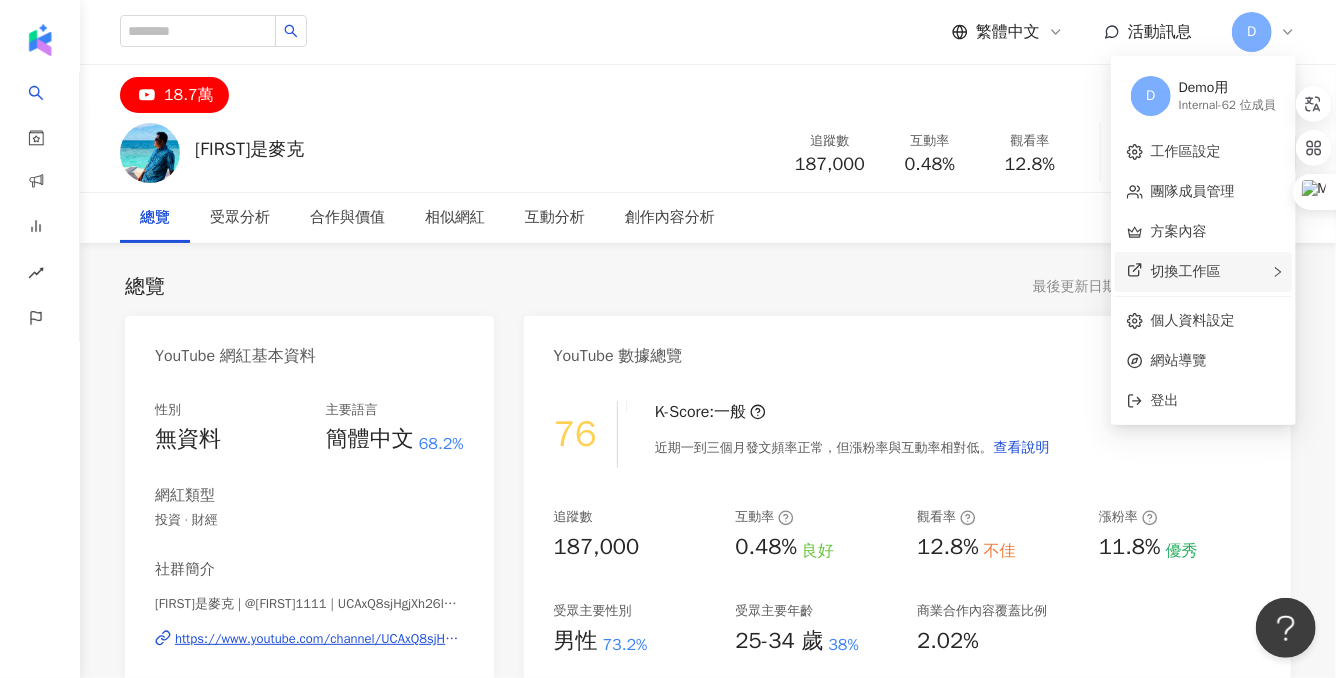 click on "切換工作區" at bounding box center [1203, 272] 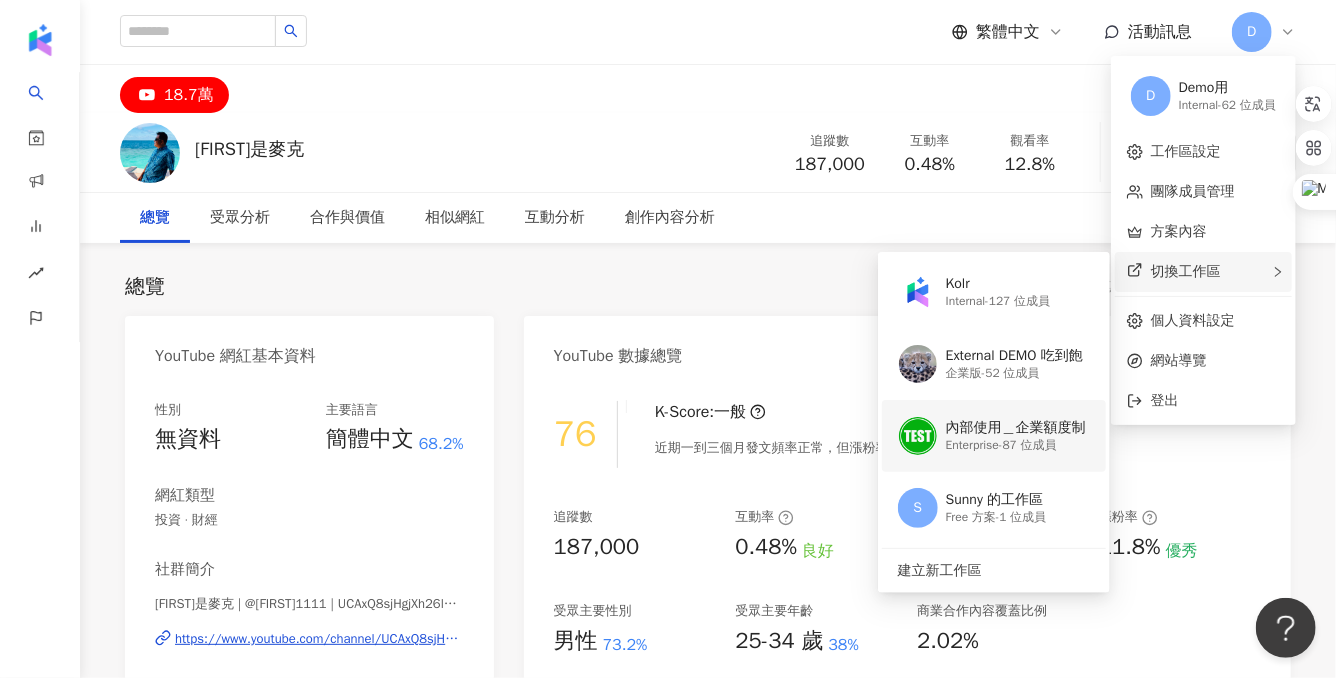 click on "Enterprise  -  87 位成員" at bounding box center [1016, 445] 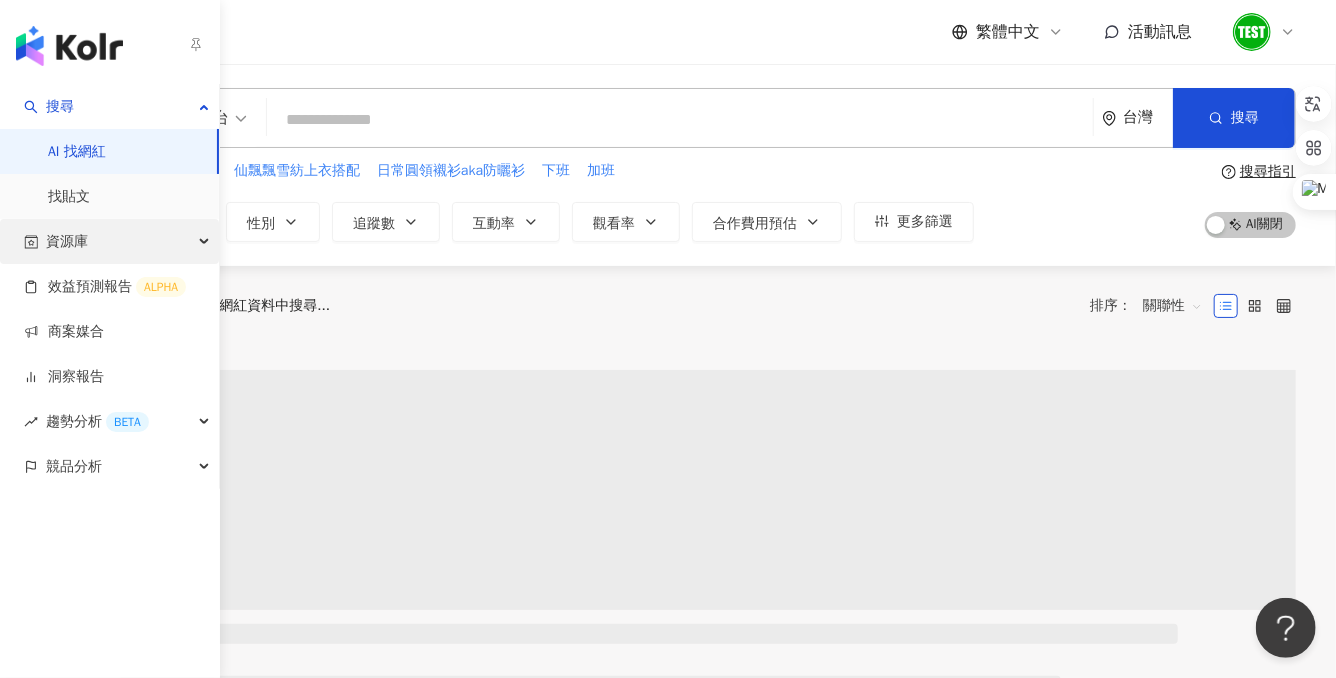 click on "資源庫" at bounding box center (67, 241) 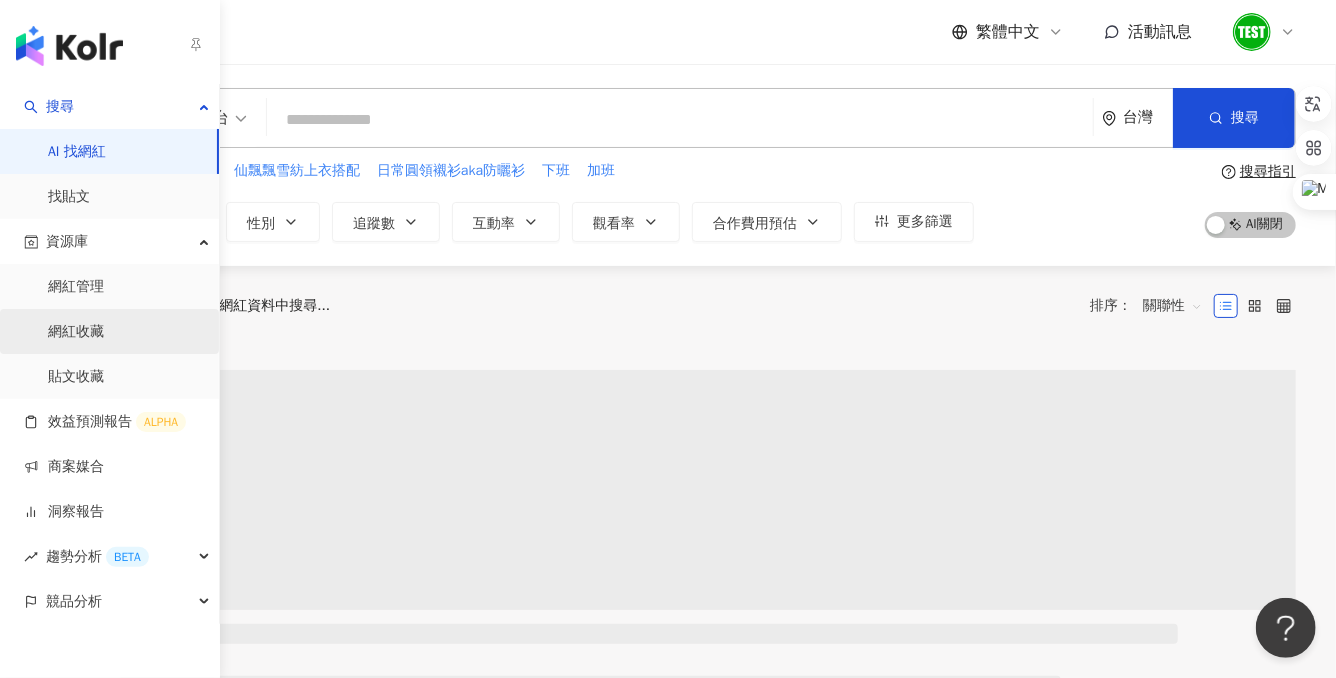 click on "網紅收藏" at bounding box center (76, 332) 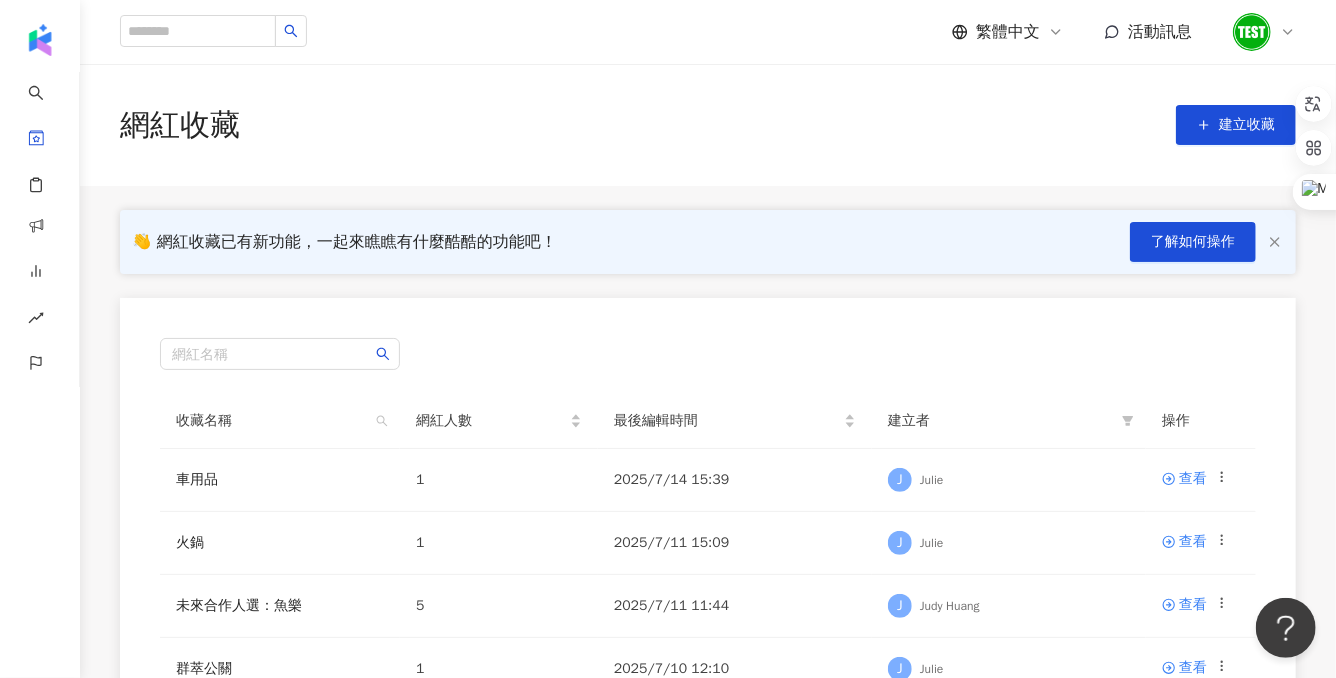 scroll, scrollTop: 81, scrollLeft: 0, axis: vertical 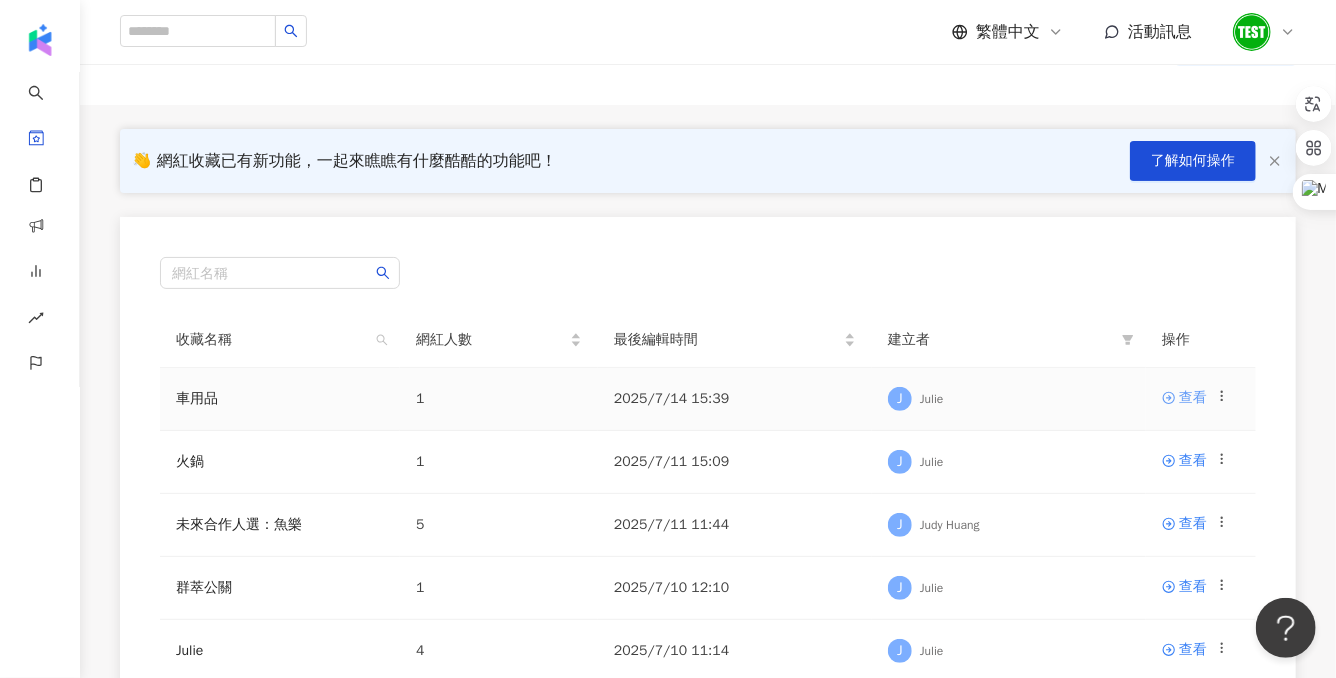 click 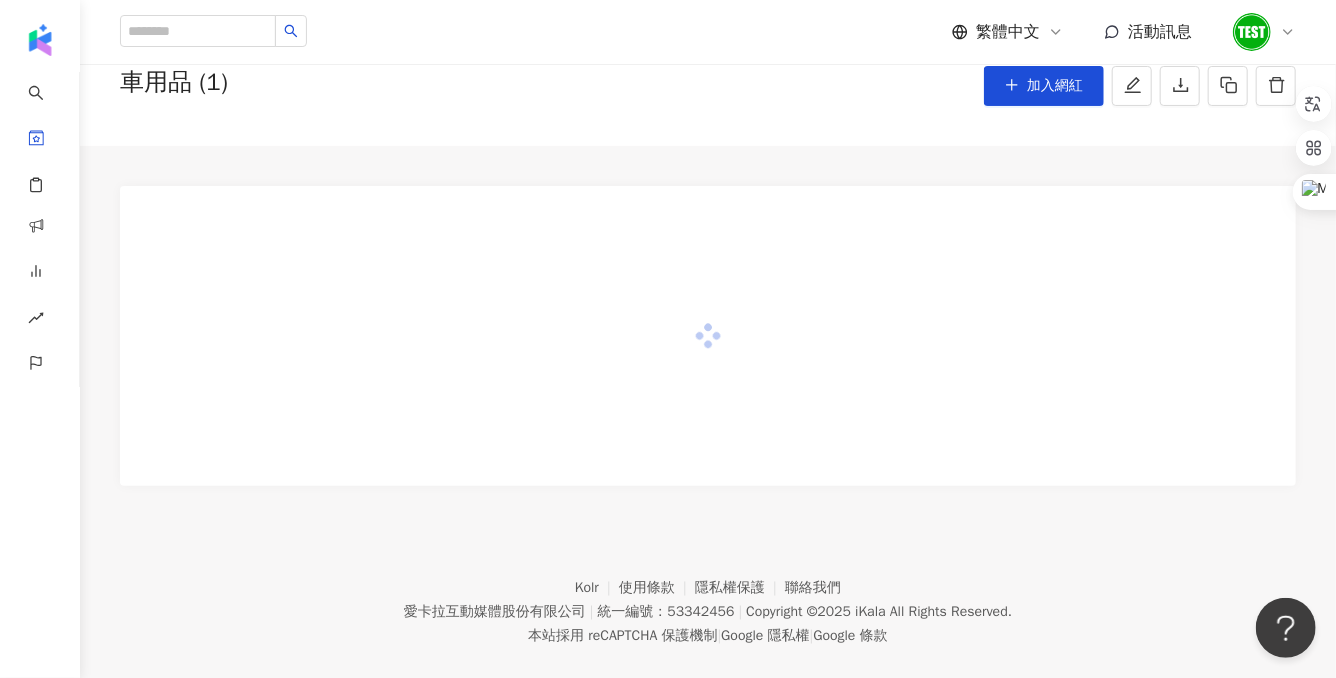 scroll, scrollTop: 89, scrollLeft: 0, axis: vertical 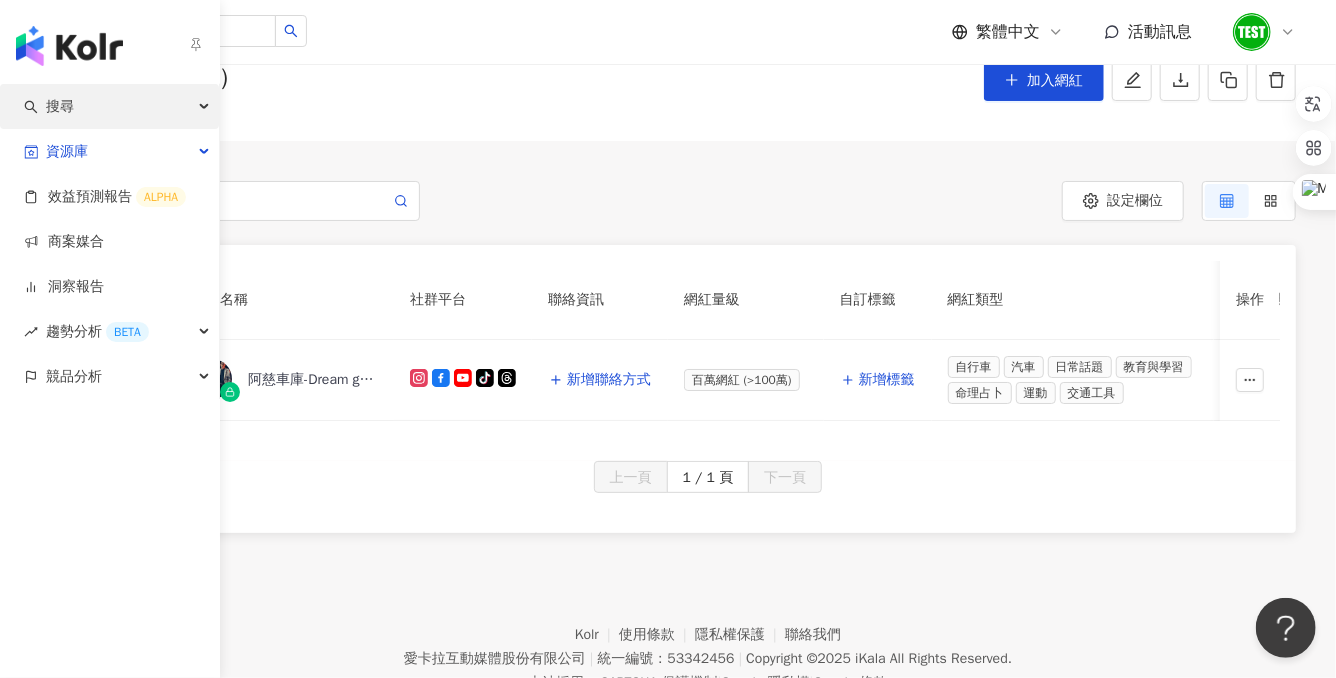 click on "搜尋" at bounding box center [60, 106] 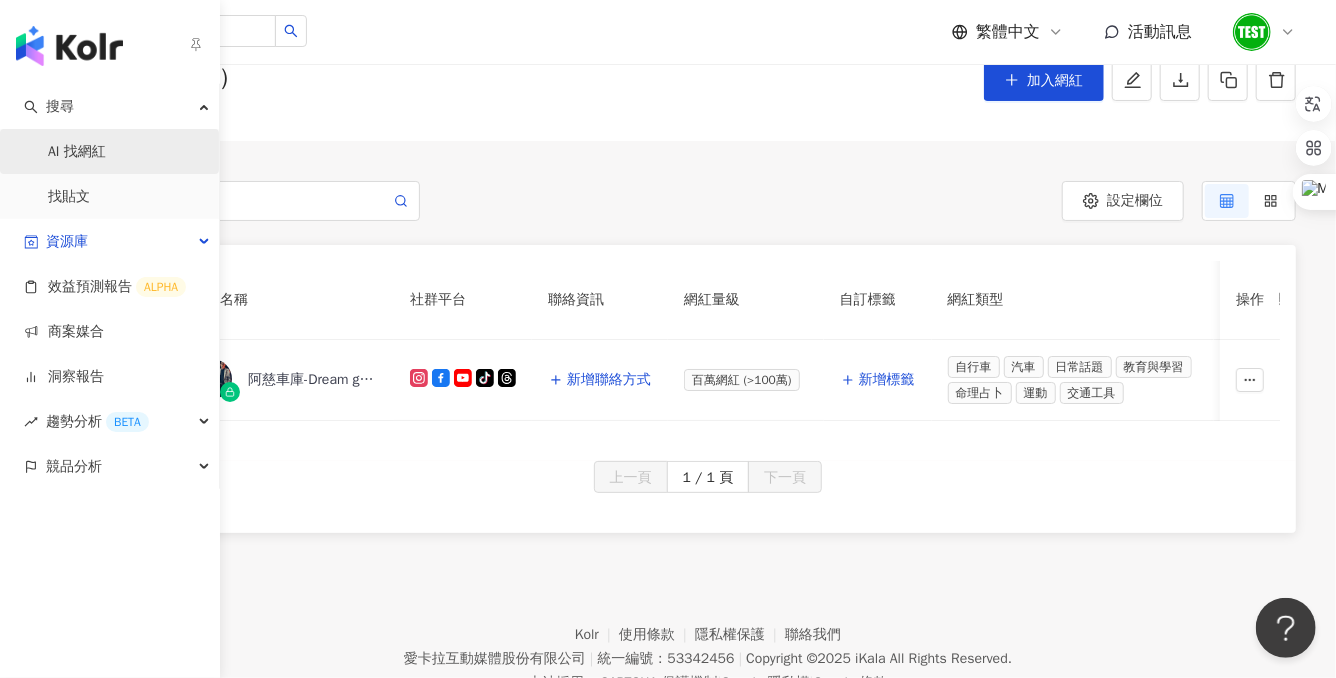 click on "AI 找網紅" at bounding box center (77, 152) 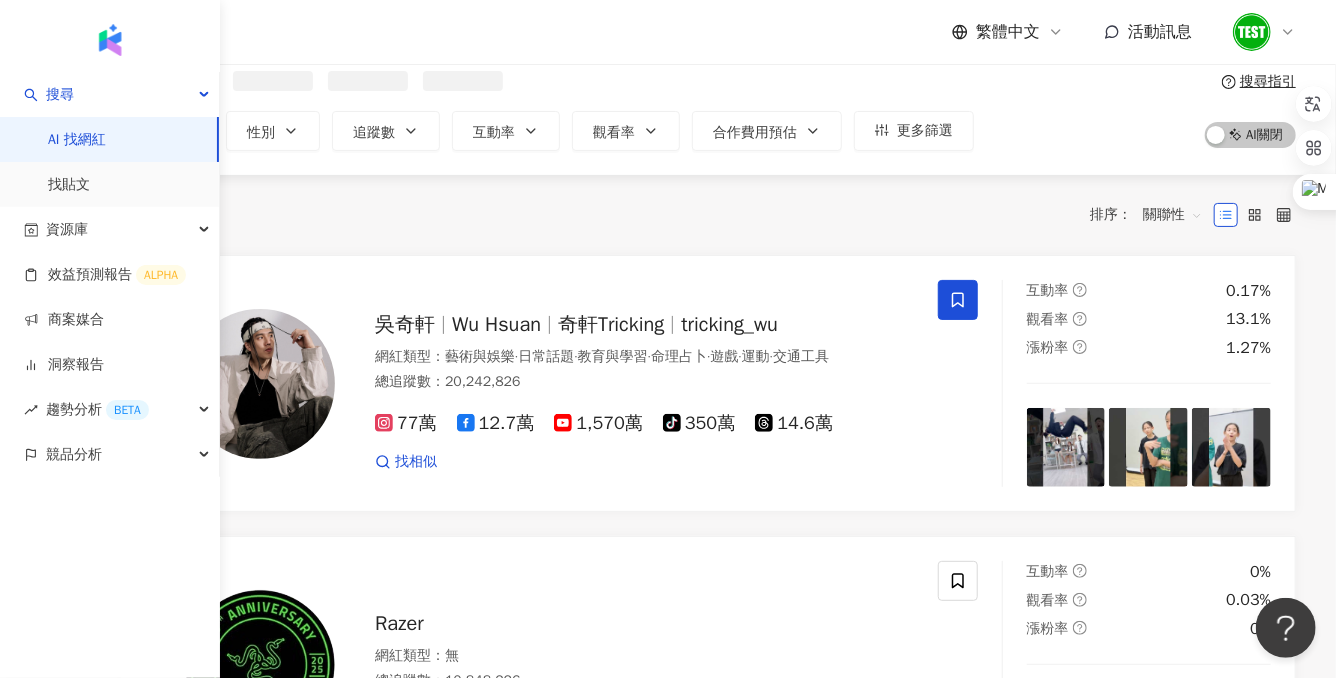 scroll, scrollTop: 0, scrollLeft: 0, axis: both 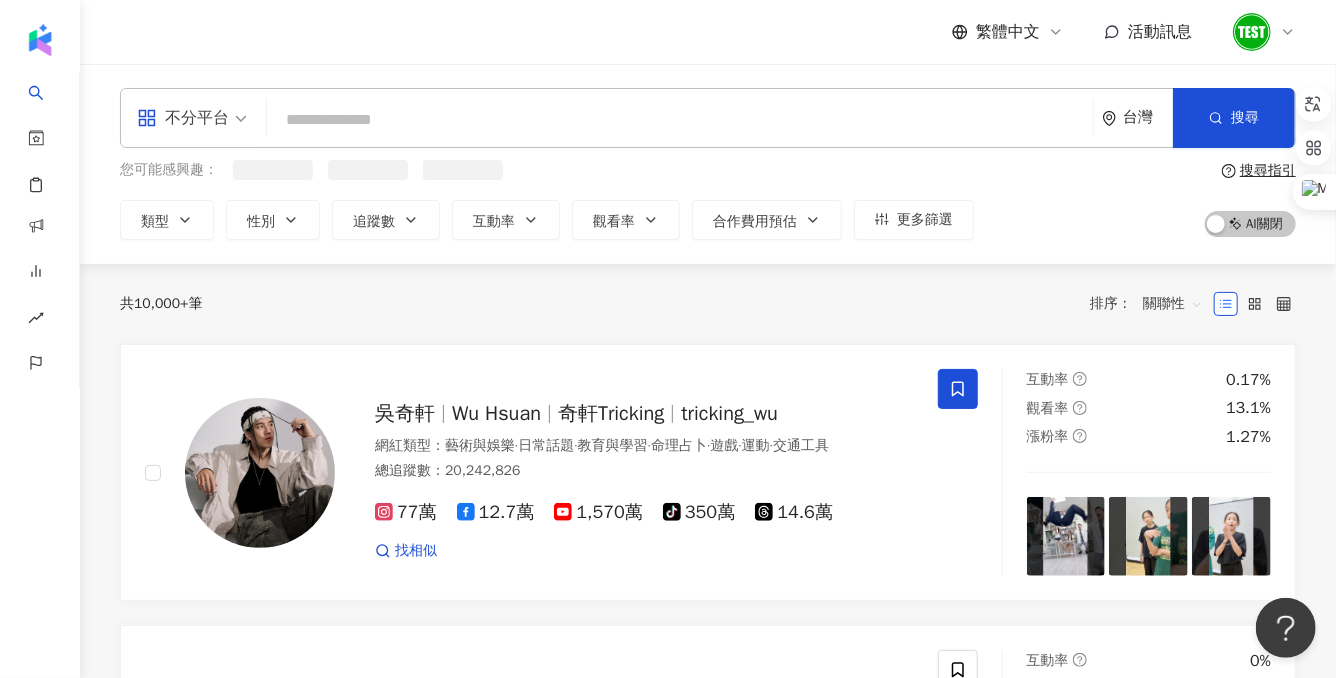 click at bounding box center (680, 120) 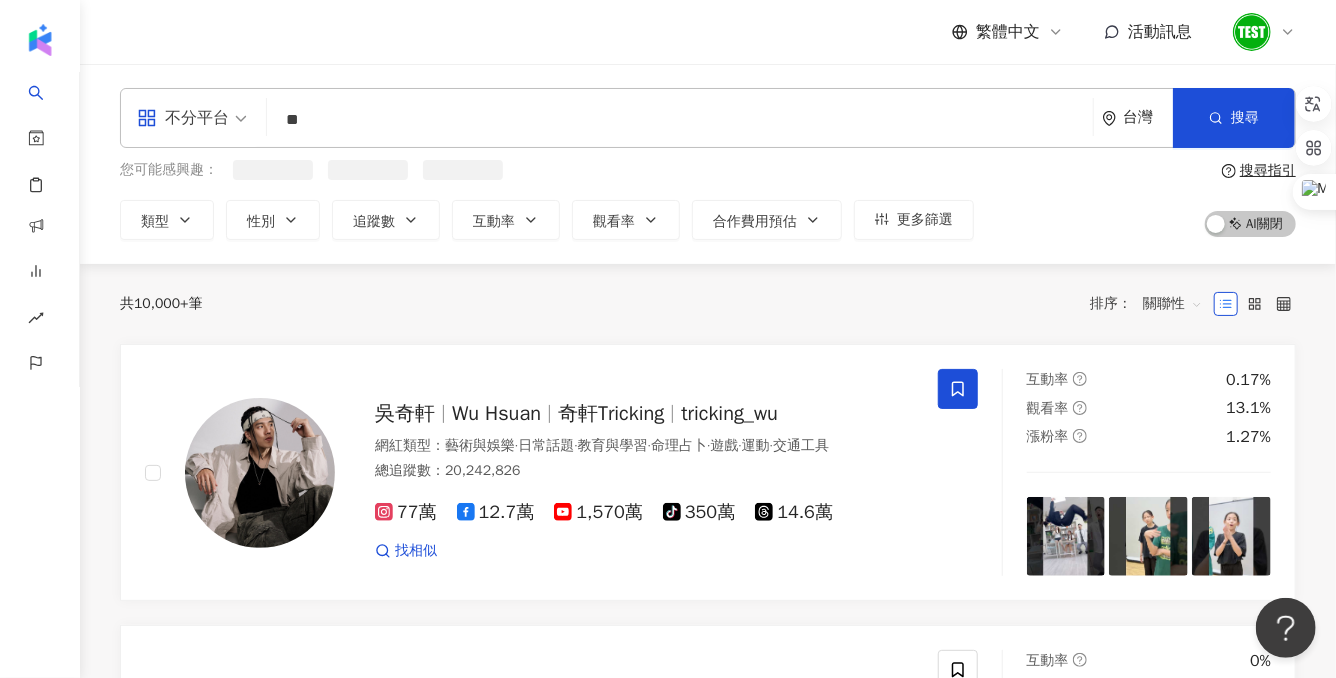 type on "*" 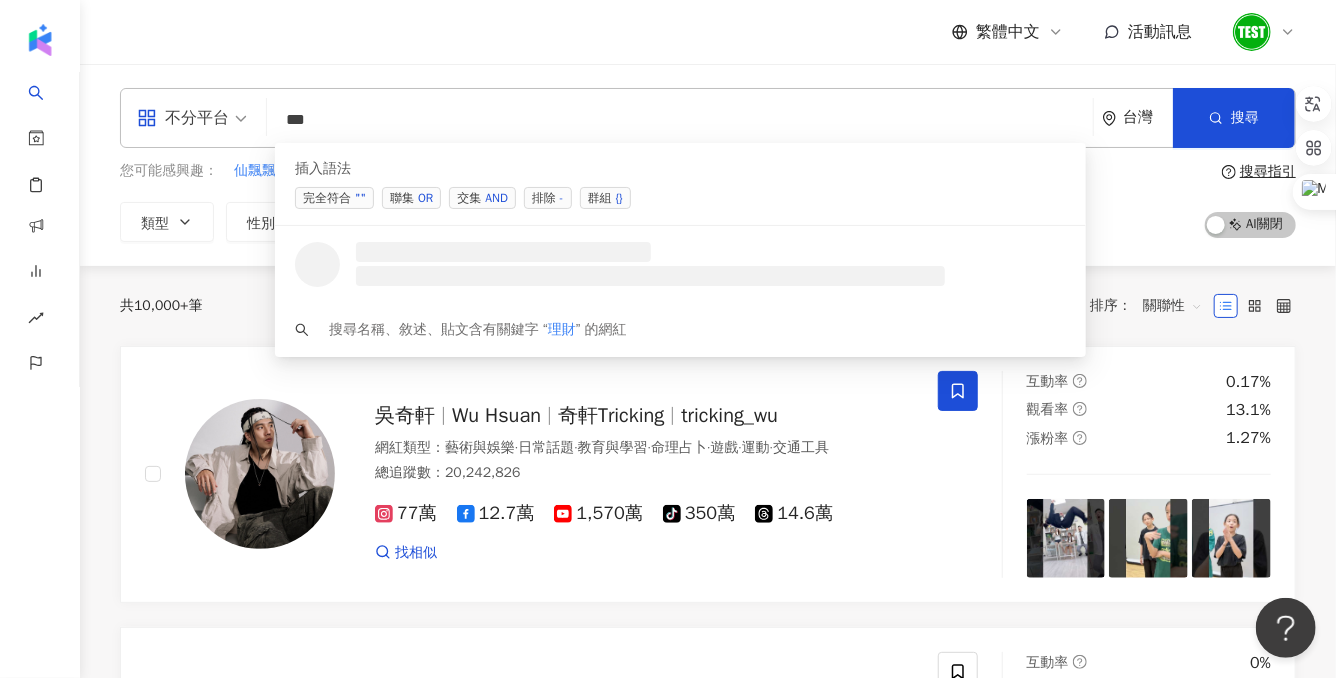 click on "OR" at bounding box center [425, 198] 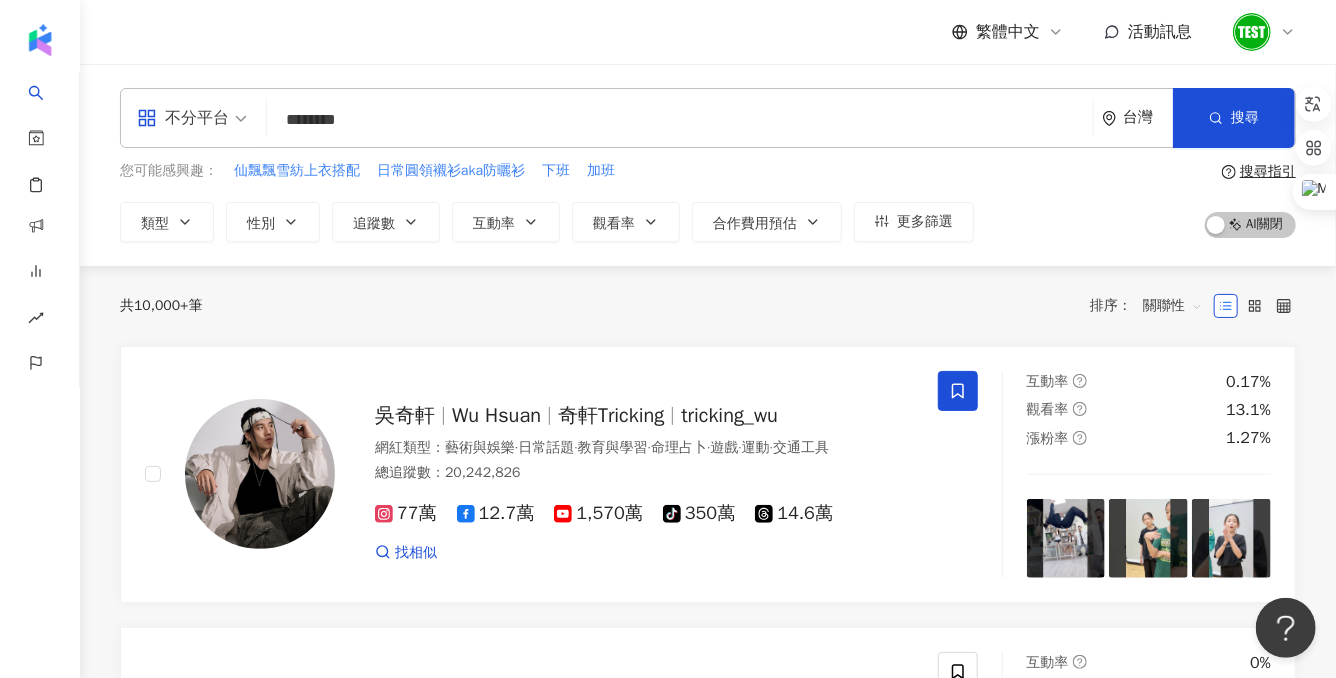 type on "********" 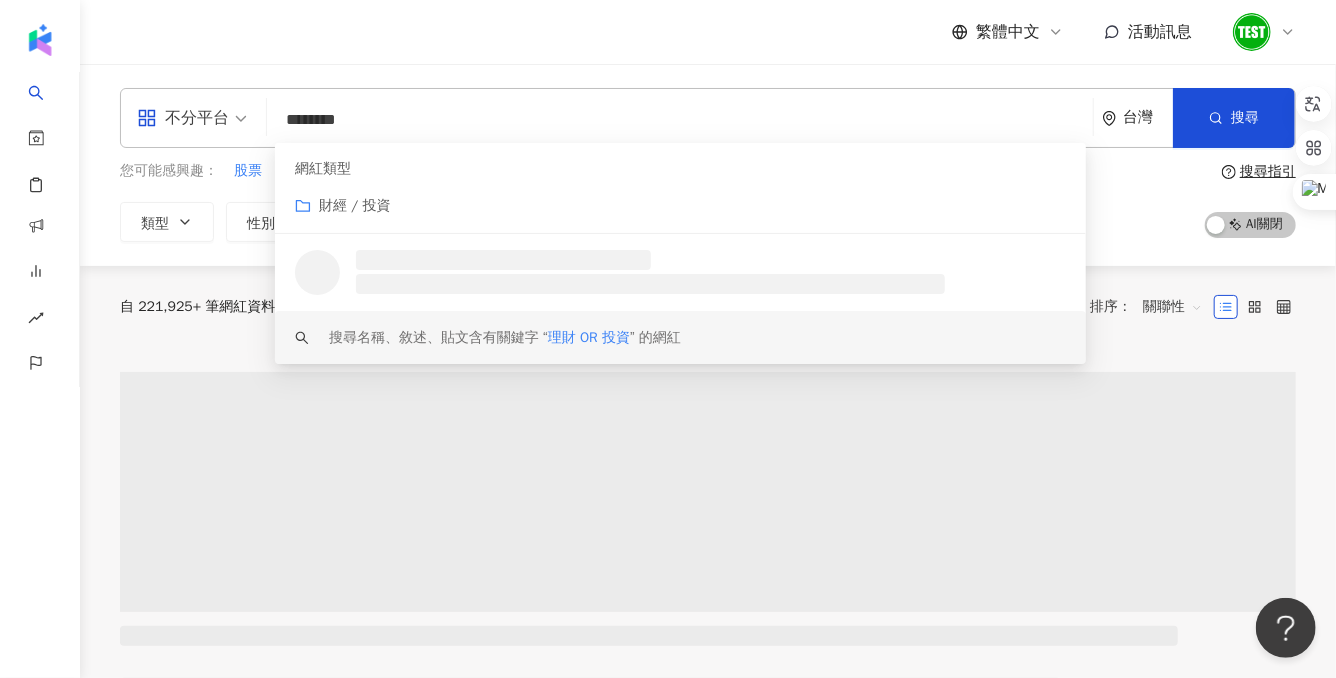 click on "不分平台 理財 OR 投資 ******** 台灣 搜尋 loading keyword 網紅類型 財經 / 投資 搜尋名稱、敘述、貼文含有關鍵字 “ 理財 OR 投資 ” 的網紅 您可能感興趣： 股票  資產  儲蓄  資本  金融  類型 性別 追蹤數 互動率 觀看率 合作費用預估  更多篩選 搜尋指引 AI  開啟 AI  關閉" at bounding box center [708, 165] 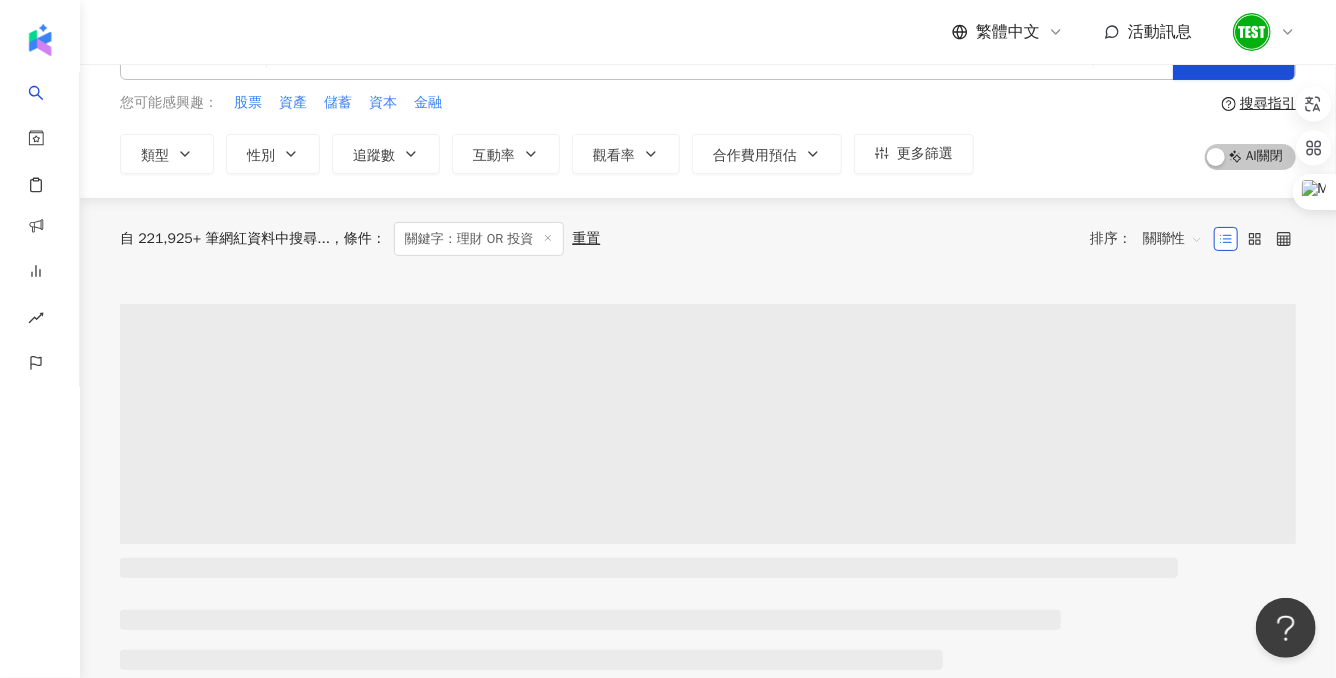 scroll, scrollTop: 0, scrollLeft: 0, axis: both 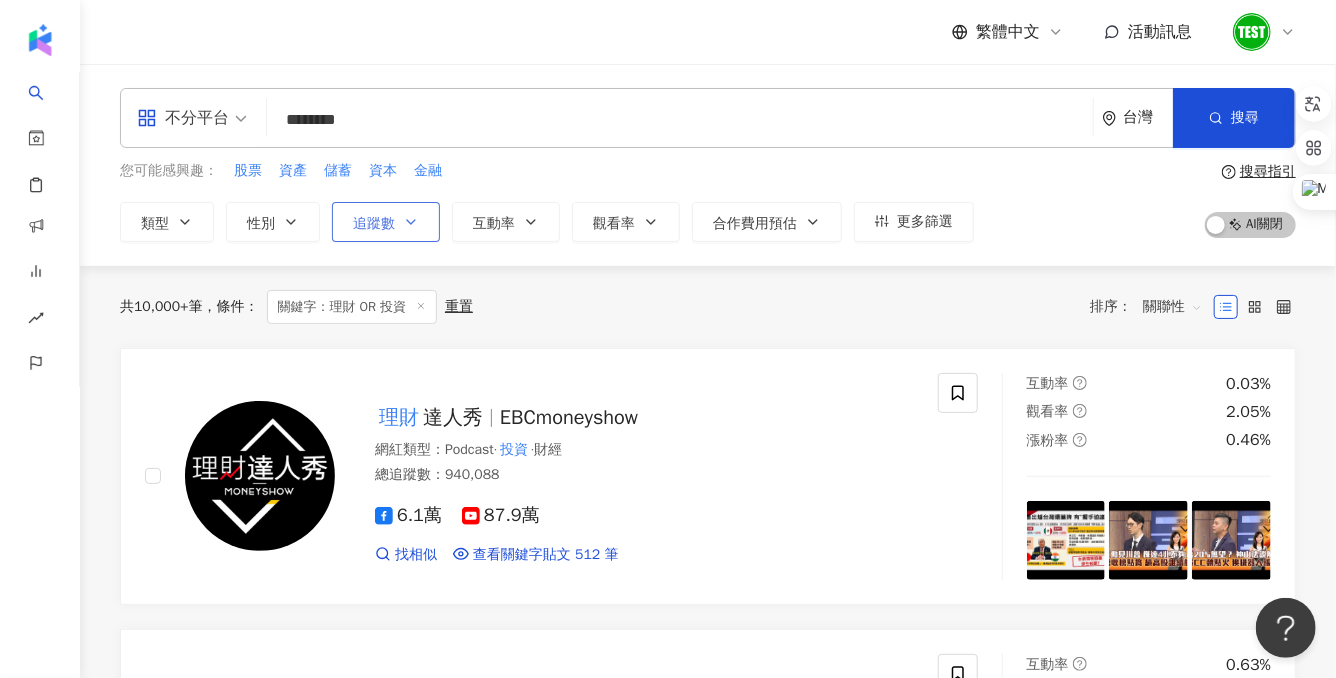 click 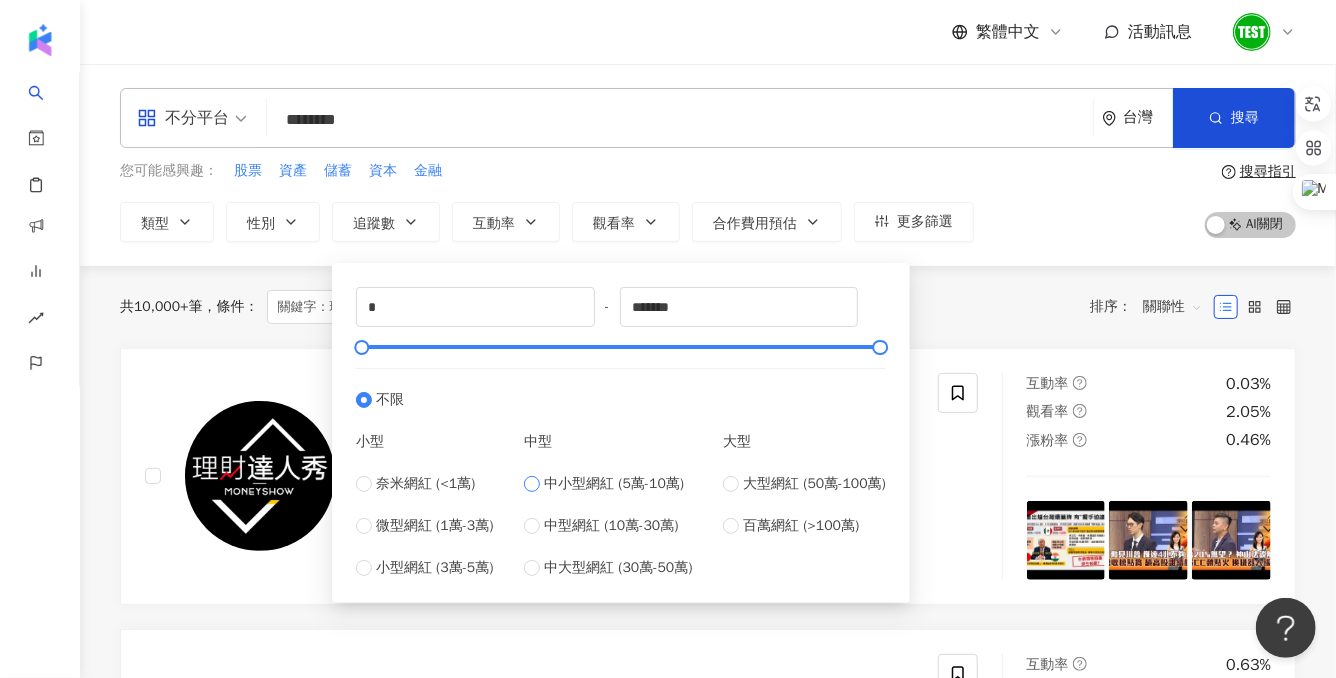 click on "中小型網紅 (5萬-10萬)" at bounding box center [614, 484] 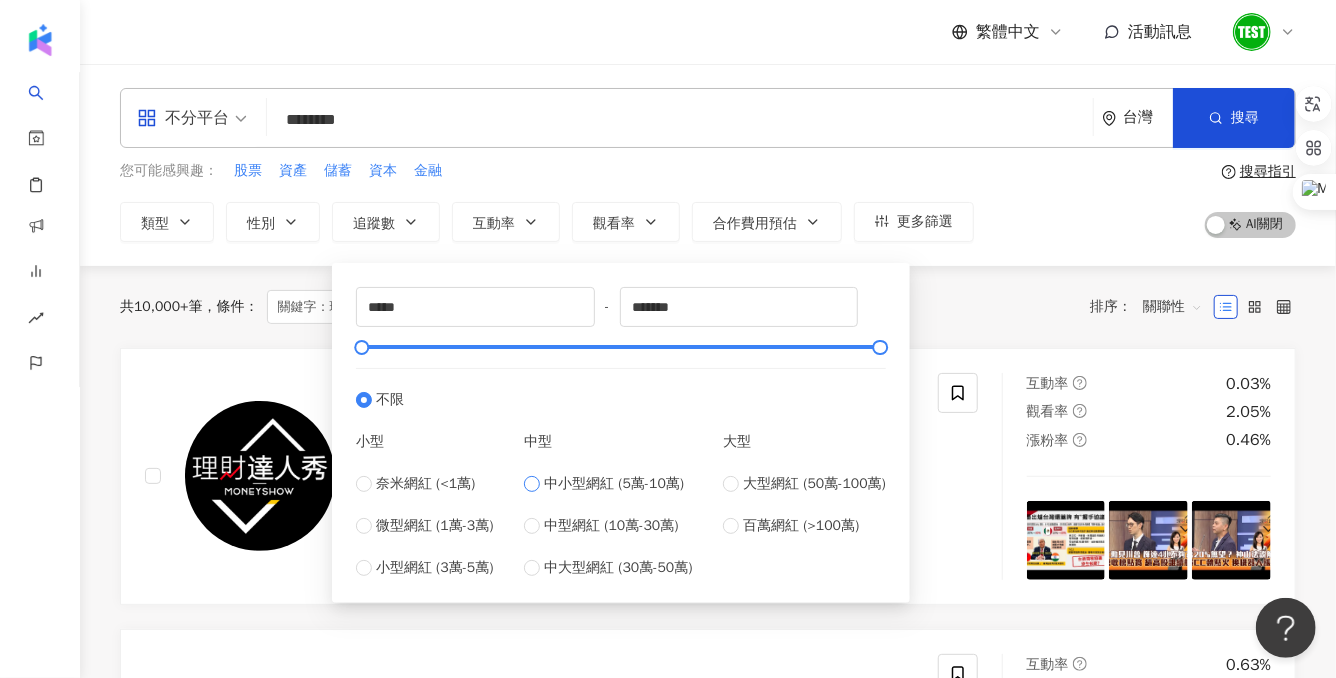 type on "*****" 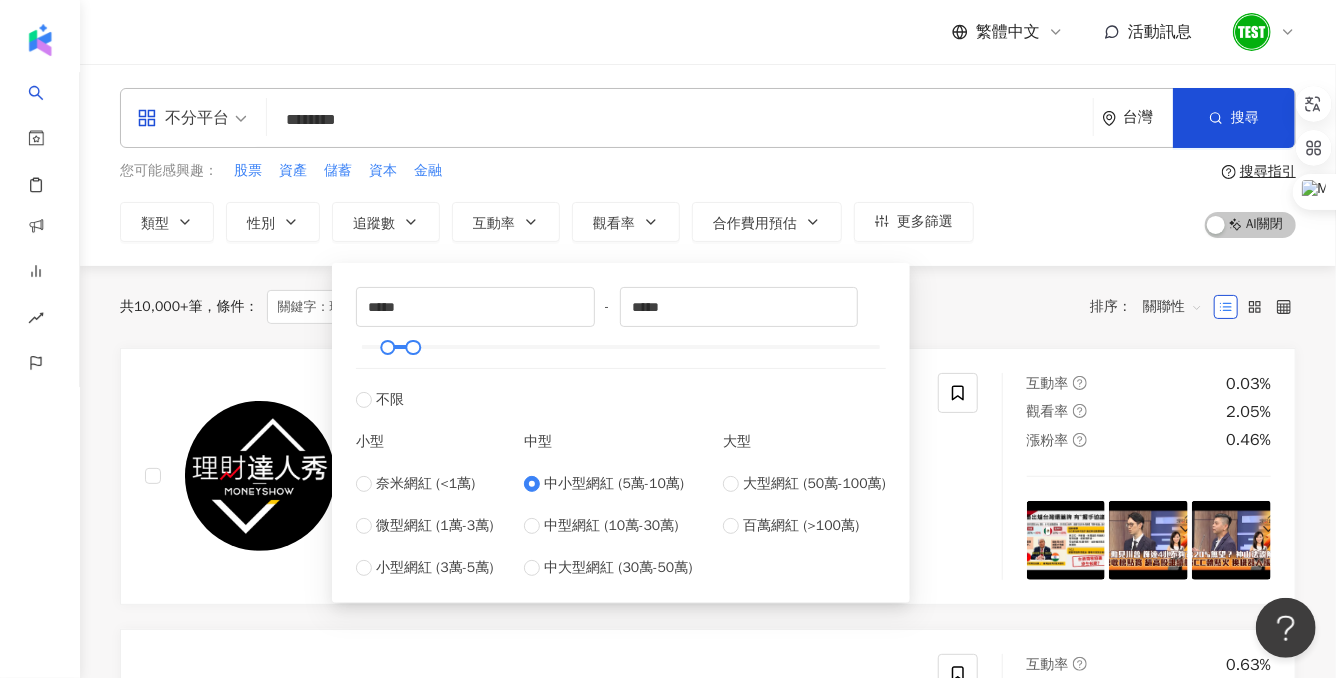 click on "您可能感興趣： 股票  資產  儲蓄  資本  金融  類型 性別 追蹤數 互動率 觀看率 合作費用預估  更多篩選 *****  -  ***** 不限 小型 奈米網紅 (<1萬) 微型網紅 (1萬-3萬) 小型網紅 (3萬-5萬) 中型 中小型網紅 (5萬-10萬) 中型網紅 (10萬-30萬) 中大型網紅 (30萬-50萬) 大型 大型網紅 (50萬-100萬) 百萬網紅 (>100萬)" at bounding box center (547, 201) 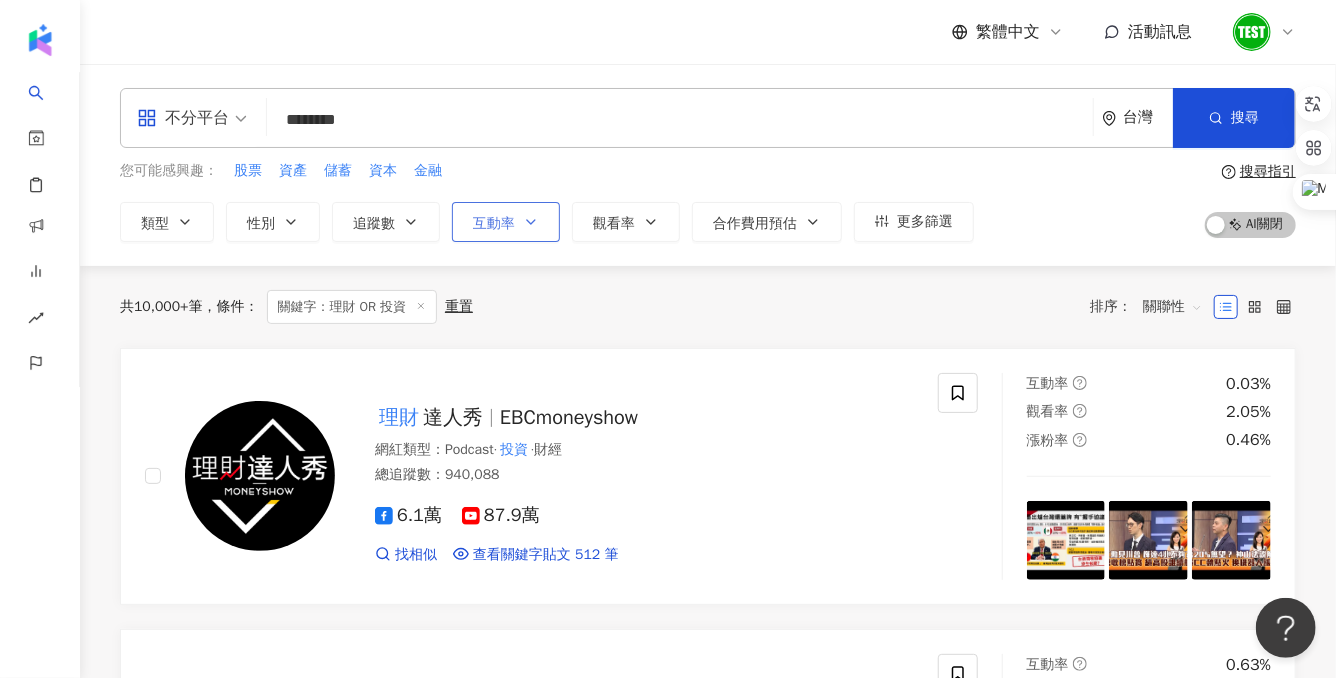click on "互動率" at bounding box center [506, 222] 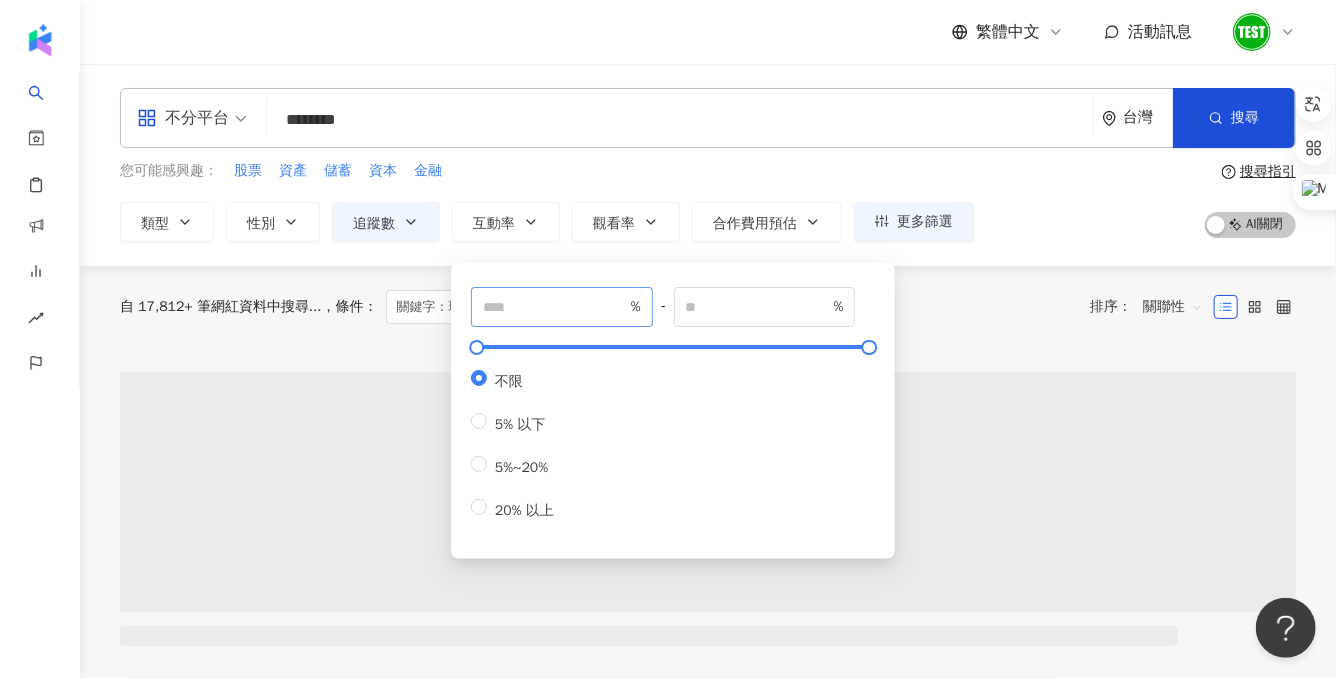 click on "%" at bounding box center (562, 307) 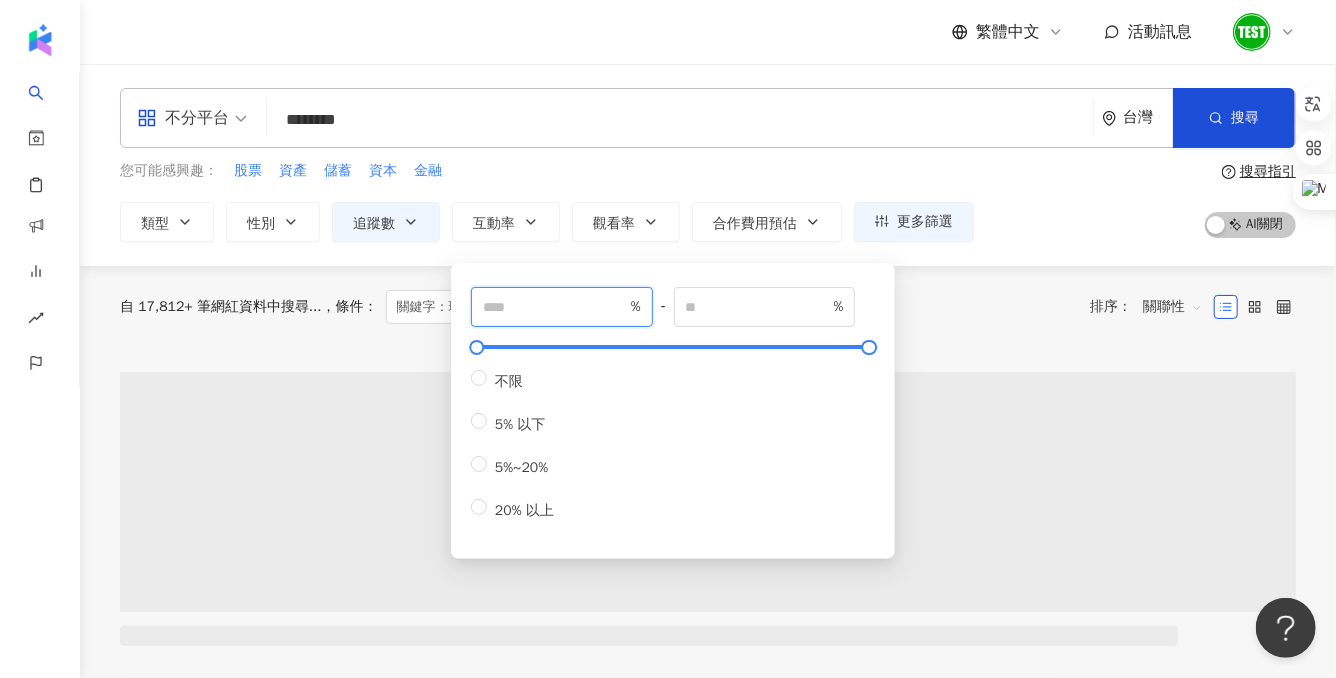 type on "*" 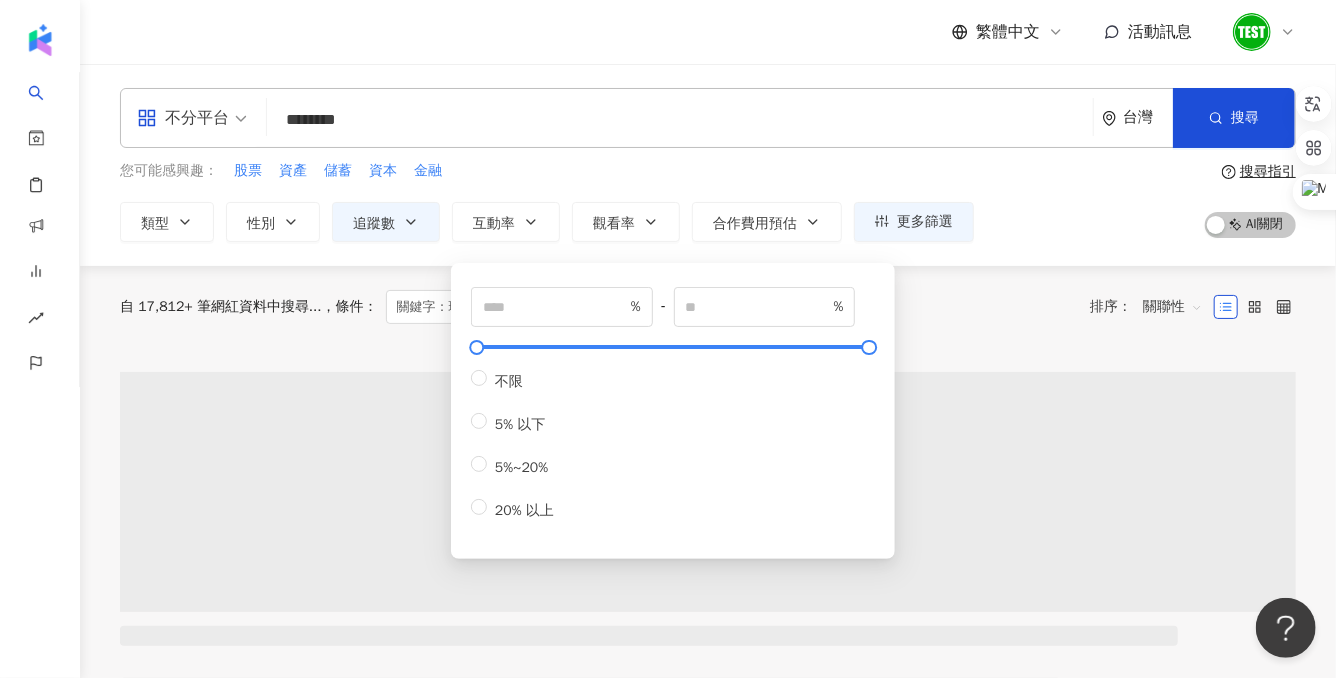 click on "不分平台 ******** 台灣 搜尋 loading keyword 網紅類型 財經 / 投資 搜尋名稱、敘述、貼文含有關鍵字 “ 理財 OR 投資 ” 的網紅 您可能感興趣： 股票  資產  儲蓄  資本  金融  類型 性別 追蹤數 互動率 觀看率 合作費用預估  更多篩選 *****  -  ***** 不限 小型 奈米網紅 (<1萬) 微型網紅 (1萬-3萬) 小型網紅 (3萬-5萬) 中型 中小型網紅 (5萬-10萬) 中型網紅 (10萬-30萬) 中大型網紅 (30萬-50萬) 大型 大型網紅 (50萬-100萬) 百萬網紅 (>100萬) * %  -  % 不限 5% 以下 5%~20% 20% 以上 搜尋指引 AI  開啟 AI  關閉" at bounding box center [708, 165] 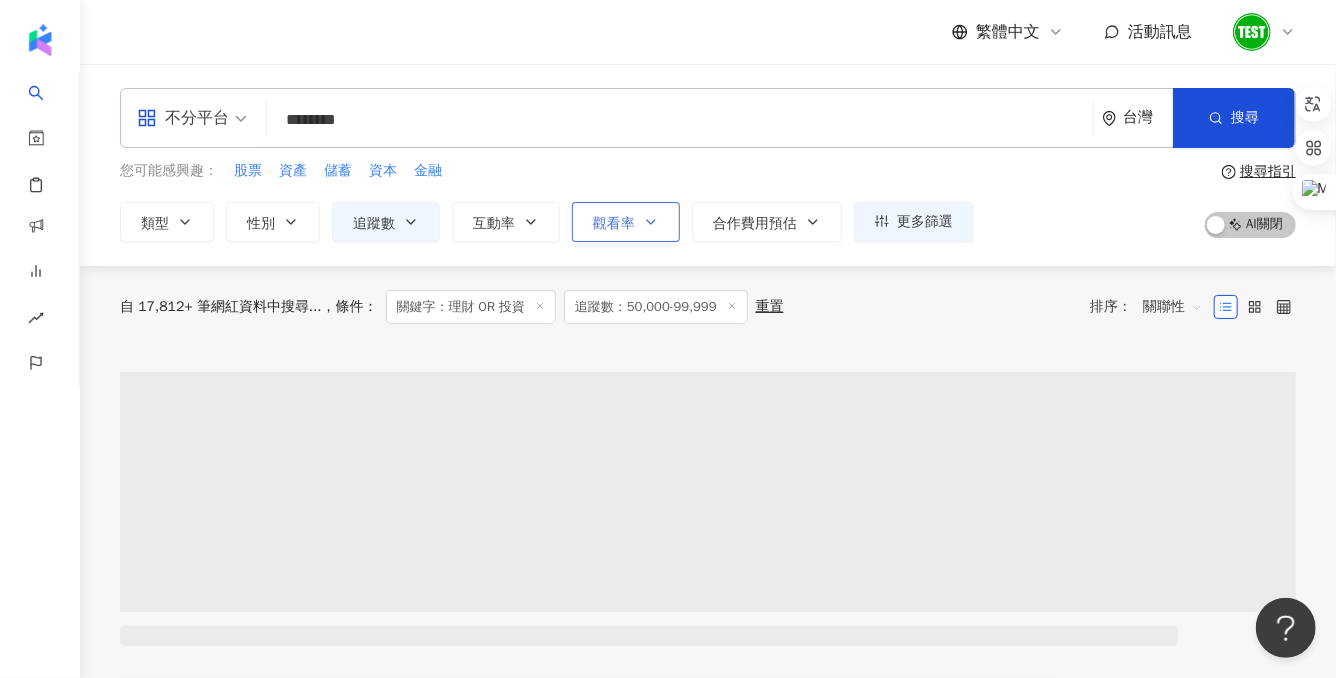 click on "觀看率" at bounding box center (626, 222) 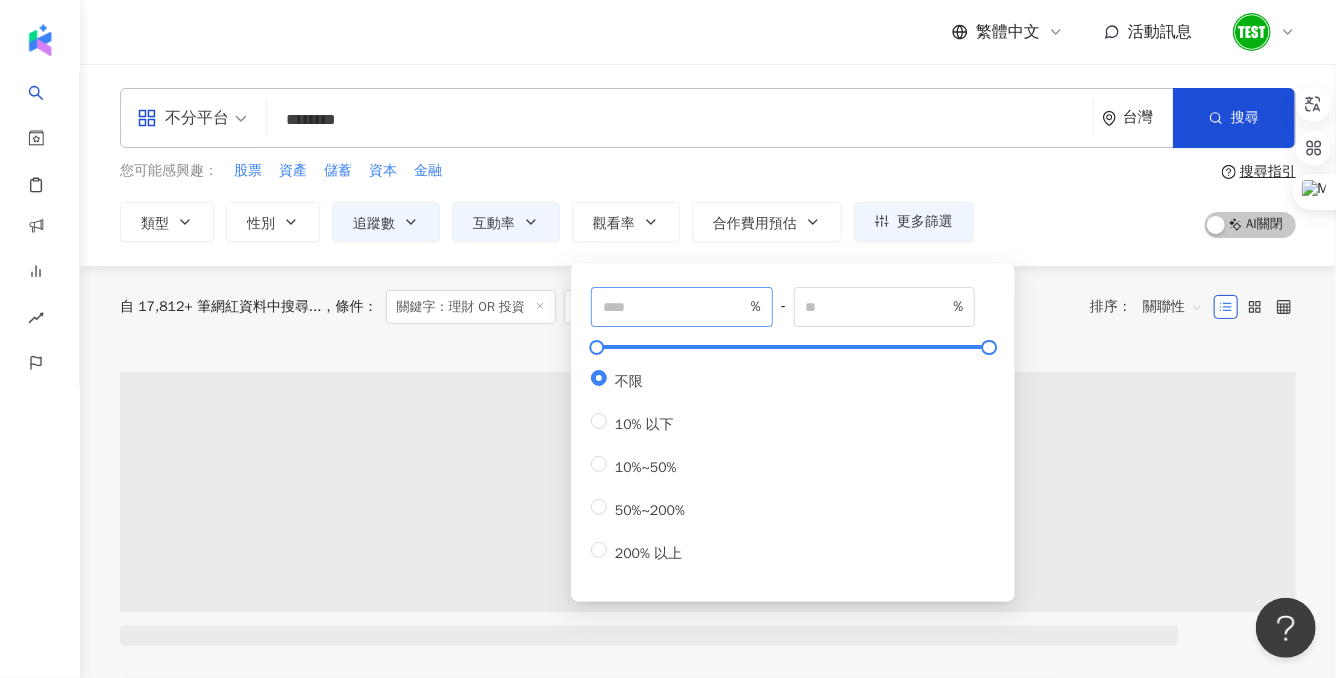 click on "%" at bounding box center (682, 307) 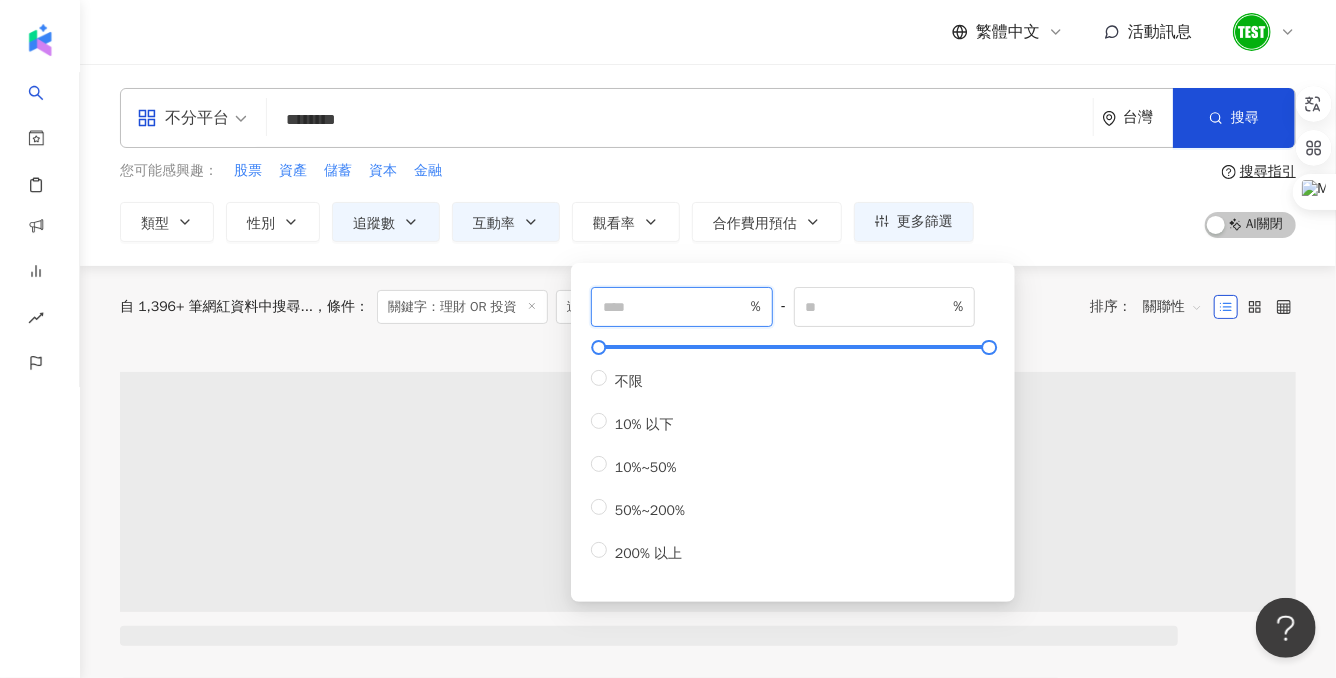 type on "**" 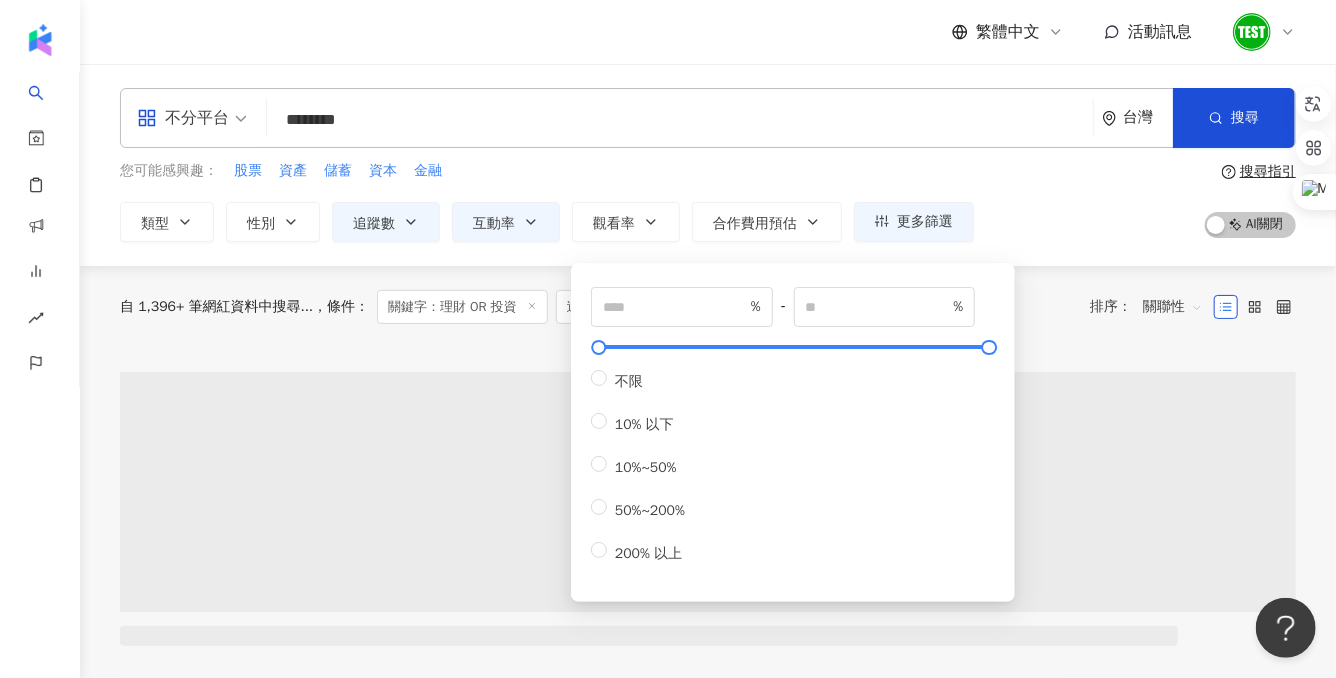 click on "您可能感興趣： 股票  資產  儲蓄  資本  金融" at bounding box center (547, 171) 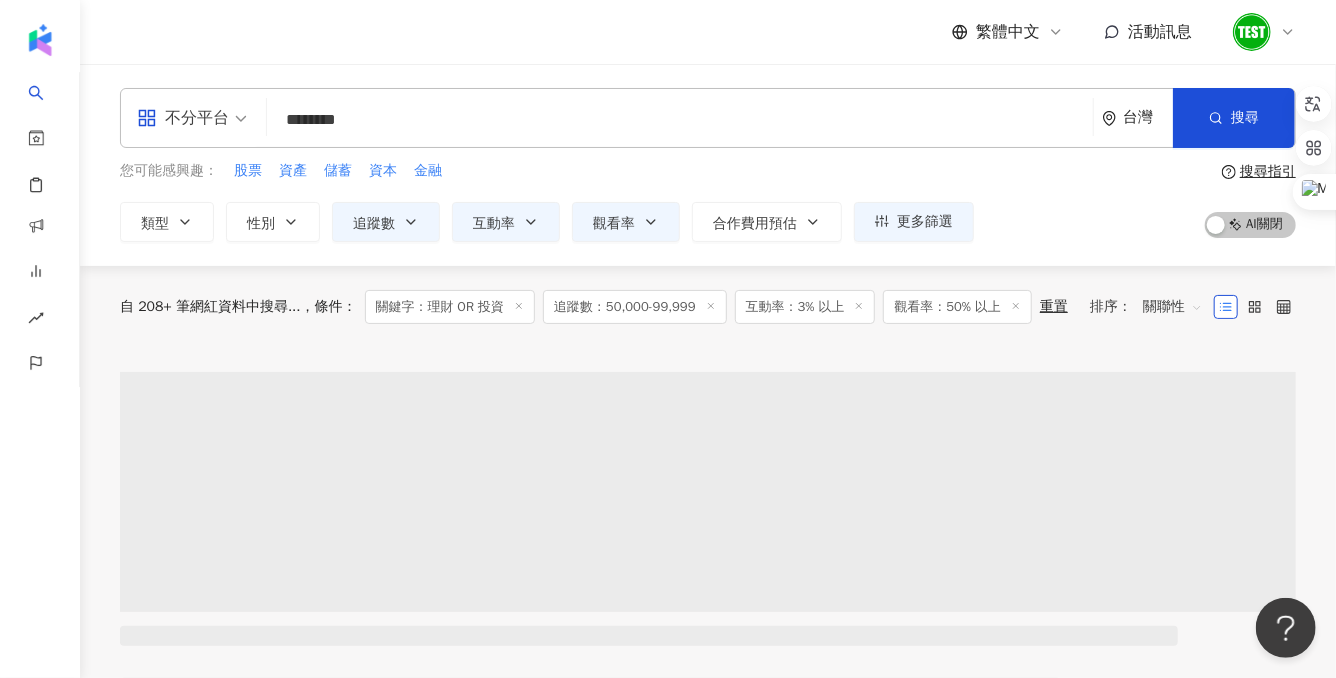 click on "台灣" at bounding box center (1137, 118) 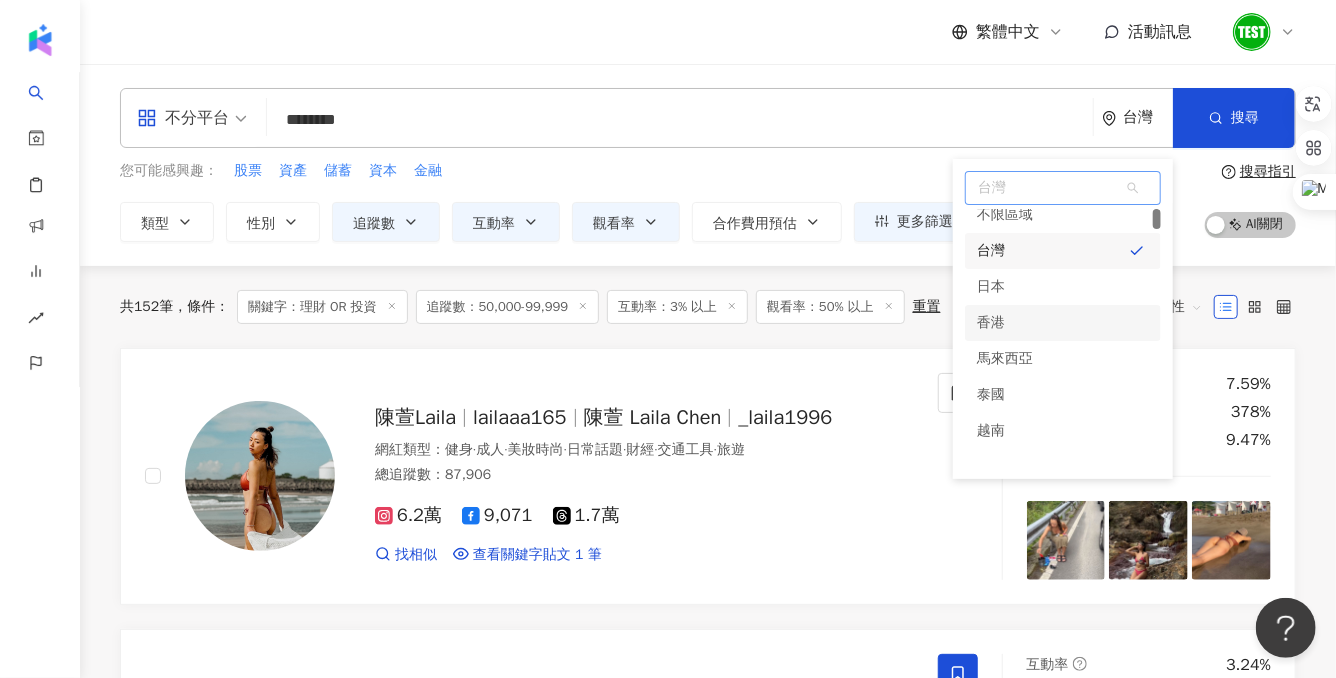 scroll, scrollTop: 0, scrollLeft: 0, axis: both 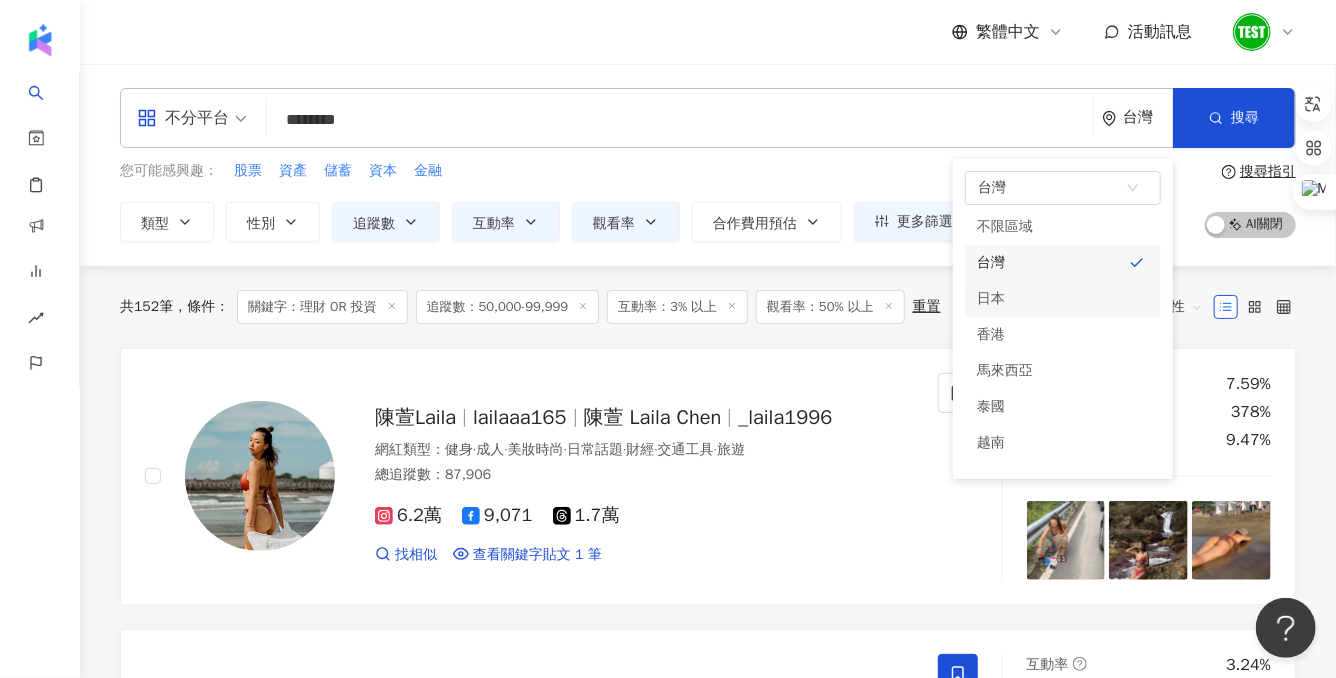 click on "您可能感興趣： 股票  資產  儲蓄  資本  金融  類型 性別 追蹤數 互動率 觀看率 合作費用預估  更多篩選 *****  -  ***** 不限 小型 奈米網紅 (<1萬) 微型網紅 (1萬-3萬) 小型網紅 (3萬-5萬) 中型 中小型網紅 (5萬-10萬) 中型網紅 (10萬-30萬) 中大型網紅 (30萬-50萬) 大型 大型網紅 (50萬-100萬) 百萬網紅 (>100萬) * %  -  % 不限 5% 以下 5%~20% 20% 以上 ** %  -  % 不限 10% 以下 10%~50% 50%~200% 200% 以上" at bounding box center (547, 201) 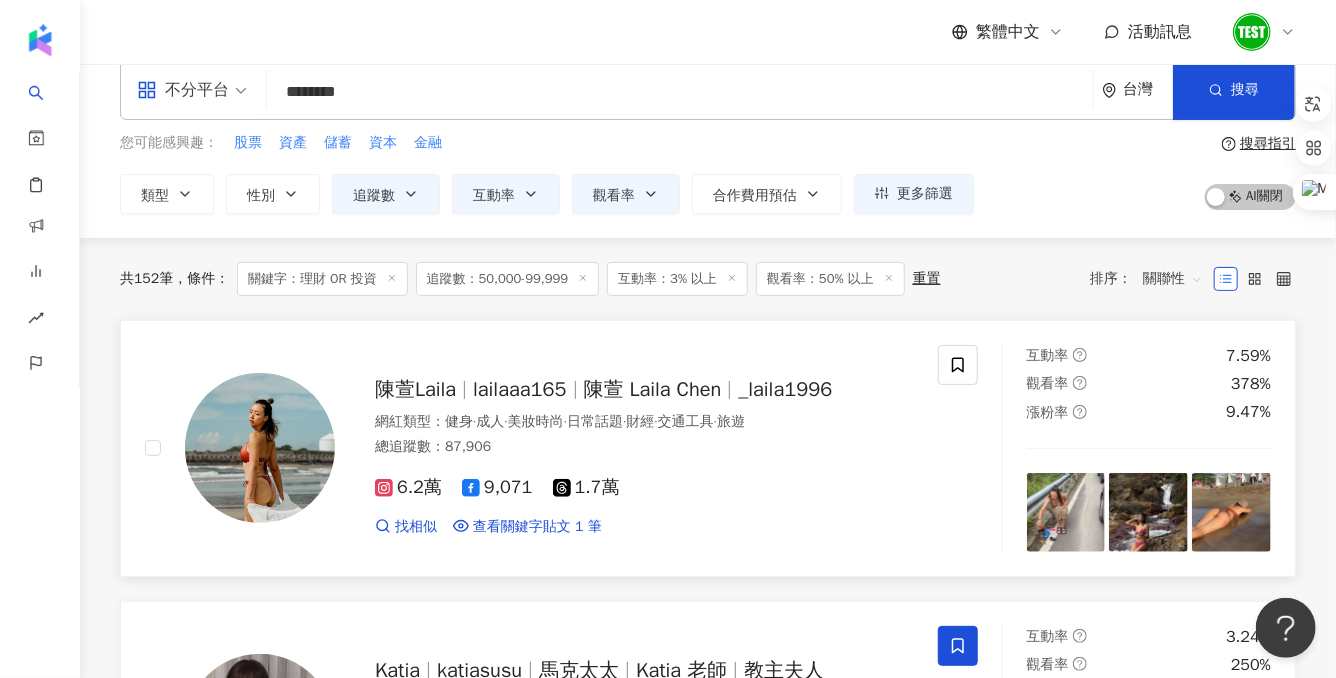 scroll, scrollTop: 27, scrollLeft: 0, axis: vertical 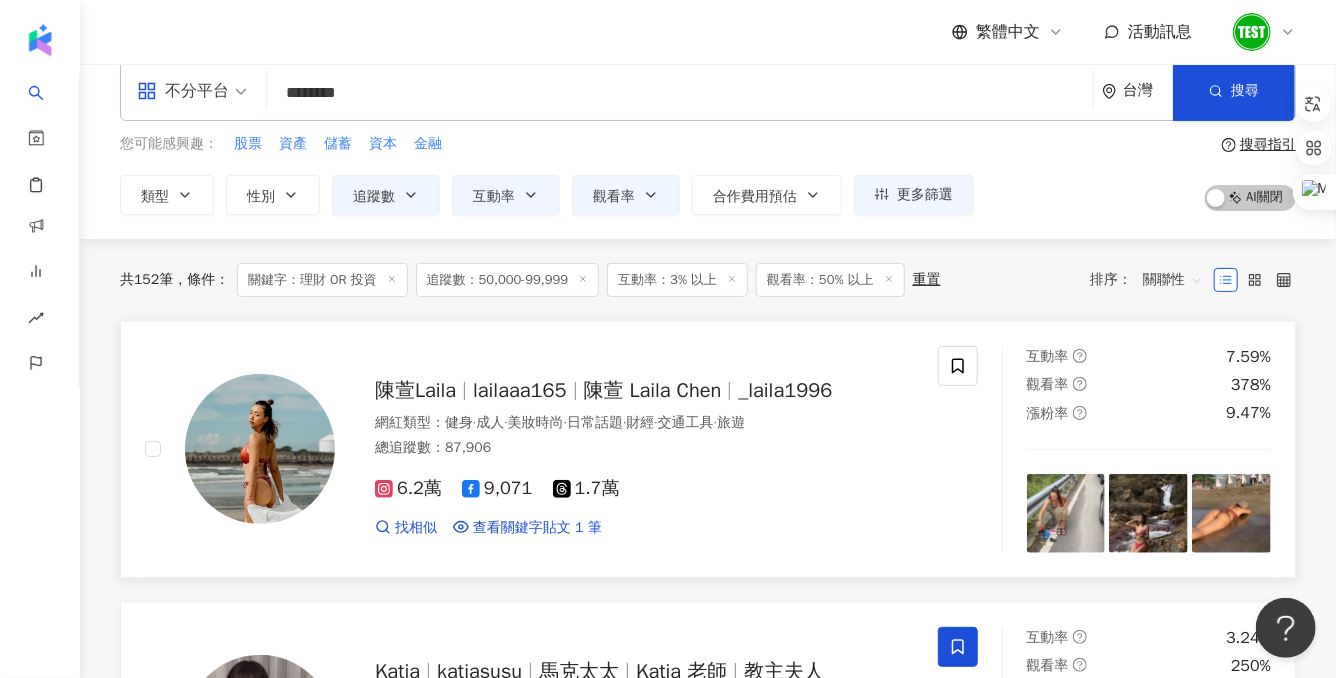 click on "陳萱Laila" at bounding box center [415, 390] 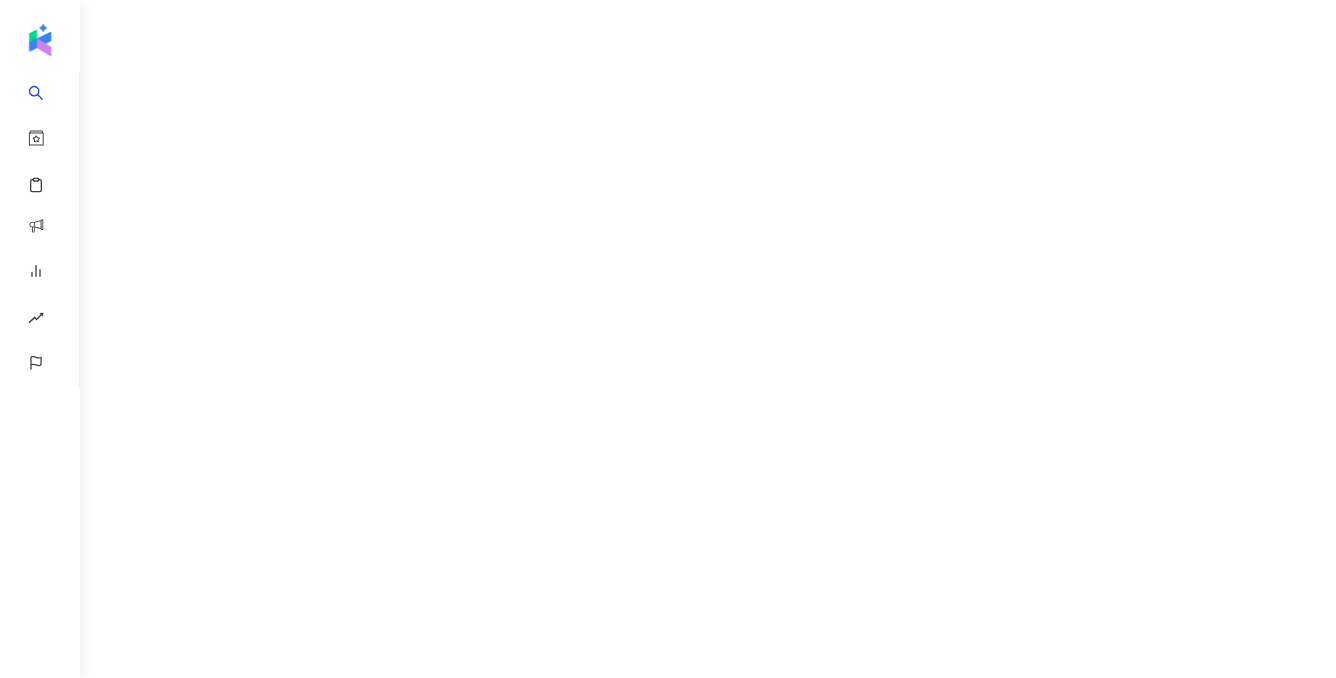 scroll, scrollTop: 0, scrollLeft: 0, axis: both 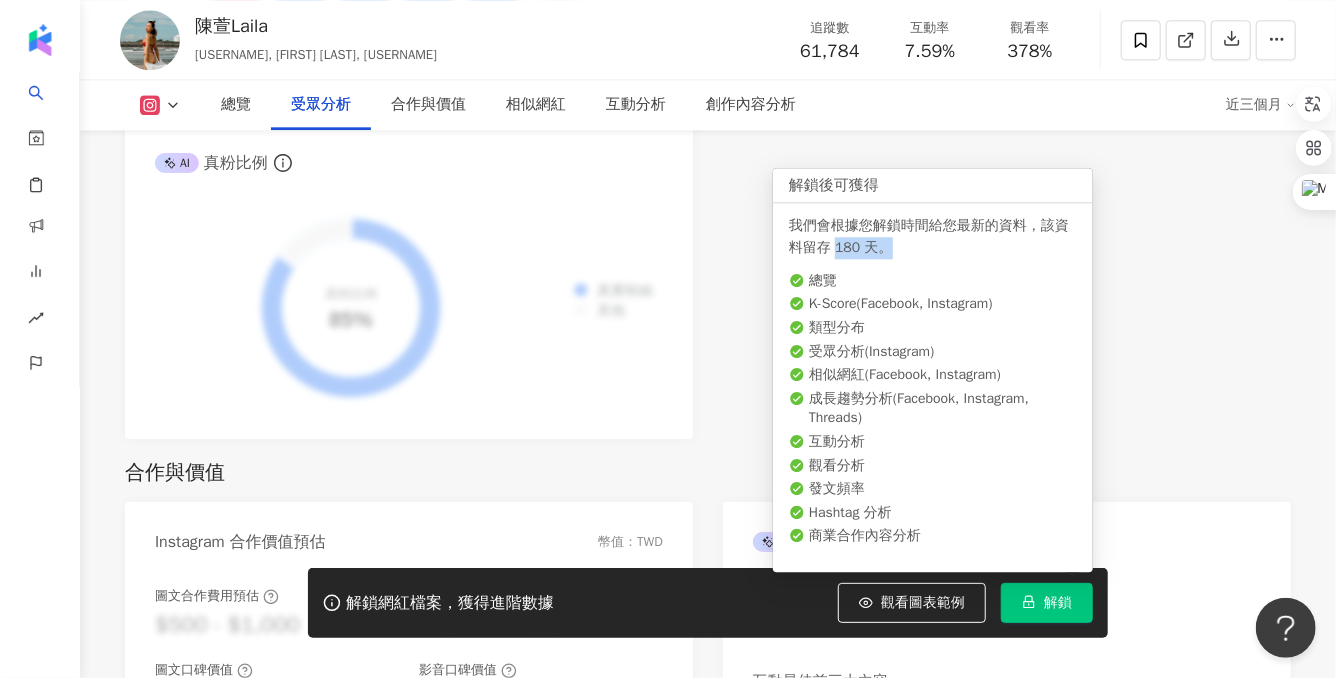 drag, startPoint x: 834, startPoint y: 248, endPoint x: 886, endPoint y: 248, distance: 52 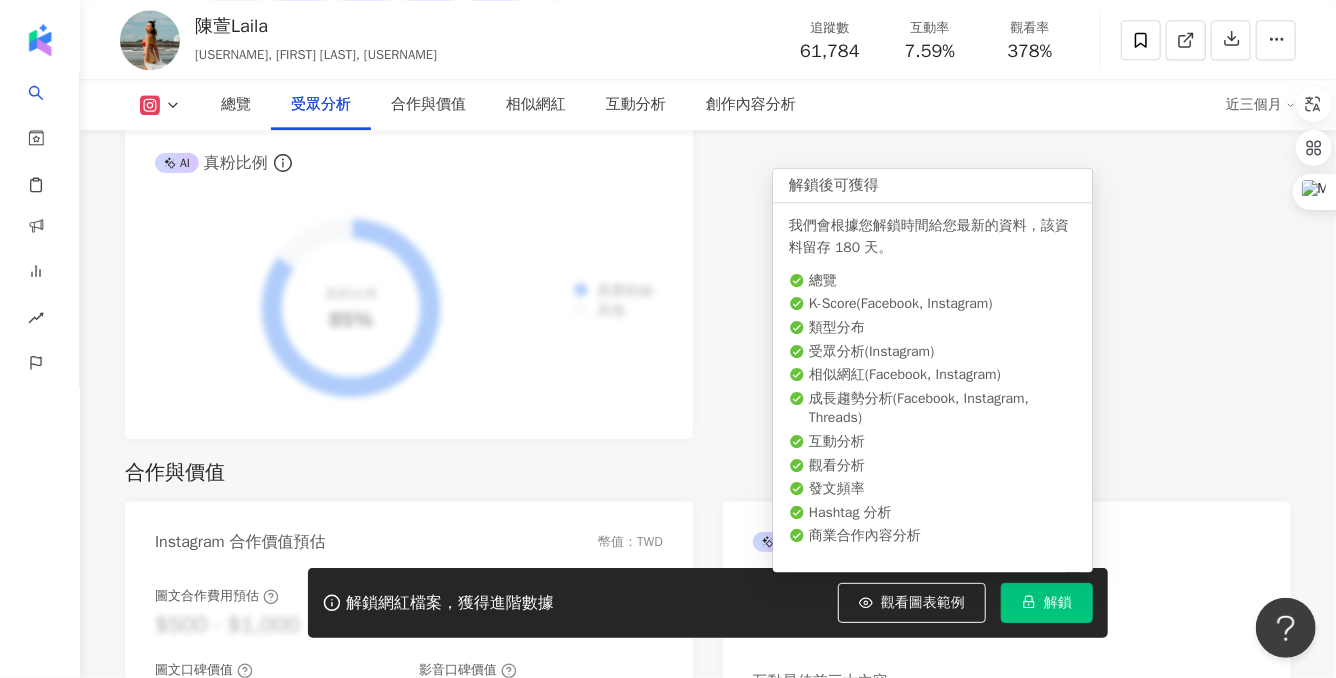 click on "解鎖" at bounding box center [1047, 603] 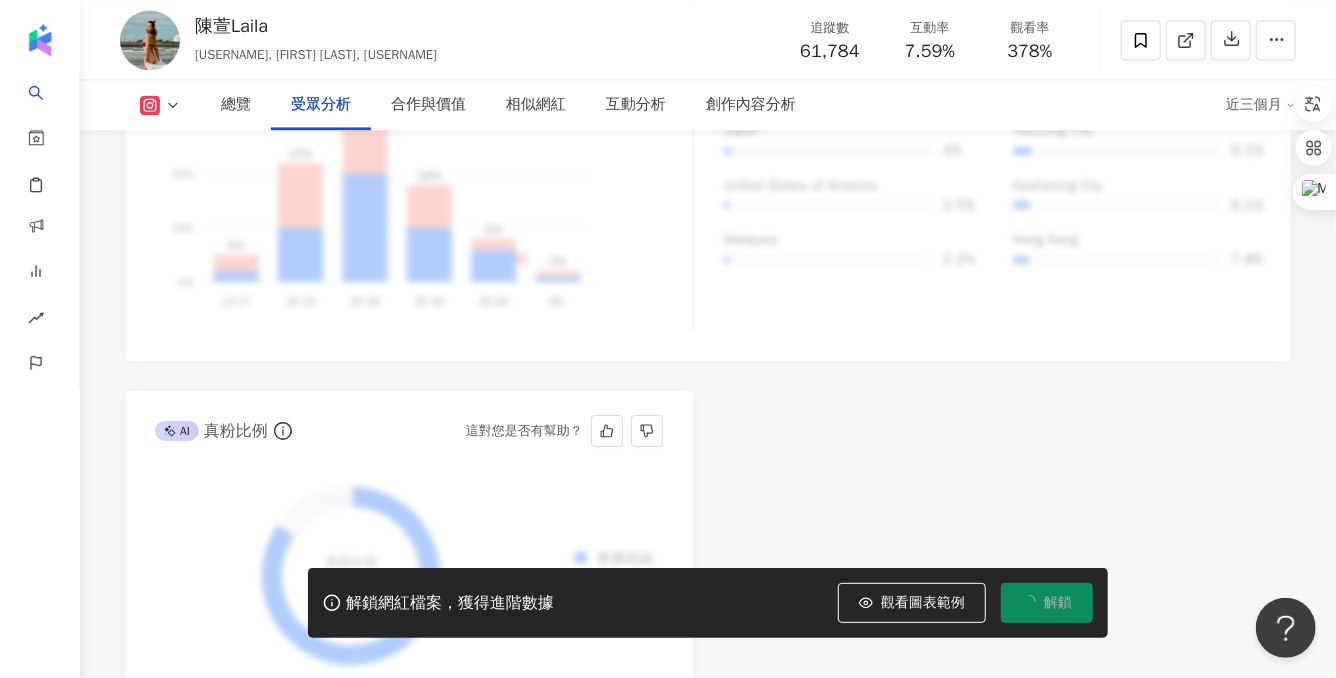 scroll, scrollTop: 2117, scrollLeft: 0, axis: vertical 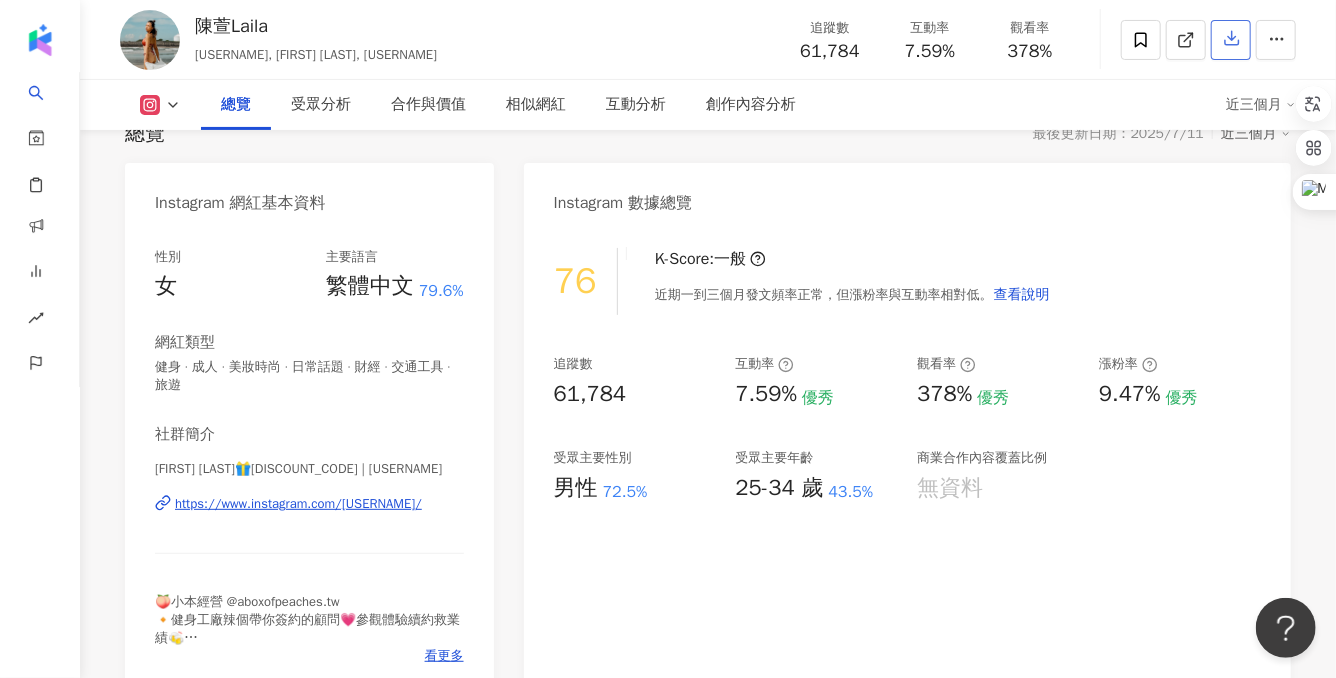 click at bounding box center (1231, 40) 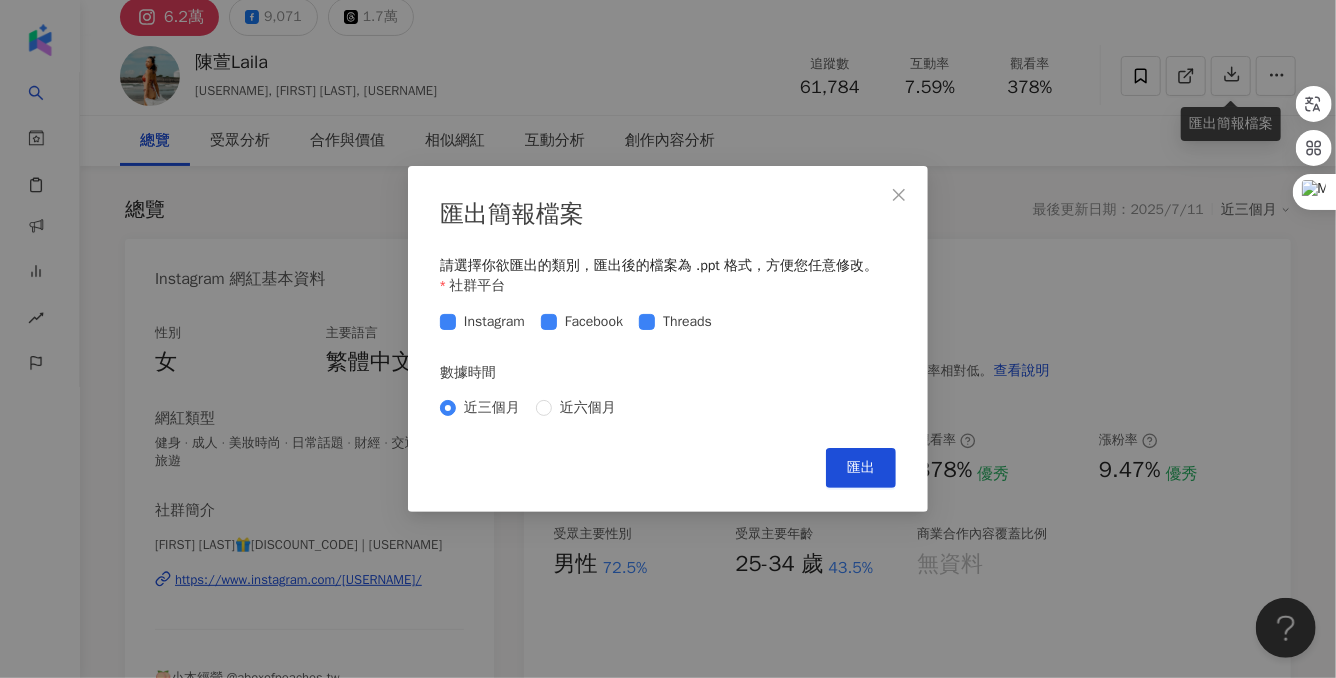scroll, scrollTop: 0, scrollLeft: 0, axis: both 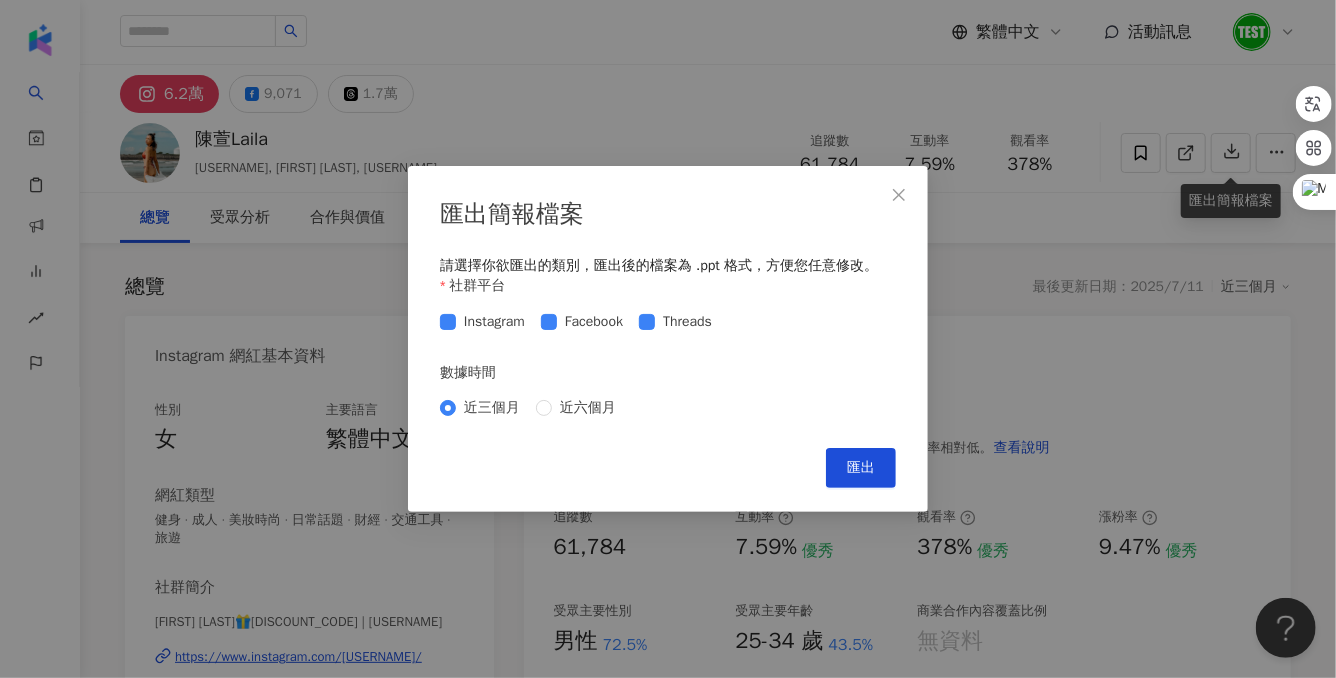 click on "匯出簡報檔案 請選擇你欲匯出的類別，匯出後的檔案為 .ppt 格式，方便您任意修改。 社群平台 Instagram Facebook Threads 數據時間 近三個月 近六個月 Cancel 匯出" at bounding box center (668, 339) 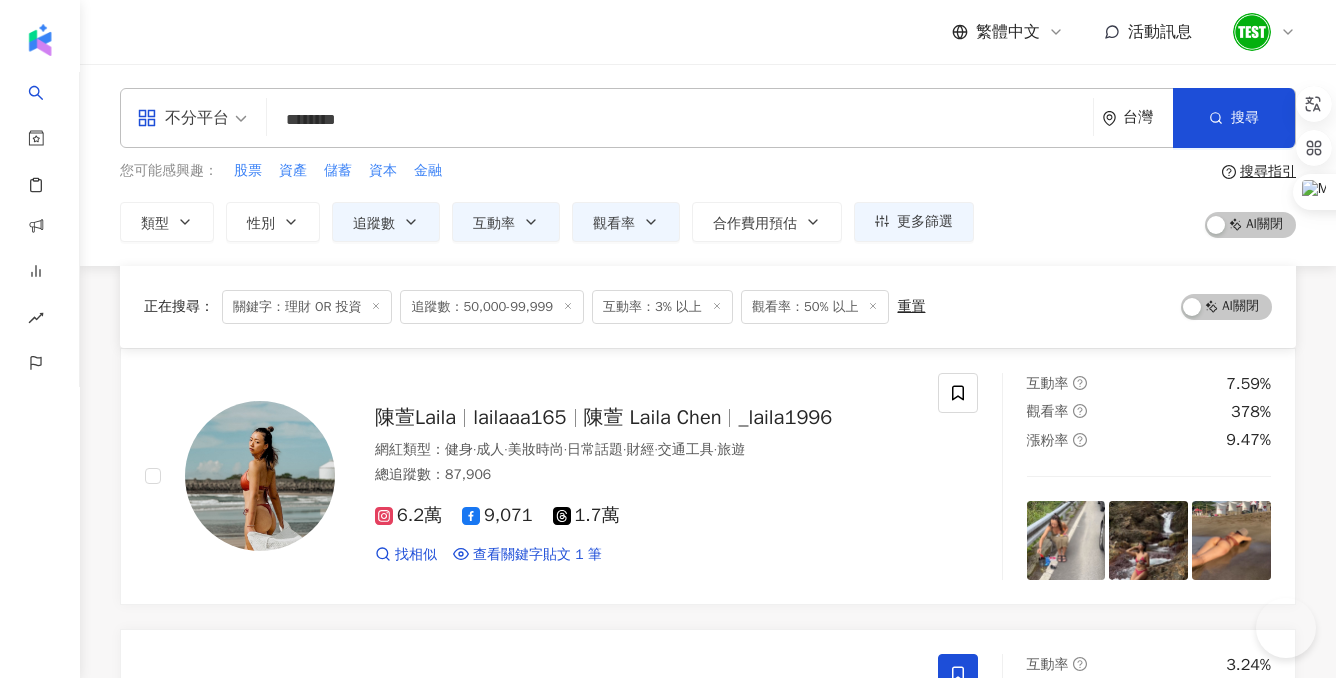scroll, scrollTop: 1241, scrollLeft: 0, axis: vertical 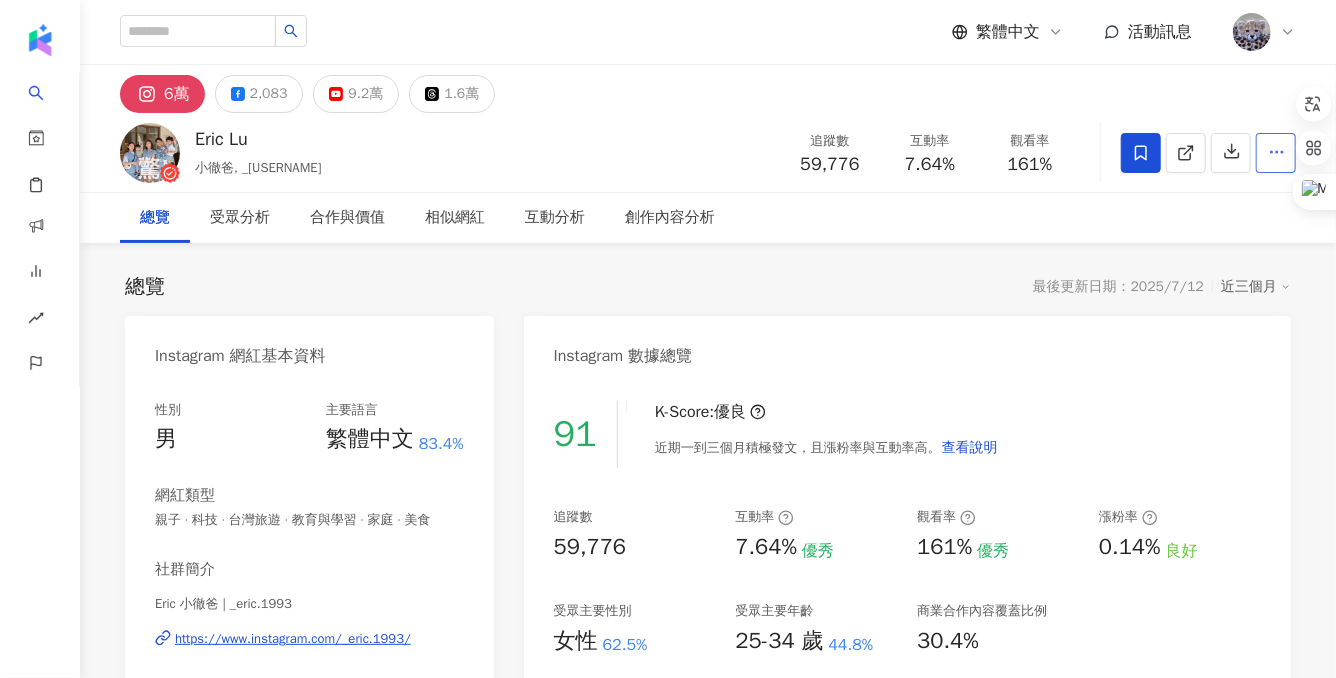 click at bounding box center (1276, 153) 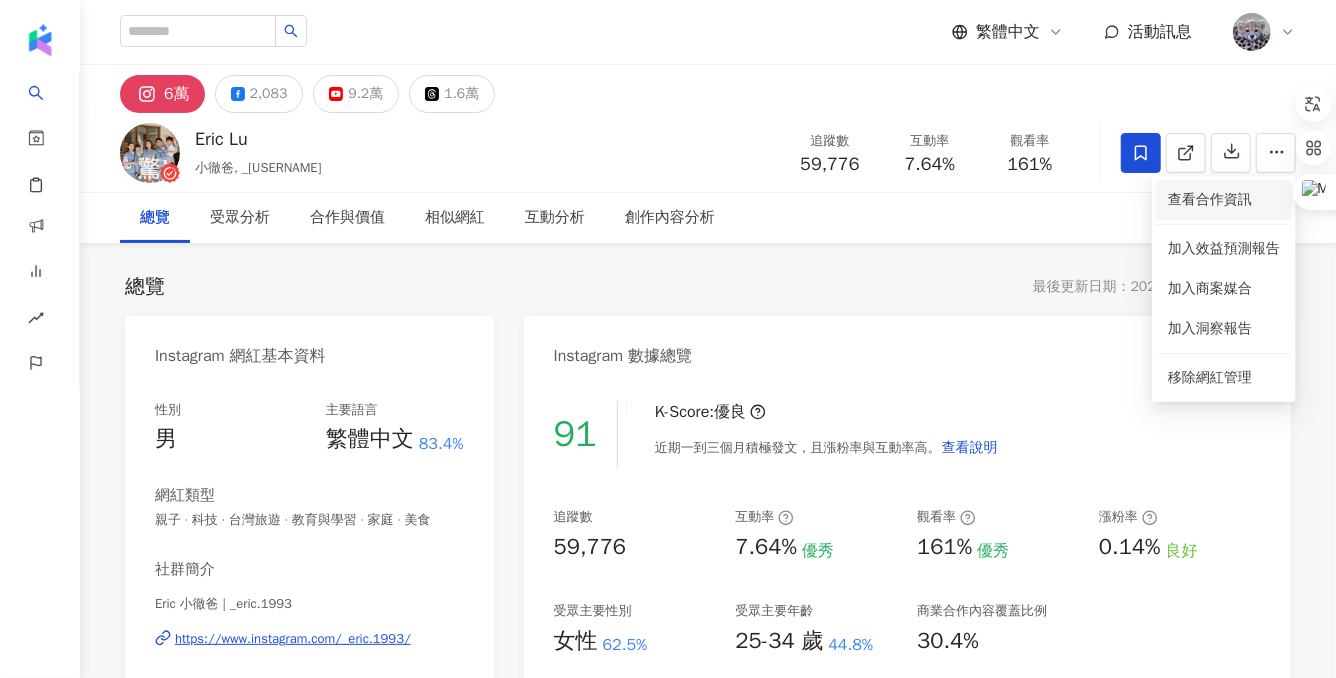 click on "查看合作資訊" at bounding box center (1224, 200) 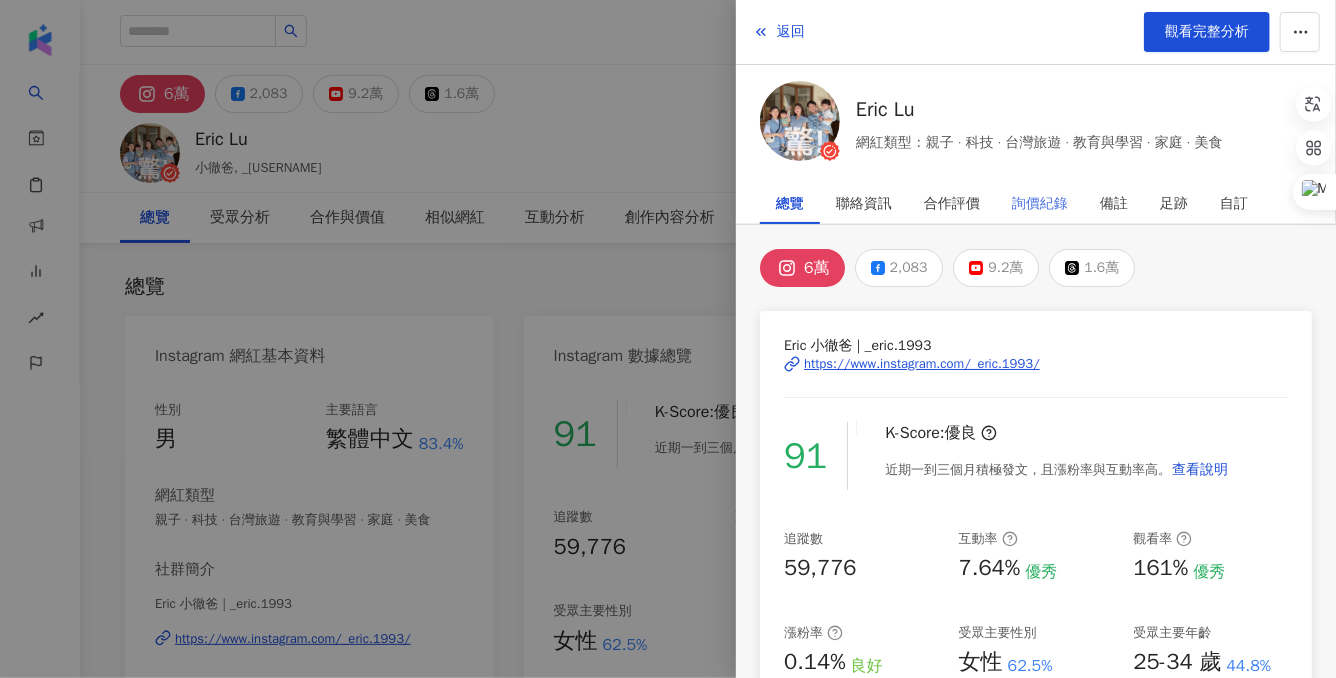 click on "詢價紀錄" at bounding box center [1040, 204] 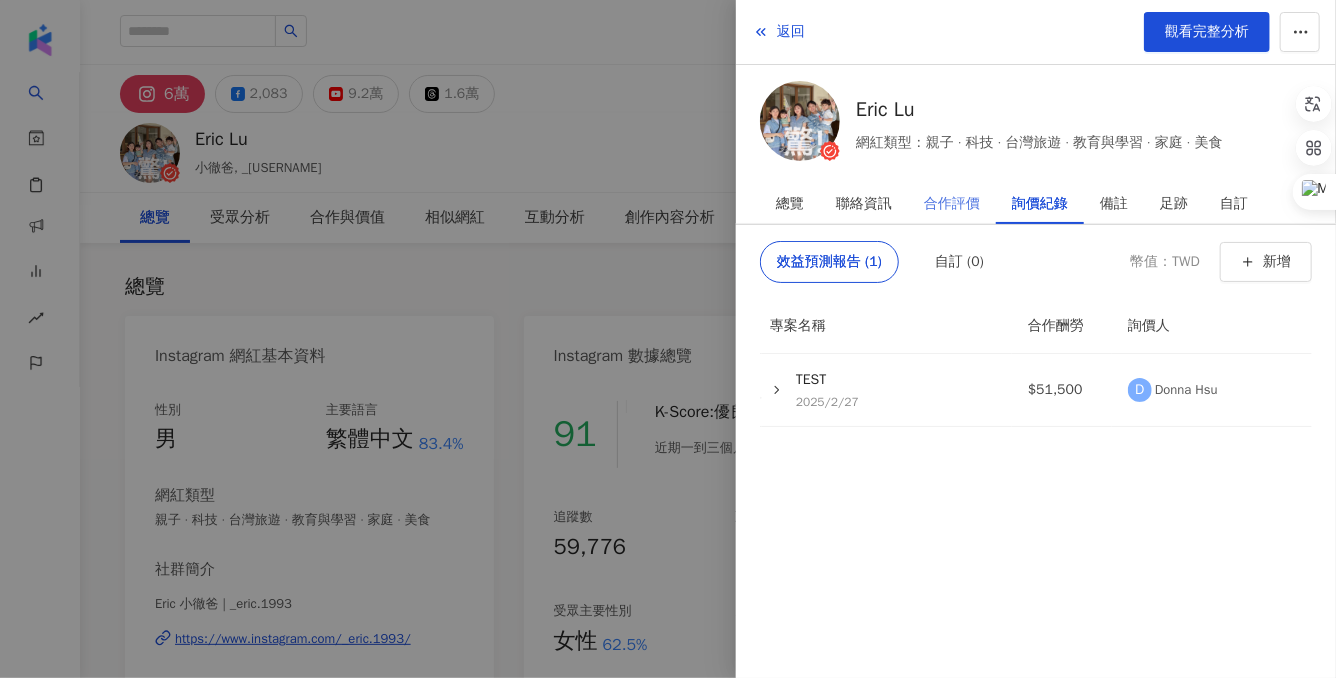 scroll, scrollTop: 0, scrollLeft: 0, axis: both 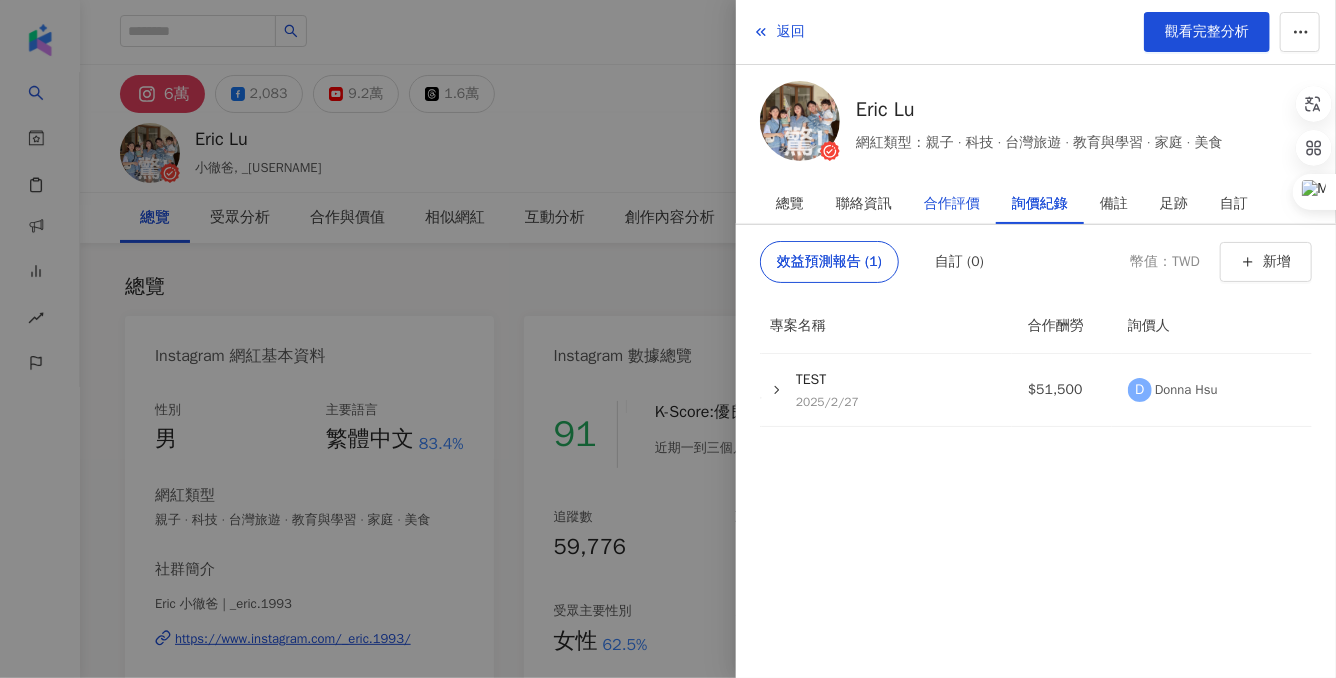 click on "合作評價" at bounding box center (952, 204) 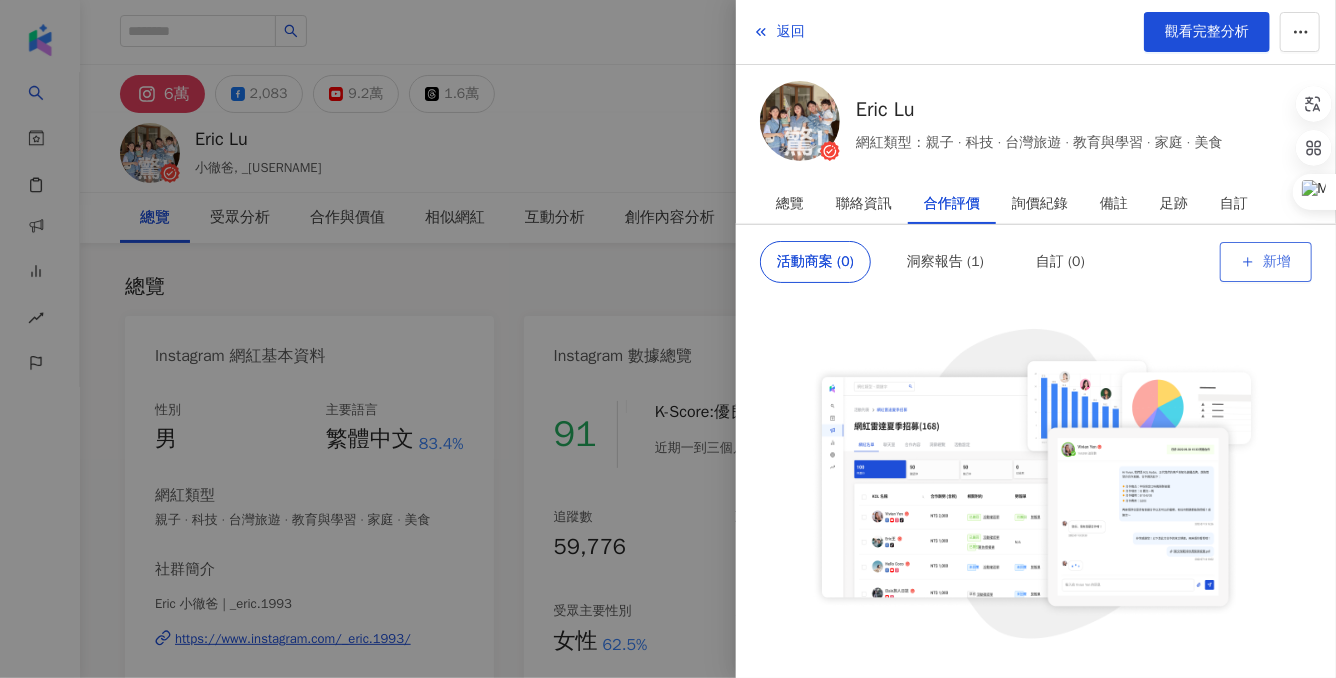 click on "新增" at bounding box center [1266, 262] 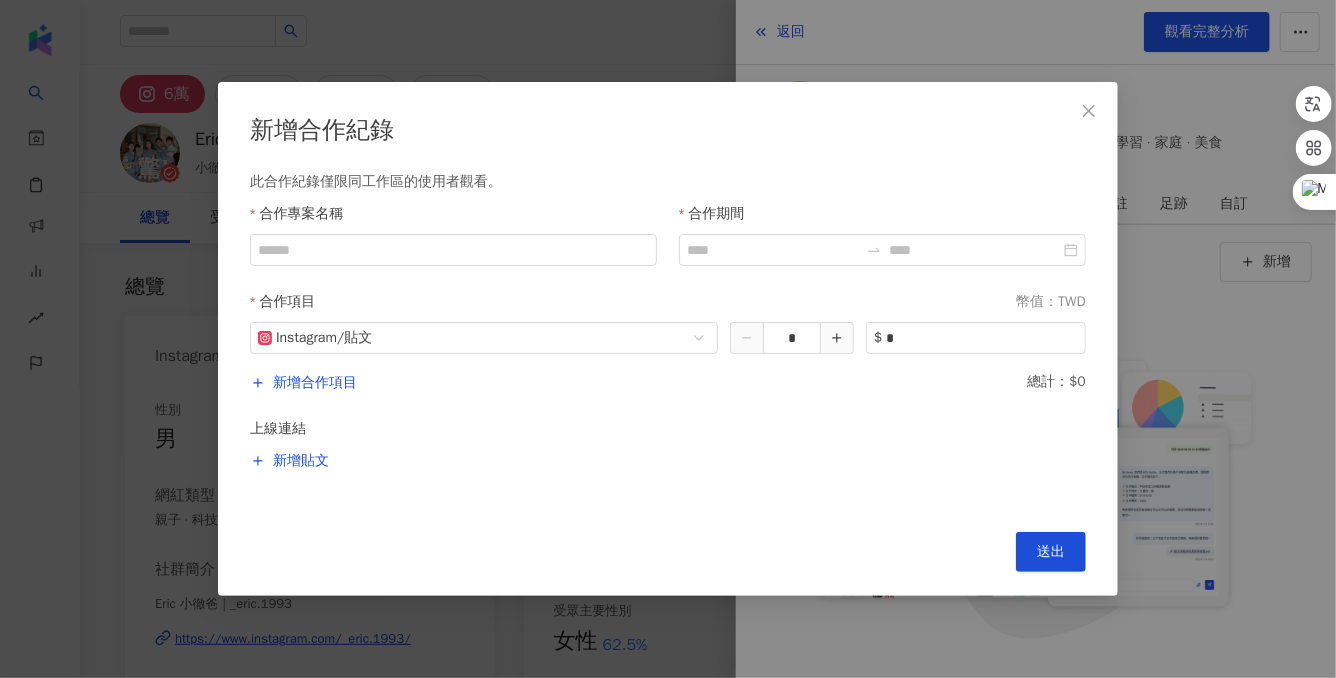 click on "新增合作紀錄 此合作紀錄僅限同工作區的使用者觀看。 合作專案名稱 合作期間 合作項目 幣值：TWD Instagram  /  貼文 * $ * 新增合作項目 總計：$0 上線連結 新增貼文 送出" at bounding box center (668, 339) 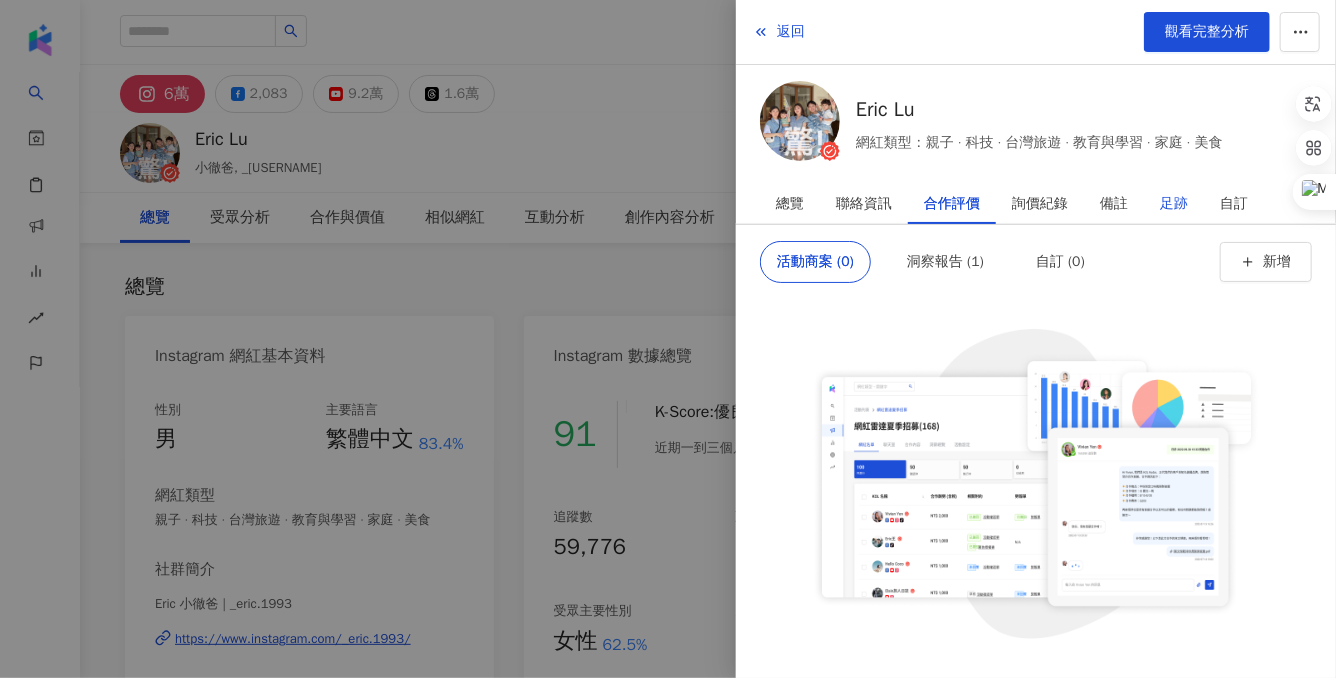 click on "足跡" at bounding box center (1174, 204) 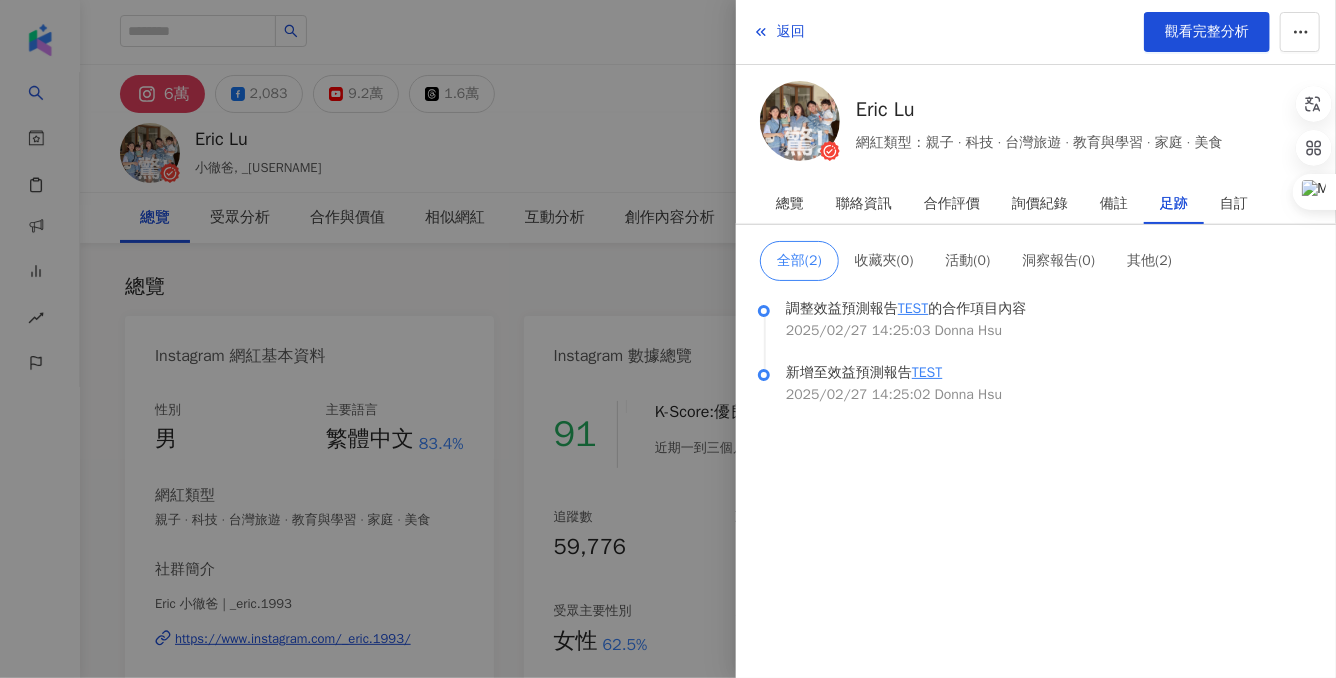 click at bounding box center (668, 339) 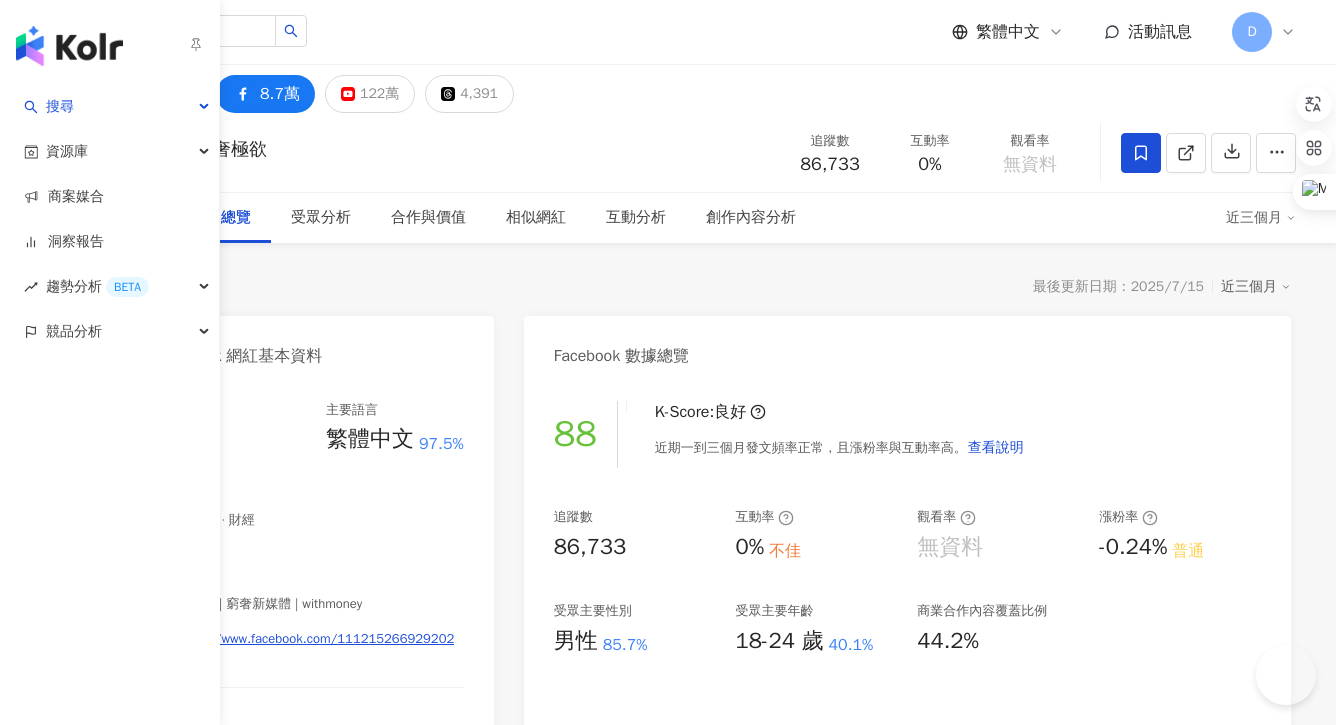 scroll, scrollTop: 1157, scrollLeft: 0, axis: vertical 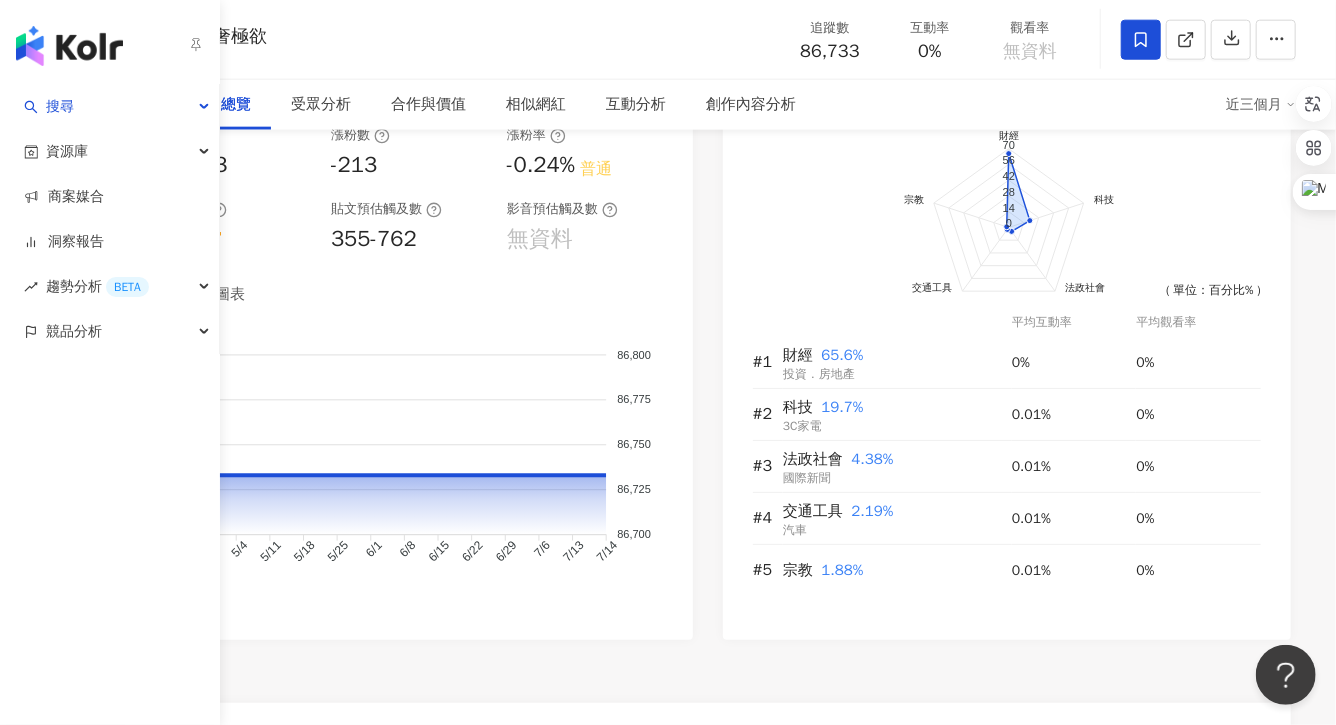 click on "商案媒合" at bounding box center (64, 197) 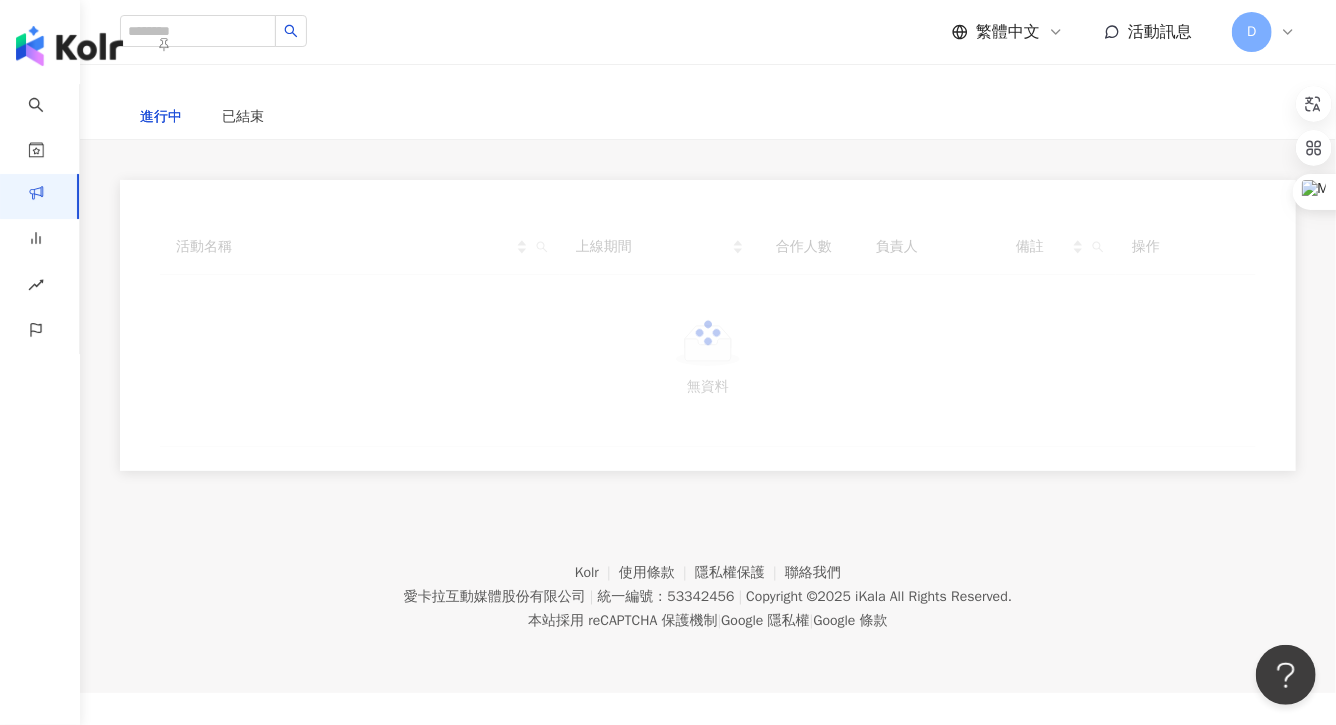 scroll, scrollTop: 0, scrollLeft: 0, axis: both 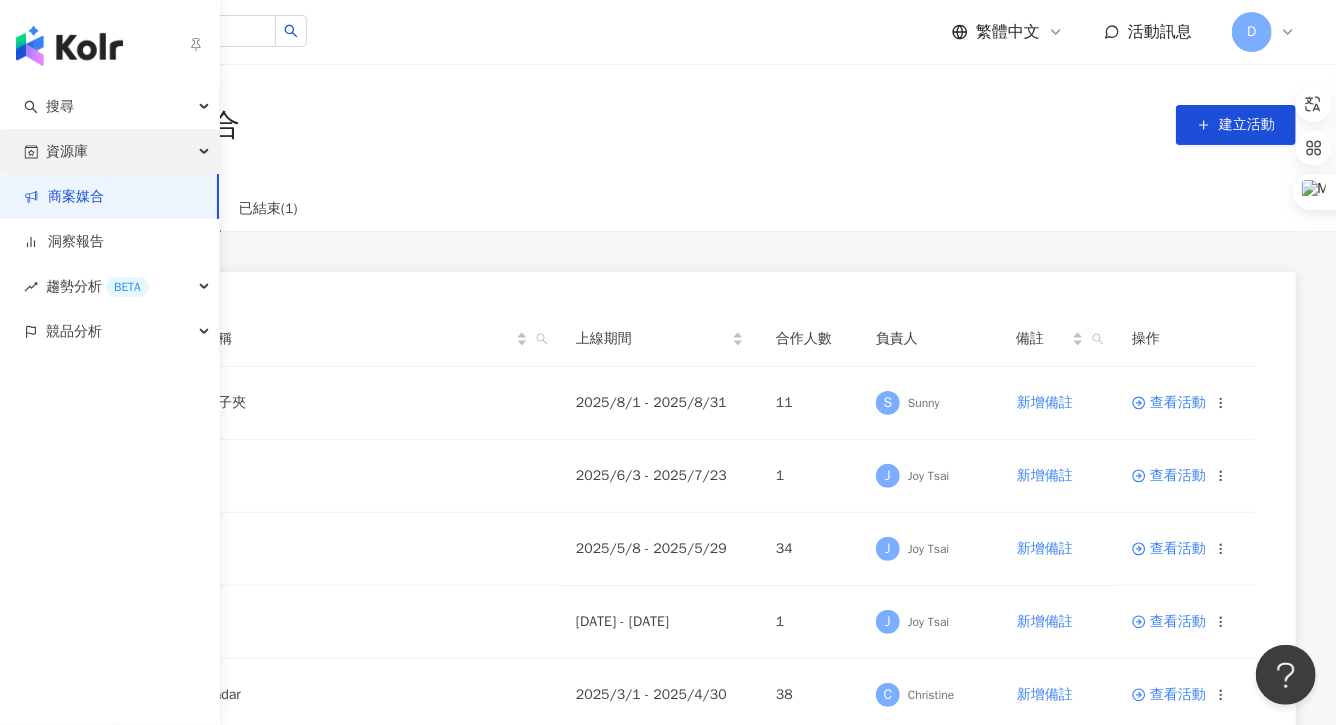 click on "資源庫" at bounding box center (67, 151) 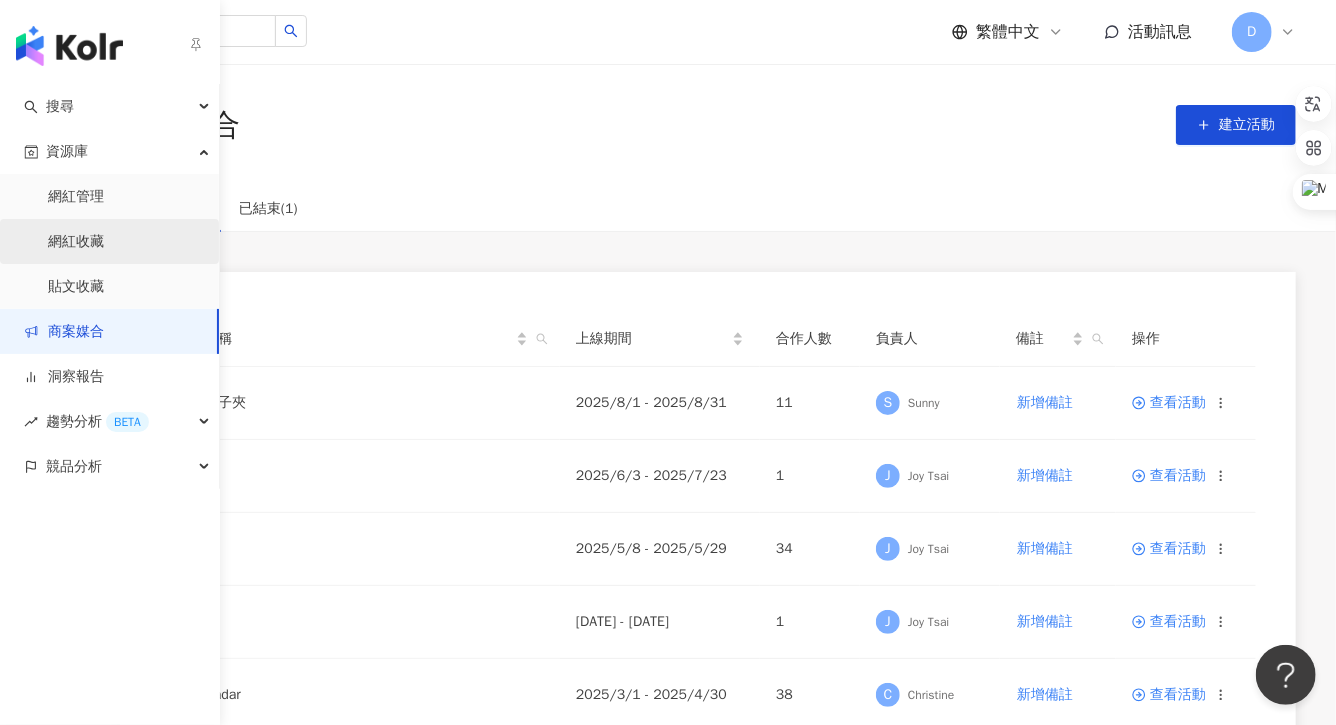 click on "網紅收藏" at bounding box center [76, 242] 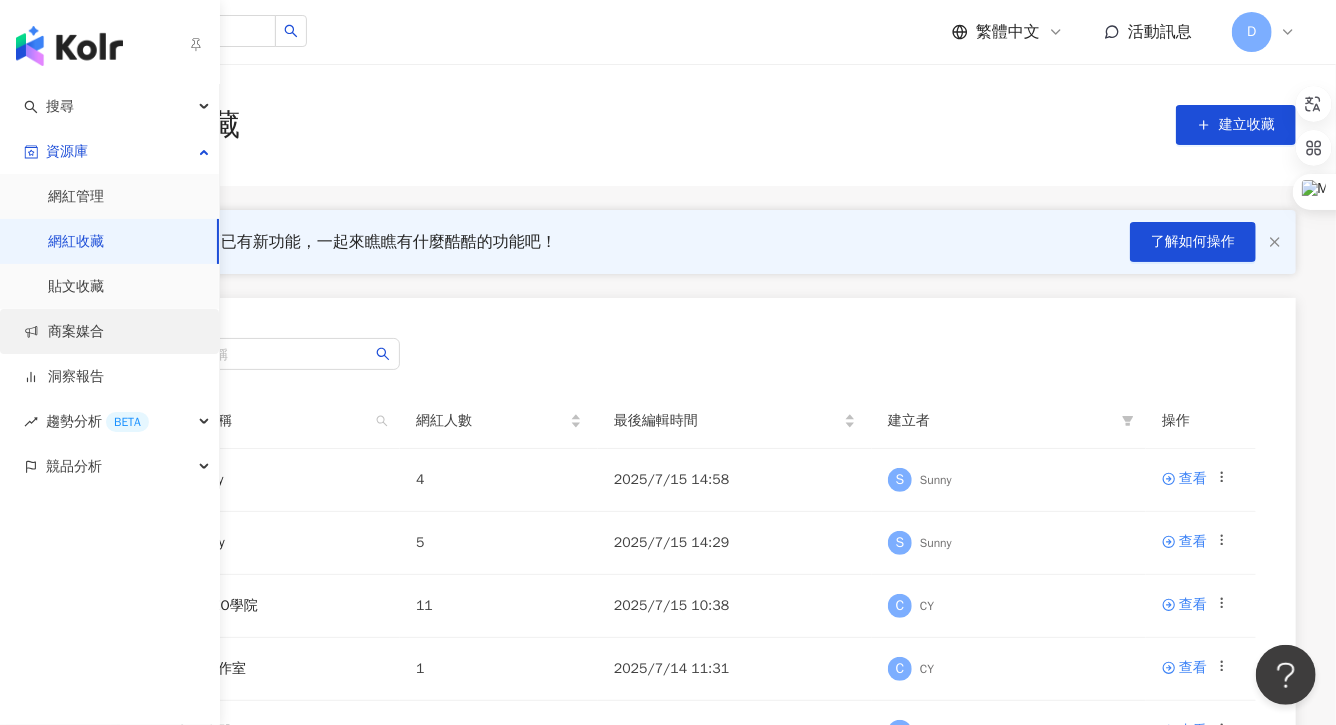 click on "商案媒合" at bounding box center (64, 332) 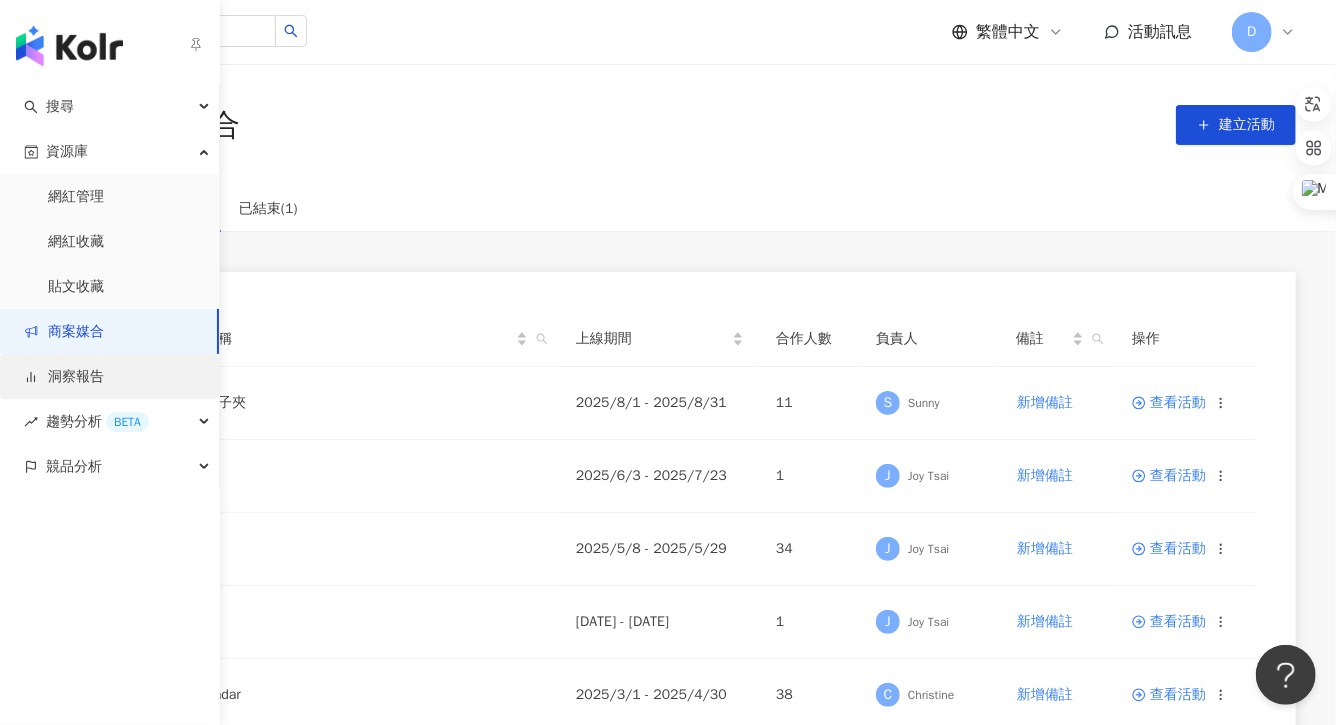 click on "洞察報告" at bounding box center (64, 377) 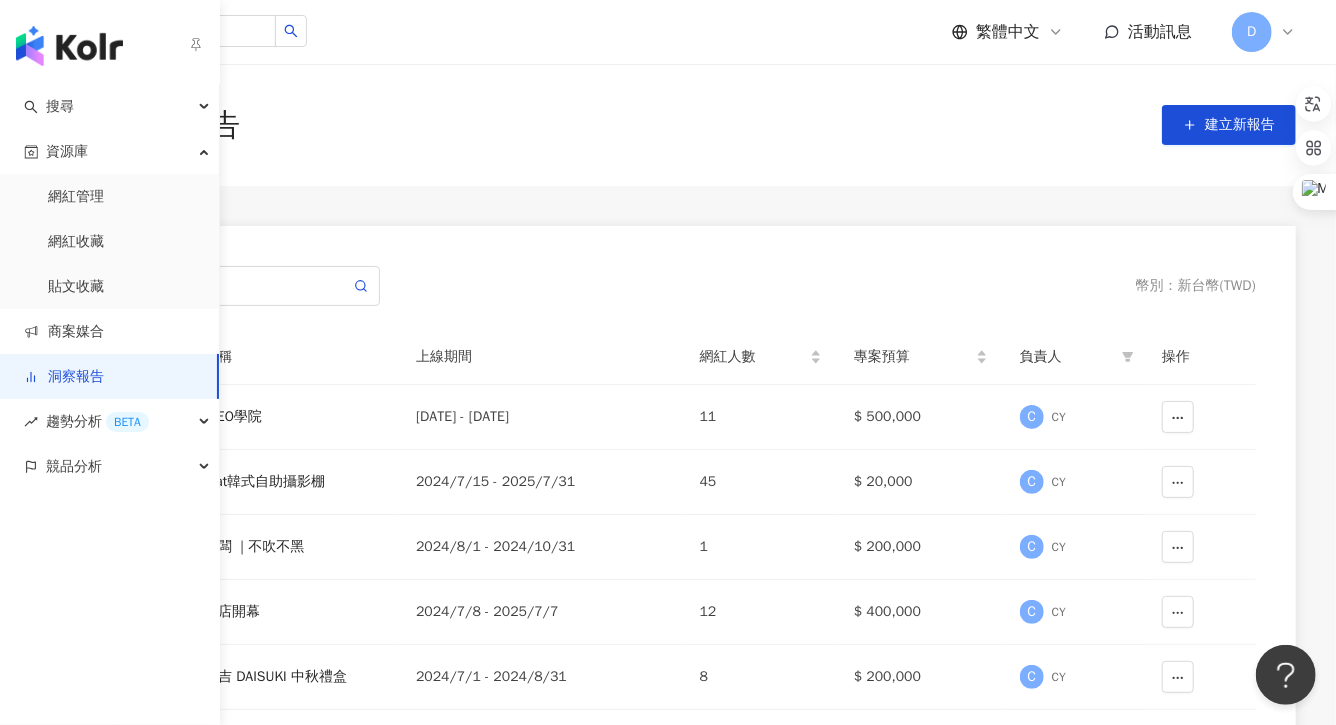 scroll, scrollTop: 121, scrollLeft: 0, axis: vertical 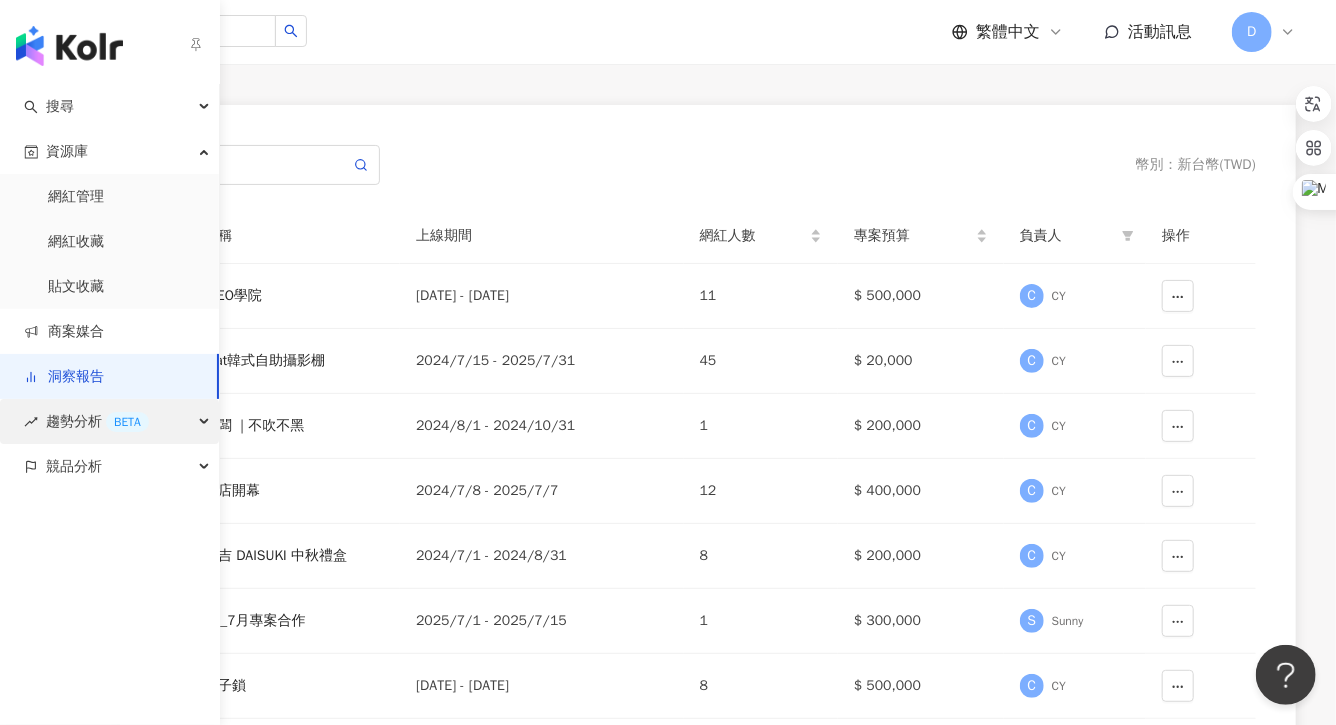 click on "趨勢分析 BETA" at bounding box center (97, 421) 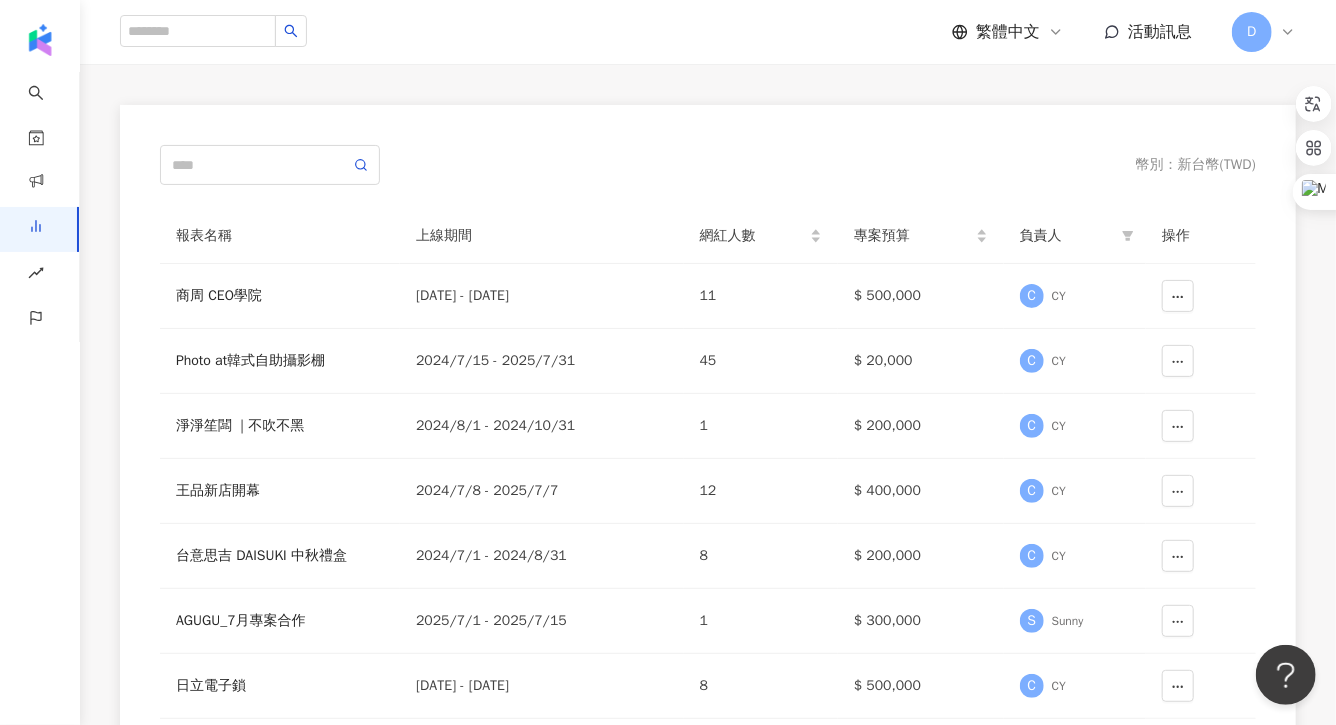 click on "幣別 ： 新台幣 ( TWD ) 報表名稱 上線期間 網紅人數 專案預算 負責人 操作             商周 CEO學院 2024/7/16 - 2026/7/31 11 $   500,000 C CY Photo at韓式自助攝影棚 2024/7/15 - 2025/7/31 45 $   20,000 C CY 淨淨笙闆 ​ | ​不吹不黑 2024/8/1 - 2024/10/31 1 $   200,000 C CY 王品新店開幕 2024/7/8 - 2025/7/7 12 $   400,000 C CY 台意思吉 DAISUKI 中秋禮盒 2024/7/1 - 2024/8/31 8 $   200,000 C CY AGUGU_7月專案合作 2025/7/1 - 2025/7/15 1 $   300,000 S Sunny 日立電子鎖 2024/6/18 - 2026/6/30 8 $   500,000 C CY 兒童教育- MNTL磁力片 五月操作 2025/5/1 - 2025/5/31 8 $   200,000 C CY Travel Gear 壓縮袋五月操作 2025/5/1 - 2025/5/31 10 $   100,000 C CY Bonson折疊收納手推車開團 2024/12/1 - 2025/6/30 25 $   1,000,000 C CY 1 2 3 4 5 ••• 9" at bounding box center [708, 561] 